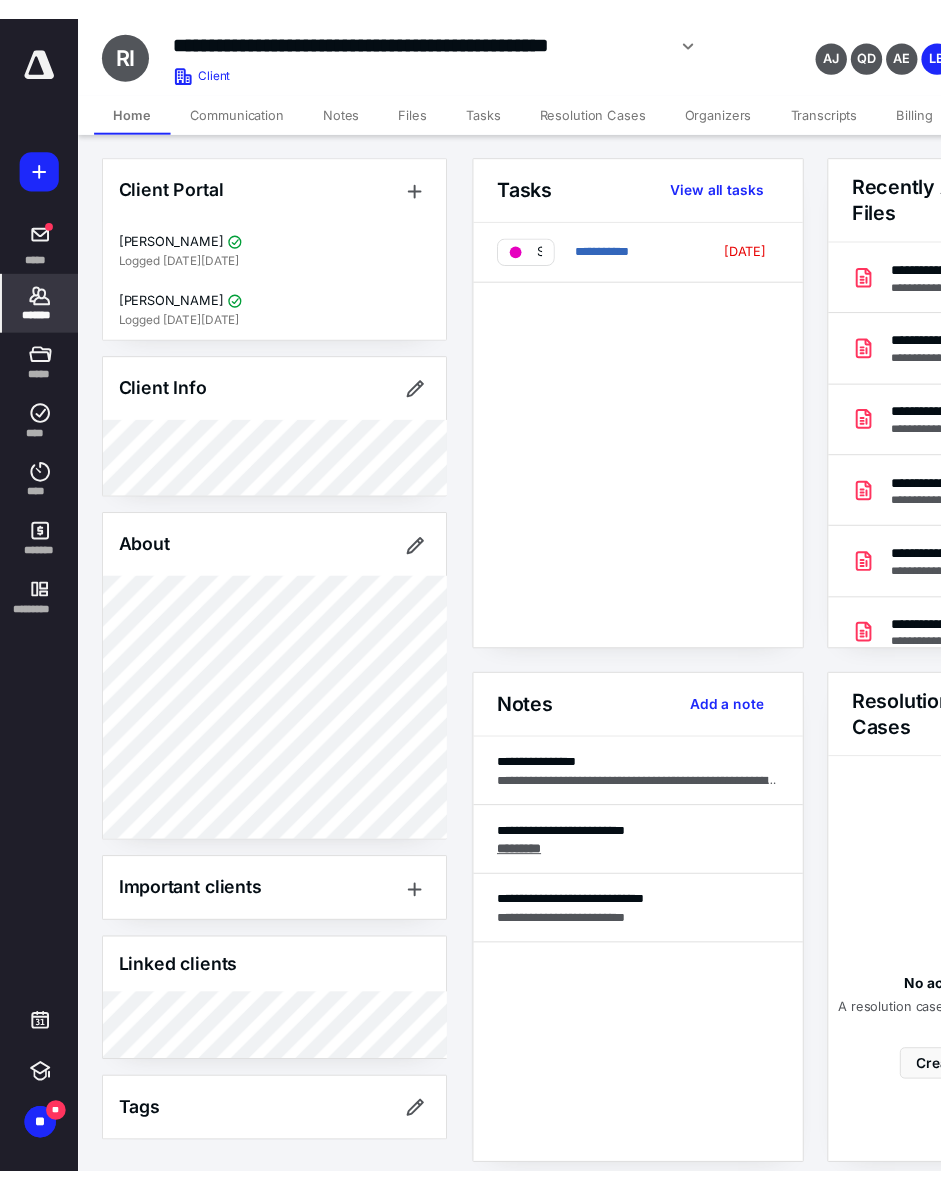 scroll, scrollTop: 0, scrollLeft: 0, axis: both 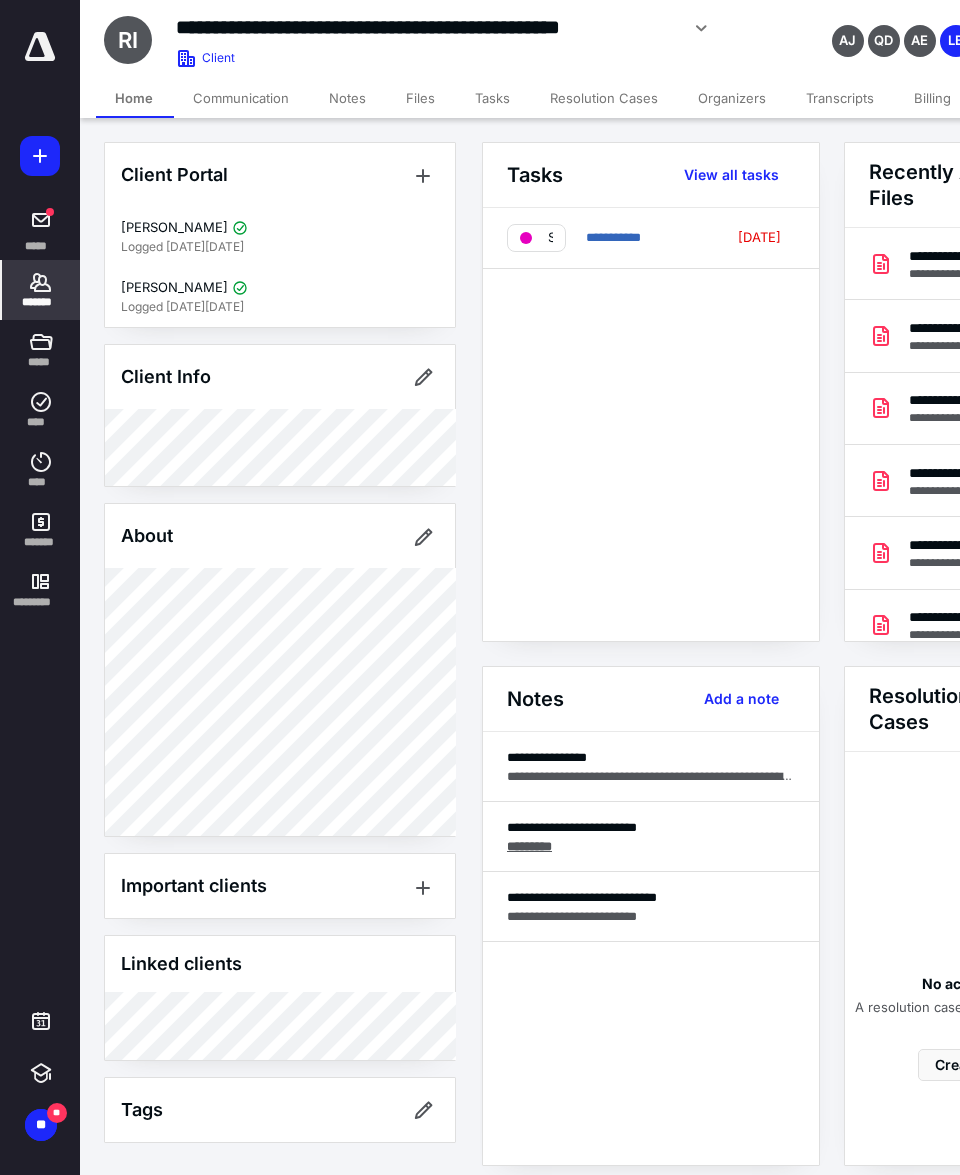 click on "*******" at bounding box center (41, 302) 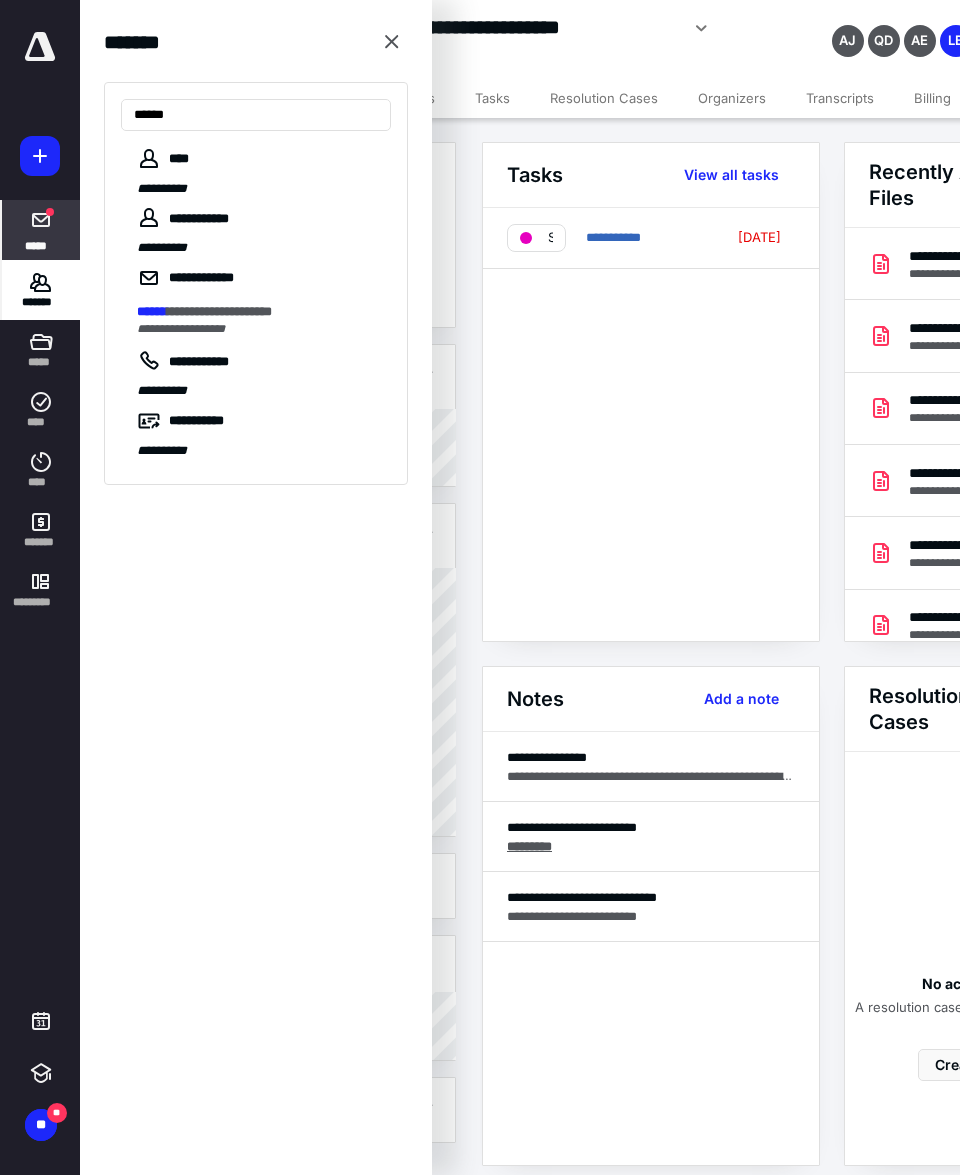 type on "******" 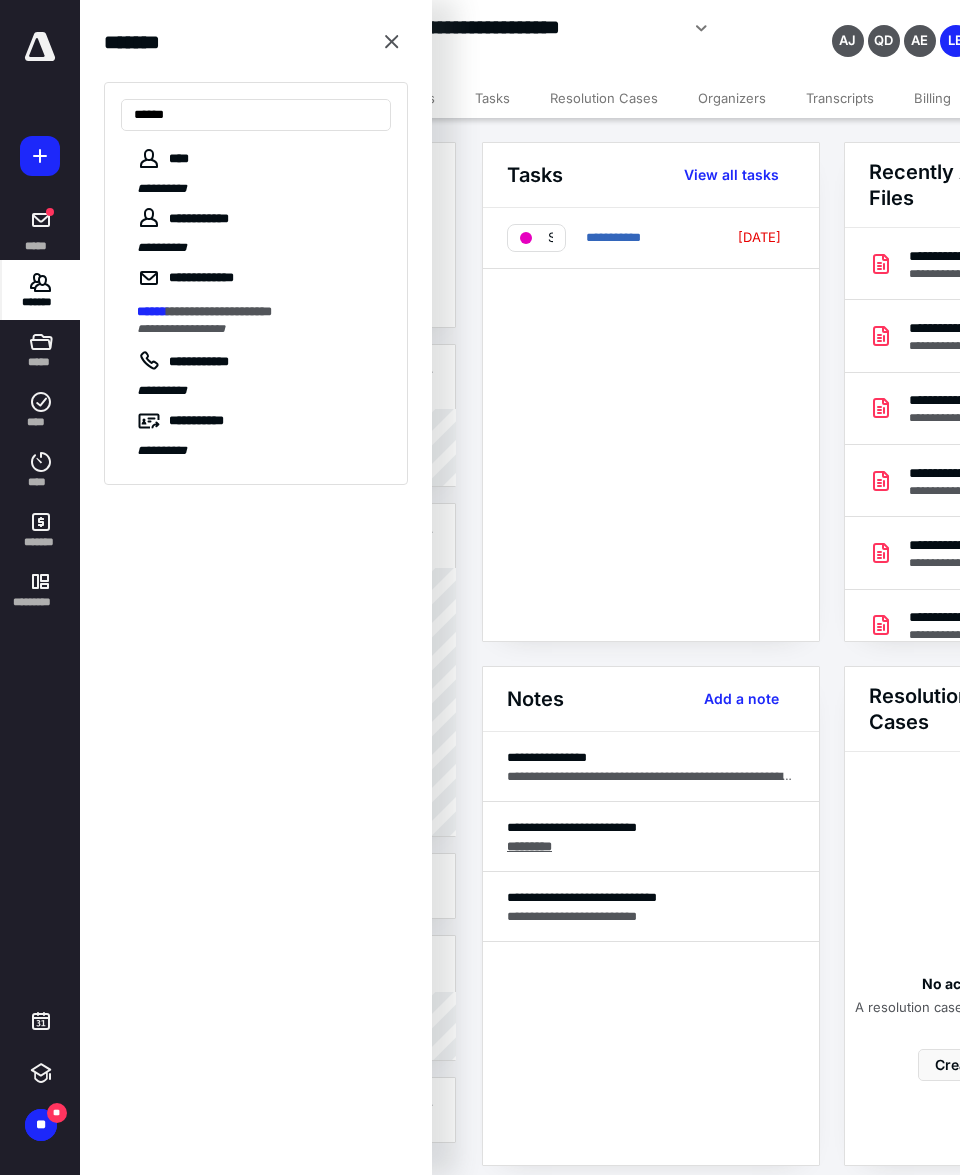 click on "**********" at bounding box center (720, 884) 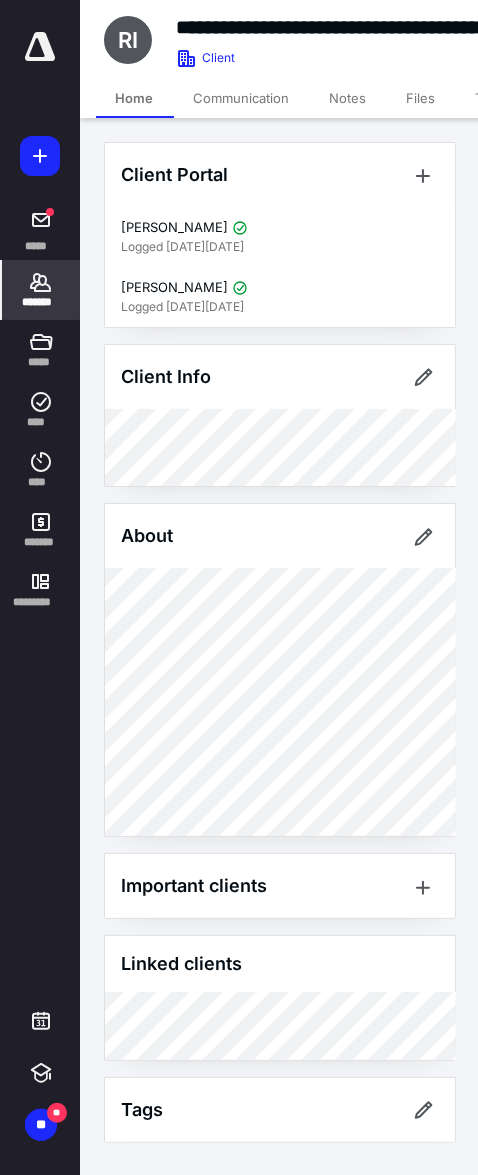 drag, startPoint x: 394, startPoint y: 177, endPoint x: 350, endPoint y: 142, distance: 56.22277 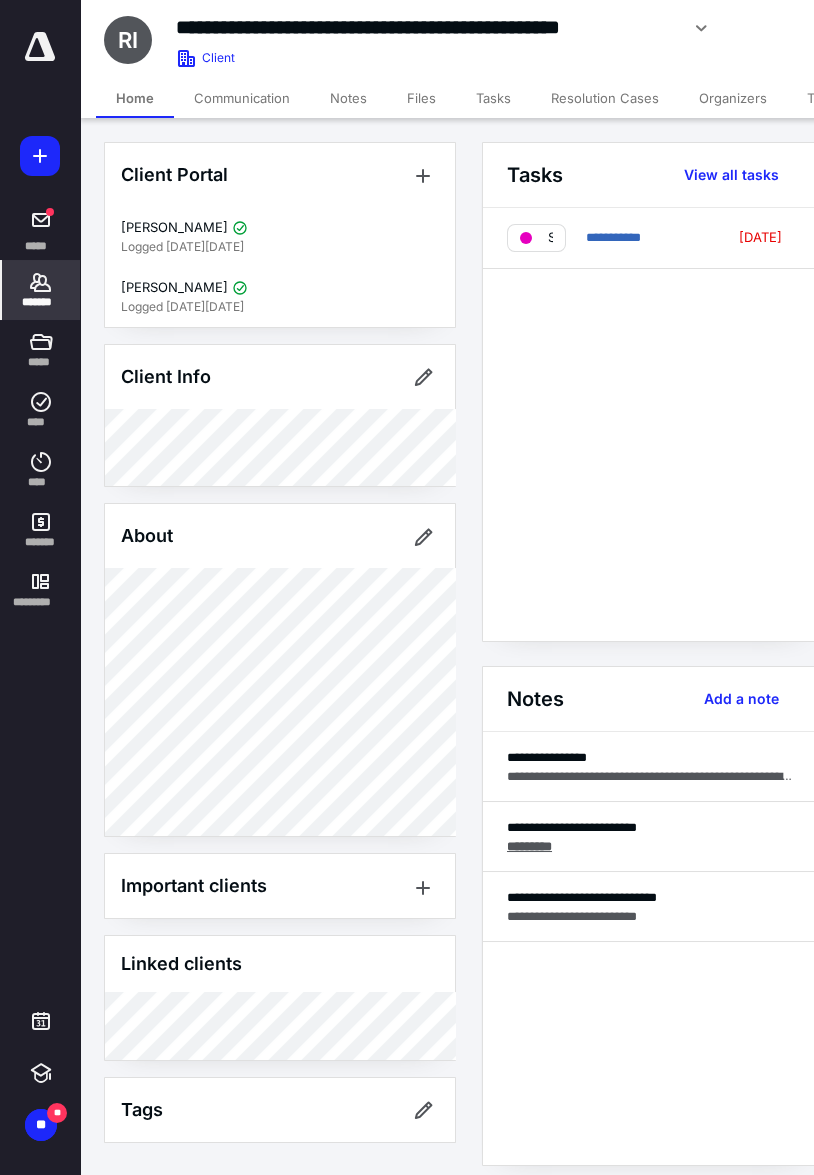 click on "*******" at bounding box center [41, 302] 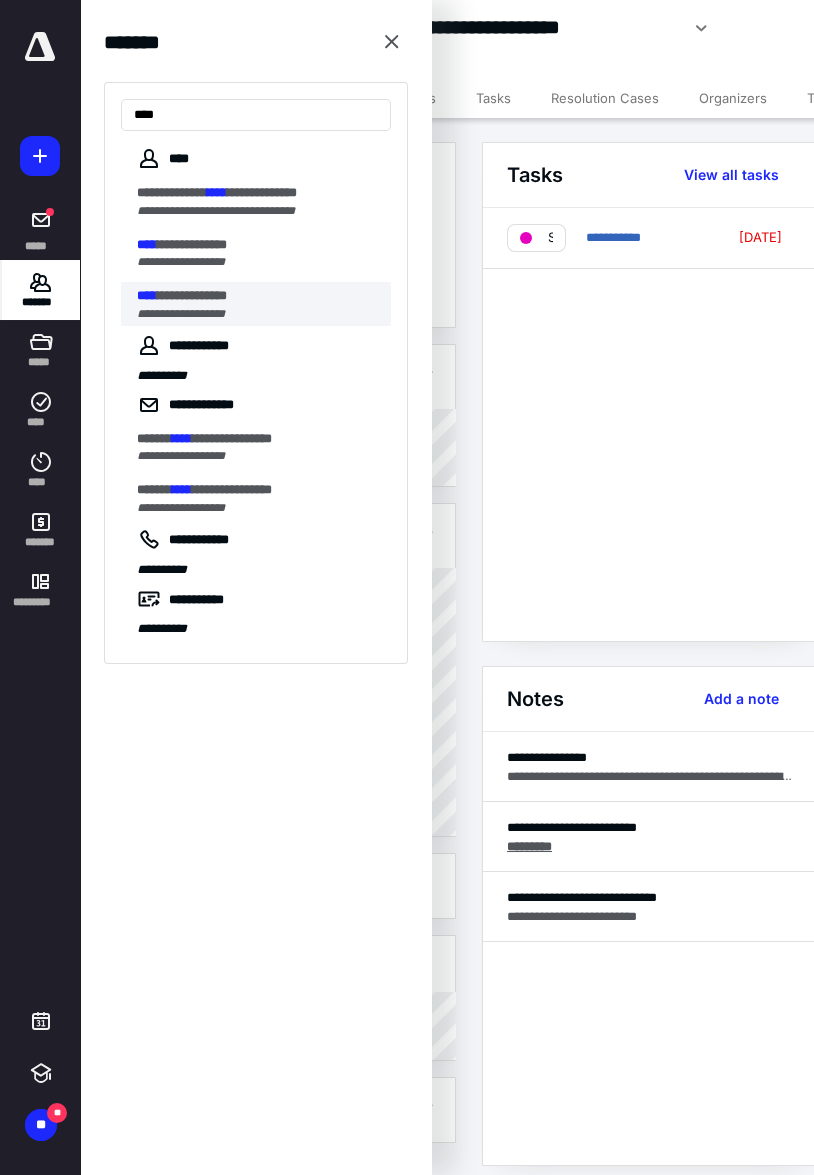 type on "****" 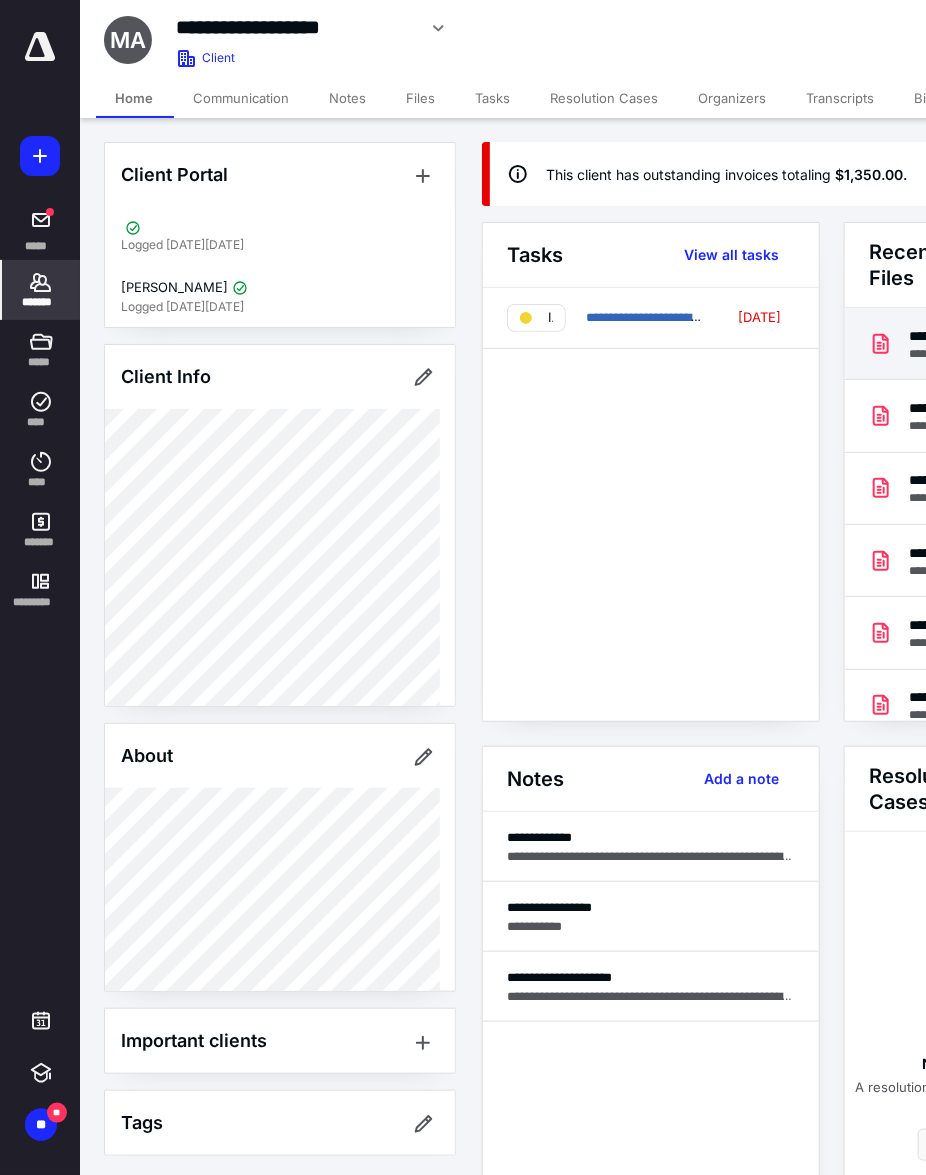 click at bounding box center [889, 344] 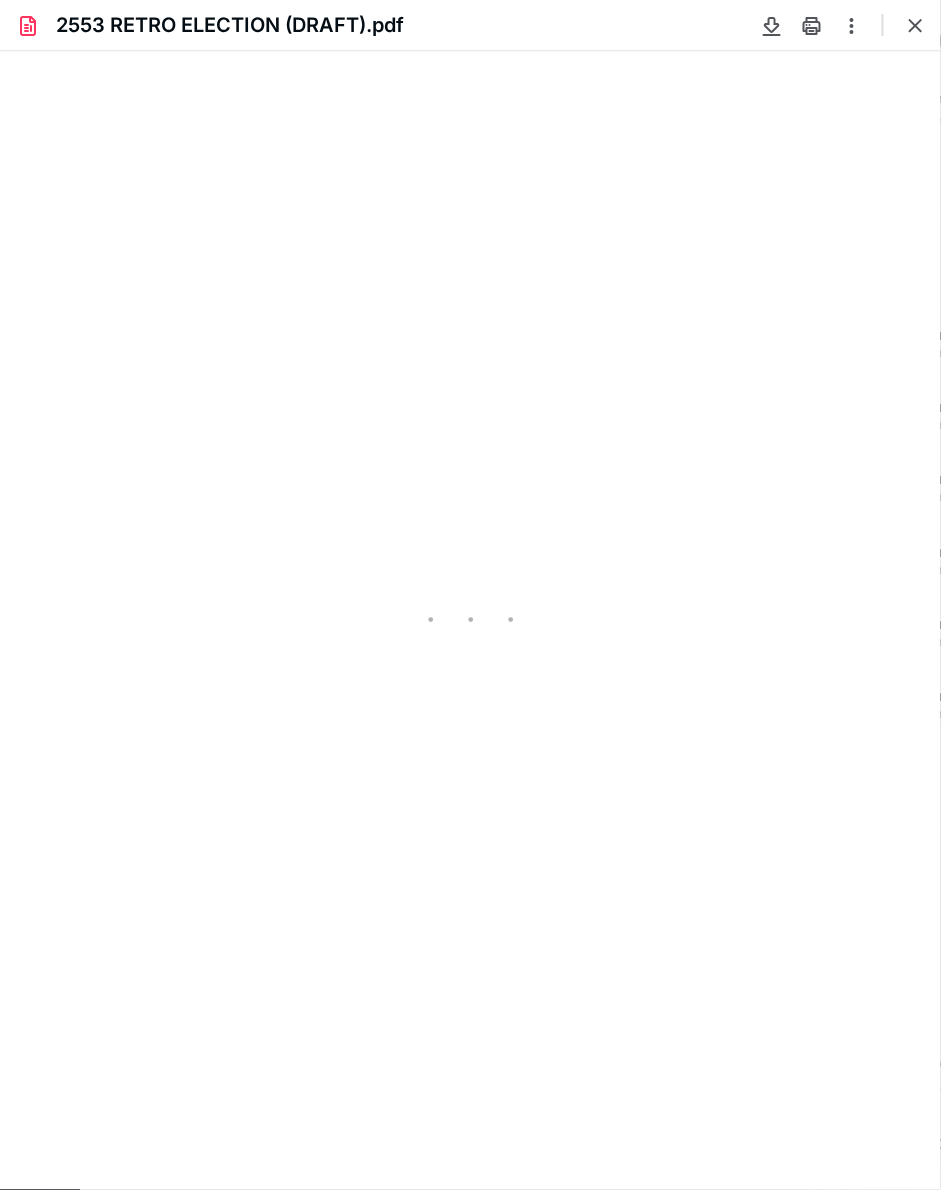 scroll, scrollTop: 0, scrollLeft: 0, axis: both 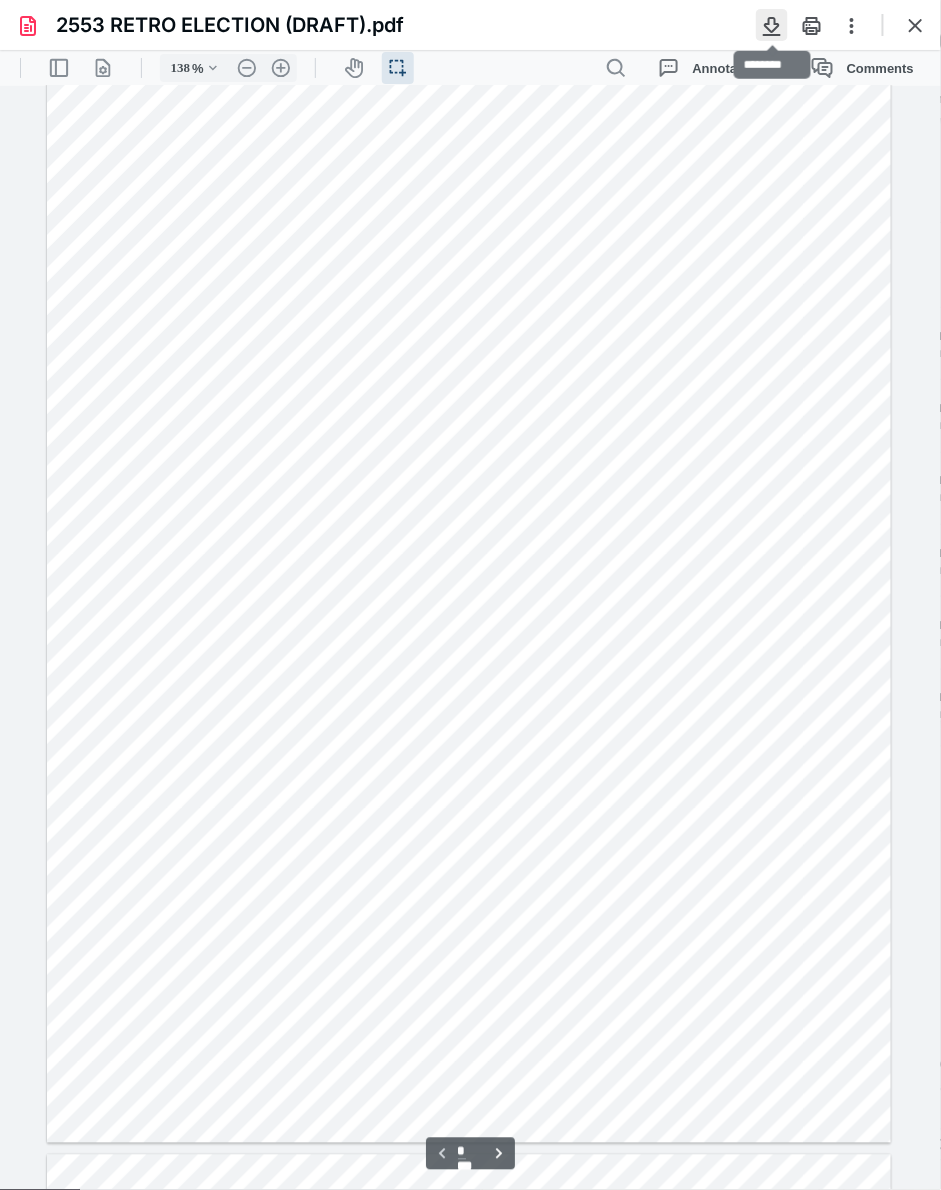 click at bounding box center (772, 25) 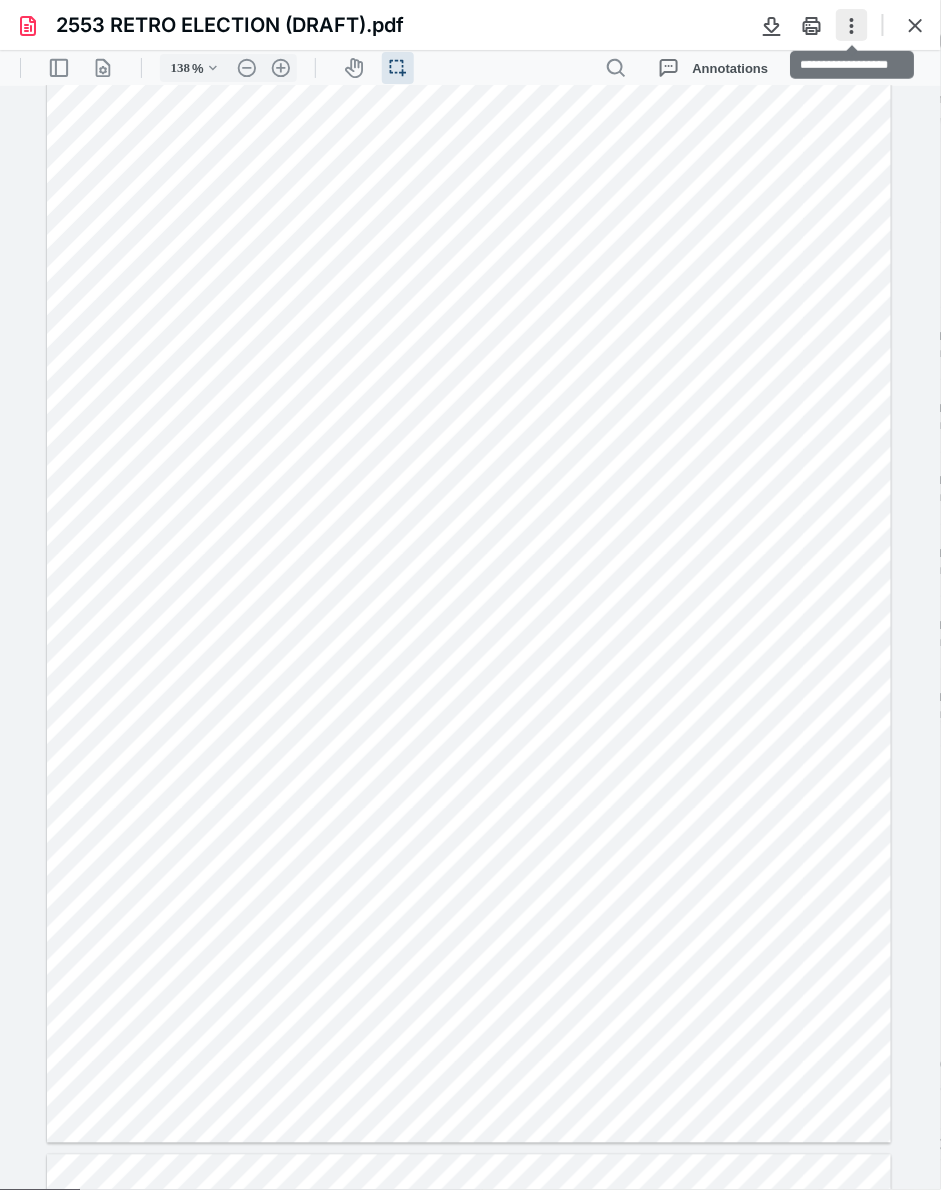 click at bounding box center [852, 25] 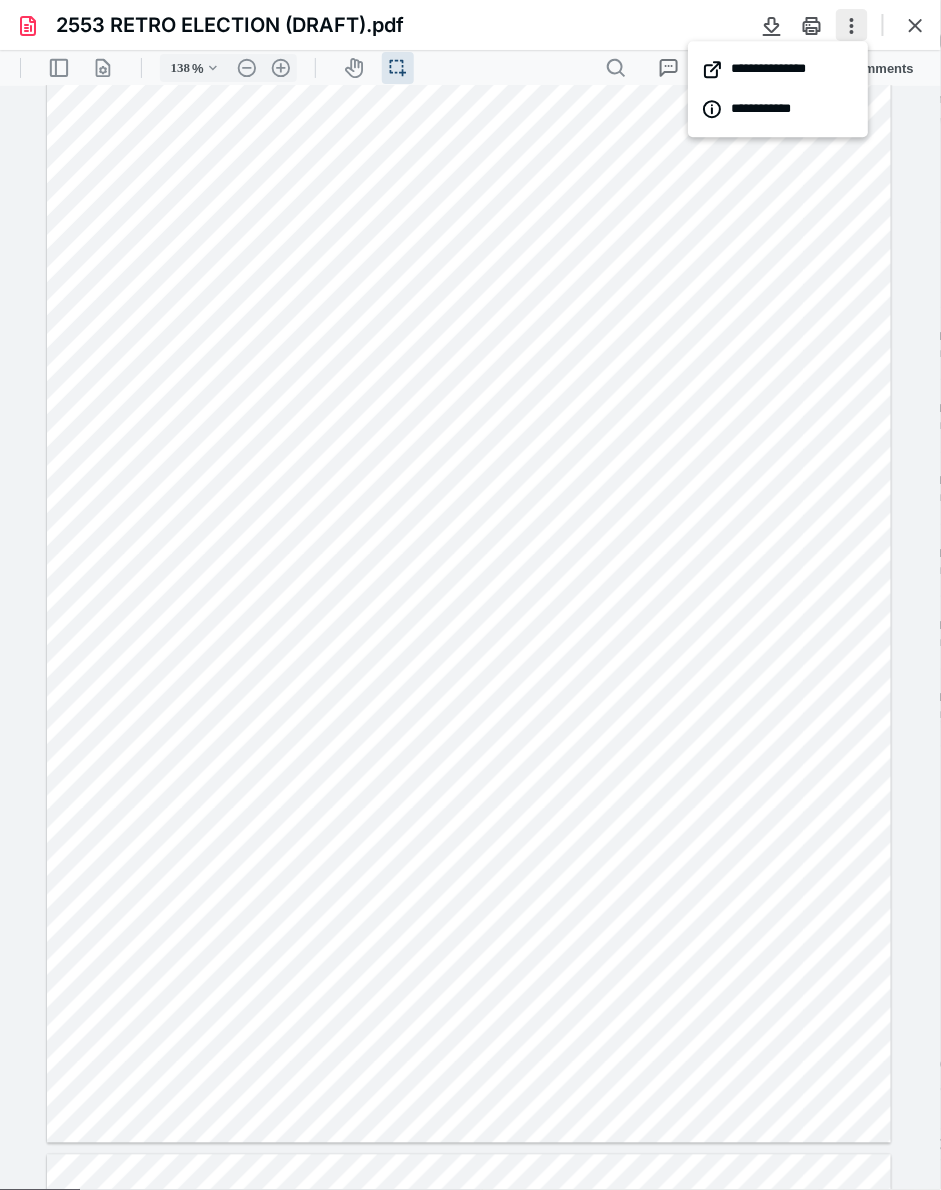 click at bounding box center [852, 25] 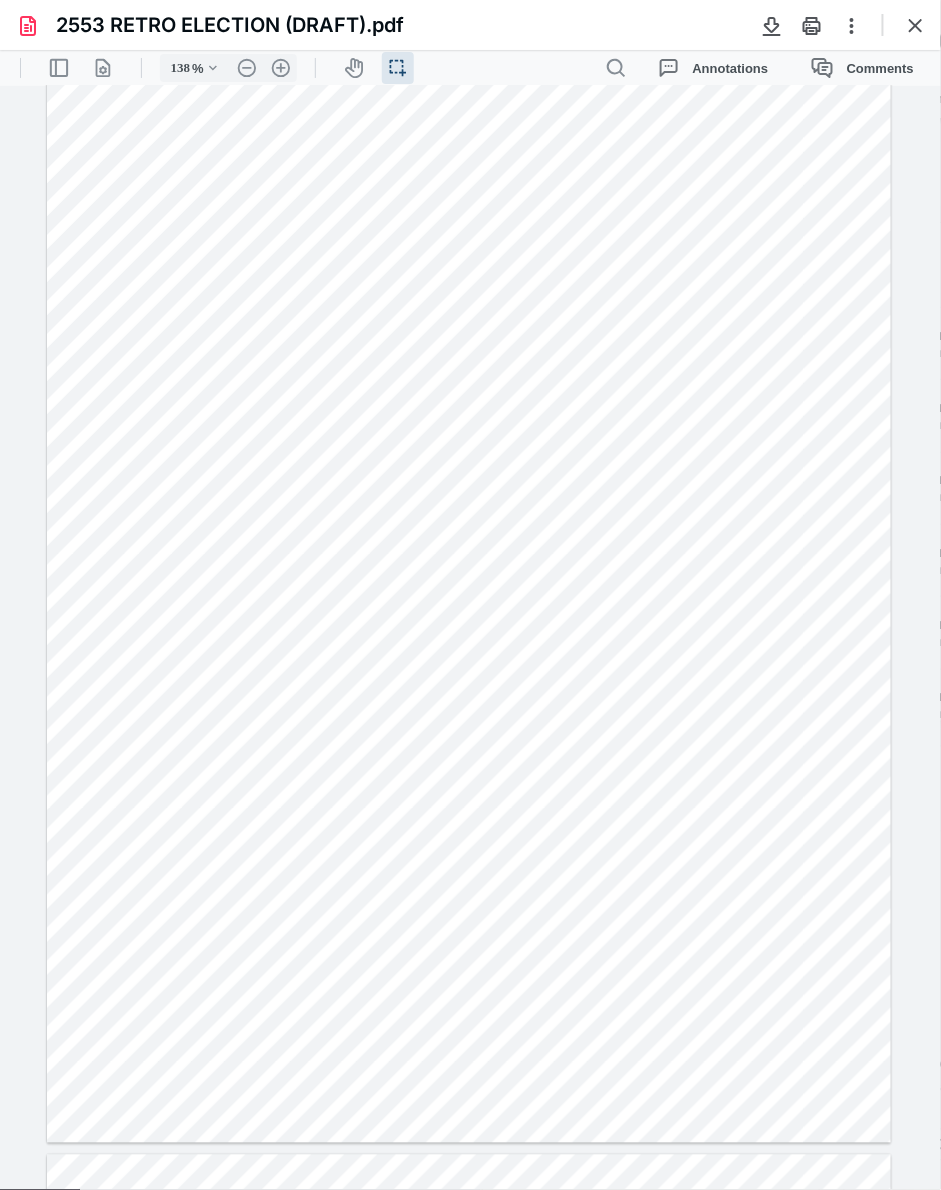 click at bounding box center [469, 596] 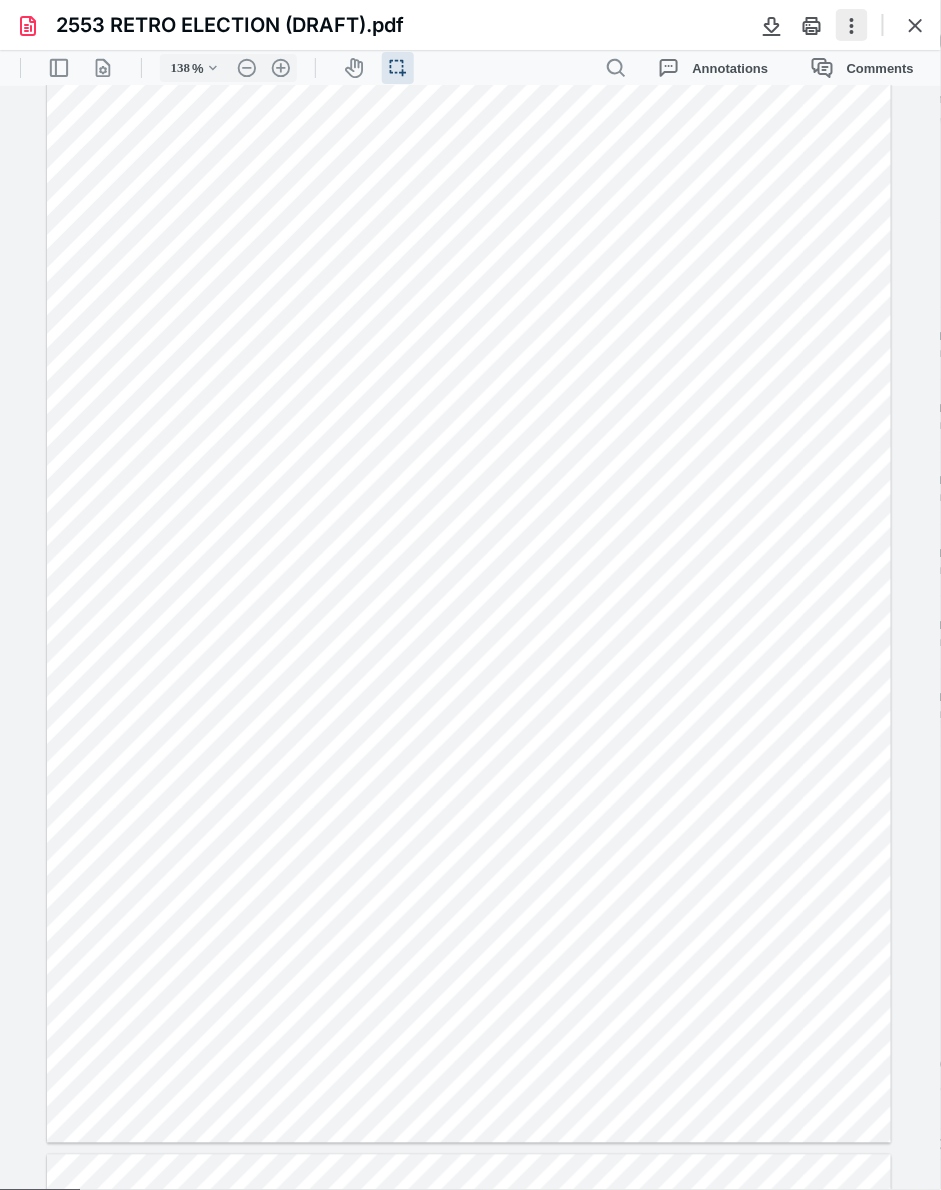 click at bounding box center [852, 25] 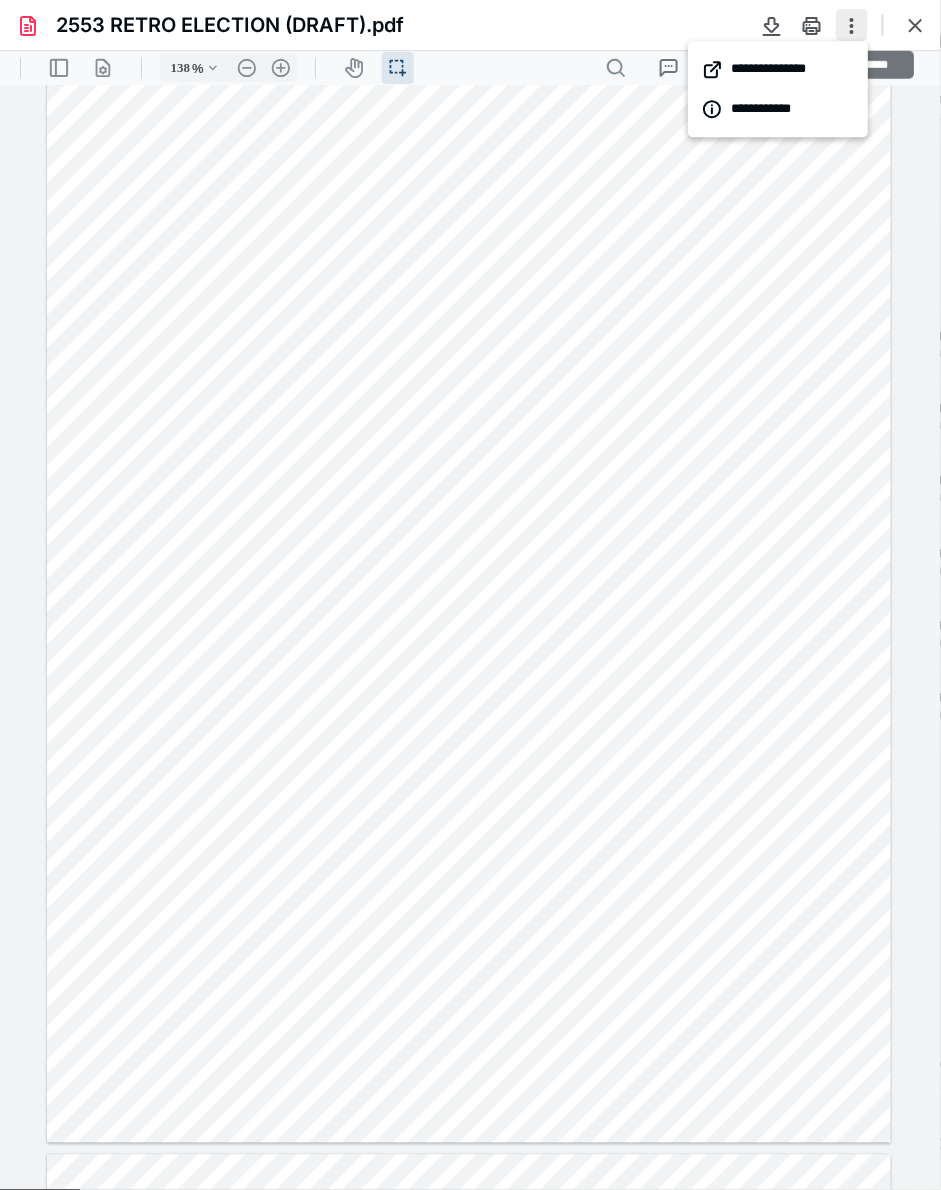 click at bounding box center [852, 25] 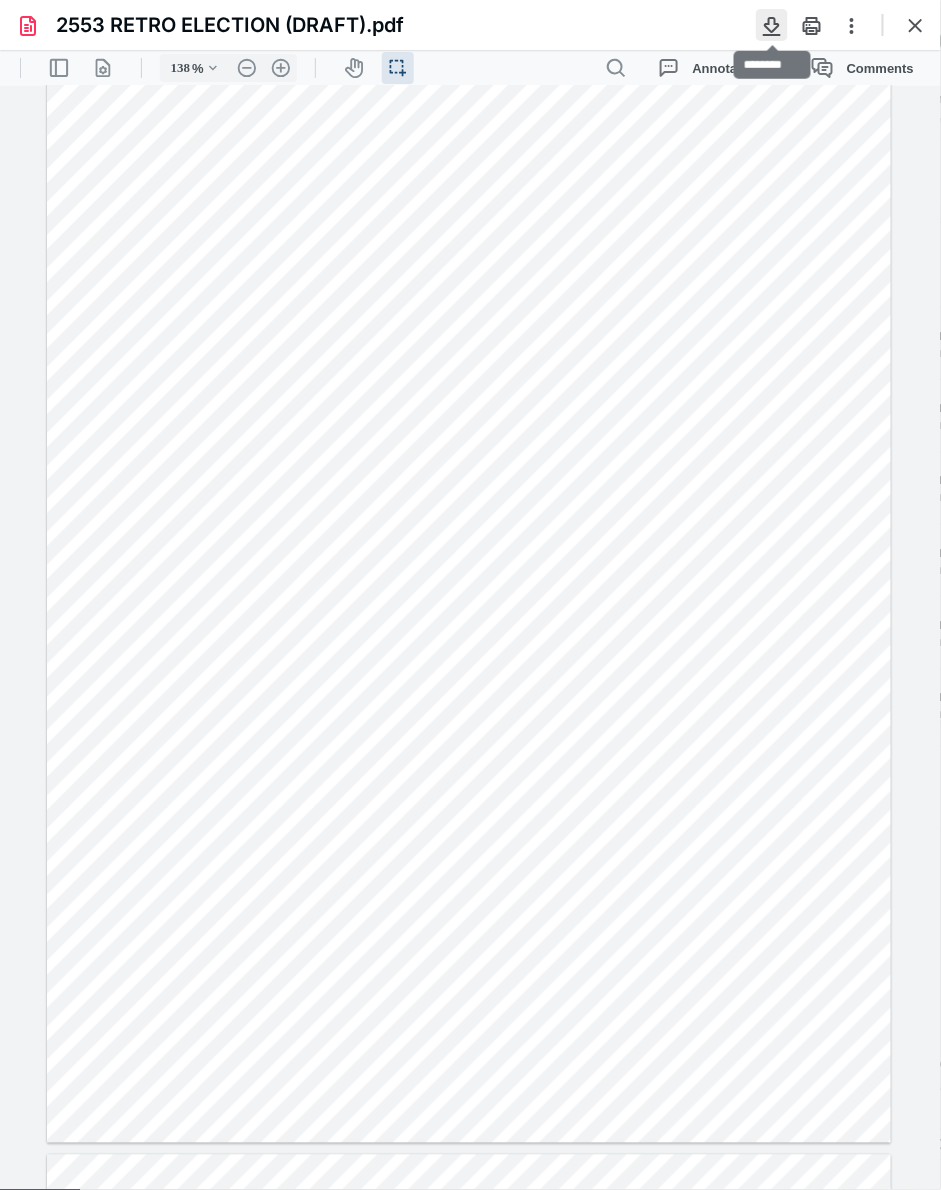 click at bounding box center [772, 25] 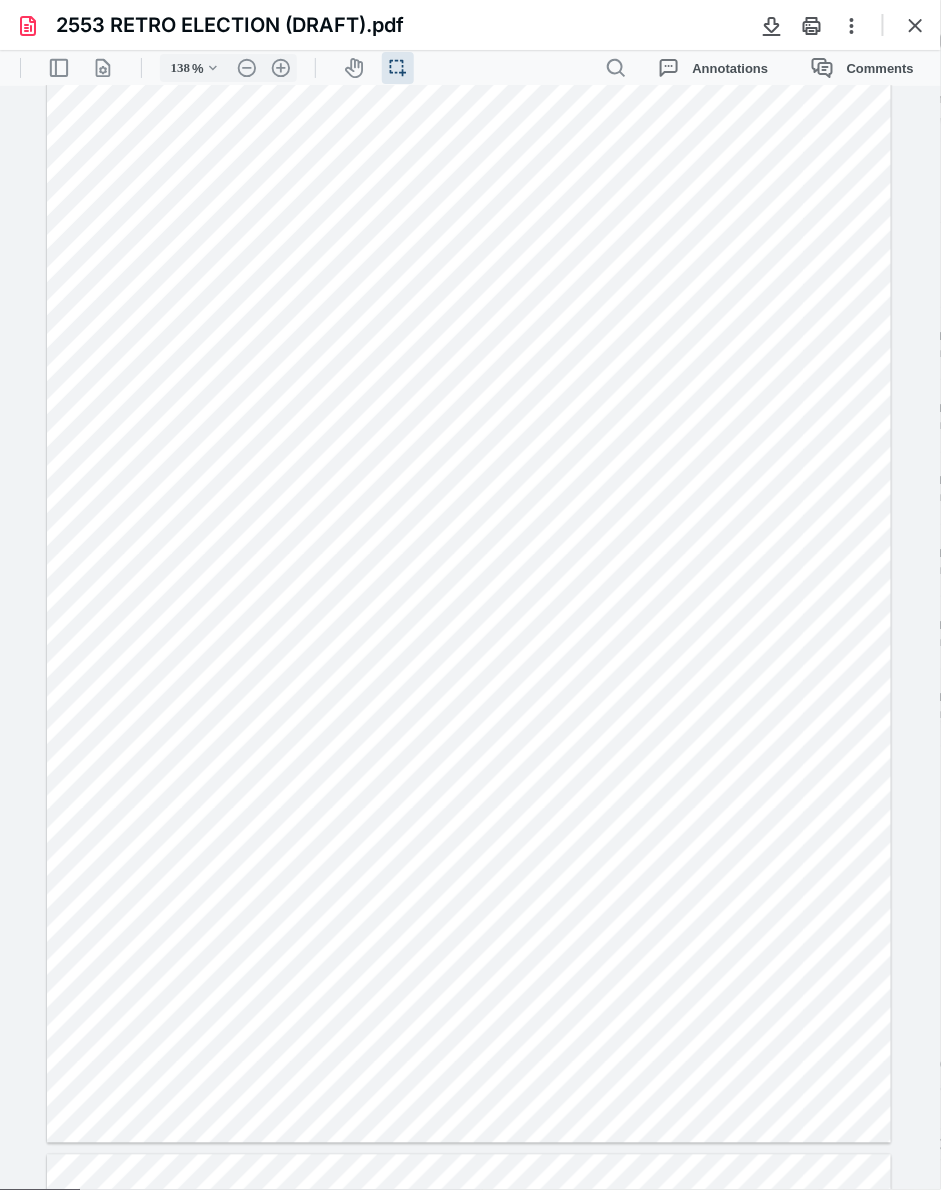 click at bounding box center [469, 596] 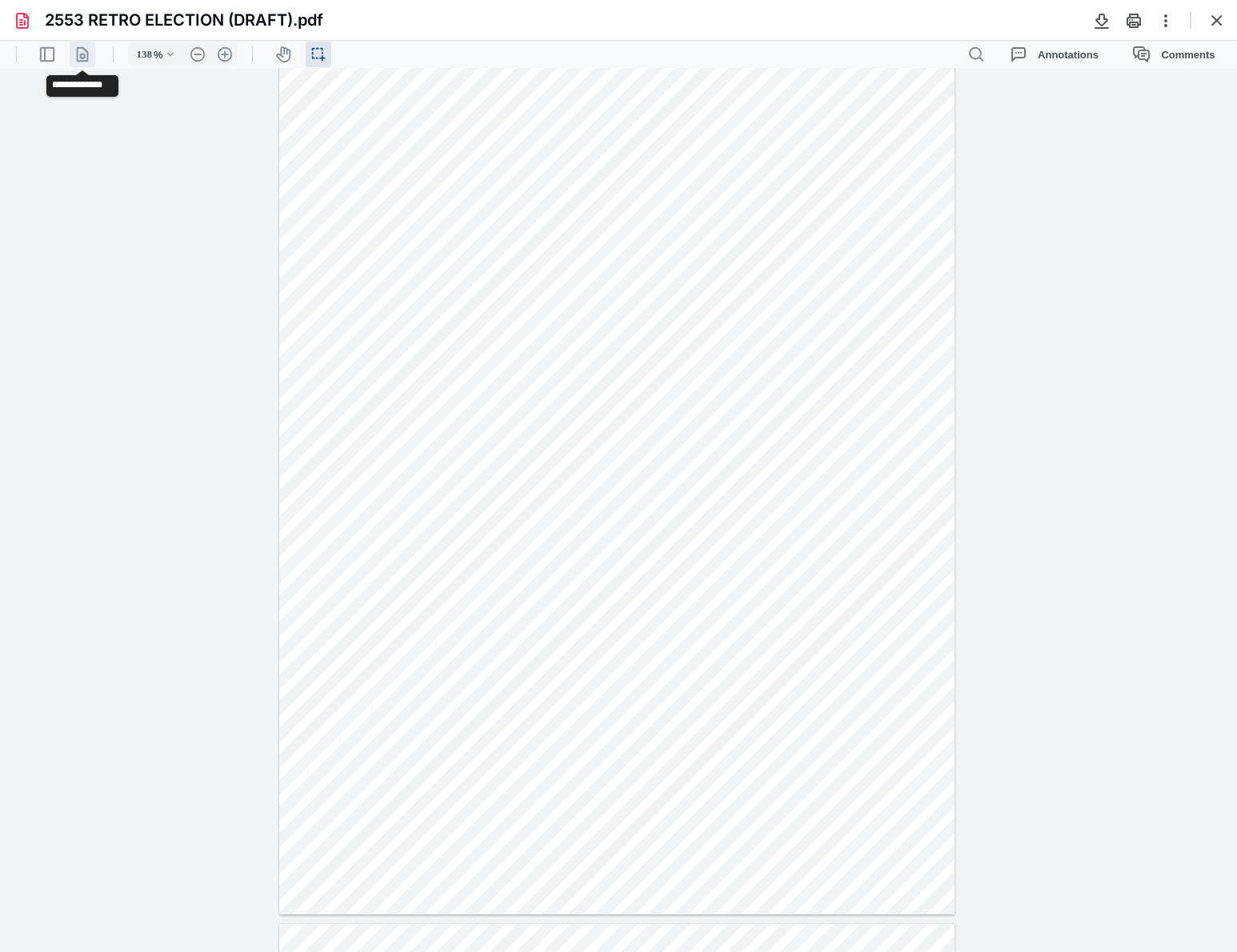 click on ".cls-1{fill:#abb0c4;} icon - header - page manipulation - line" at bounding box center [82, 54] 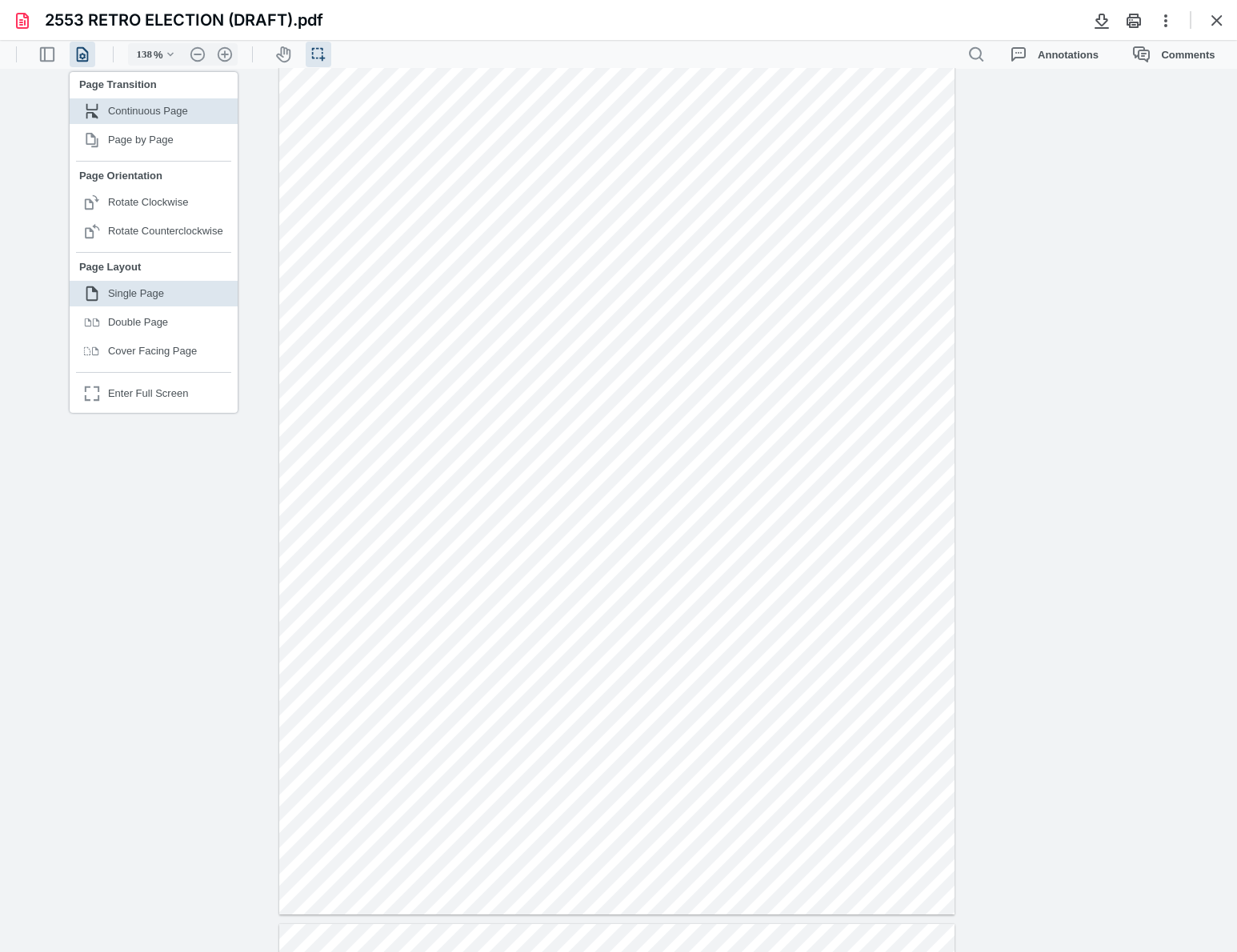 click at bounding box center [617, 478] 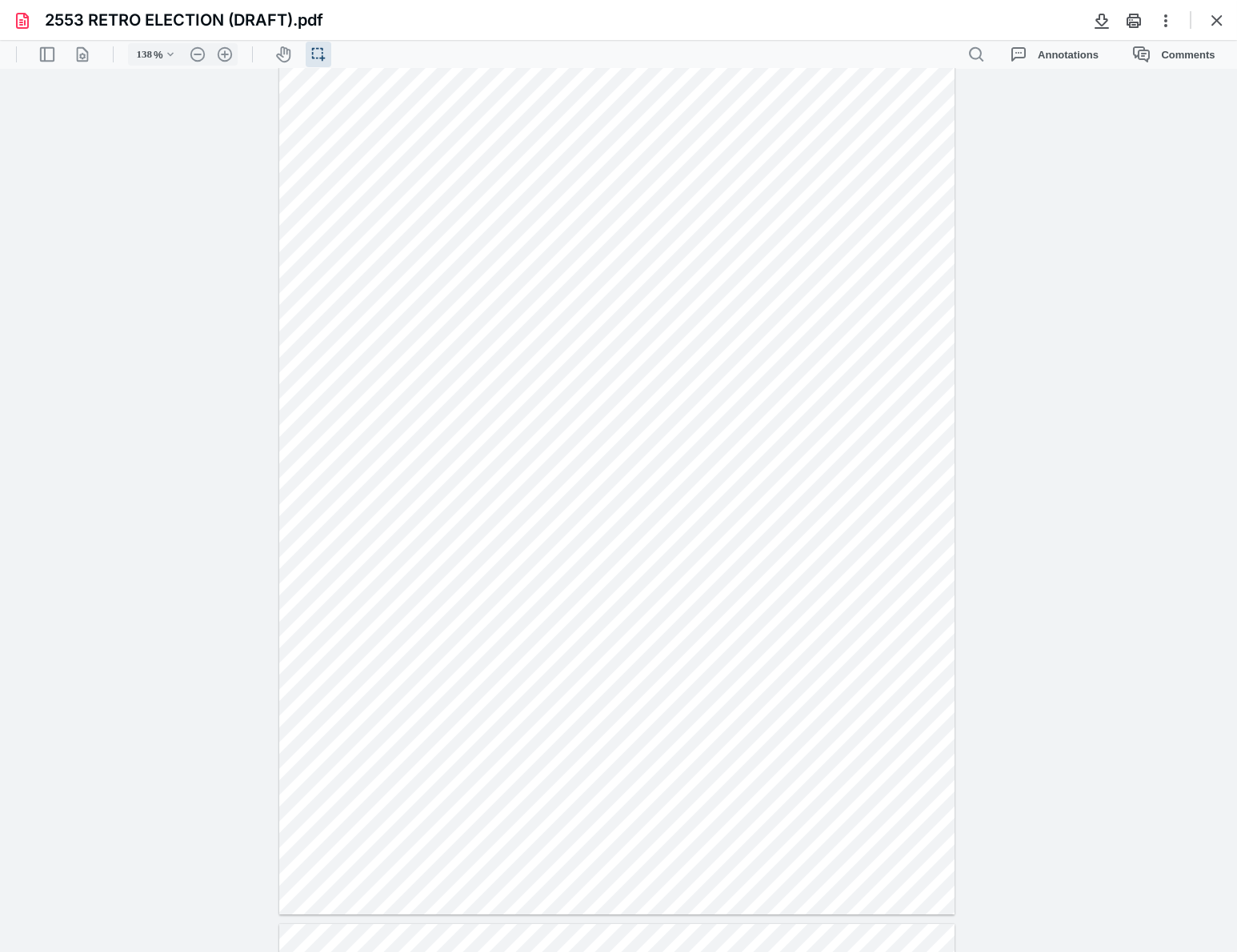 click at bounding box center (617, 478) 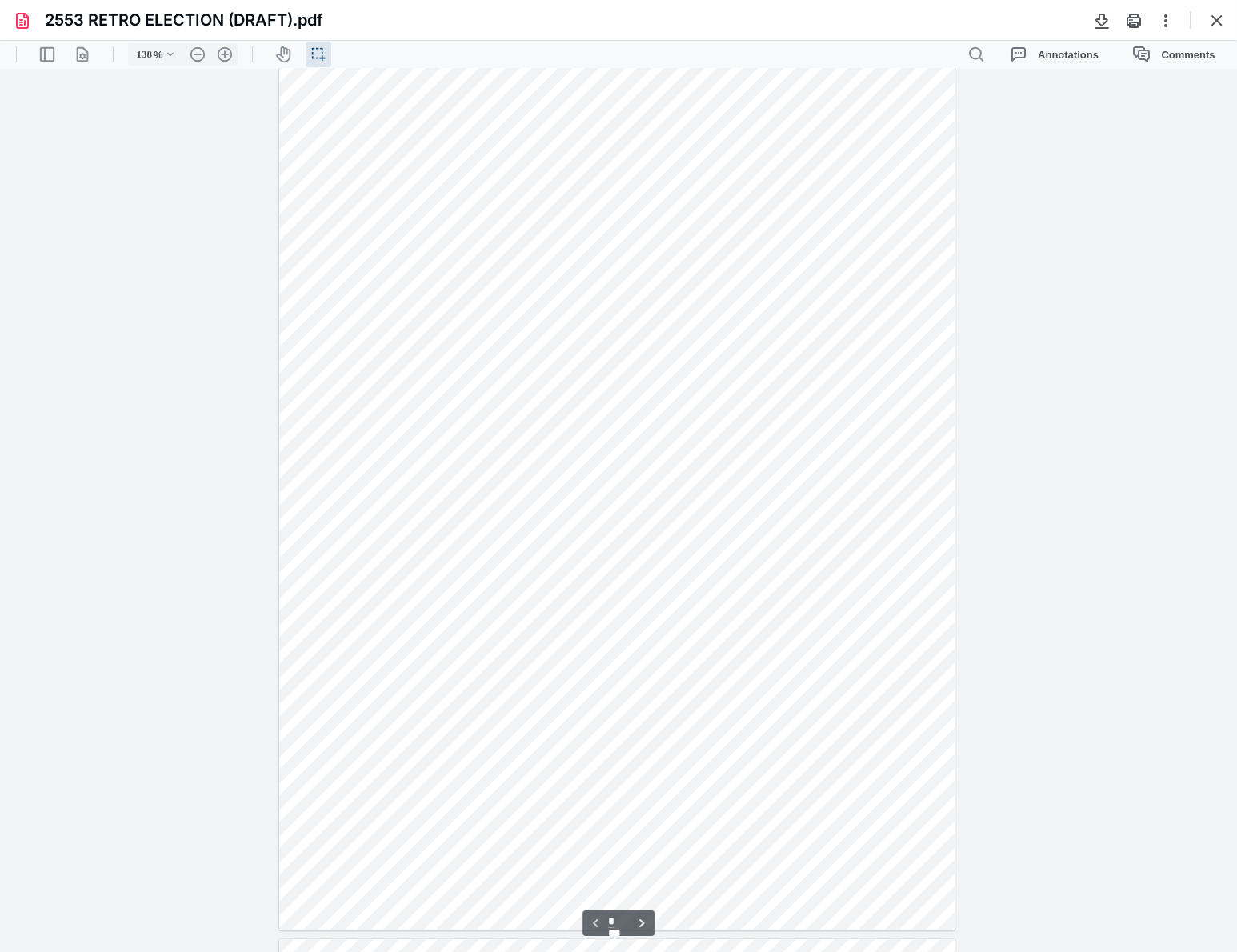 scroll, scrollTop: 0, scrollLeft: 0, axis: both 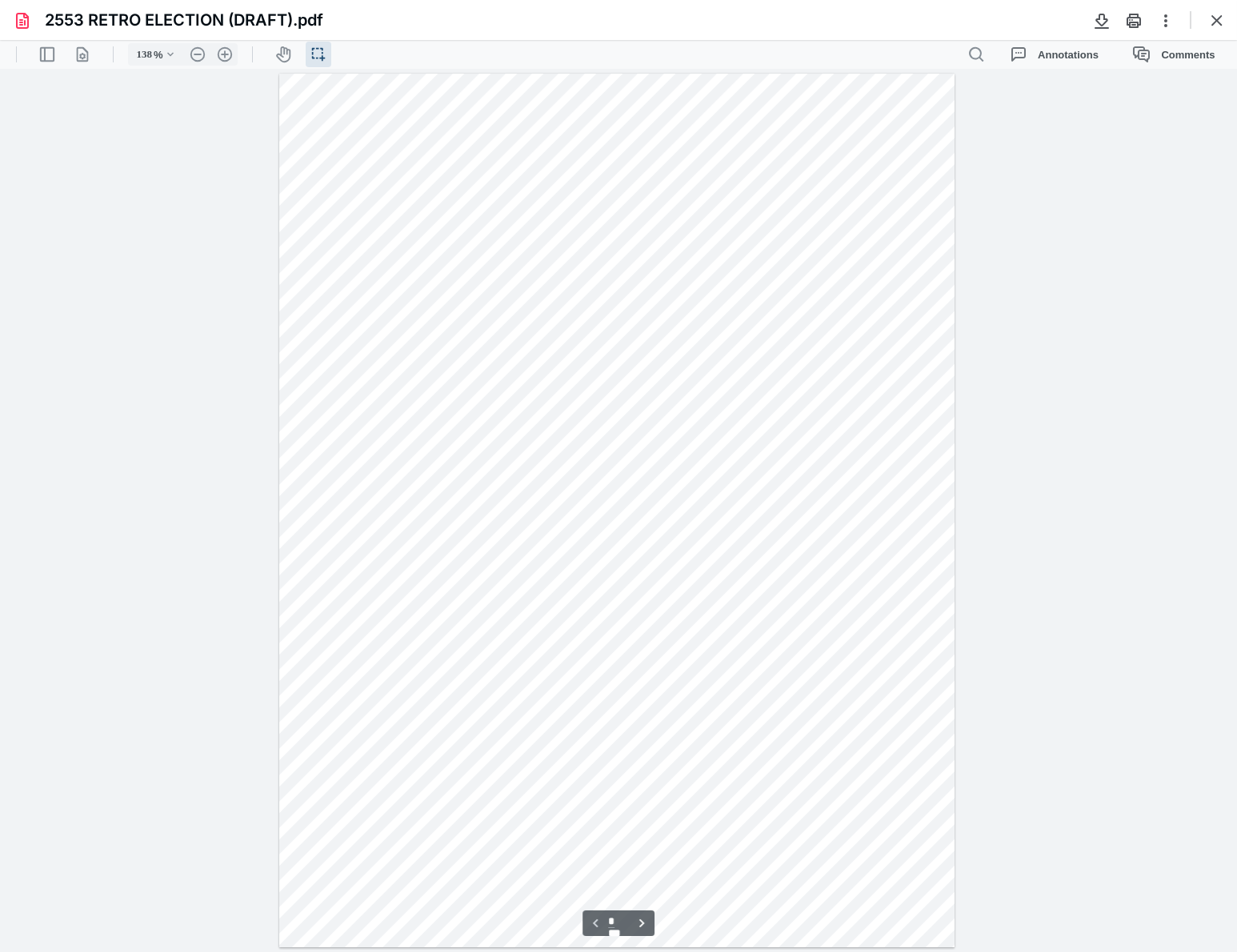 click at bounding box center (617, 510) 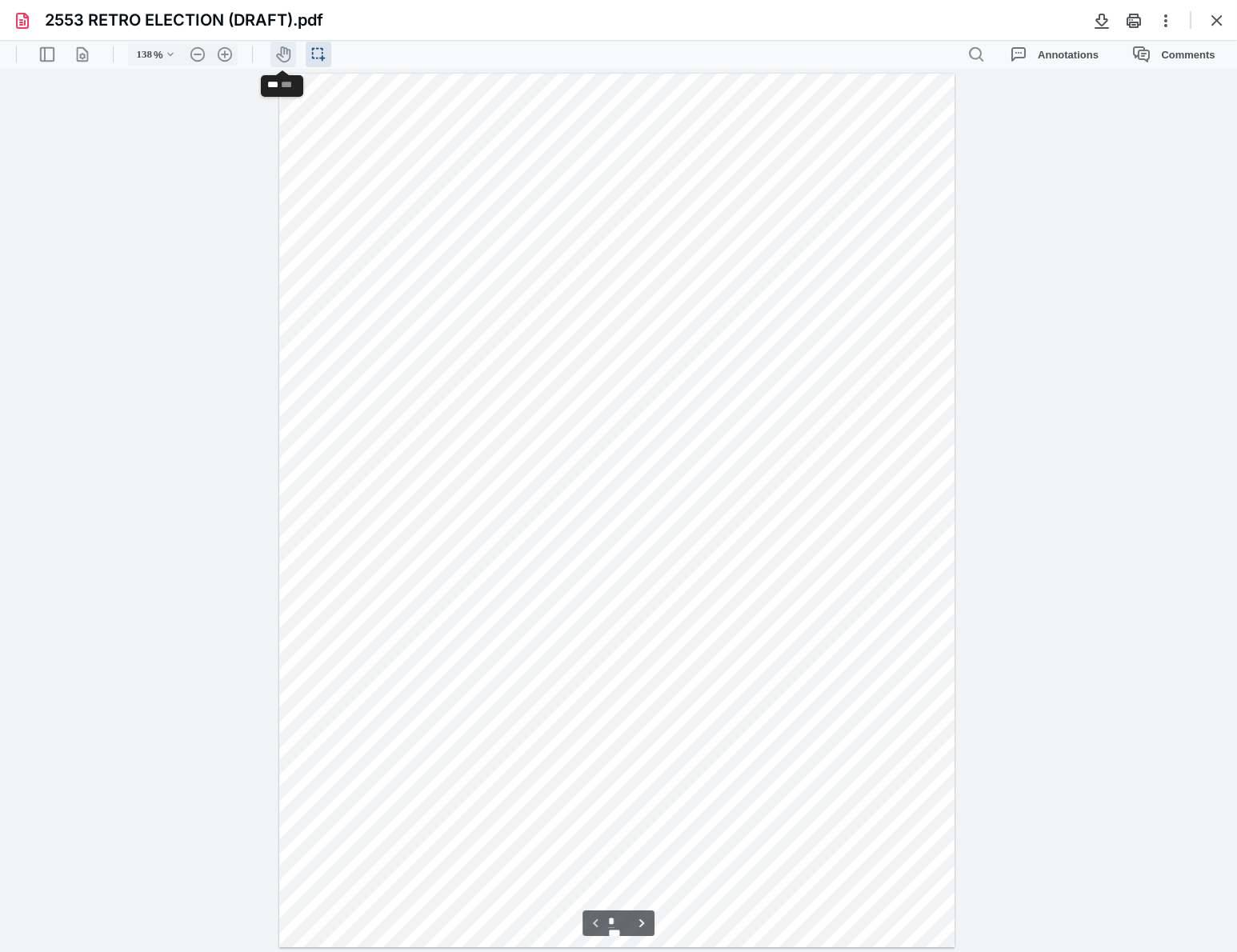 click on "icon-header-pan20" at bounding box center [283, 54] 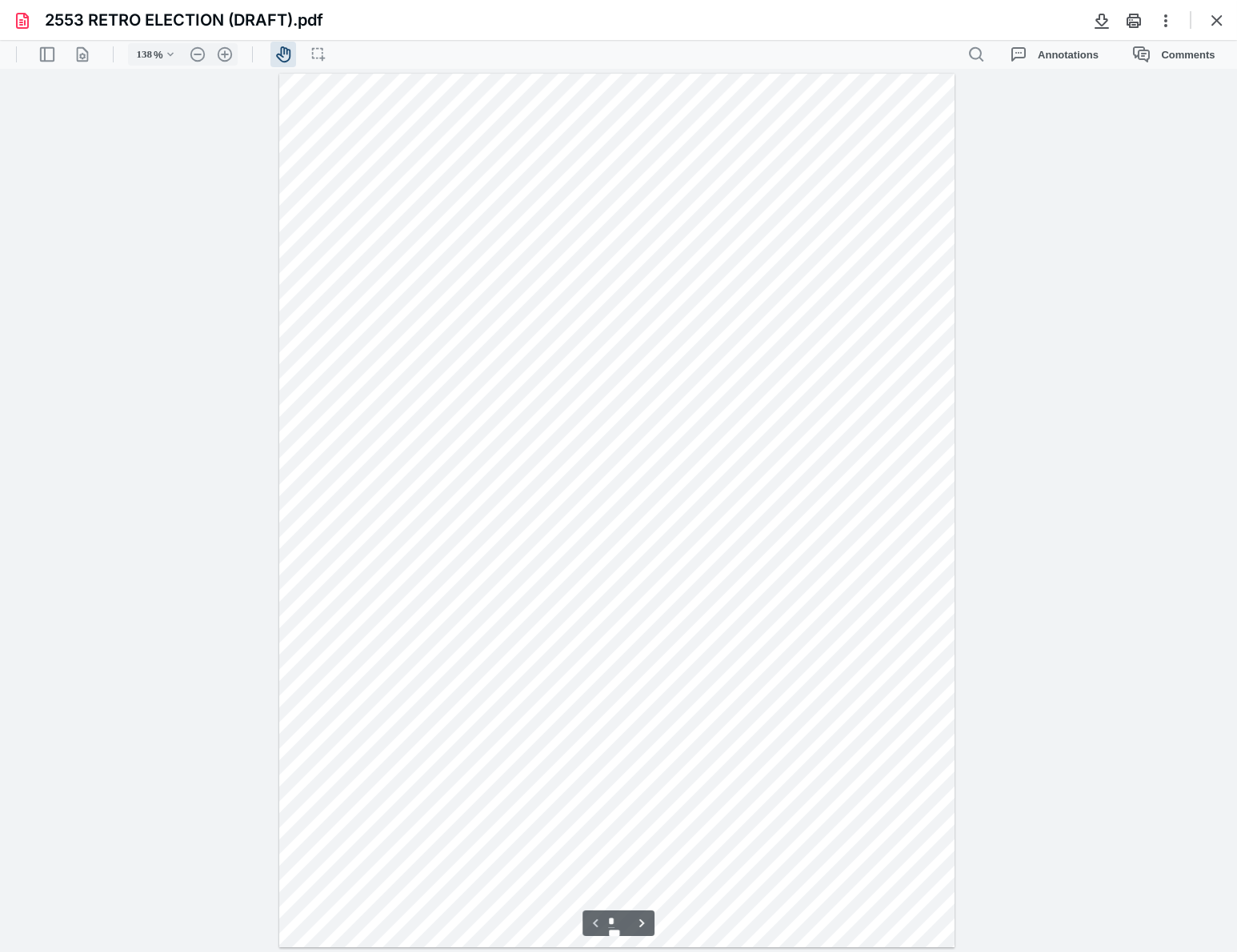 drag, startPoint x: 395, startPoint y: 263, endPoint x: 383, endPoint y: 277, distance: 18.439089 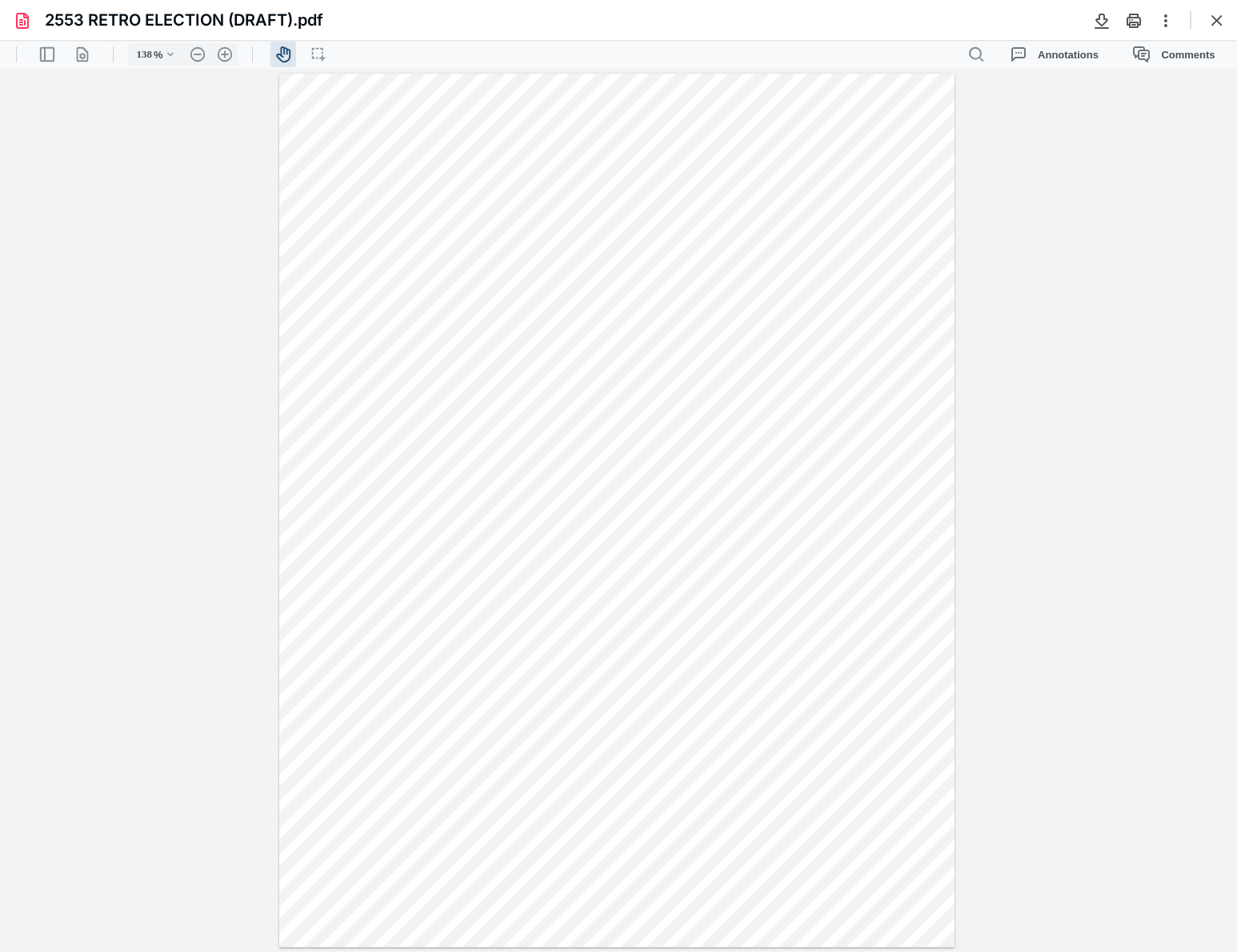 drag, startPoint x: 396, startPoint y: 229, endPoint x: 395, endPoint y: 241, distance: 12.041595 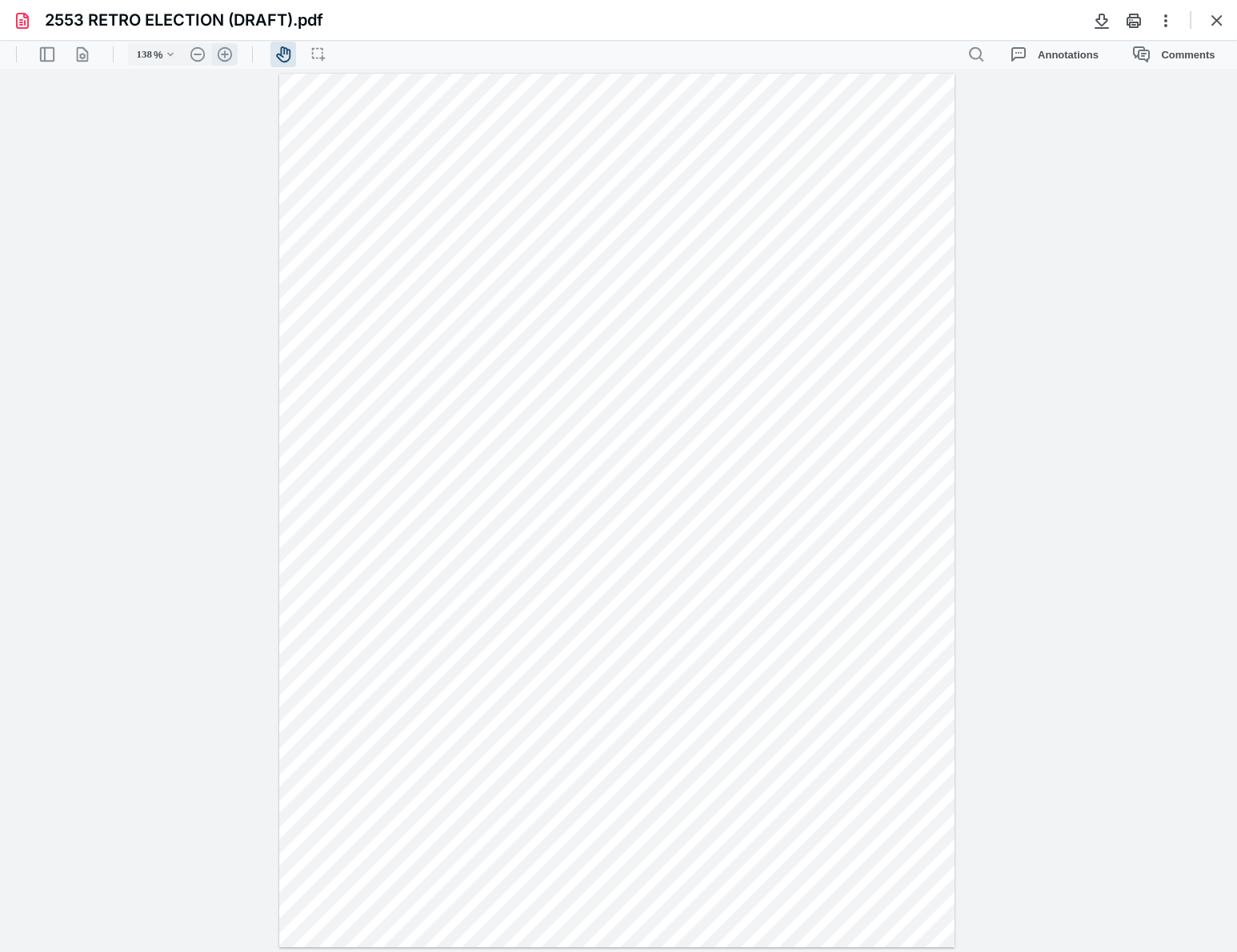 click on ".cls-1{fill:#abb0c4;} icon - header - zoom - in - line" at bounding box center (225, 54) 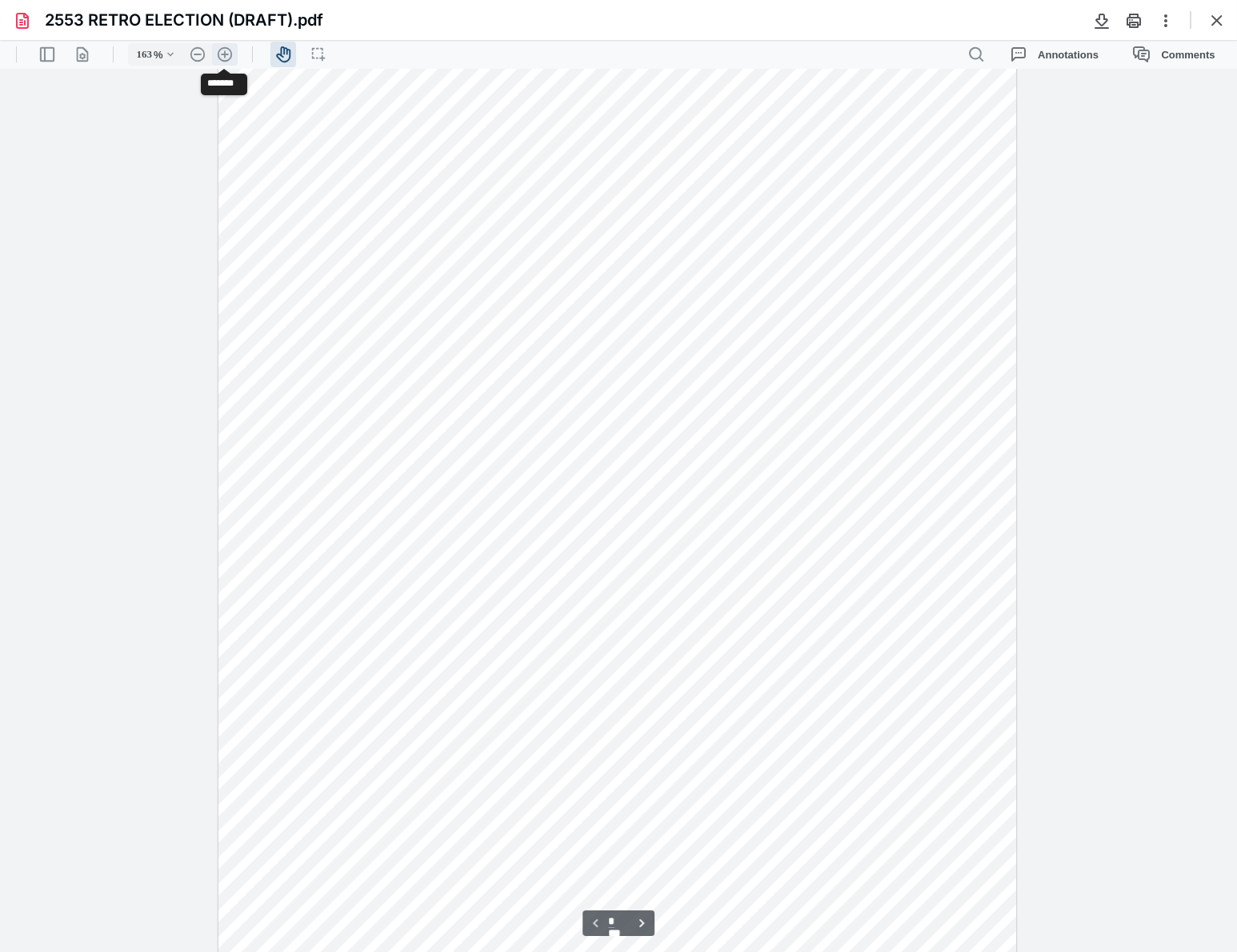 click on ".cls-1{fill:#abb0c4;} icon - header - zoom - in - line" at bounding box center [225, 54] 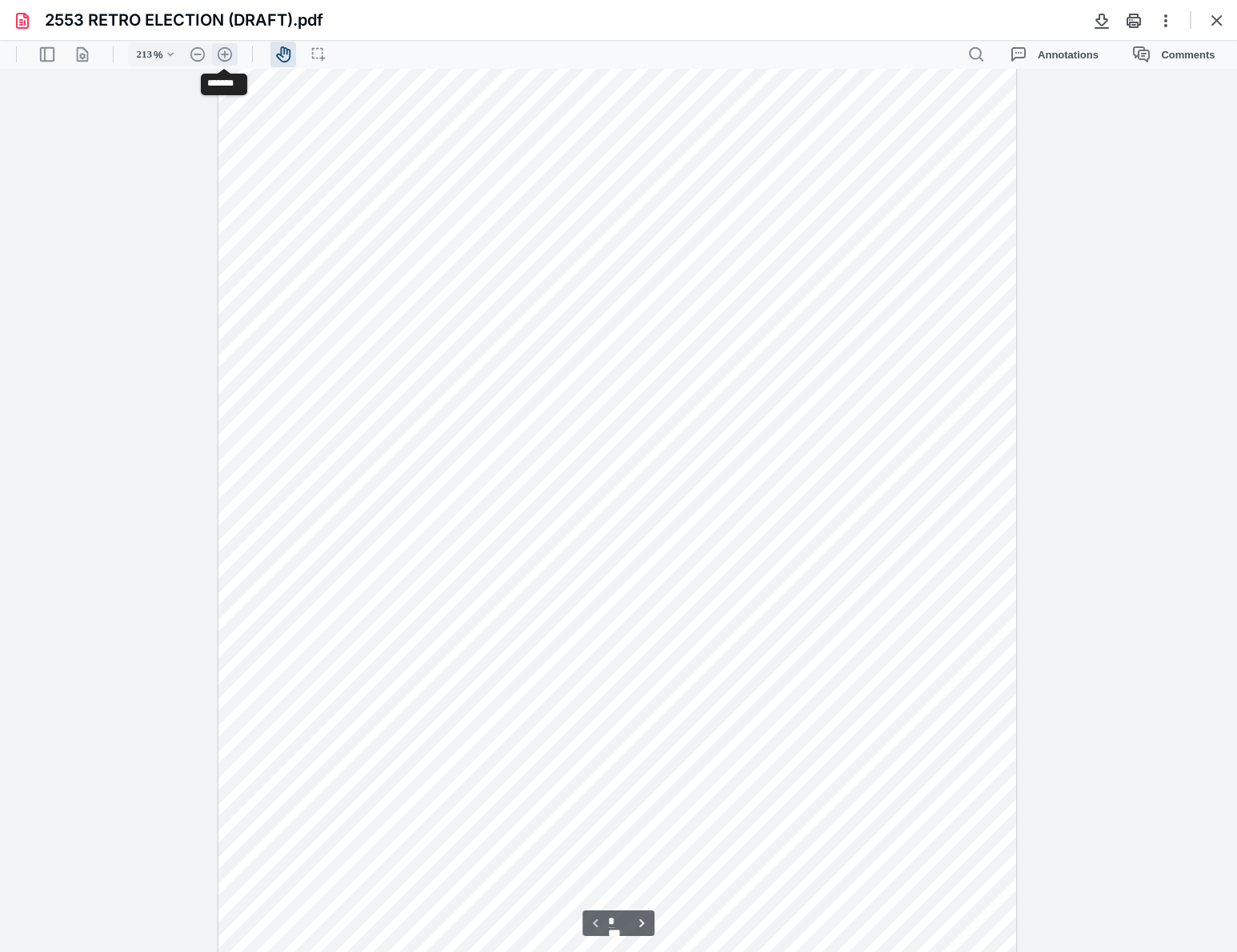 scroll, scrollTop: 232, scrollLeft: 0, axis: vertical 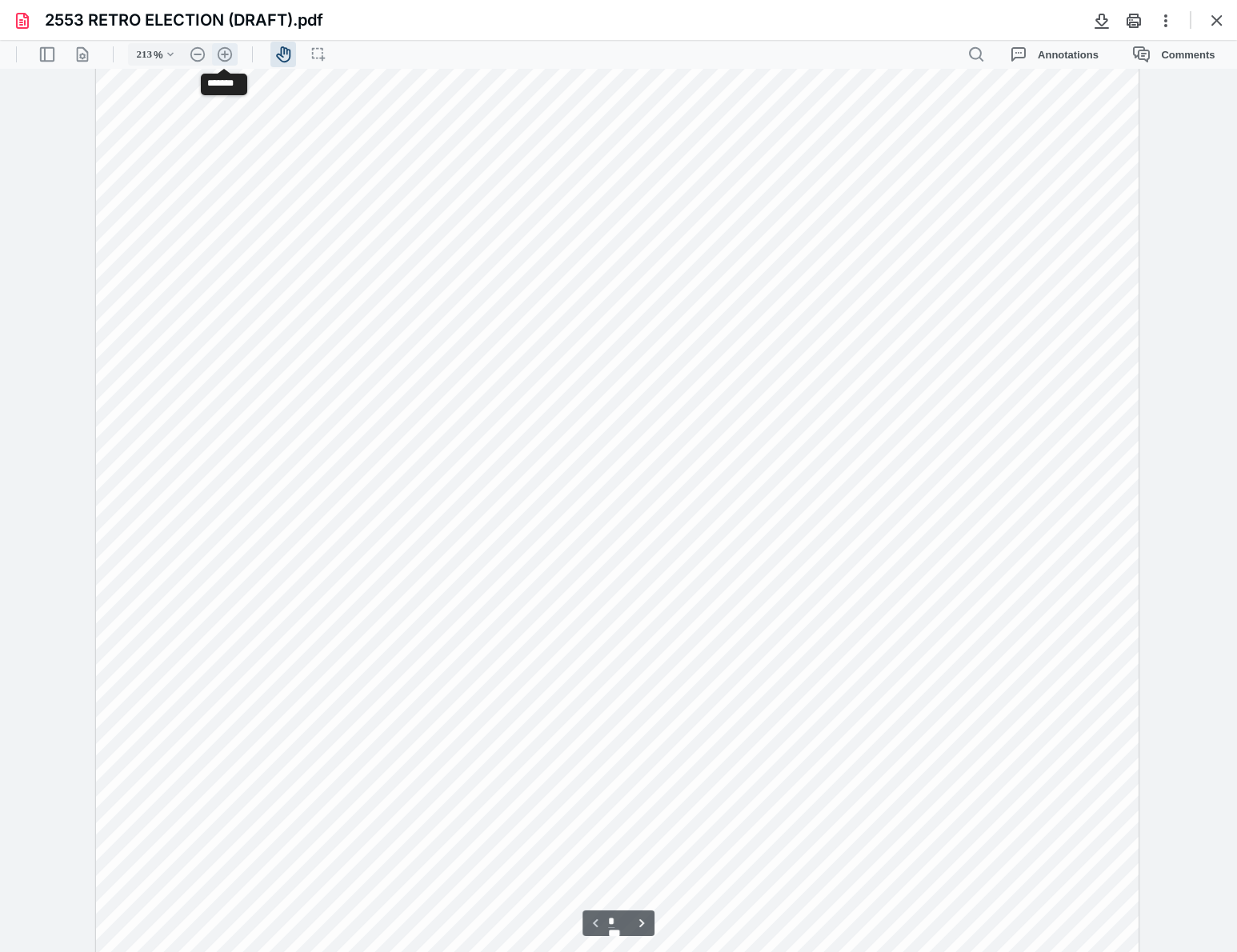 click on ".cls-1{fill:#abb0c4;} icon - header - zoom - in - line" at bounding box center [225, 54] 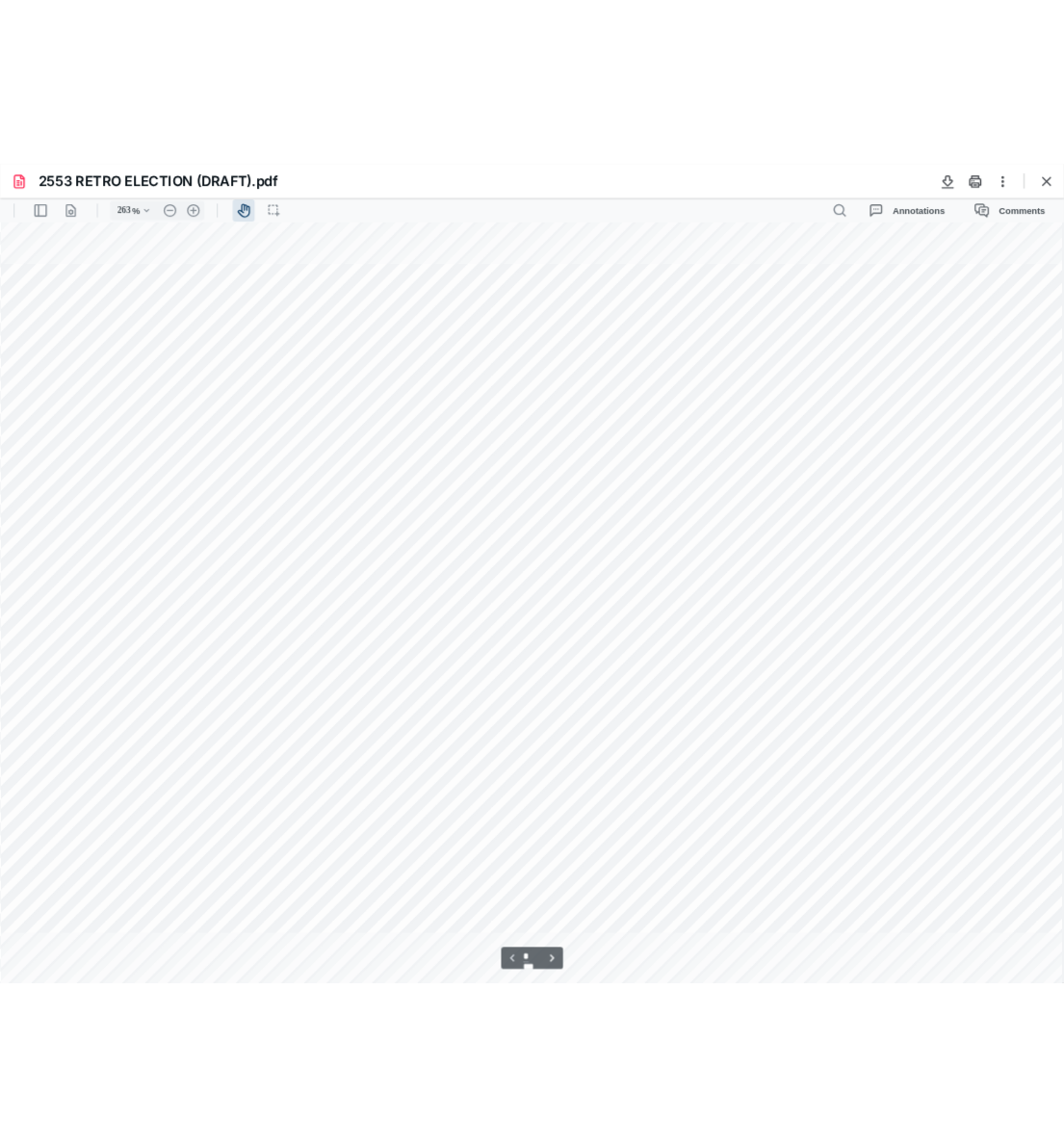 scroll, scrollTop: 177, scrollLeft: 47, axis: both 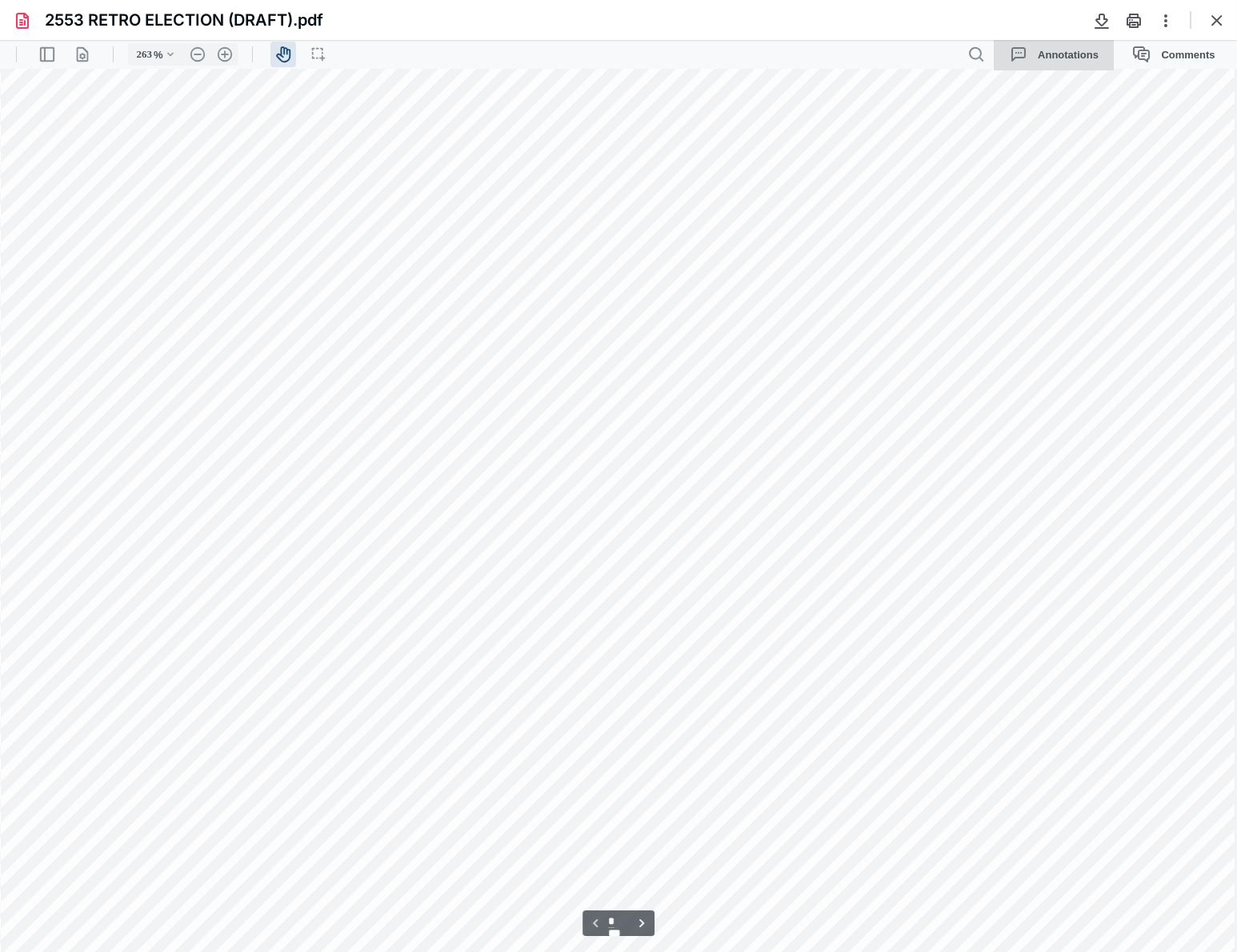 click on "Annotations" at bounding box center [1054, 54] 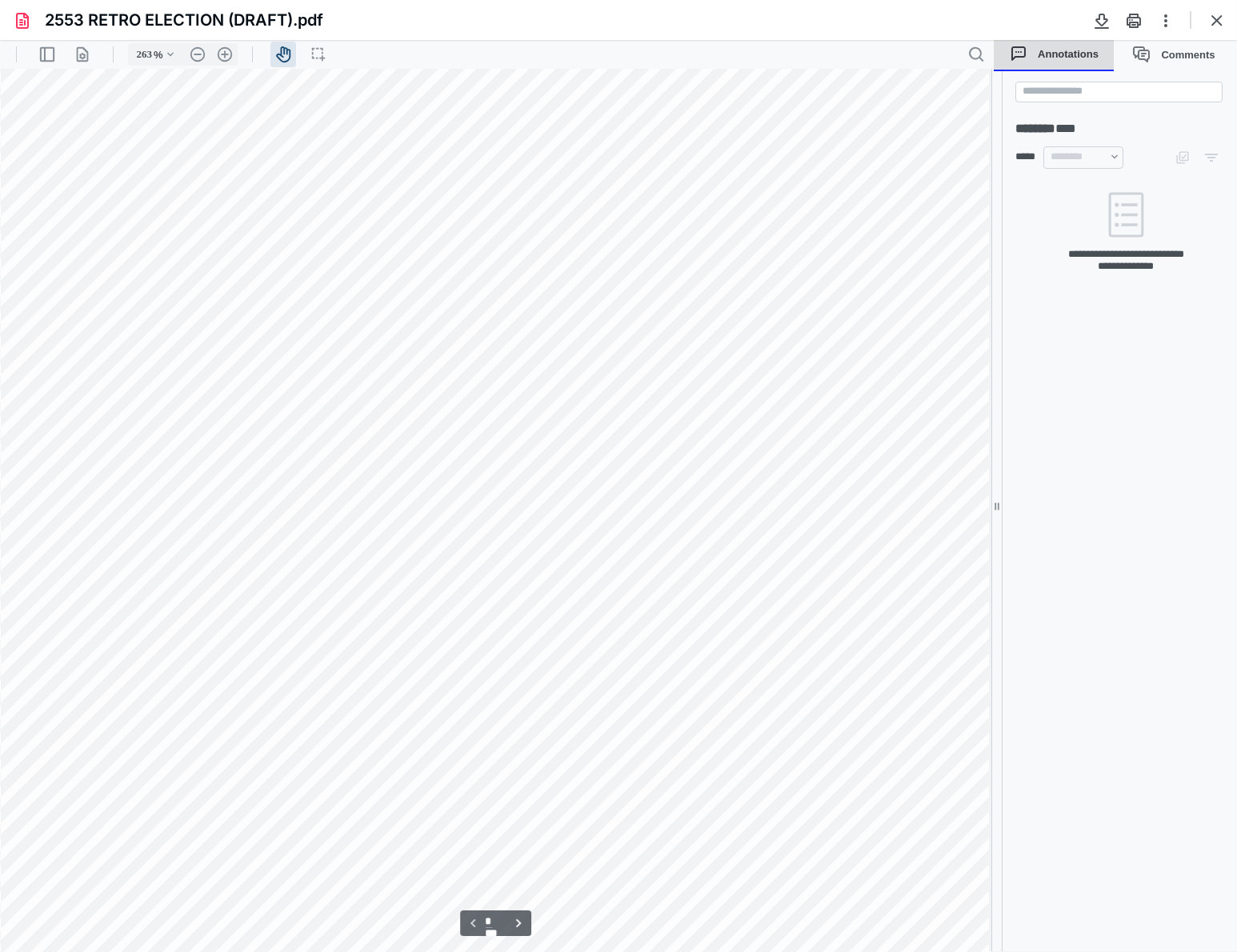 click on "Annotations" at bounding box center (1054, 54) 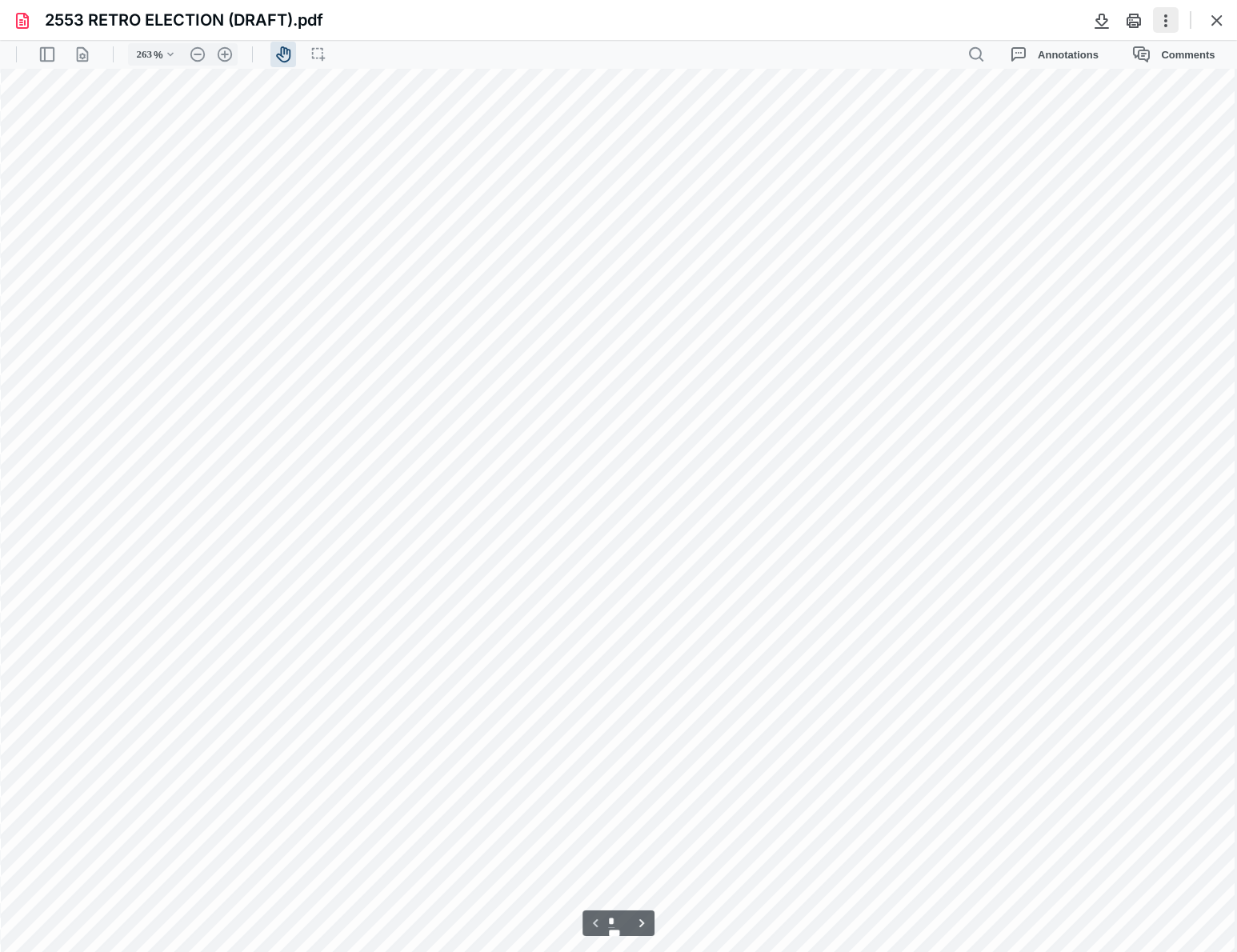 click at bounding box center [1166, 20] 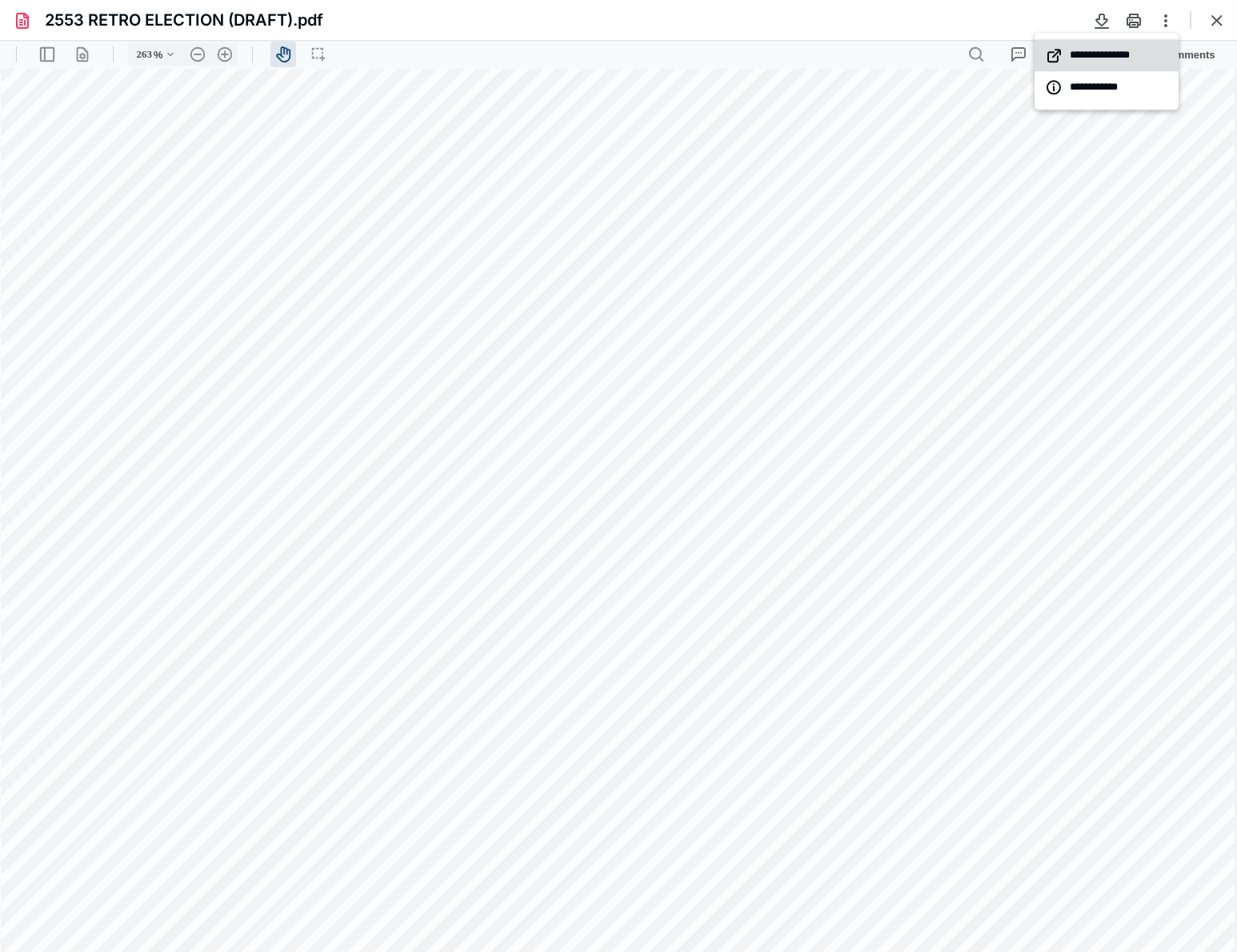 click on "**********" at bounding box center (1107, 55) 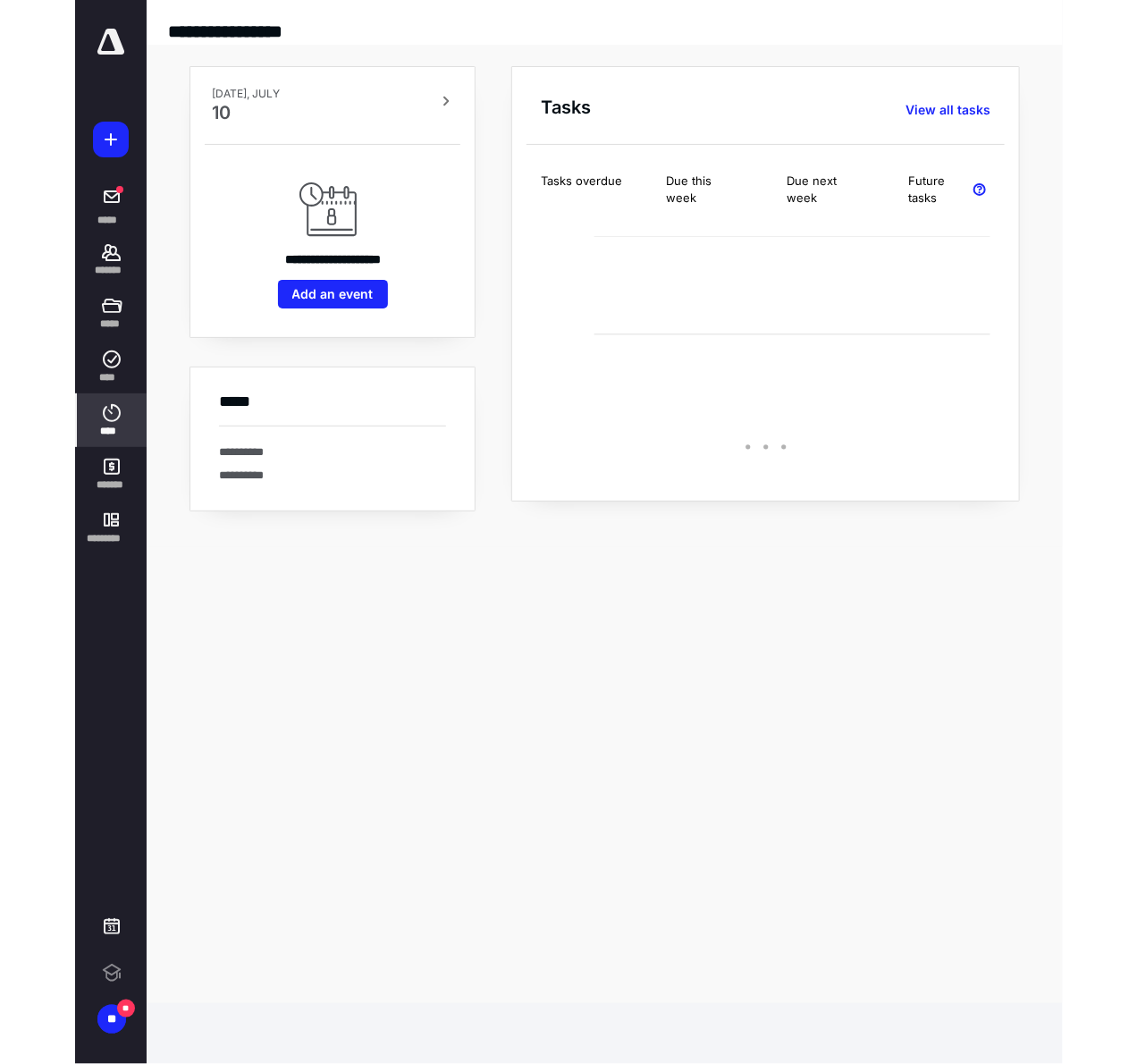 scroll, scrollTop: 0, scrollLeft: 0, axis: both 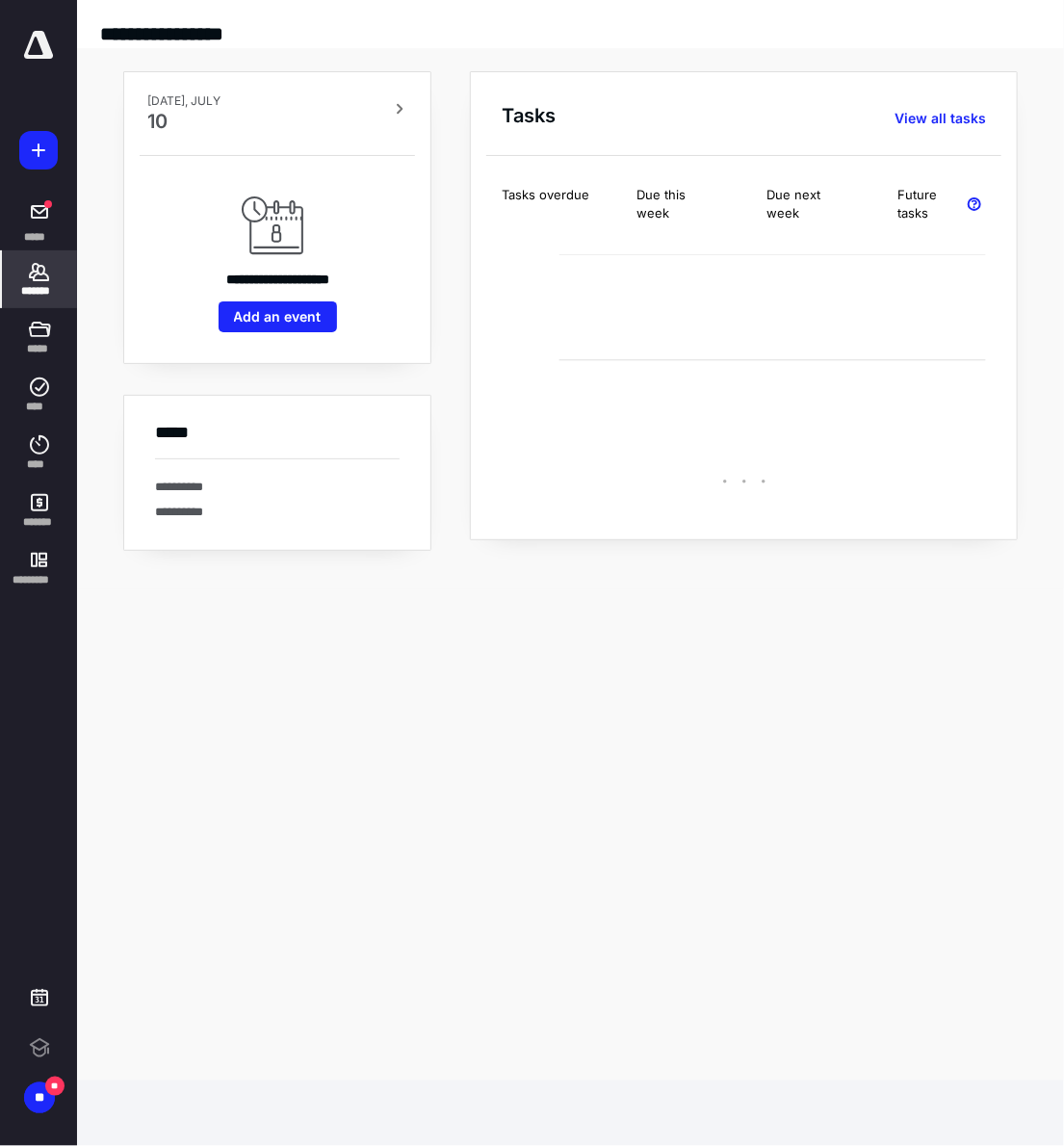 click 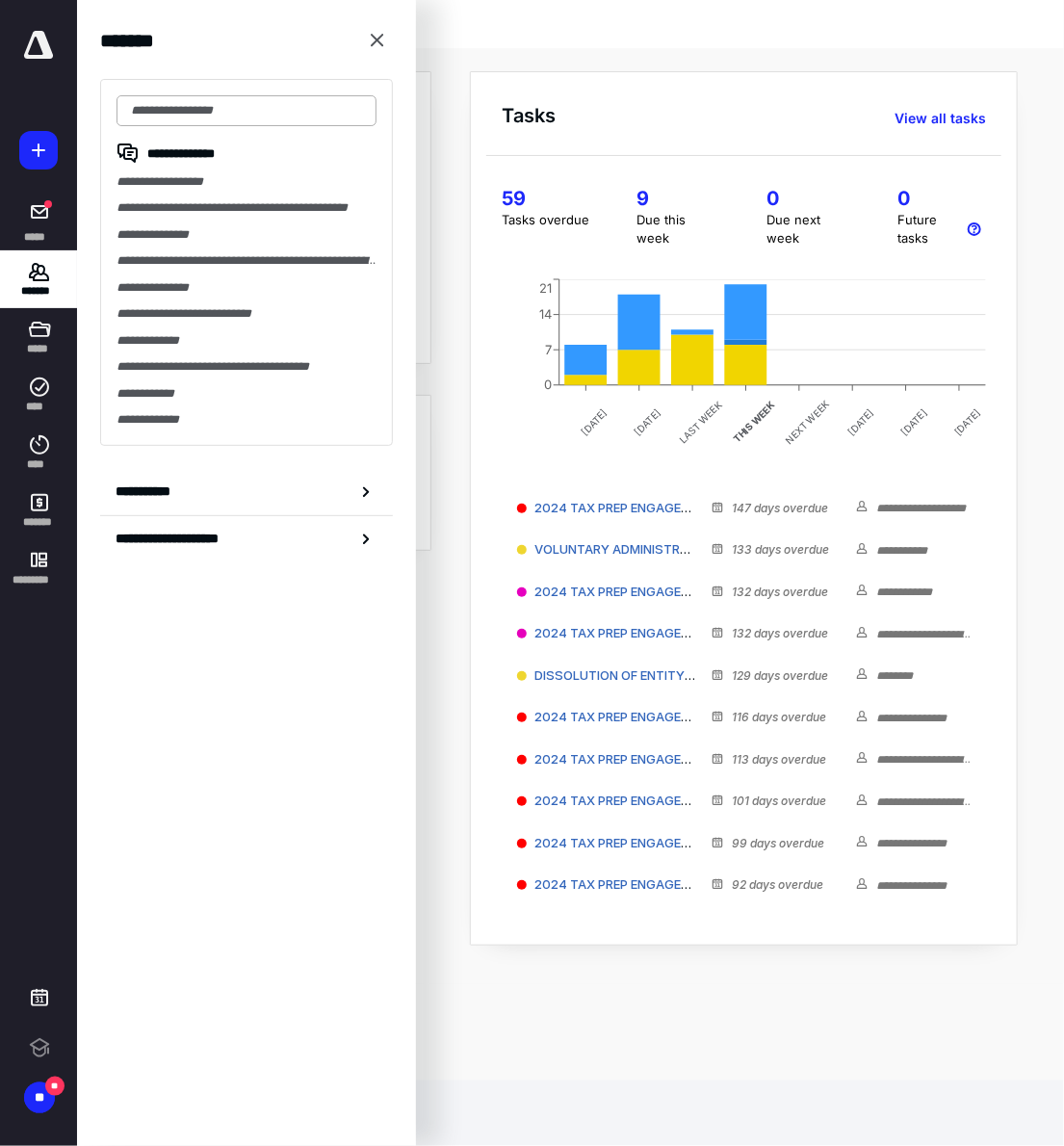 click at bounding box center (247, 111) 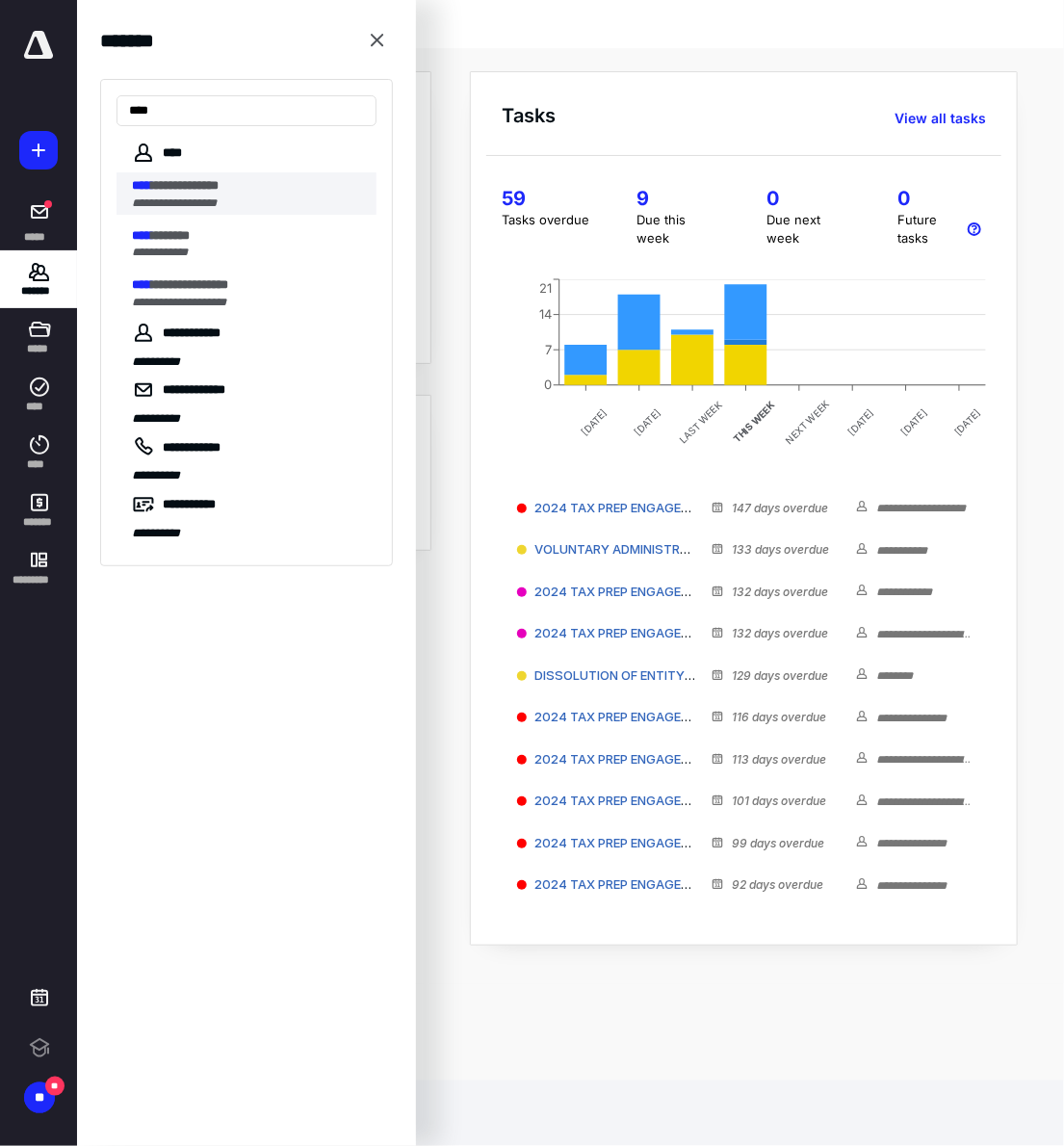 type on "****" 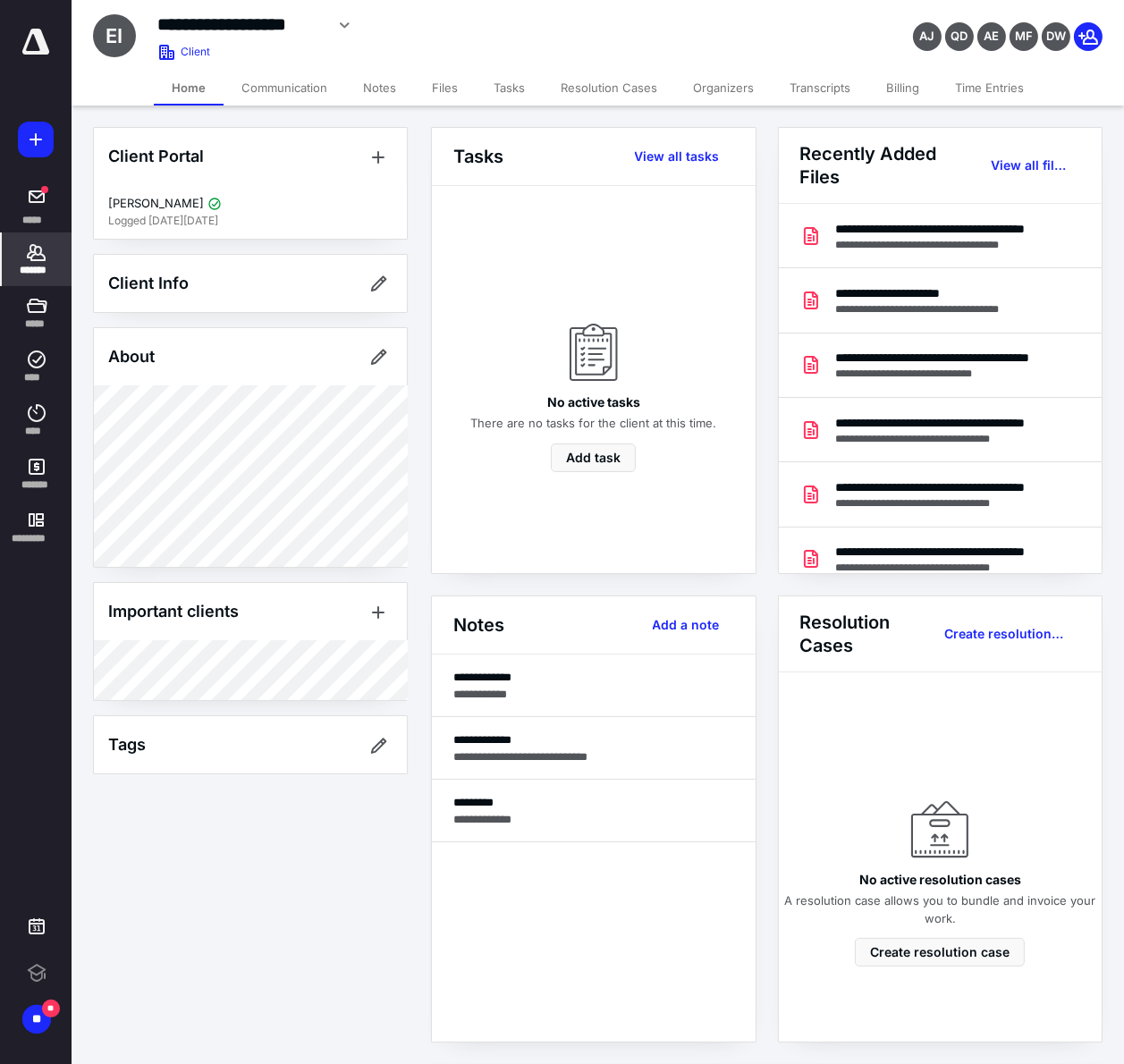 click on "Files" at bounding box center (444, 88) 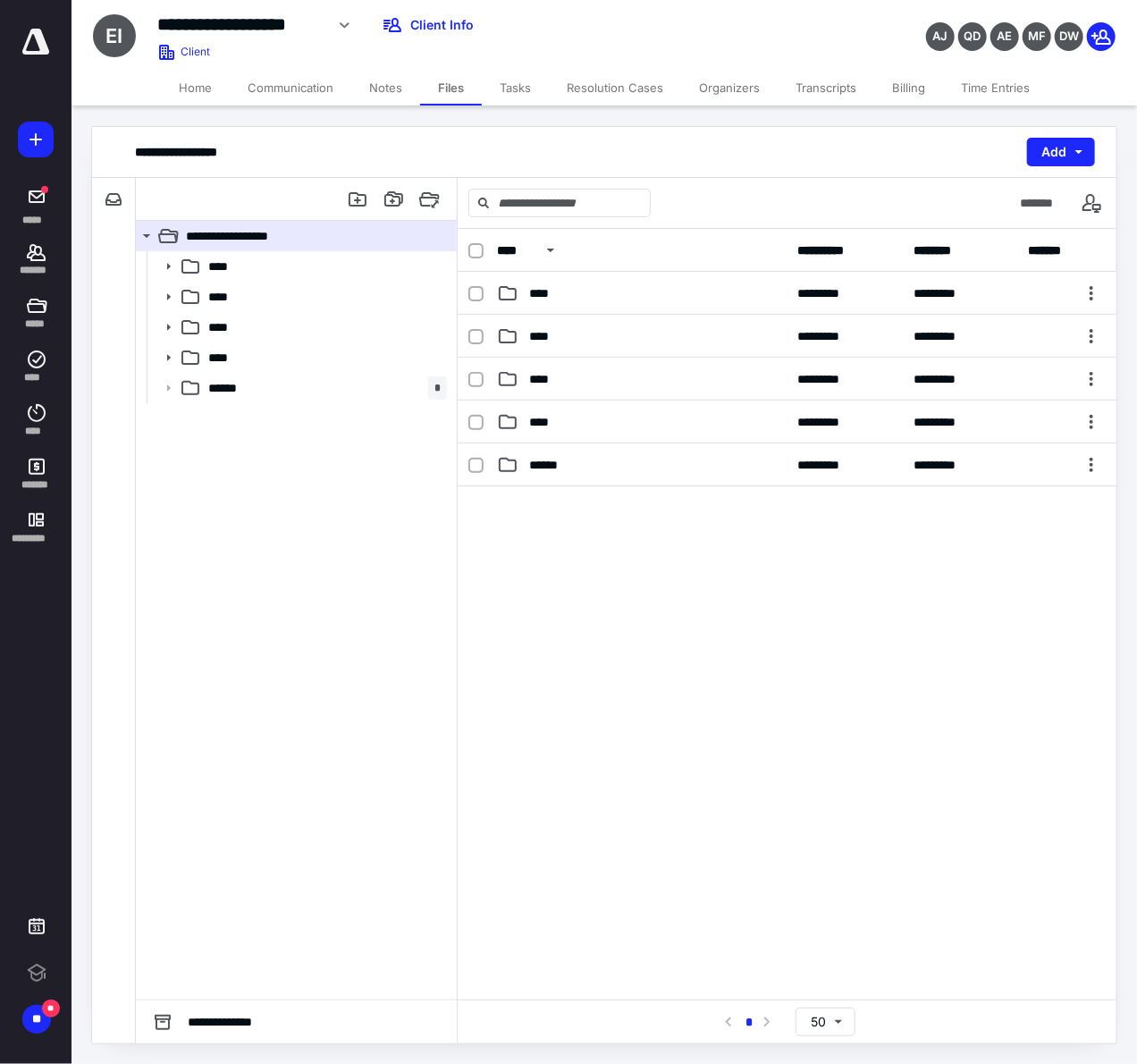 scroll, scrollTop: 0, scrollLeft: 0, axis: both 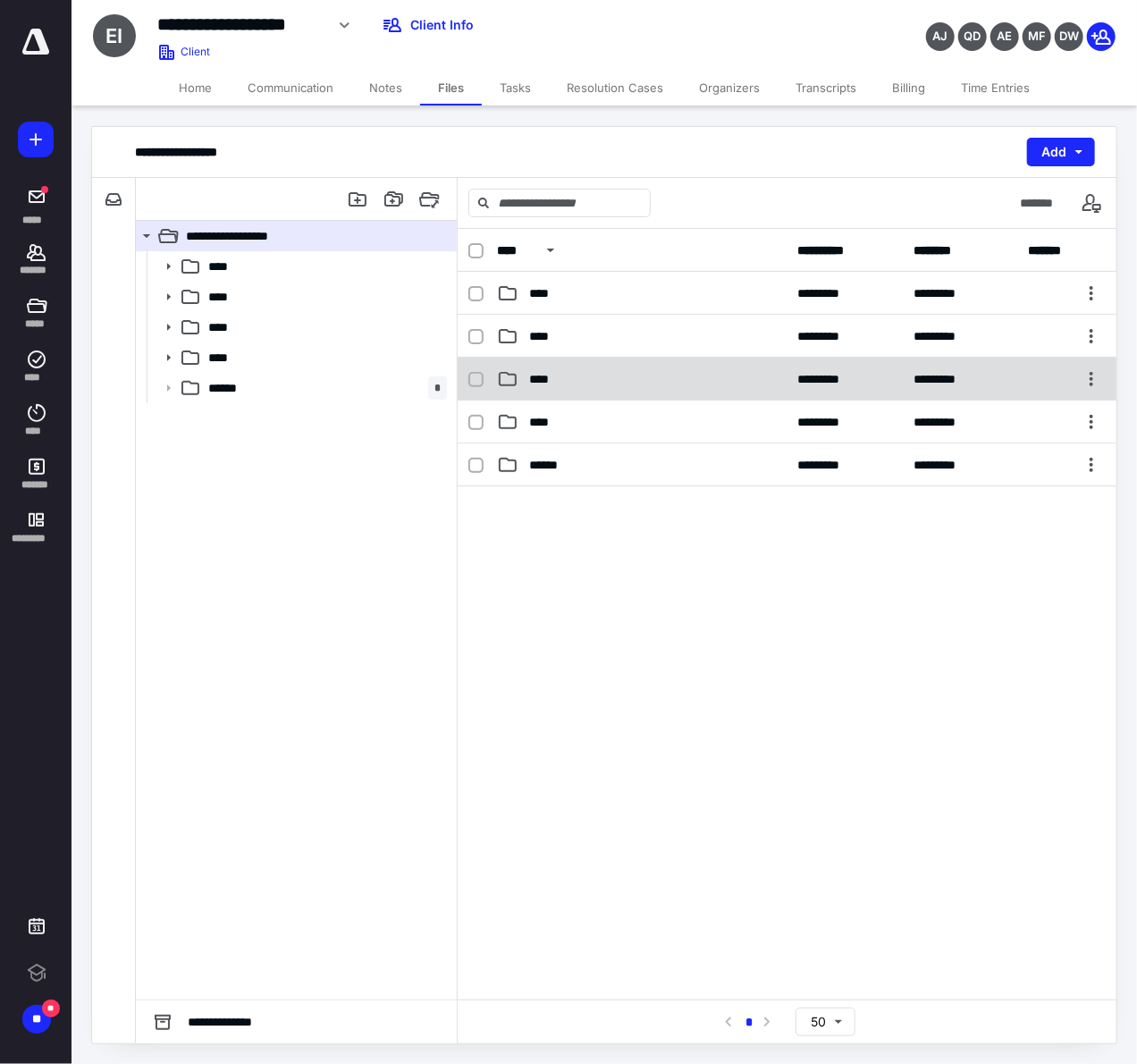 click on "****" at bounding box center [544, 379] 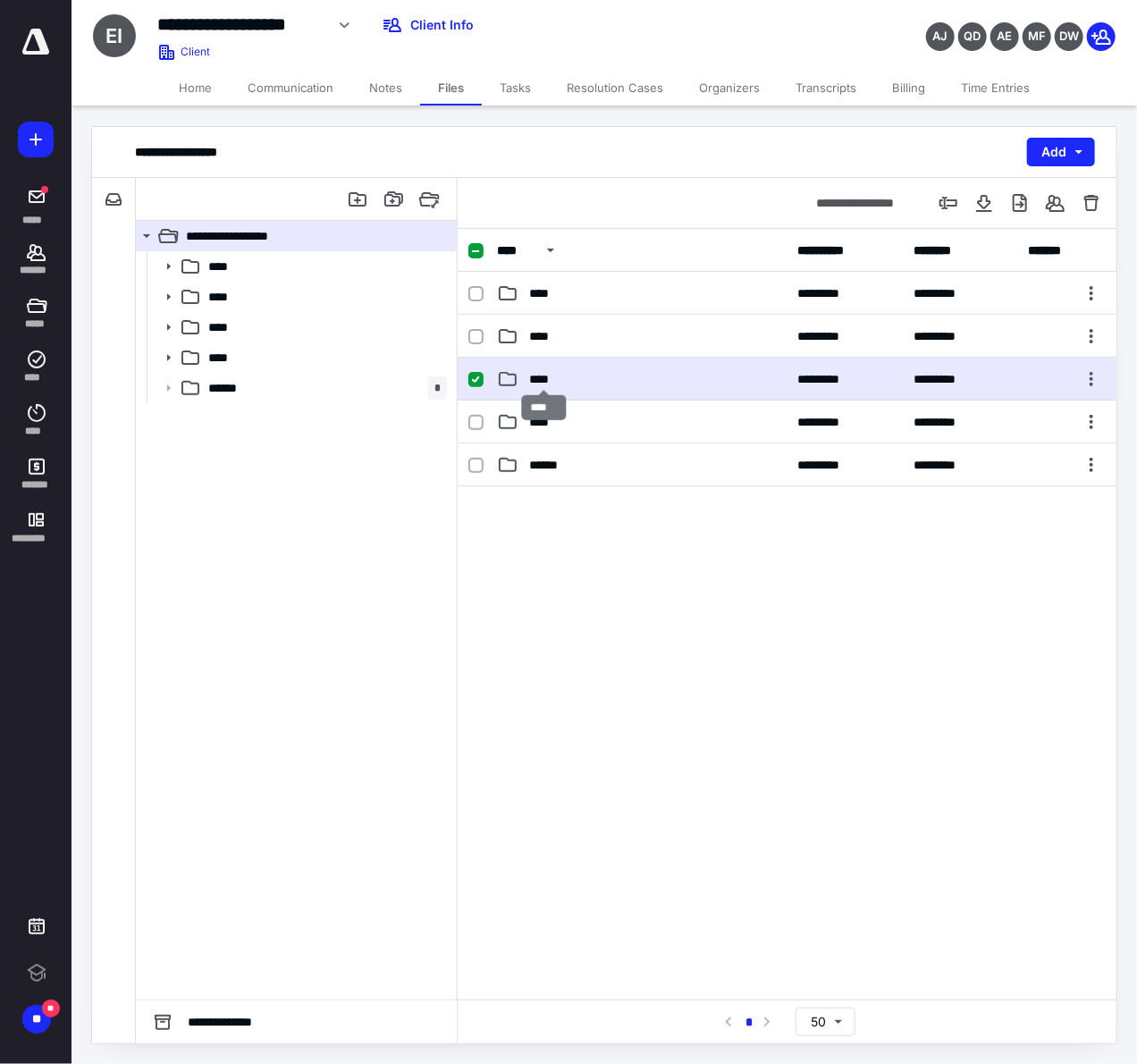 click on "****" at bounding box center [544, 379] 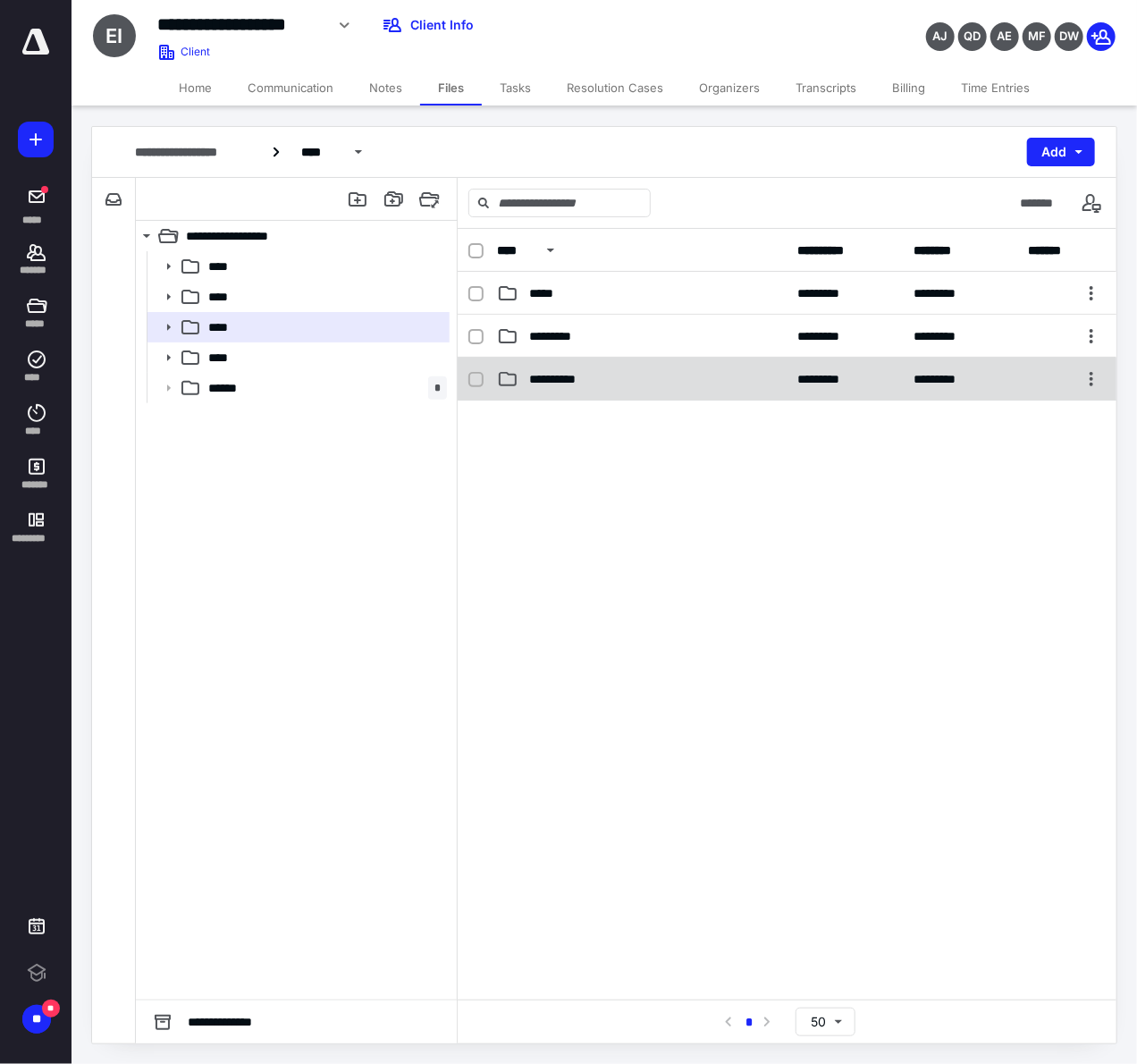 click on "**********" at bounding box center (568, 379) 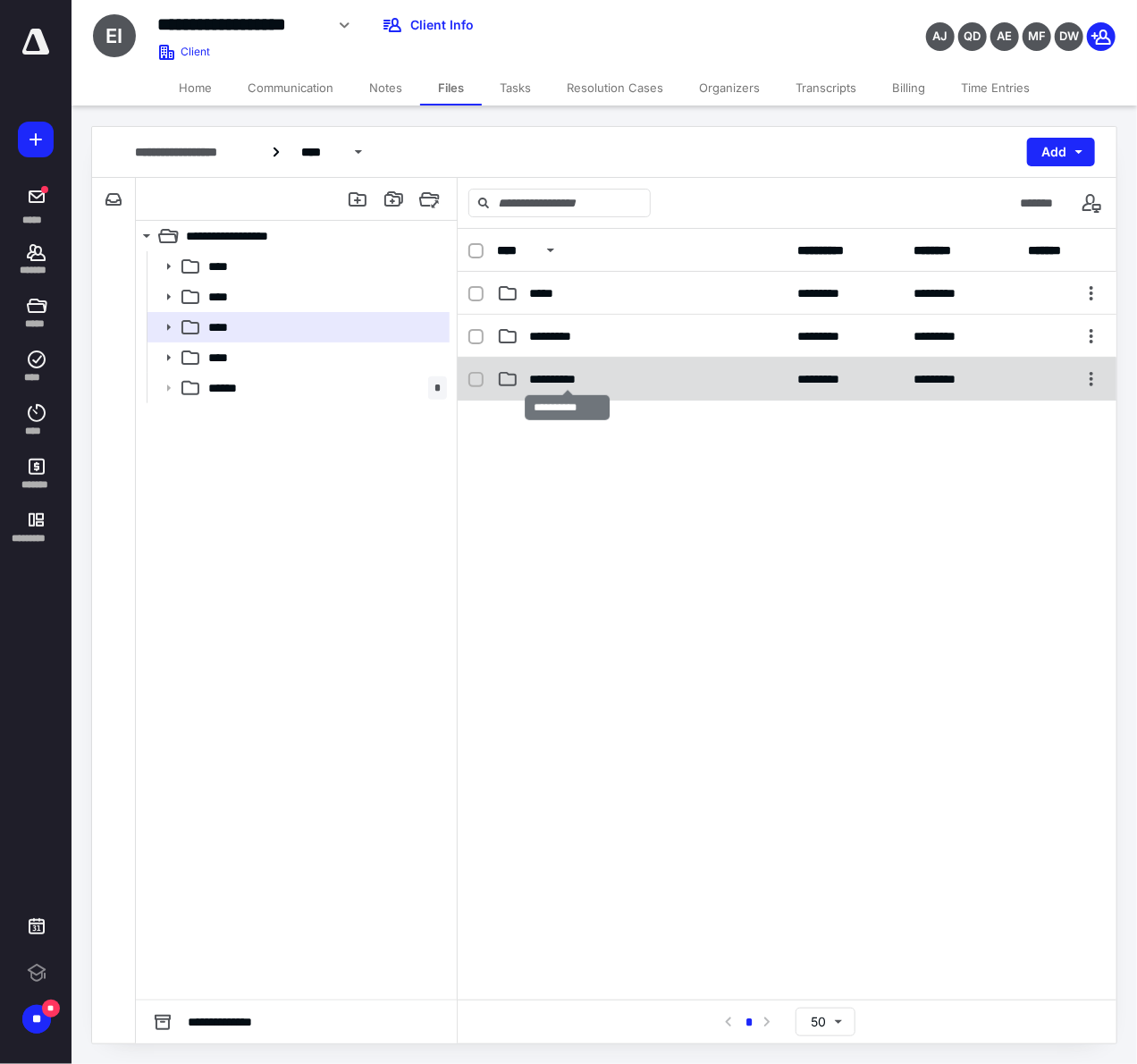 click on "**********" at bounding box center [568, 379] 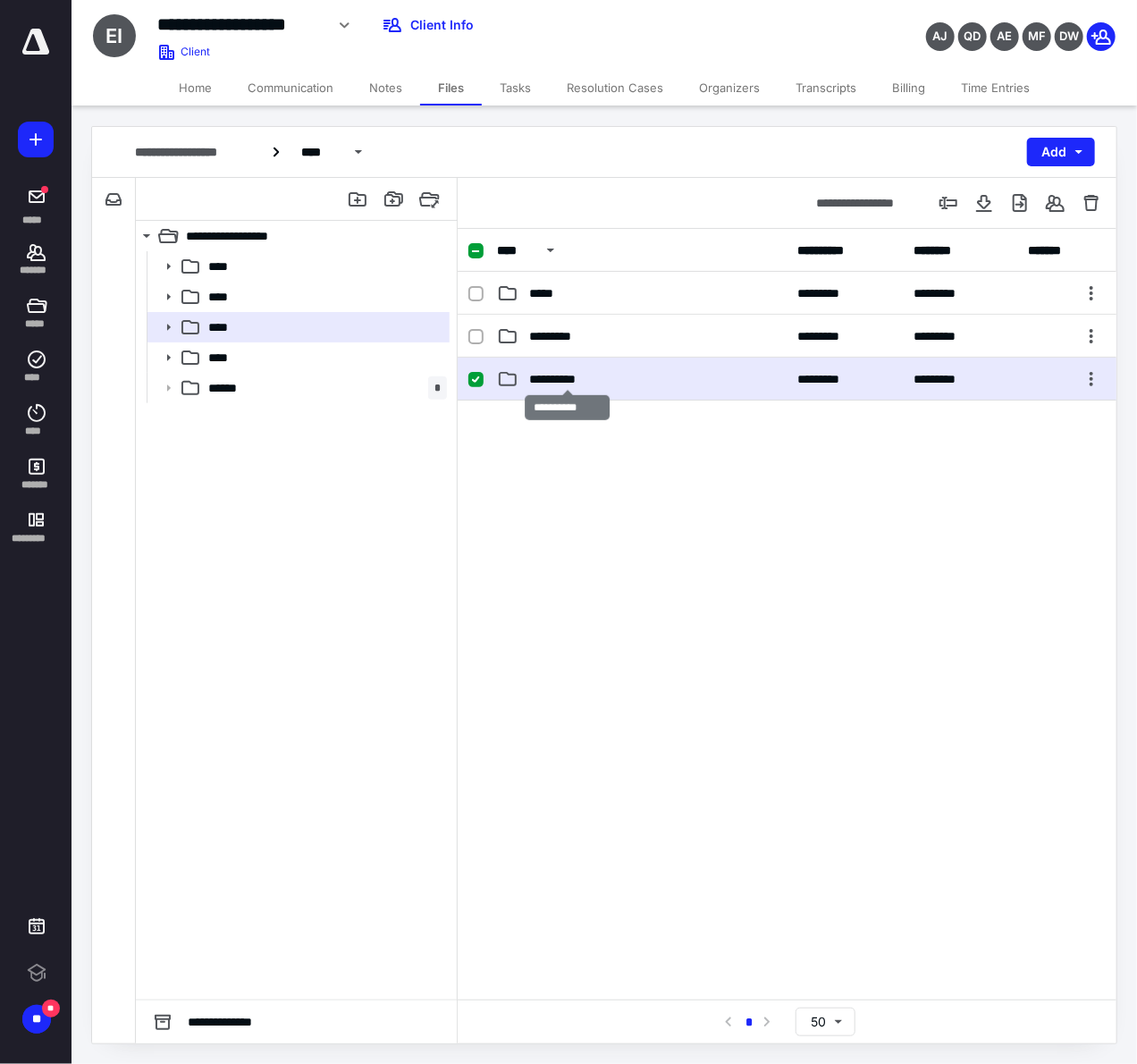 click on "**********" at bounding box center [568, 379] 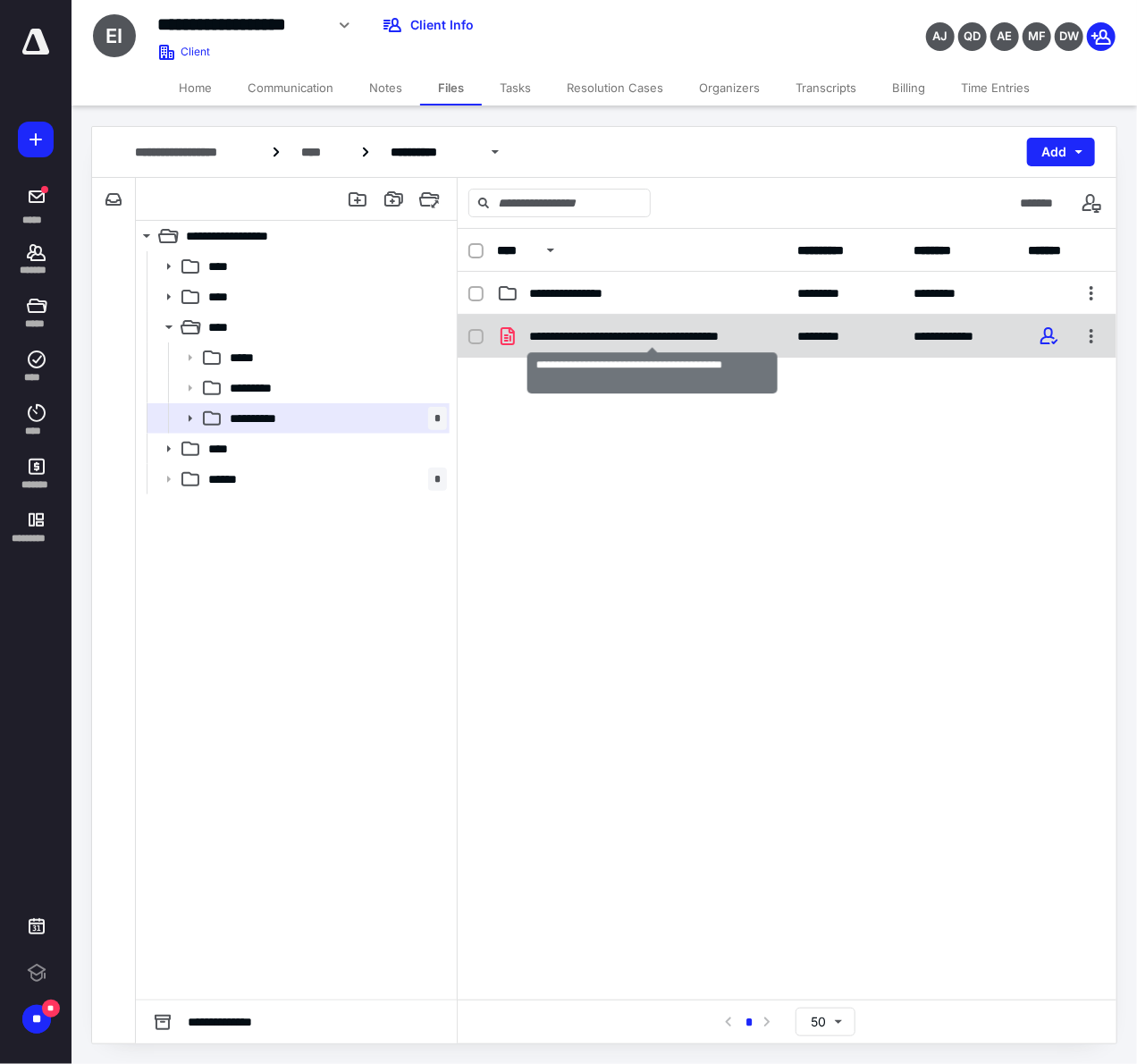 click on "**********" at bounding box center (653, 336) 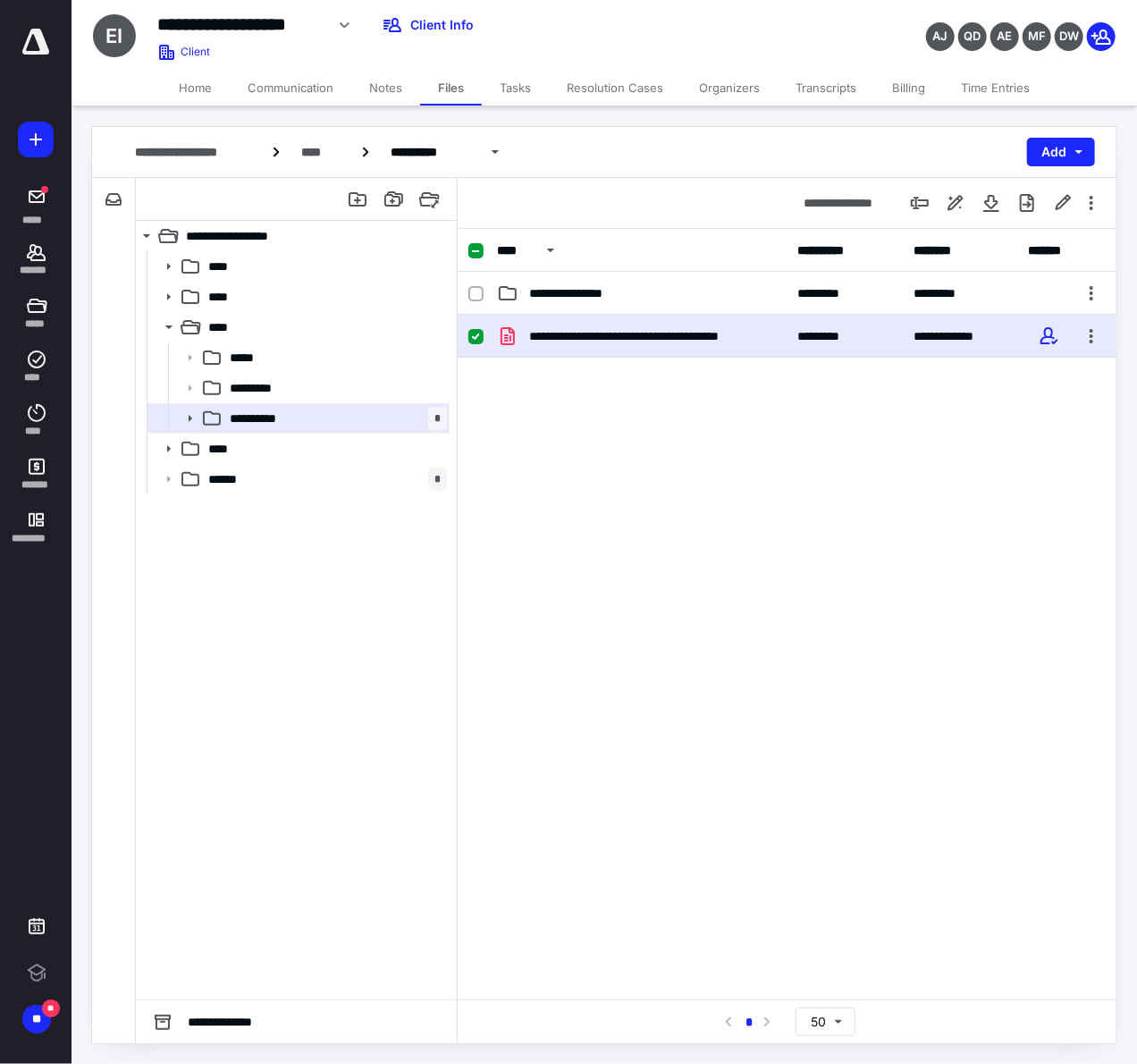 click on "**********" at bounding box center [653, 336] 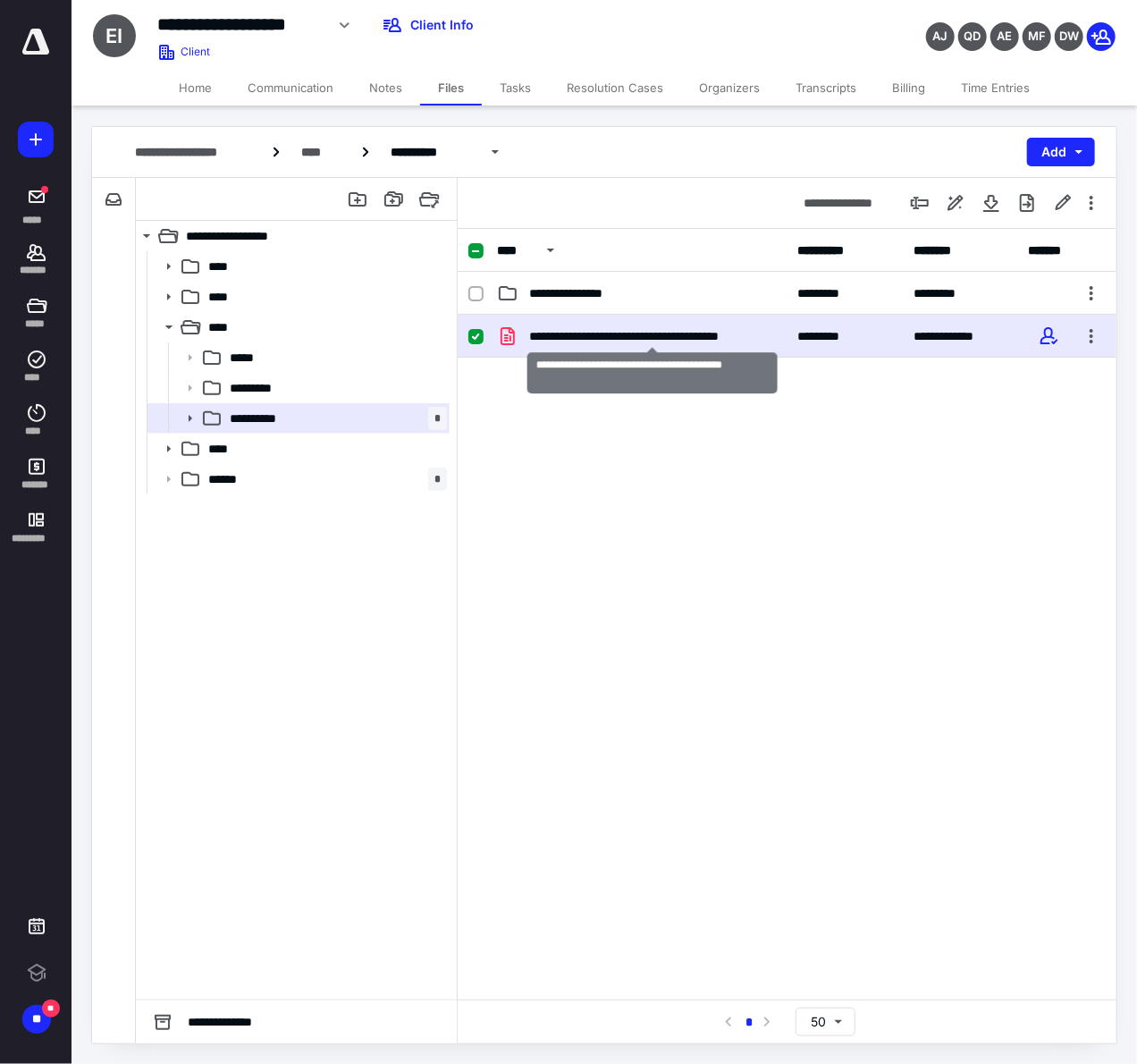 click on "**********" at bounding box center (653, 336) 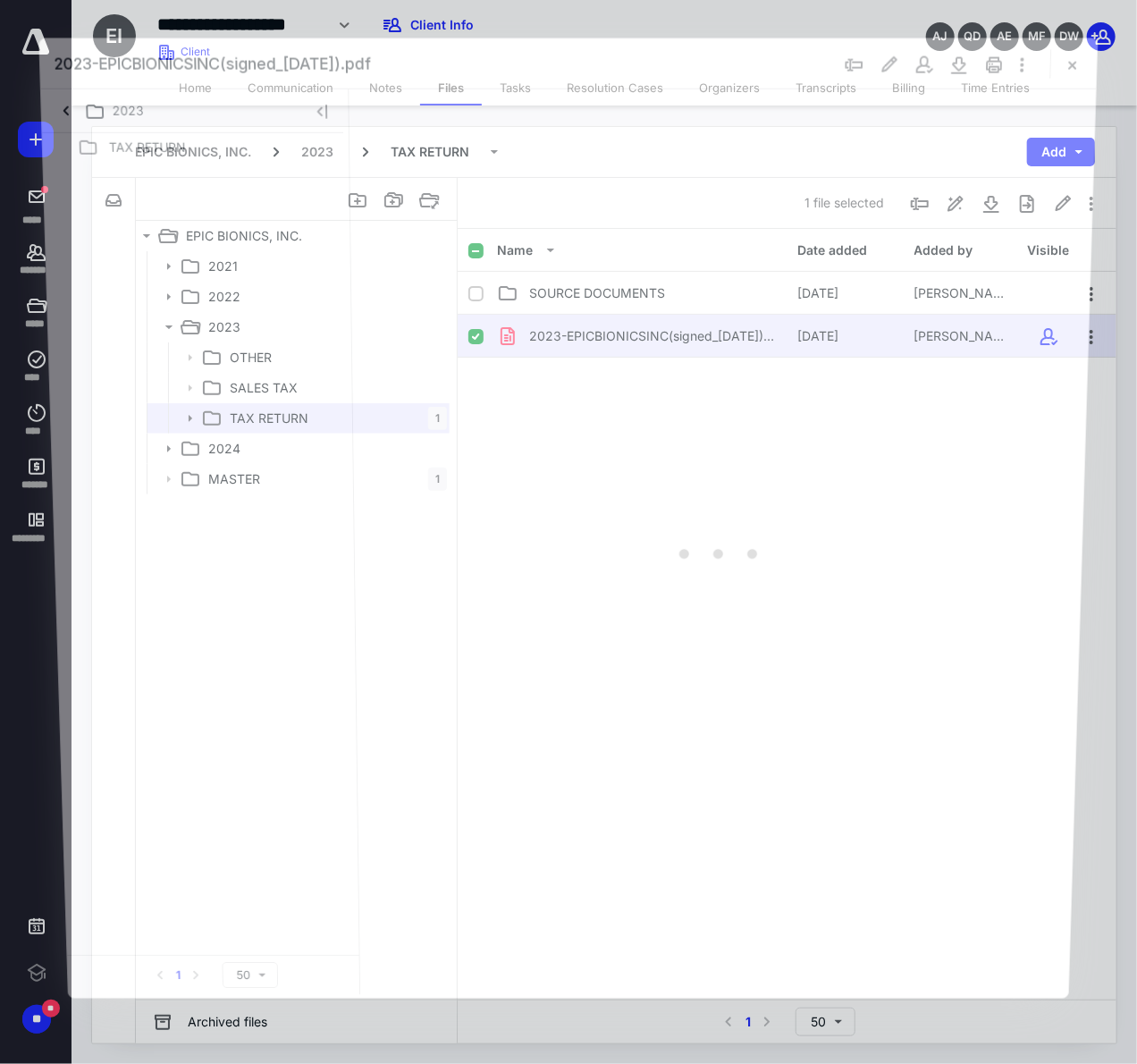 scroll, scrollTop: 0, scrollLeft: 0, axis: both 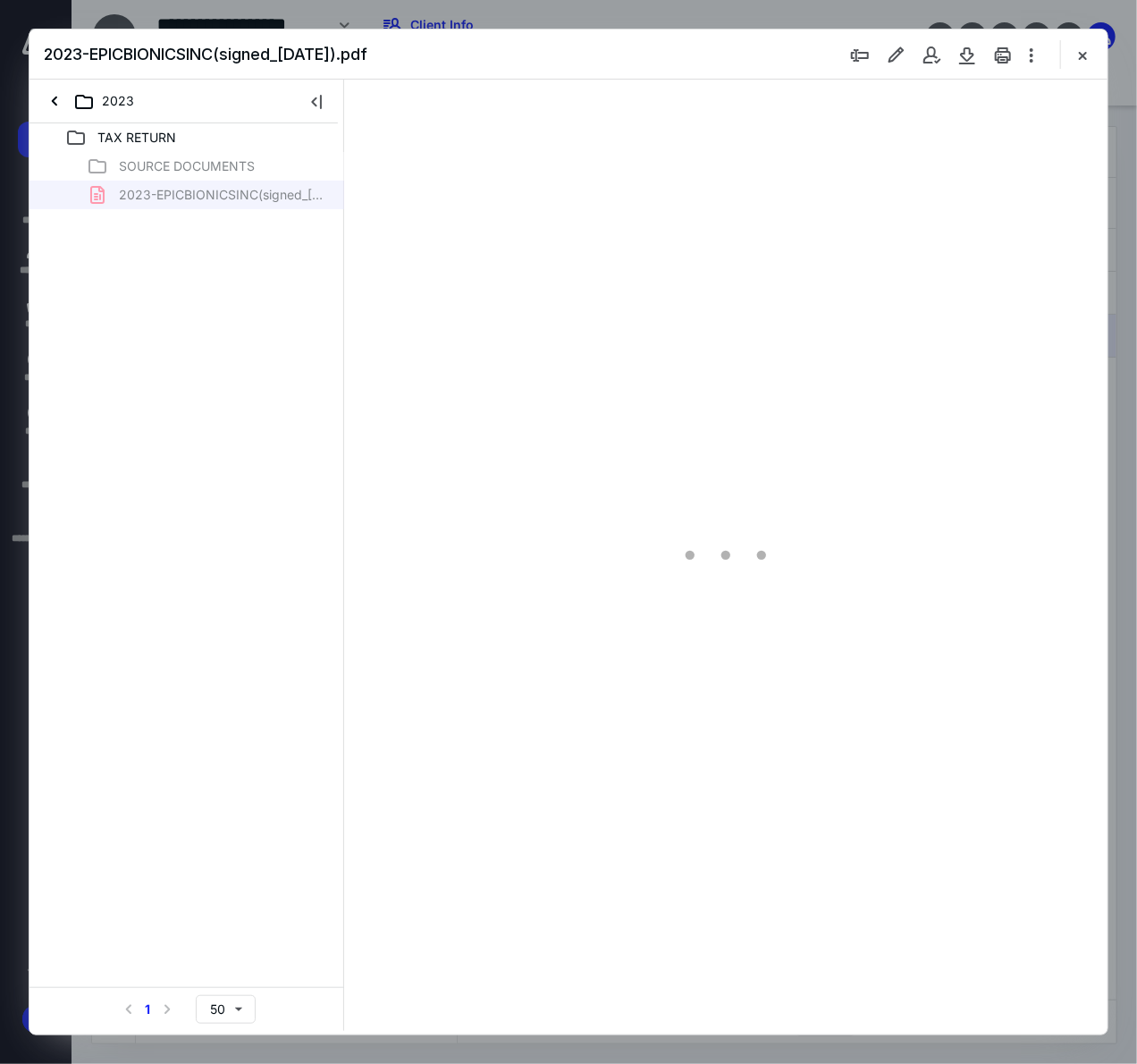 type on "121" 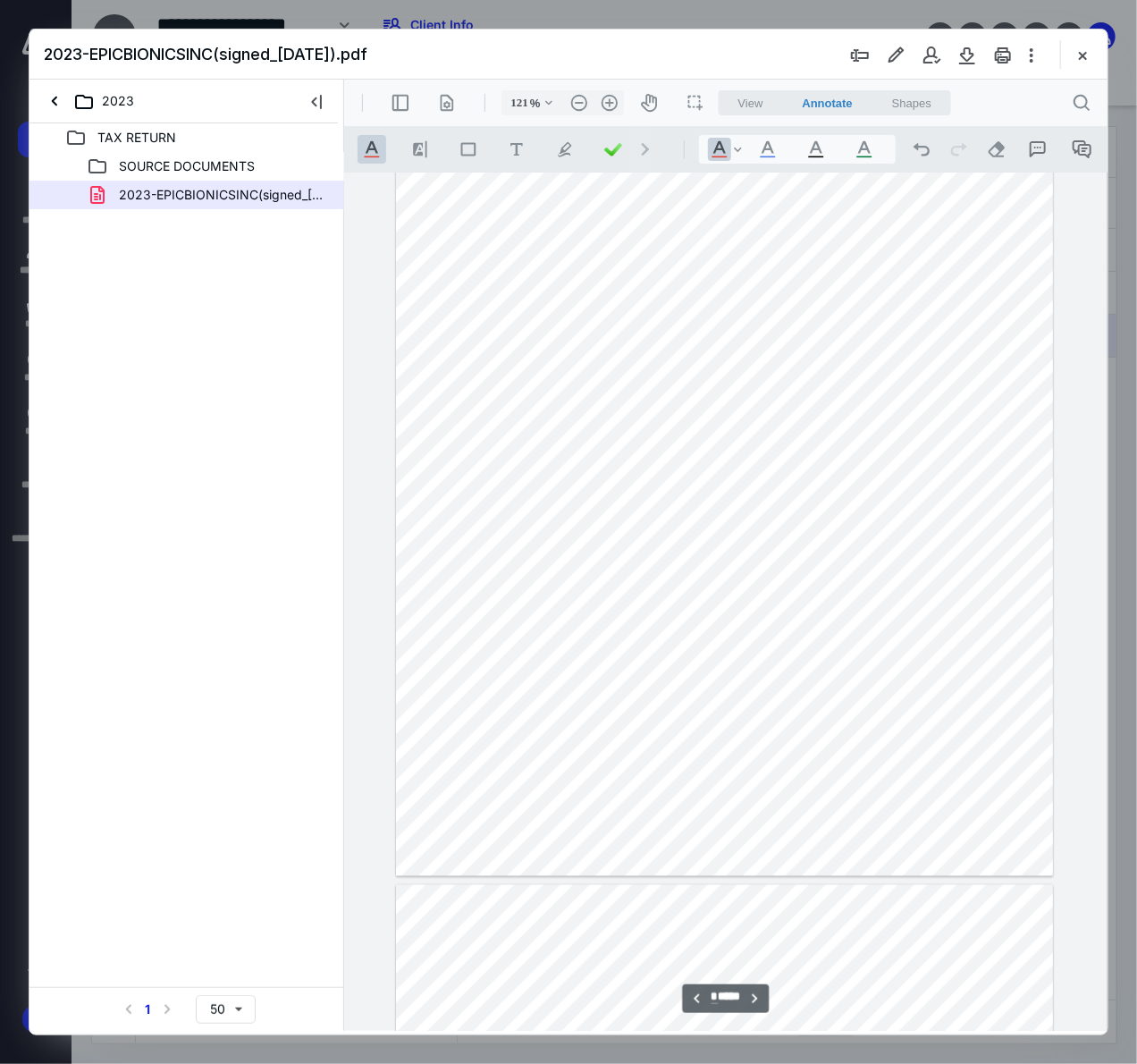scroll, scrollTop: 7017, scrollLeft: 0, axis: vertical 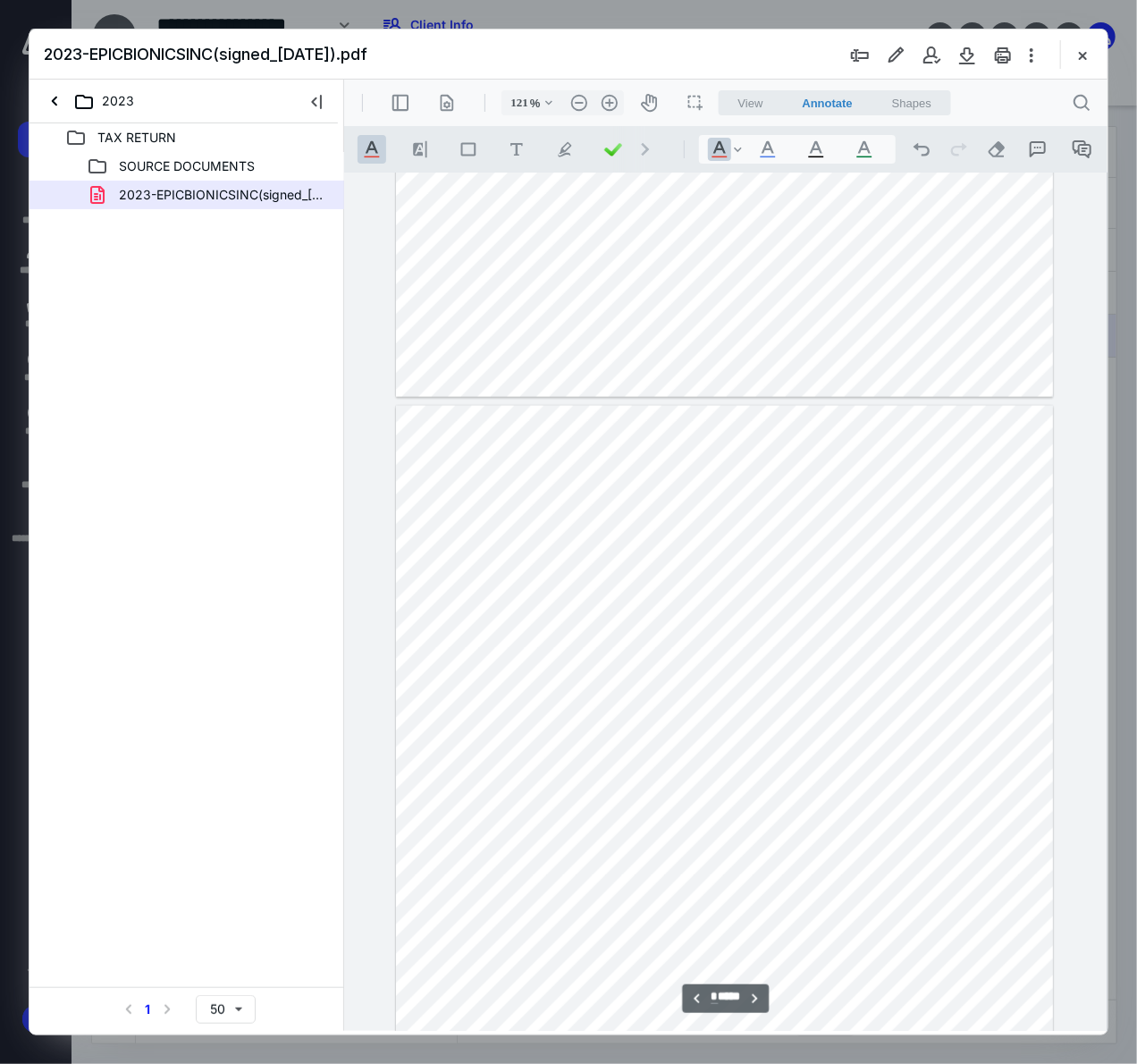 type on "*" 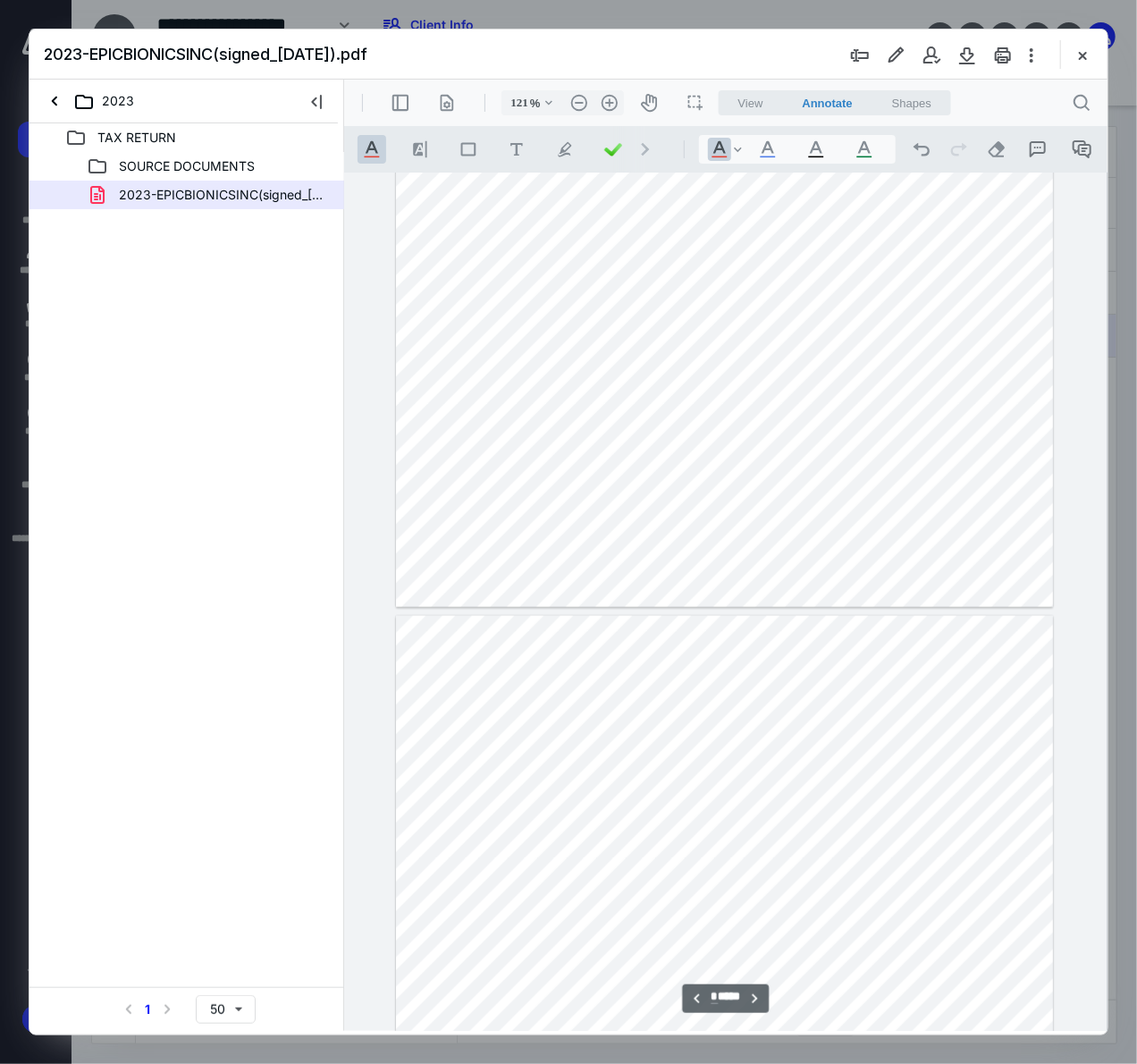 scroll, scrollTop: 3710, scrollLeft: 0, axis: vertical 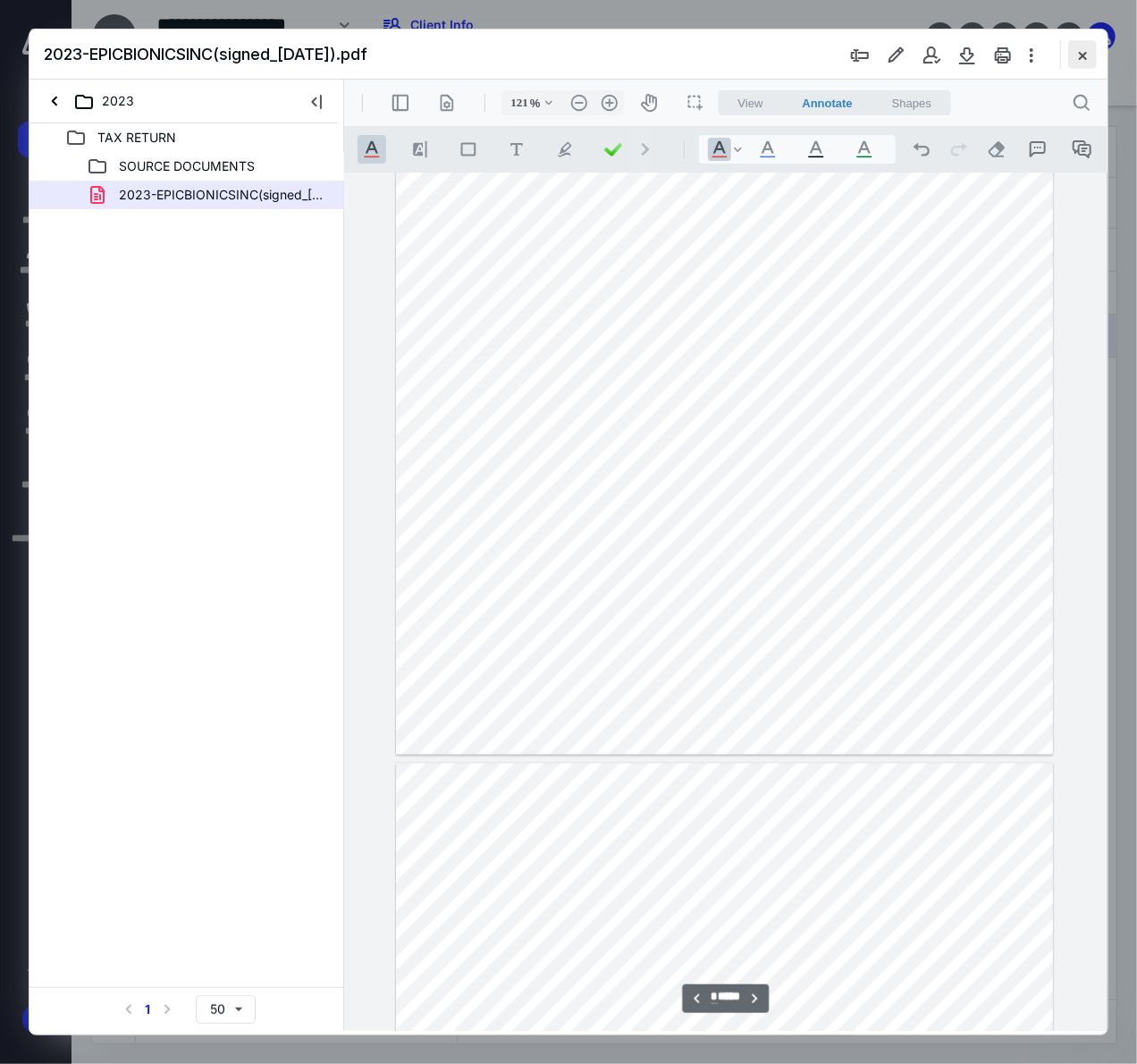 click at bounding box center (1082, 55) 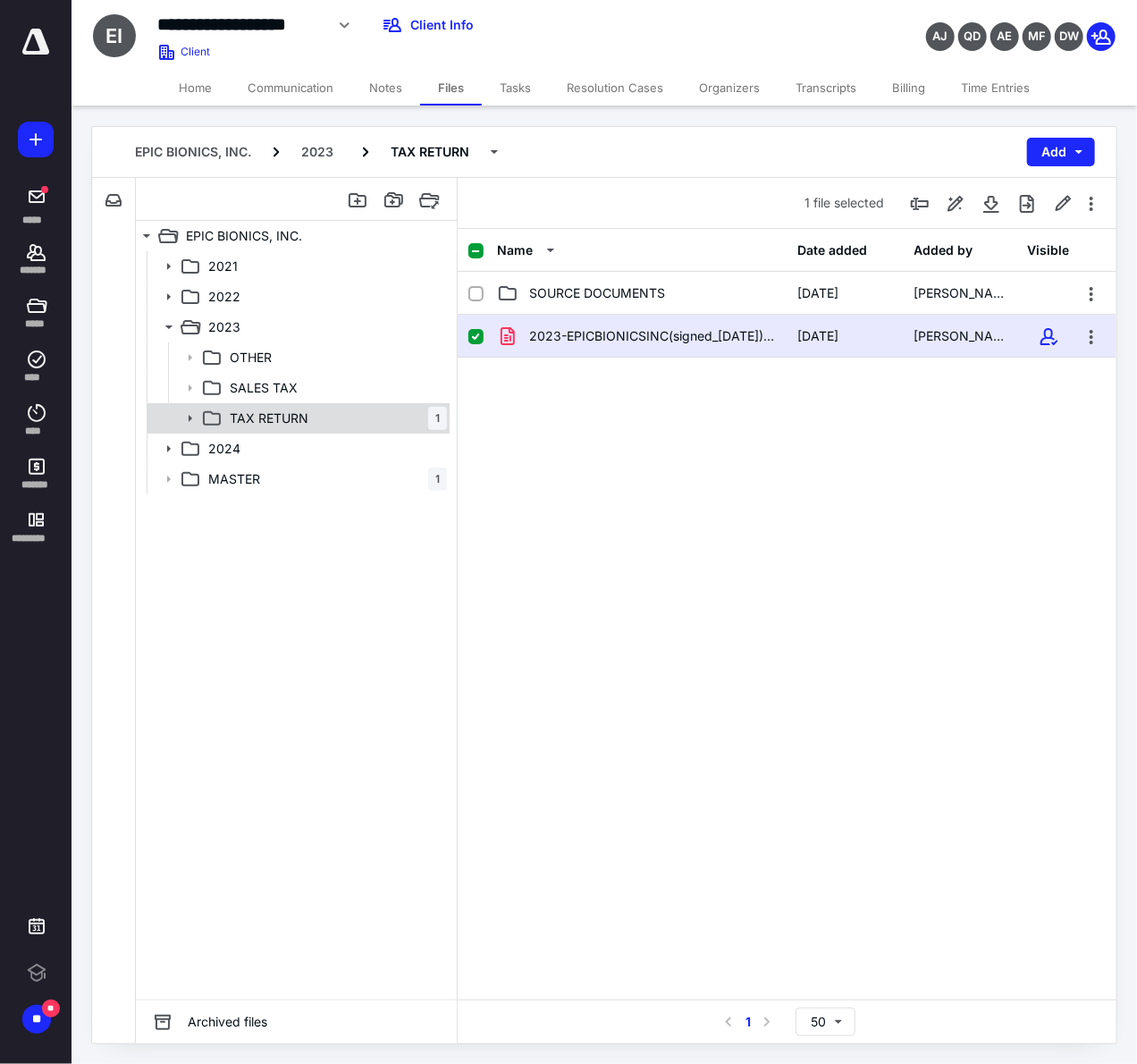 click on "TAX RETURN 1" at bounding box center [334, 418] 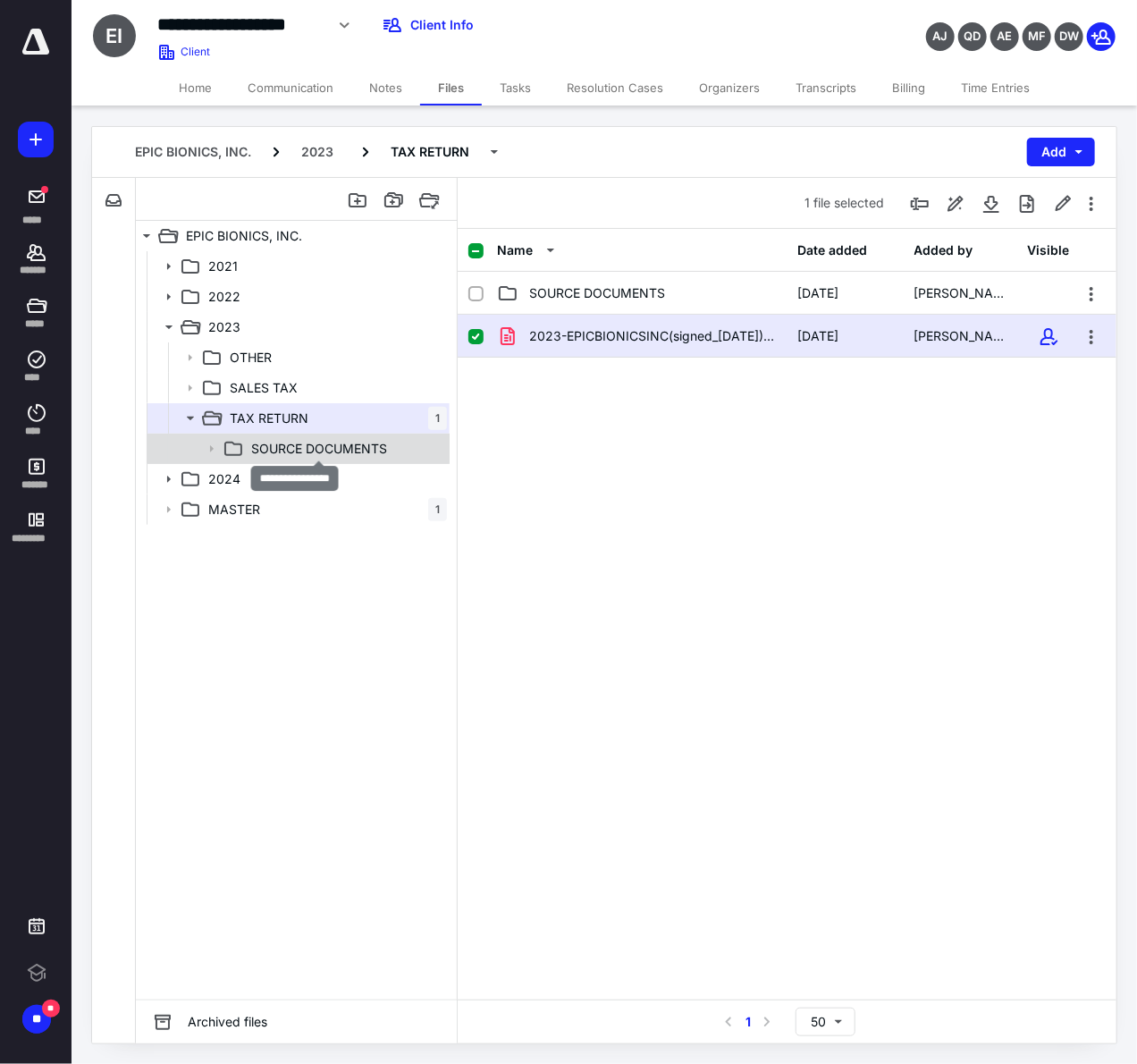 click on "SOURCE DOCUMENTS" at bounding box center [319, 449] 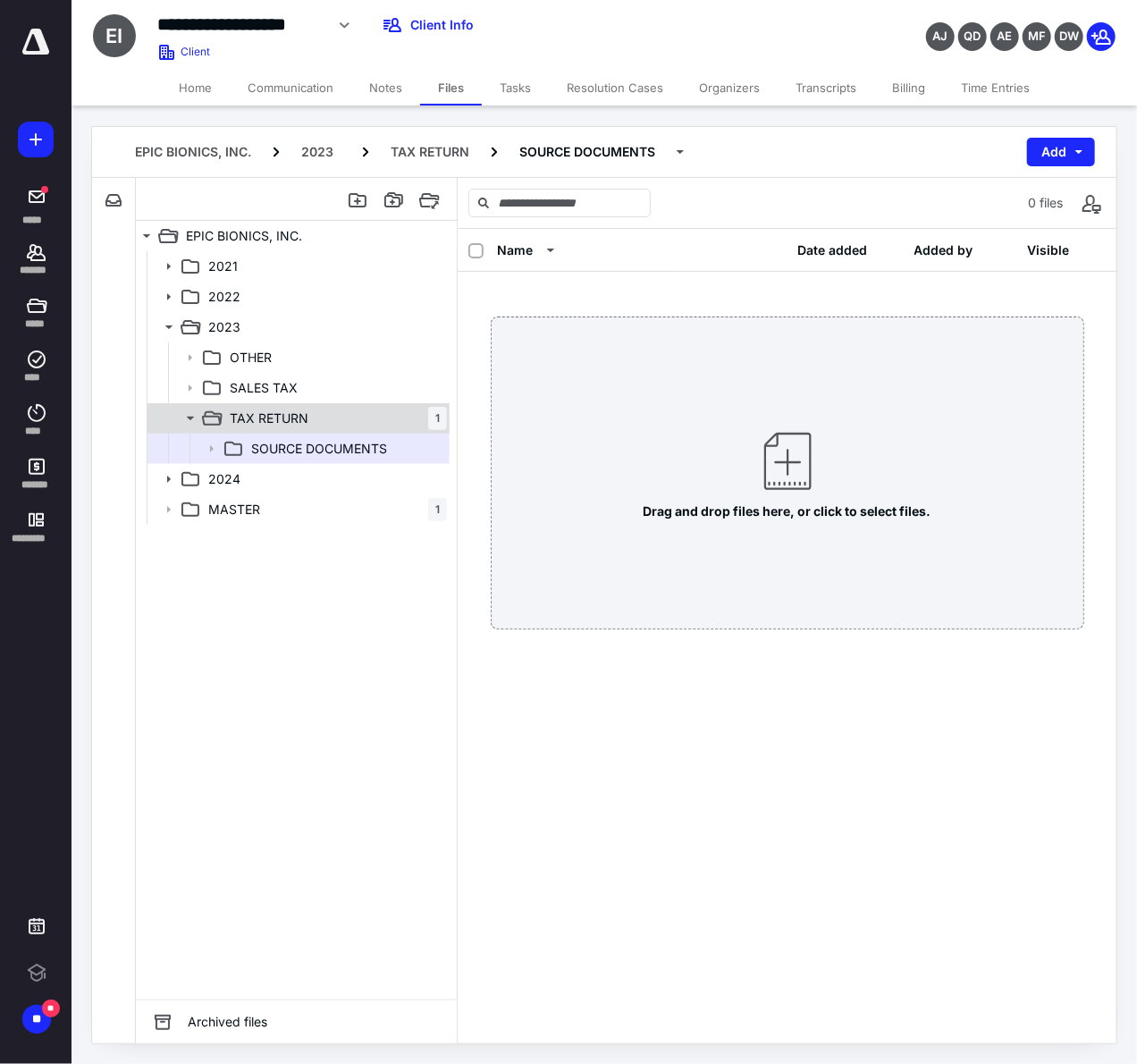click on "TAX RETURN 1" at bounding box center [334, 418] 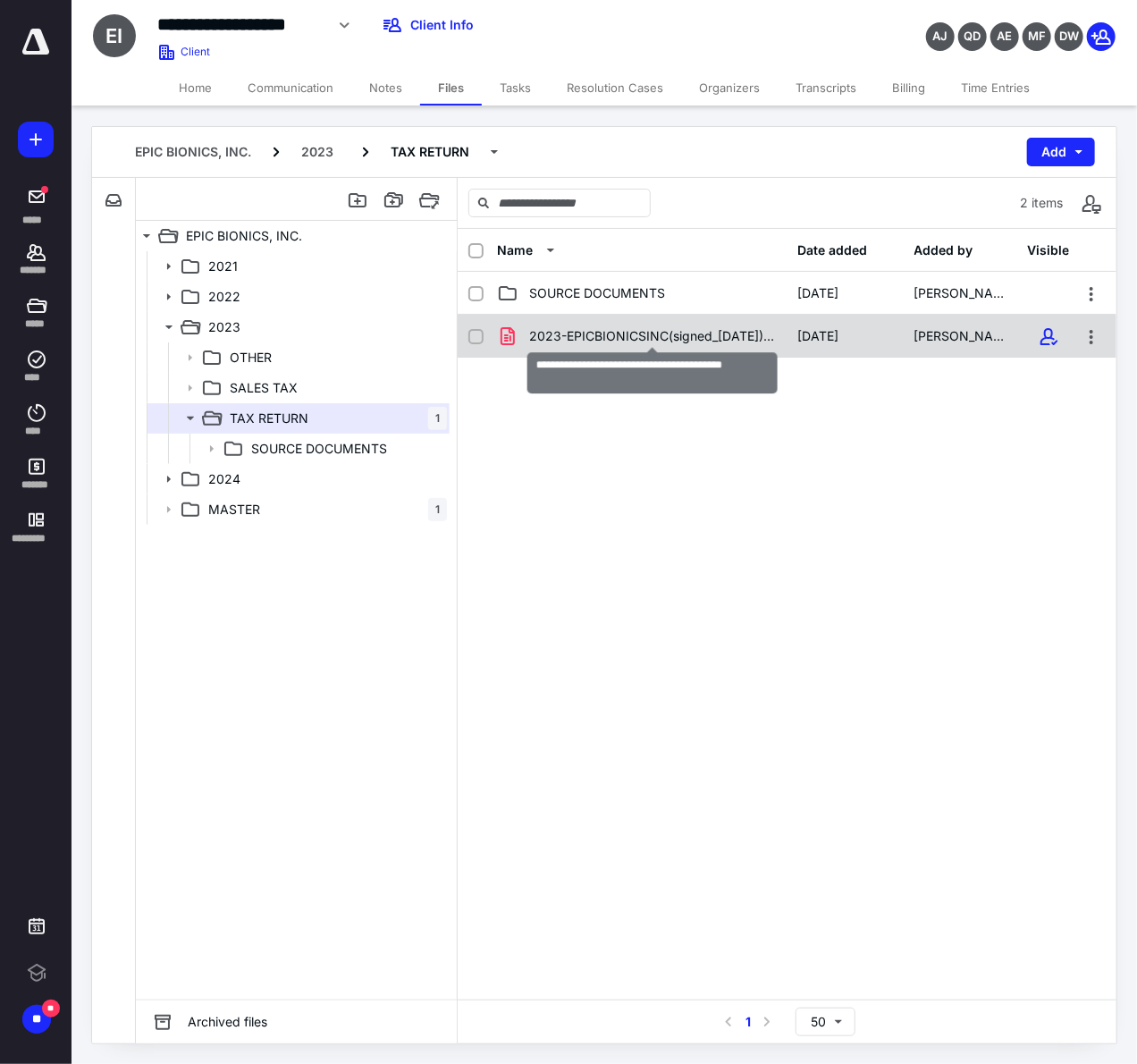 click on "2023-EPICBIONICSINC(signed_[DATE]).pdf" at bounding box center [653, 336] 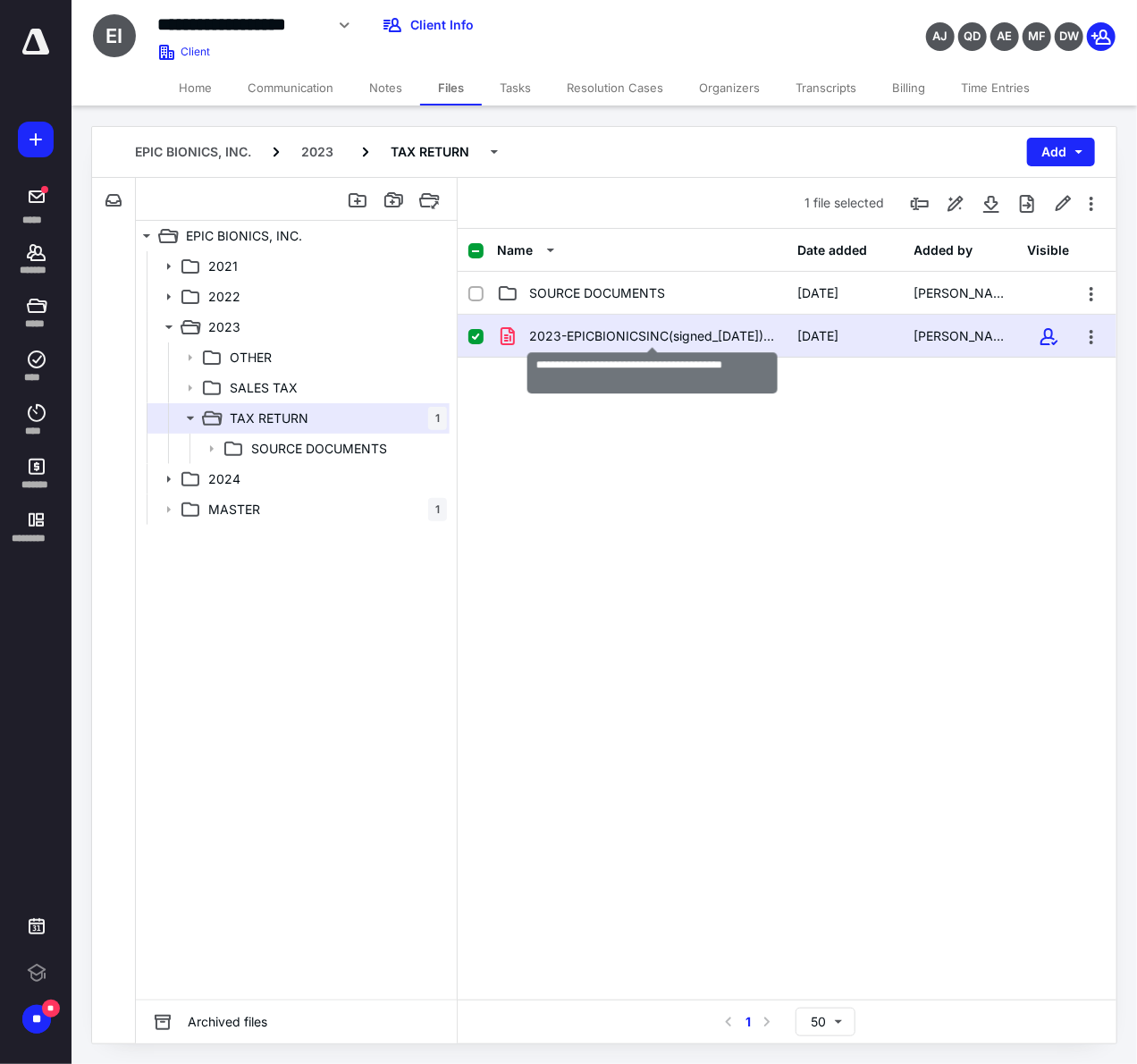 click on "2023-EPICBIONICSINC(signed_[DATE]).pdf" at bounding box center [653, 336] 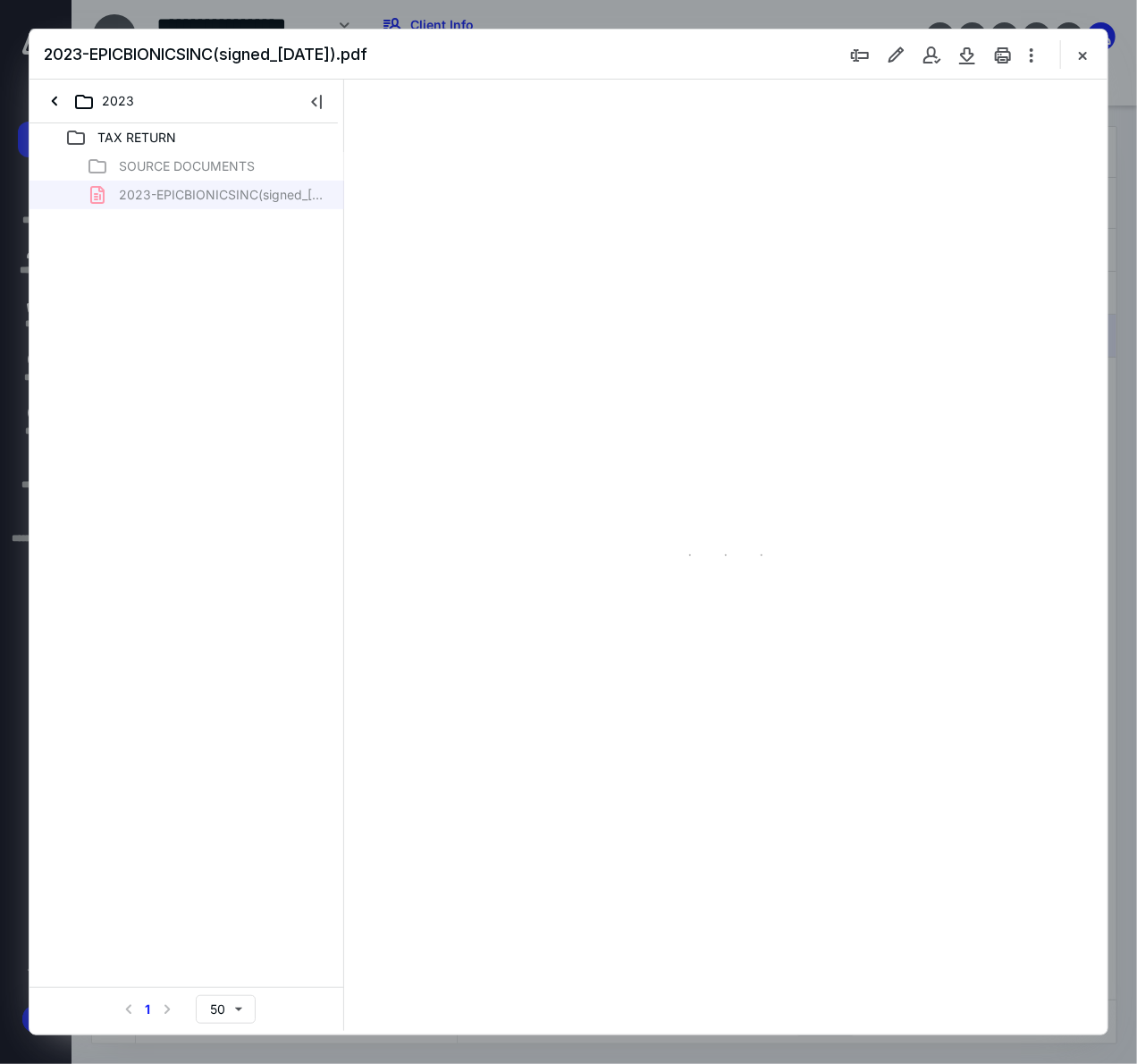 scroll, scrollTop: 0, scrollLeft: 0, axis: both 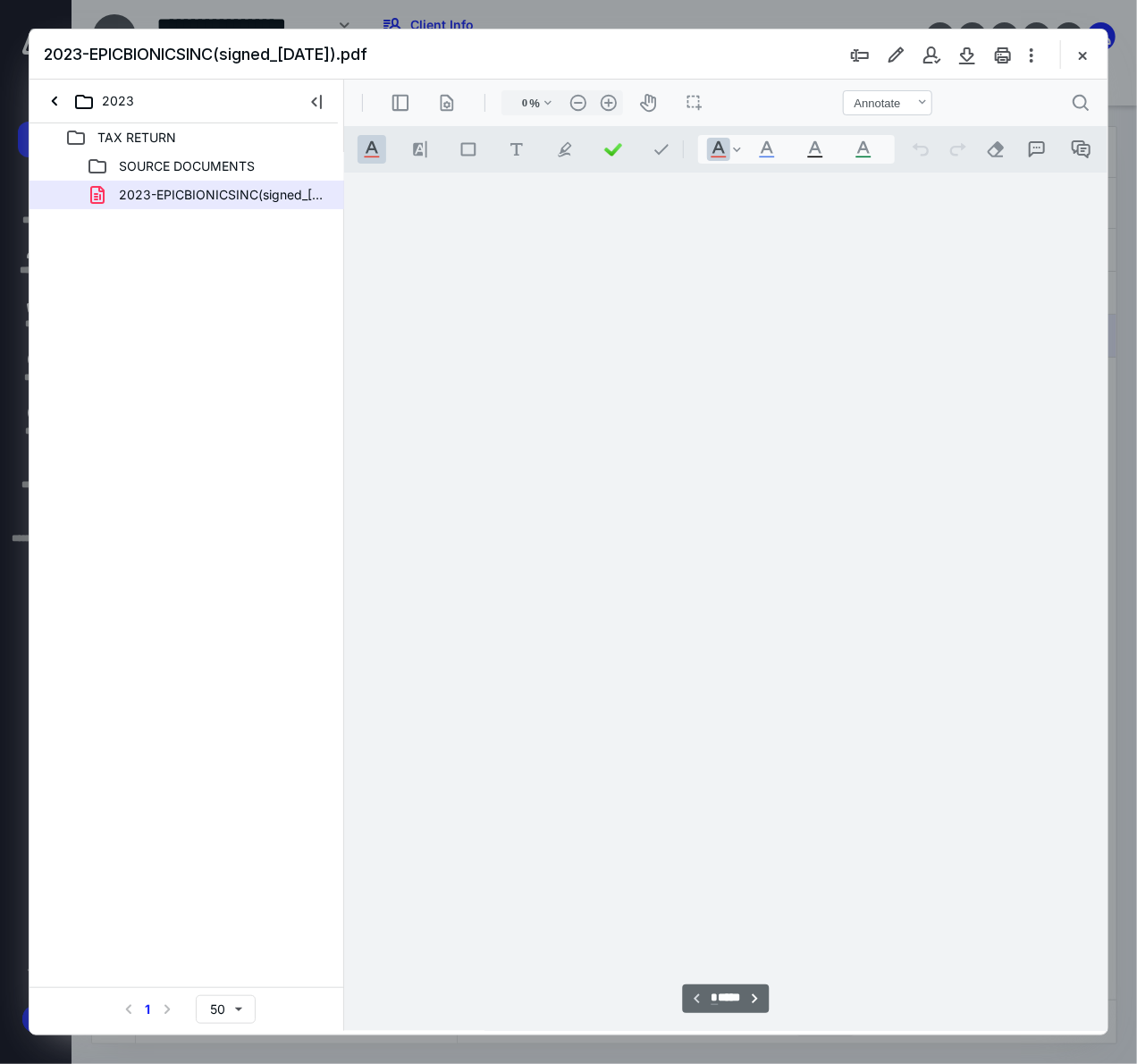type on "121" 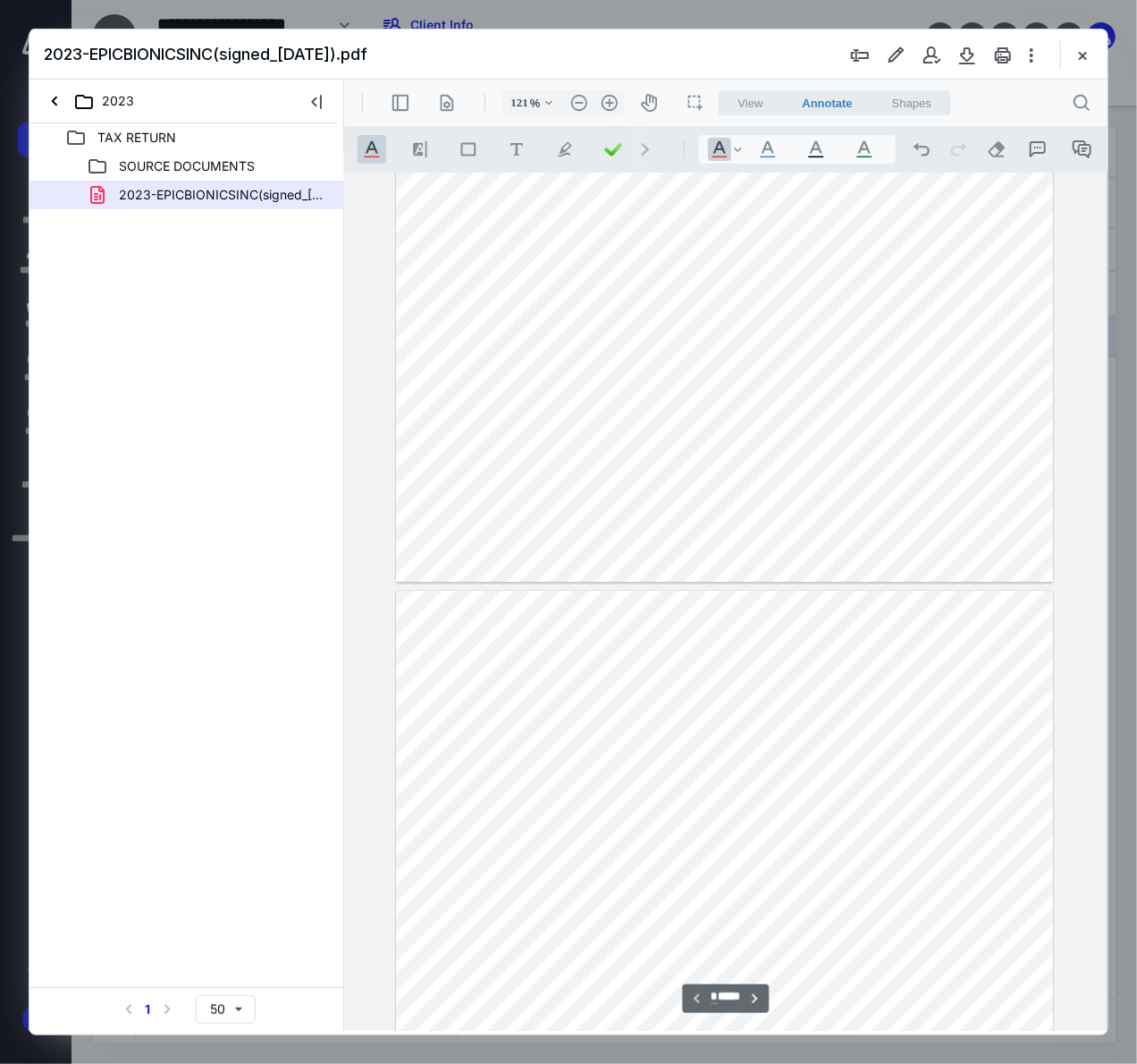 type on "*" 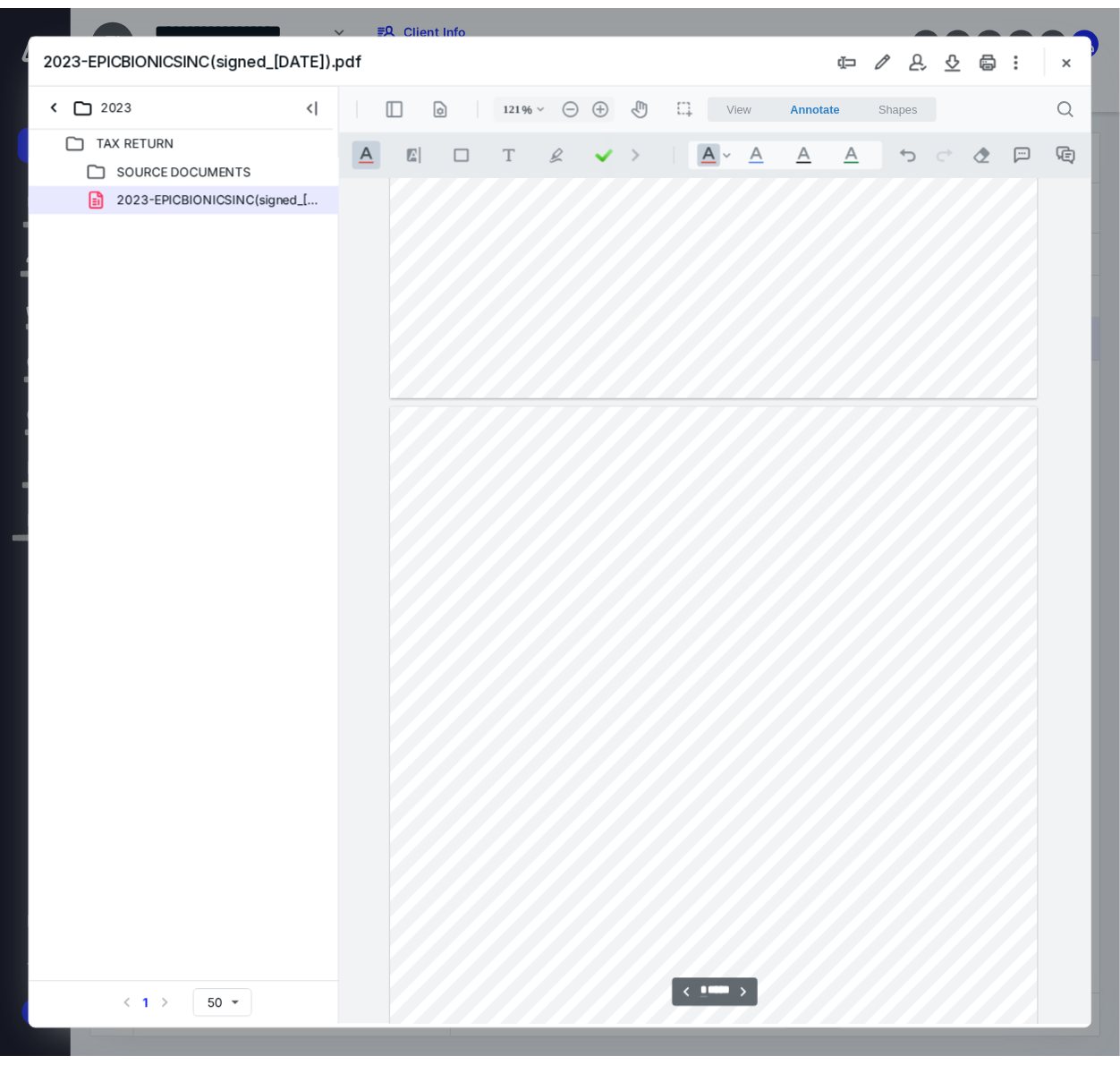 scroll, scrollTop: 545, scrollLeft: 0, axis: vertical 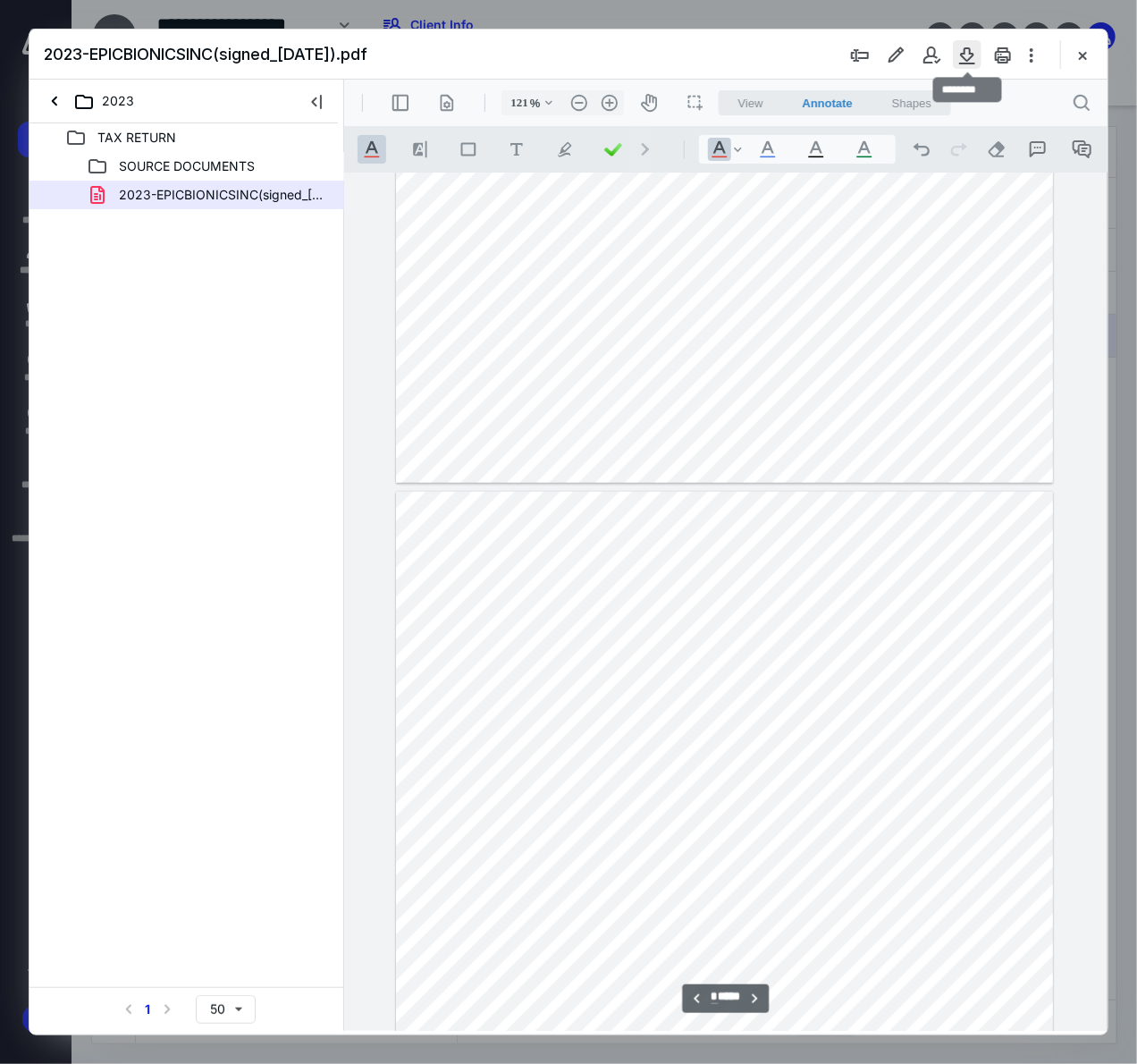 click at bounding box center [967, 55] 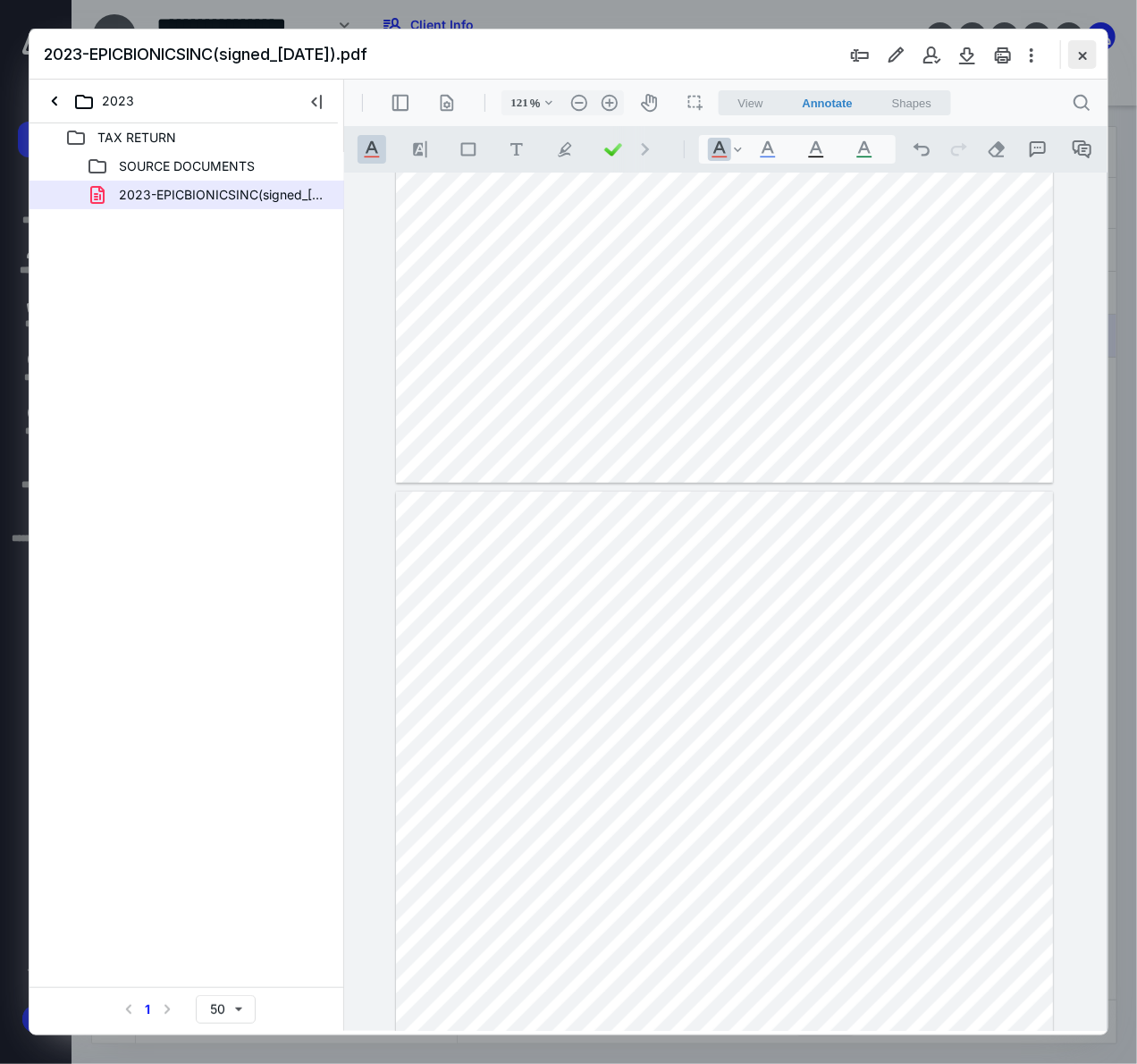 click at bounding box center [1082, 55] 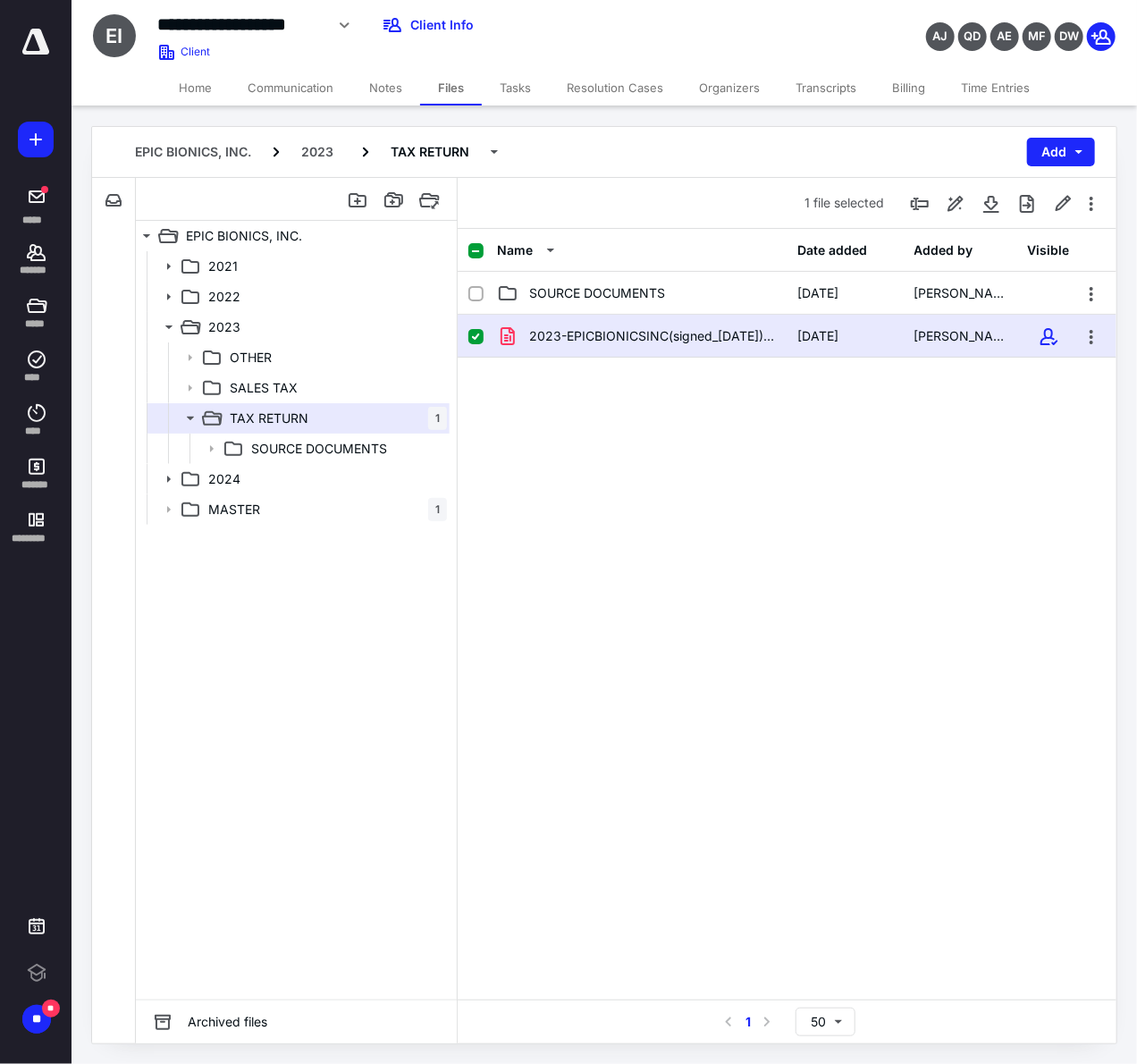 click on "2023-EPICBIONICSINC(signed_[DATE]).pdf [DATE] [PERSON_NAME]" at bounding box center [787, 449] 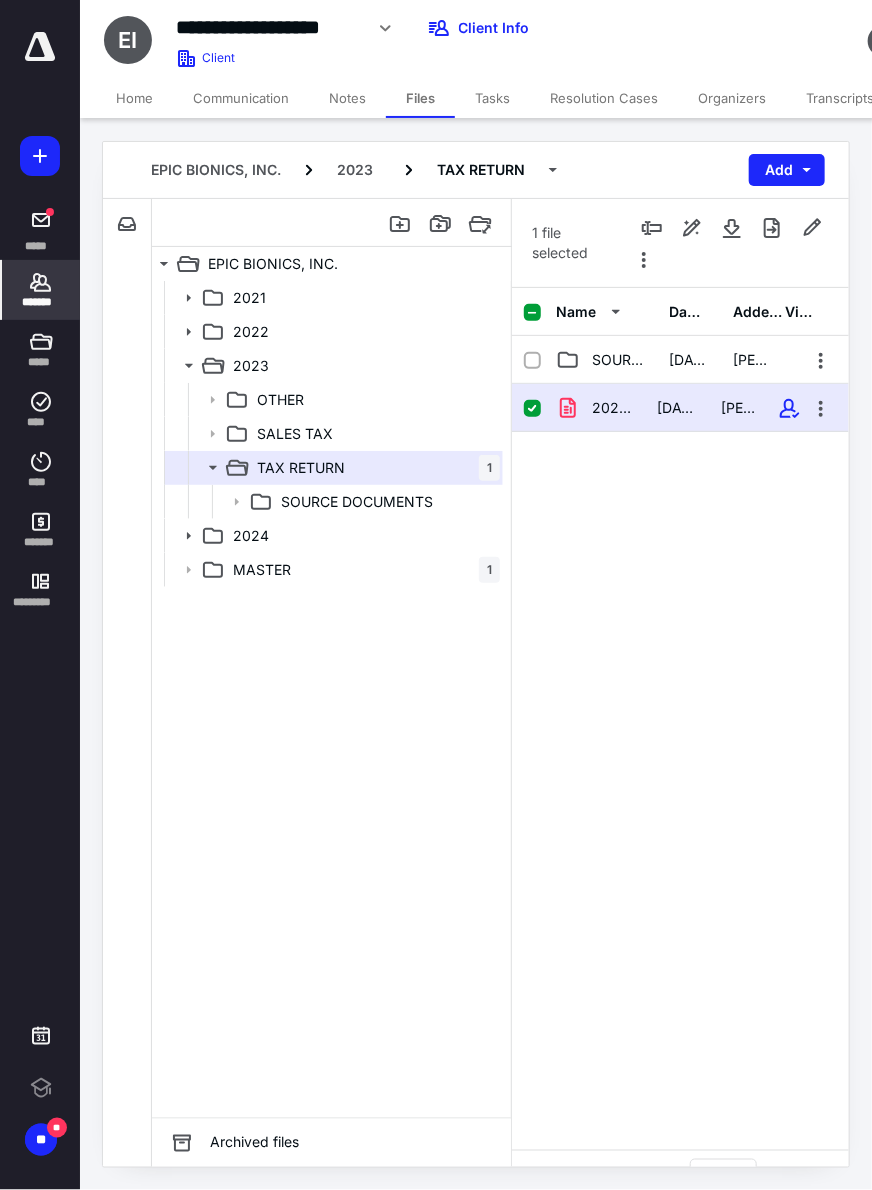 click on "*******" at bounding box center [41, 302] 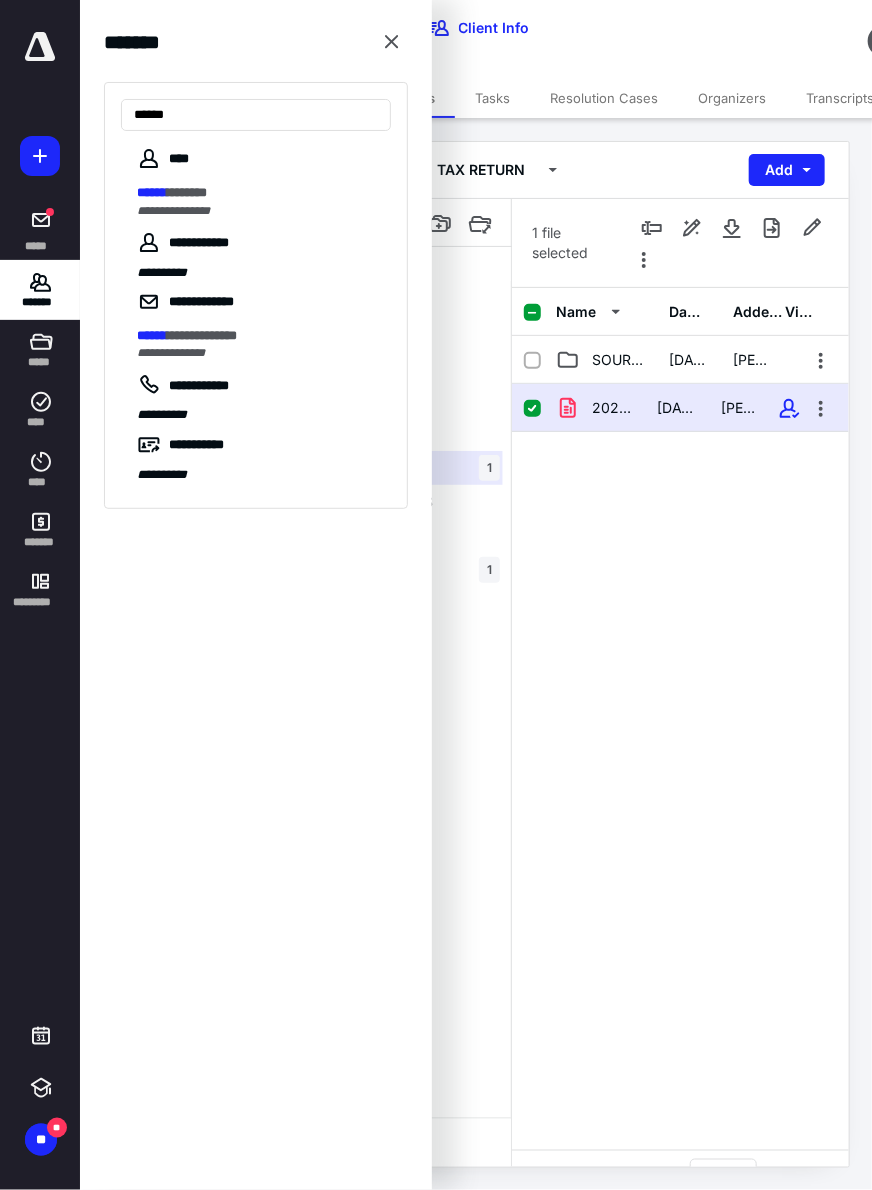 type on "******" 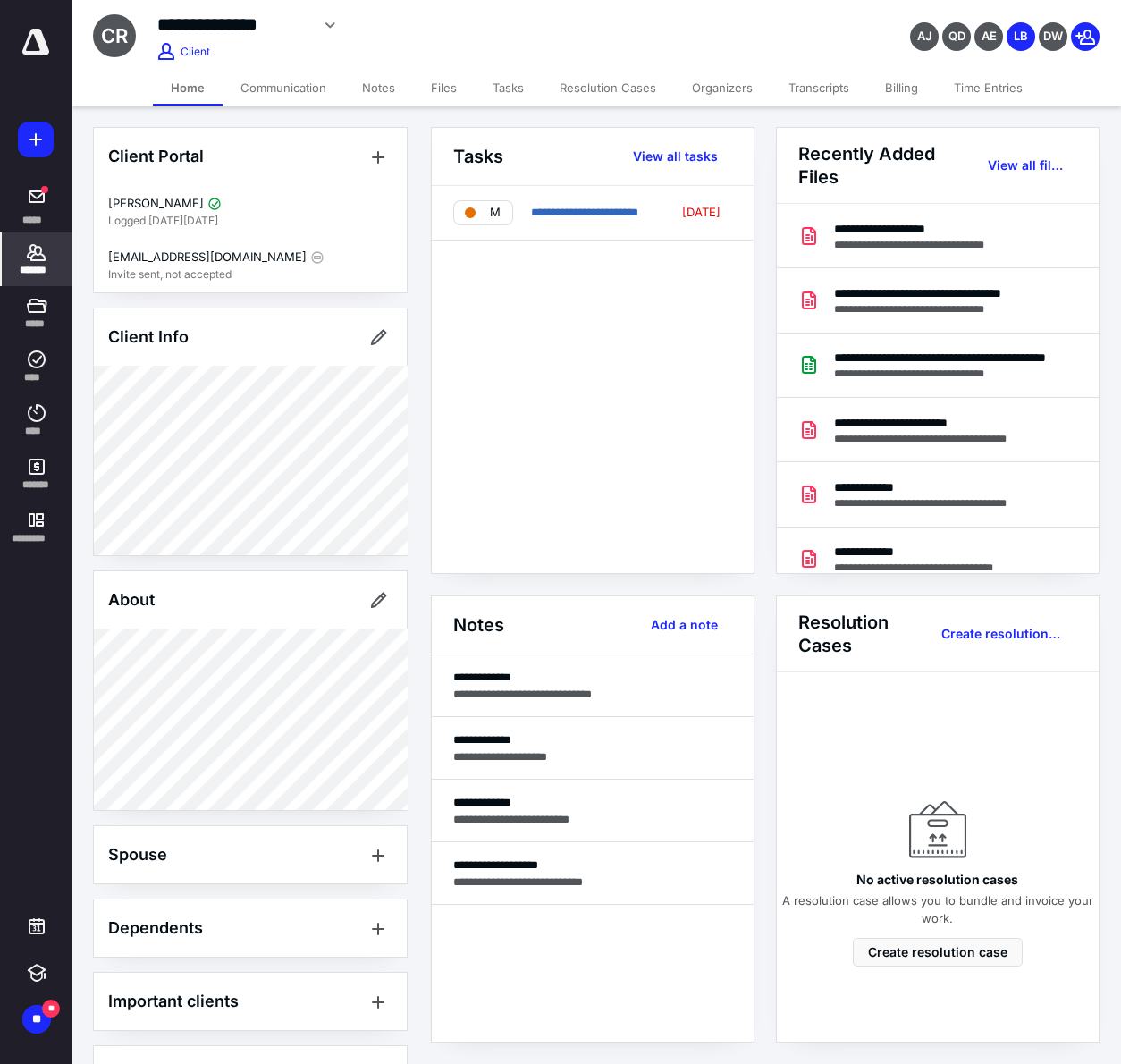 click on "**********" at bounding box center (775, 790) 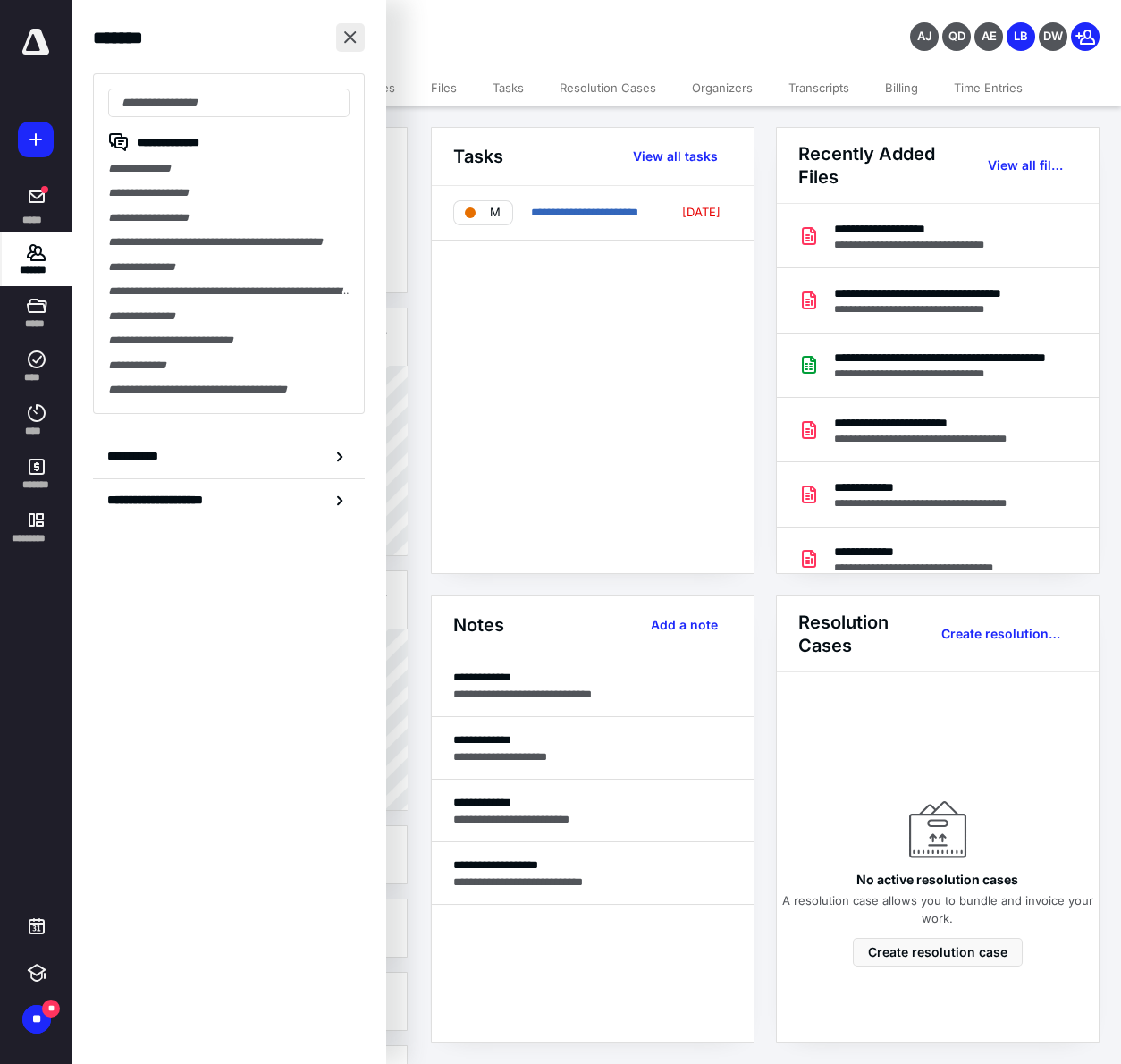 click at bounding box center (350, 38) 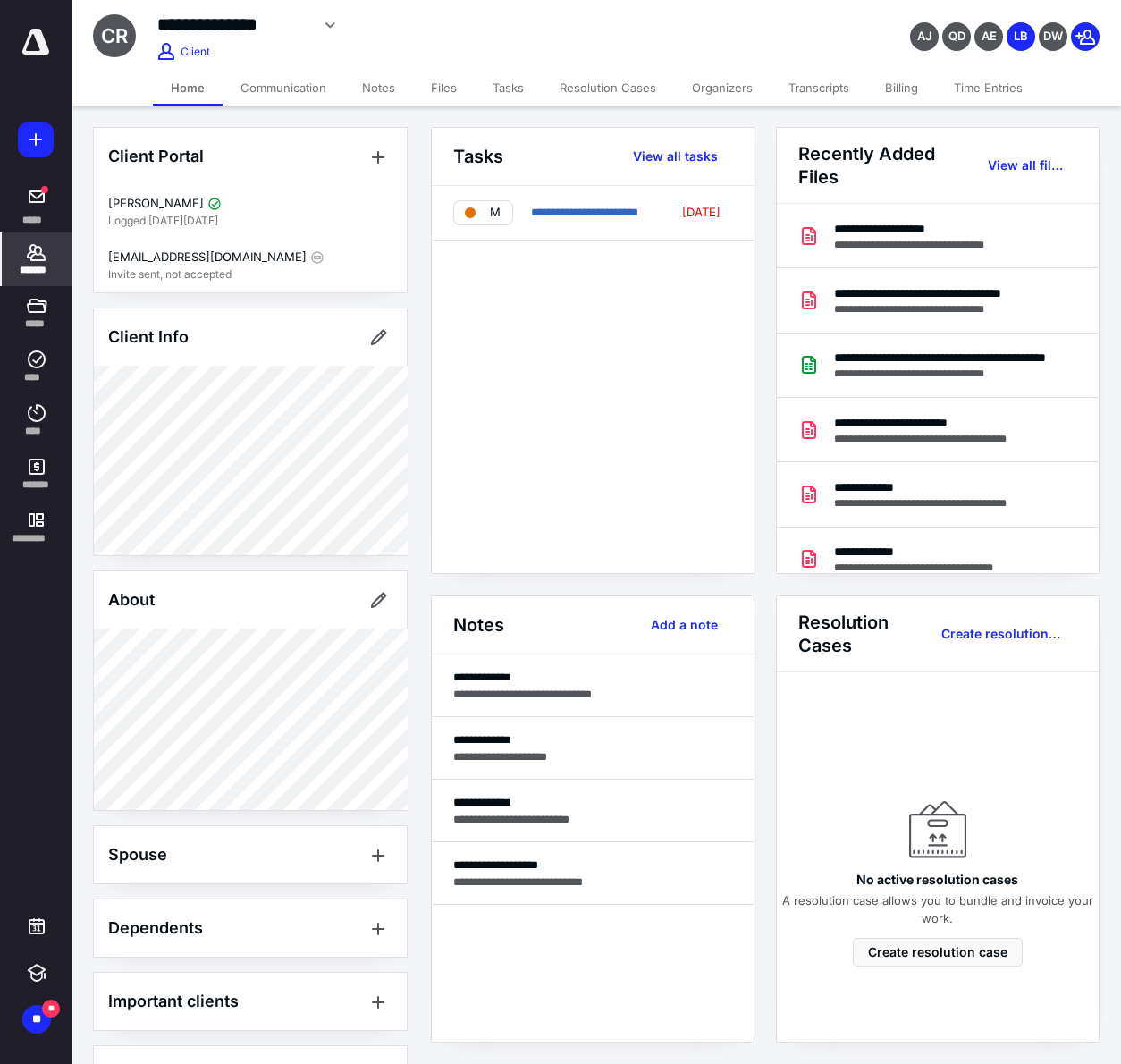 click on "*******" at bounding box center (37, 270) 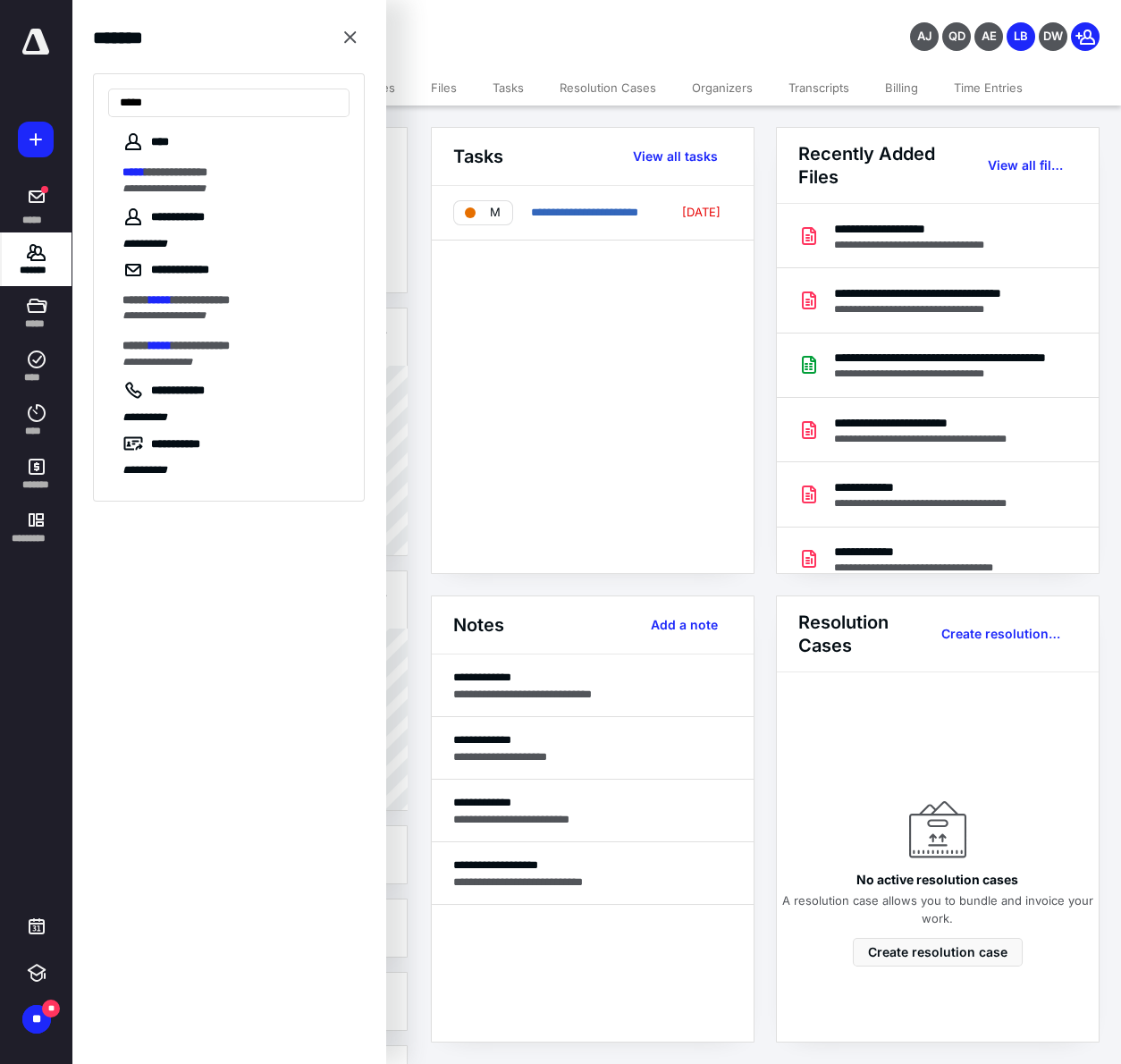 type on "*****" 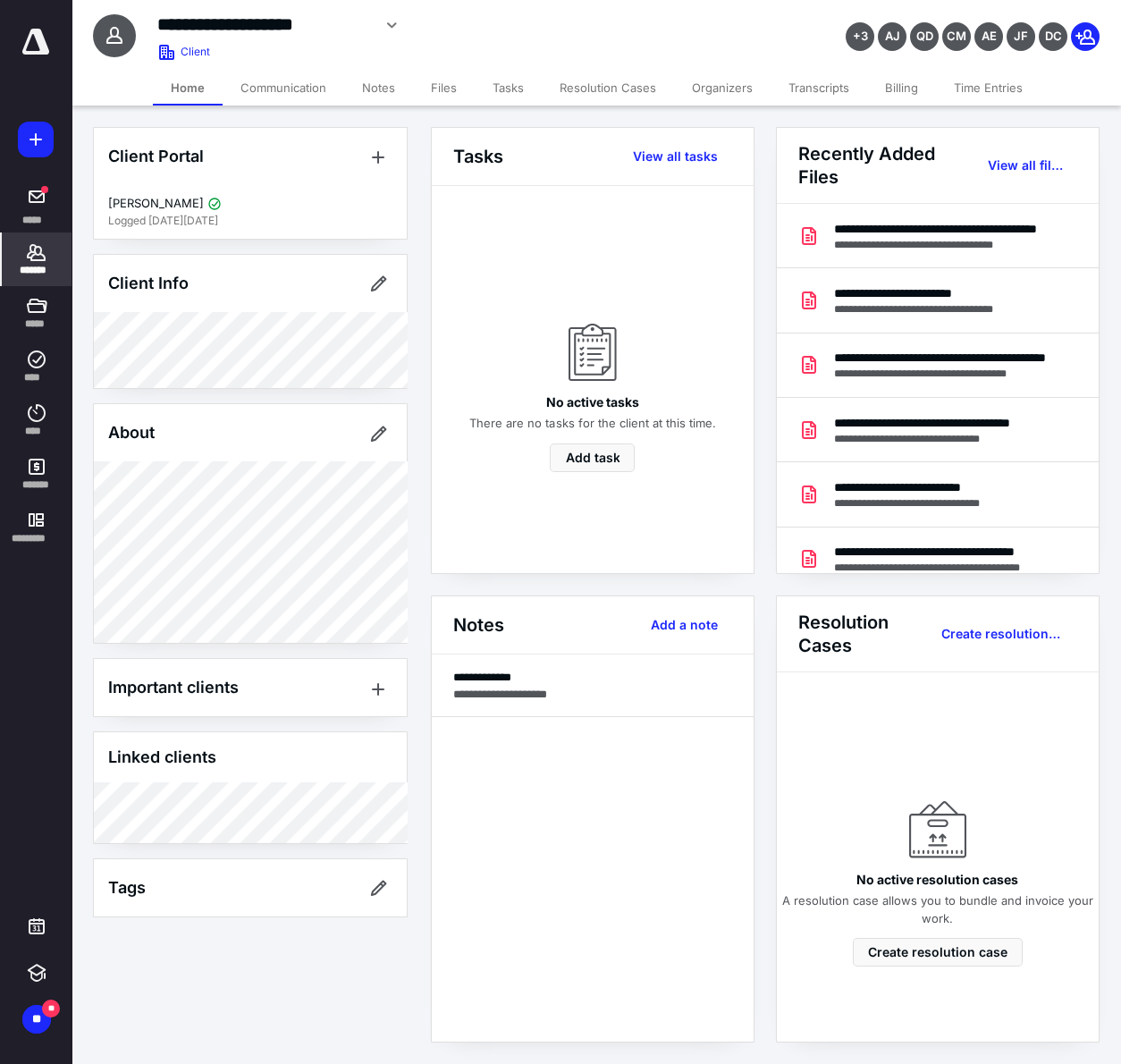 click on "Files" at bounding box center (443, 88) 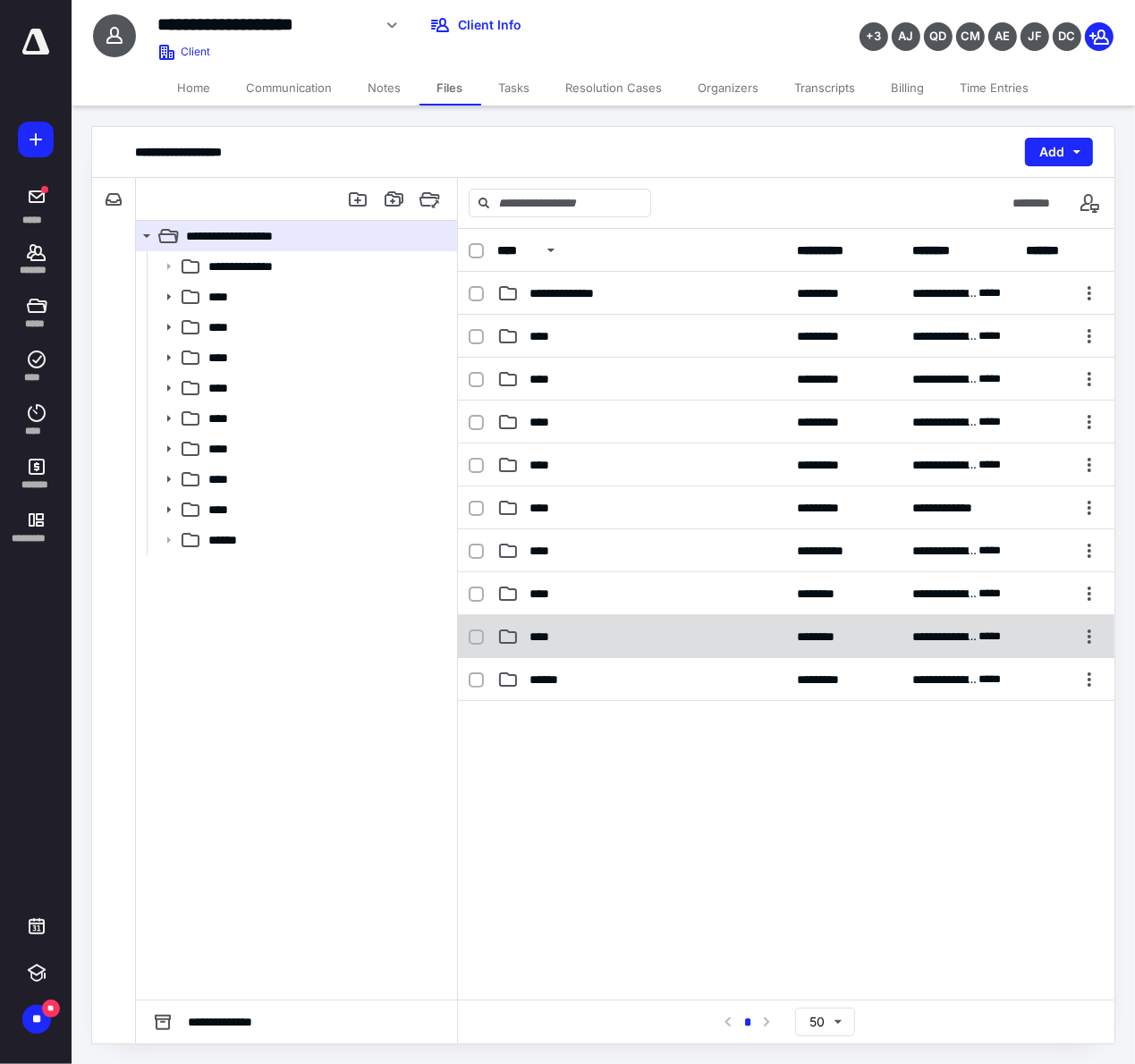 click on "**********" at bounding box center [786, 637] 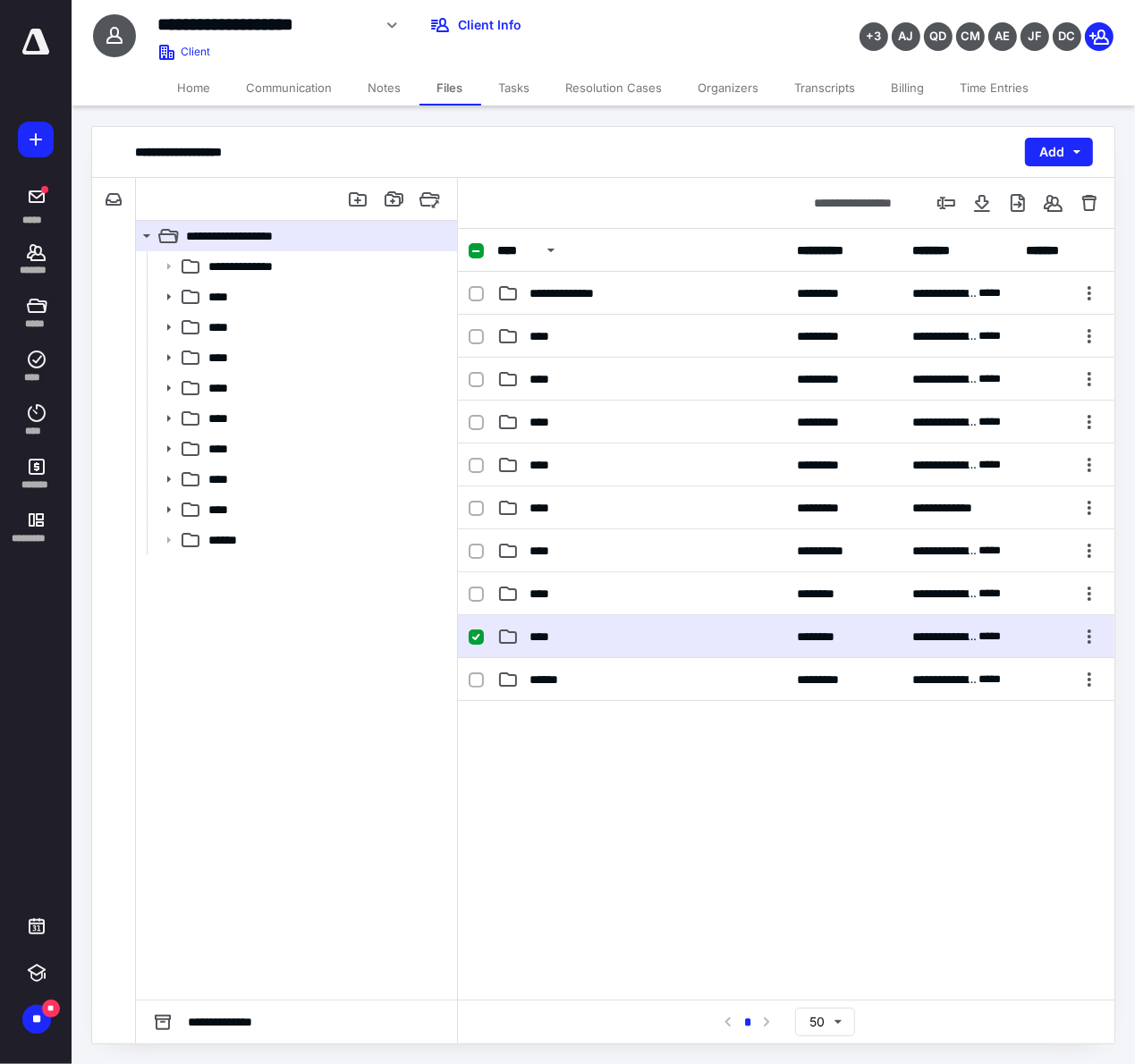 click on "**********" at bounding box center [786, 637] 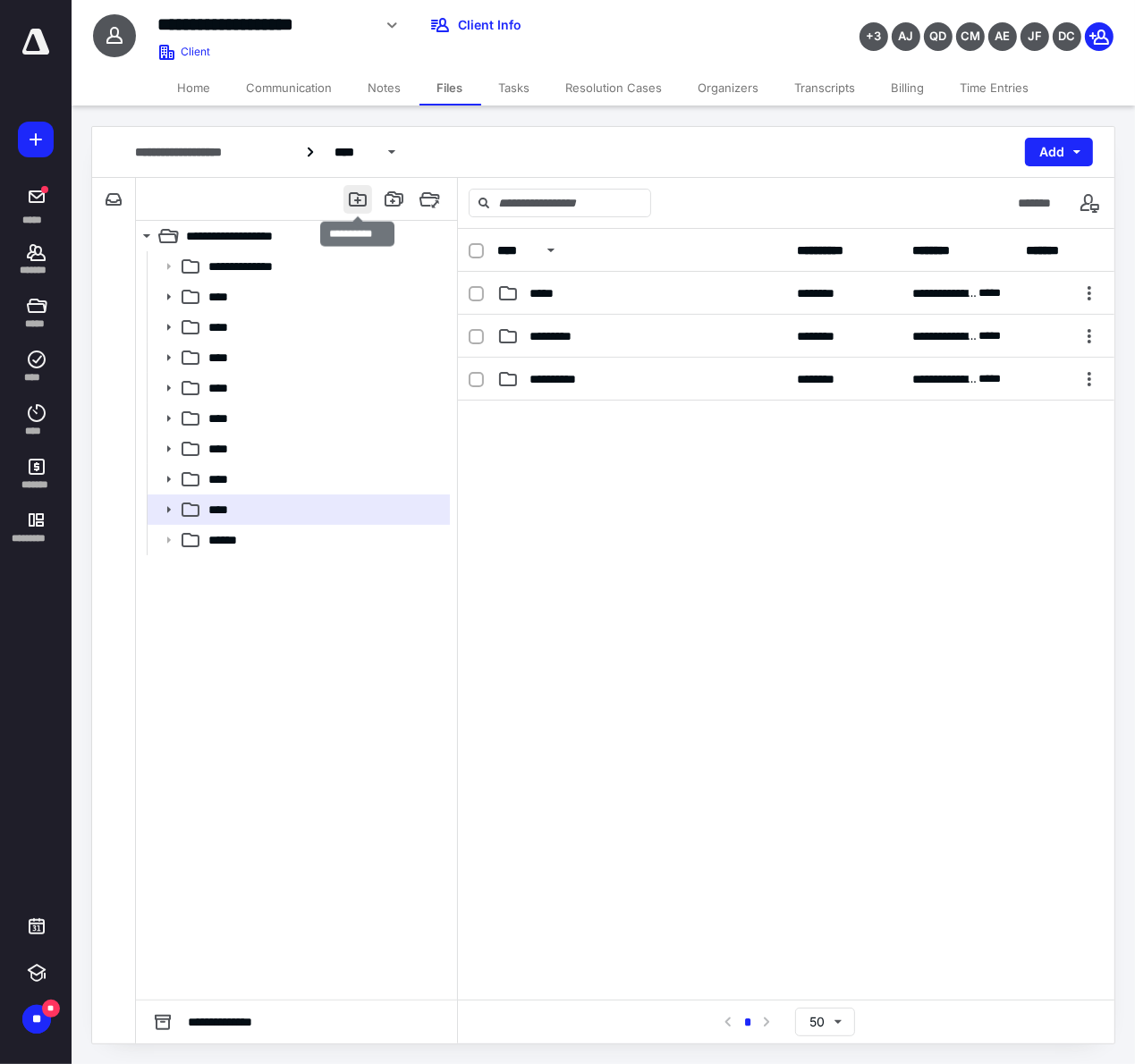 click at bounding box center (358, 199) 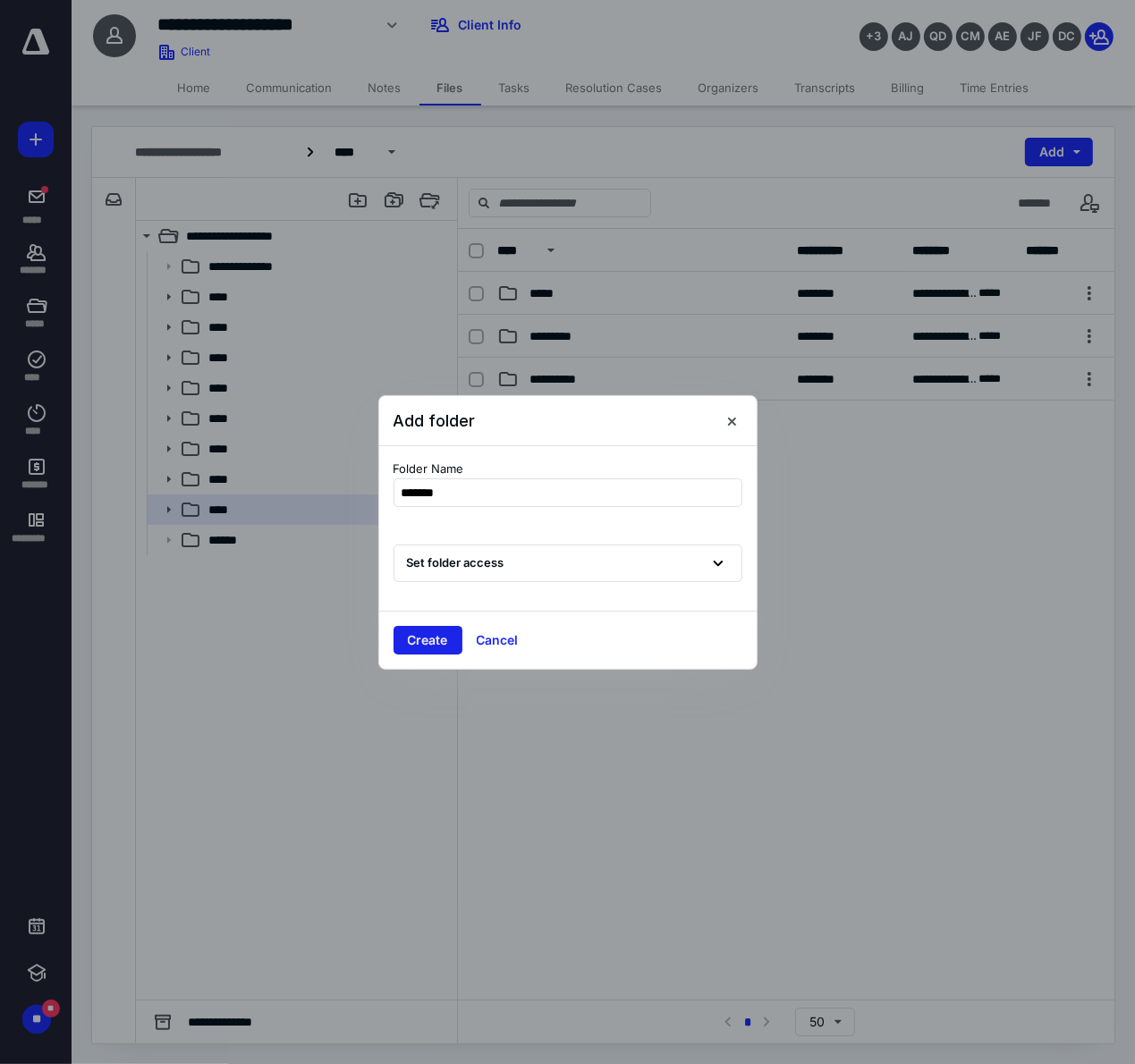 type on "*******" 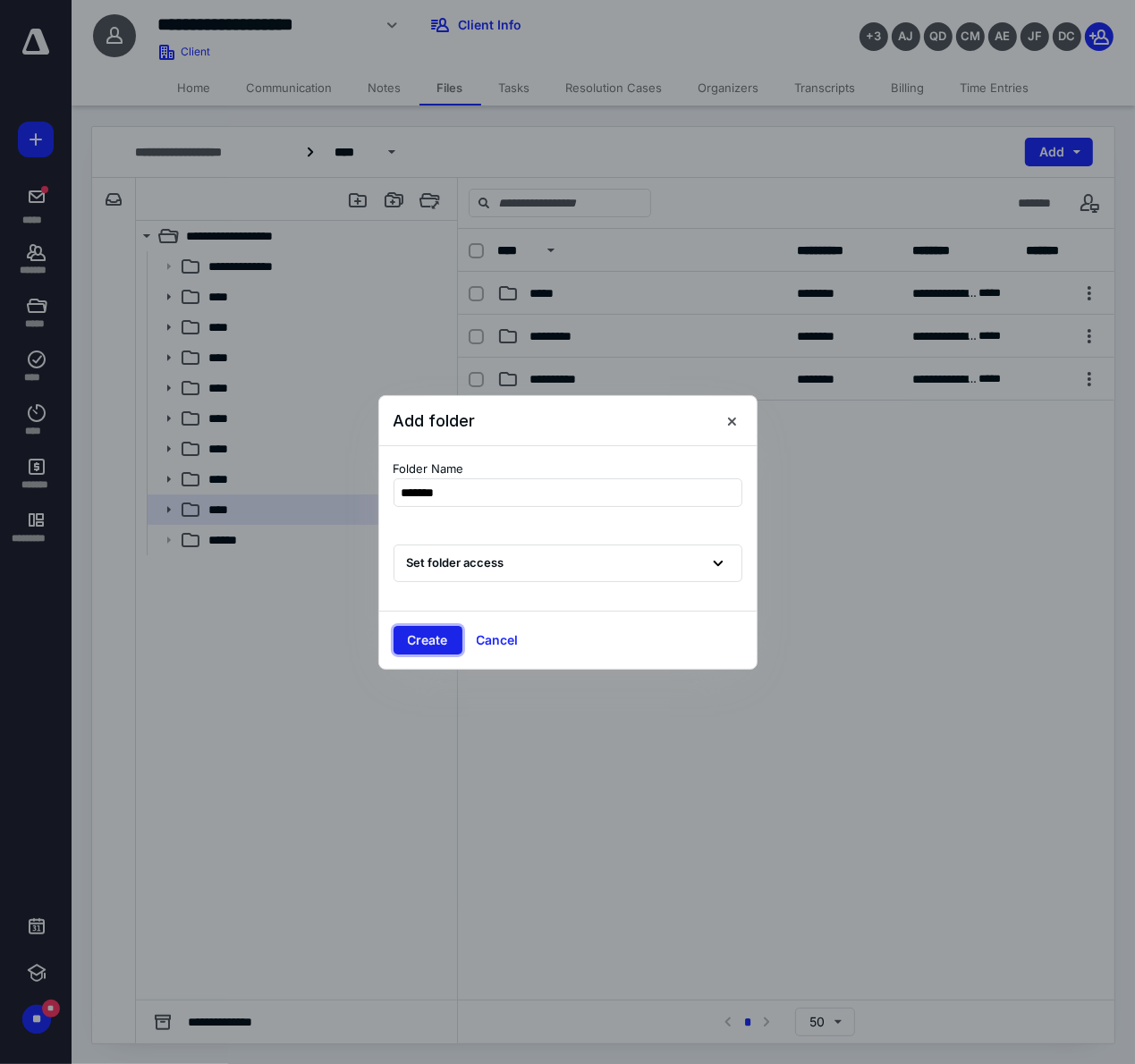 click on "Create" at bounding box center [428, 640] 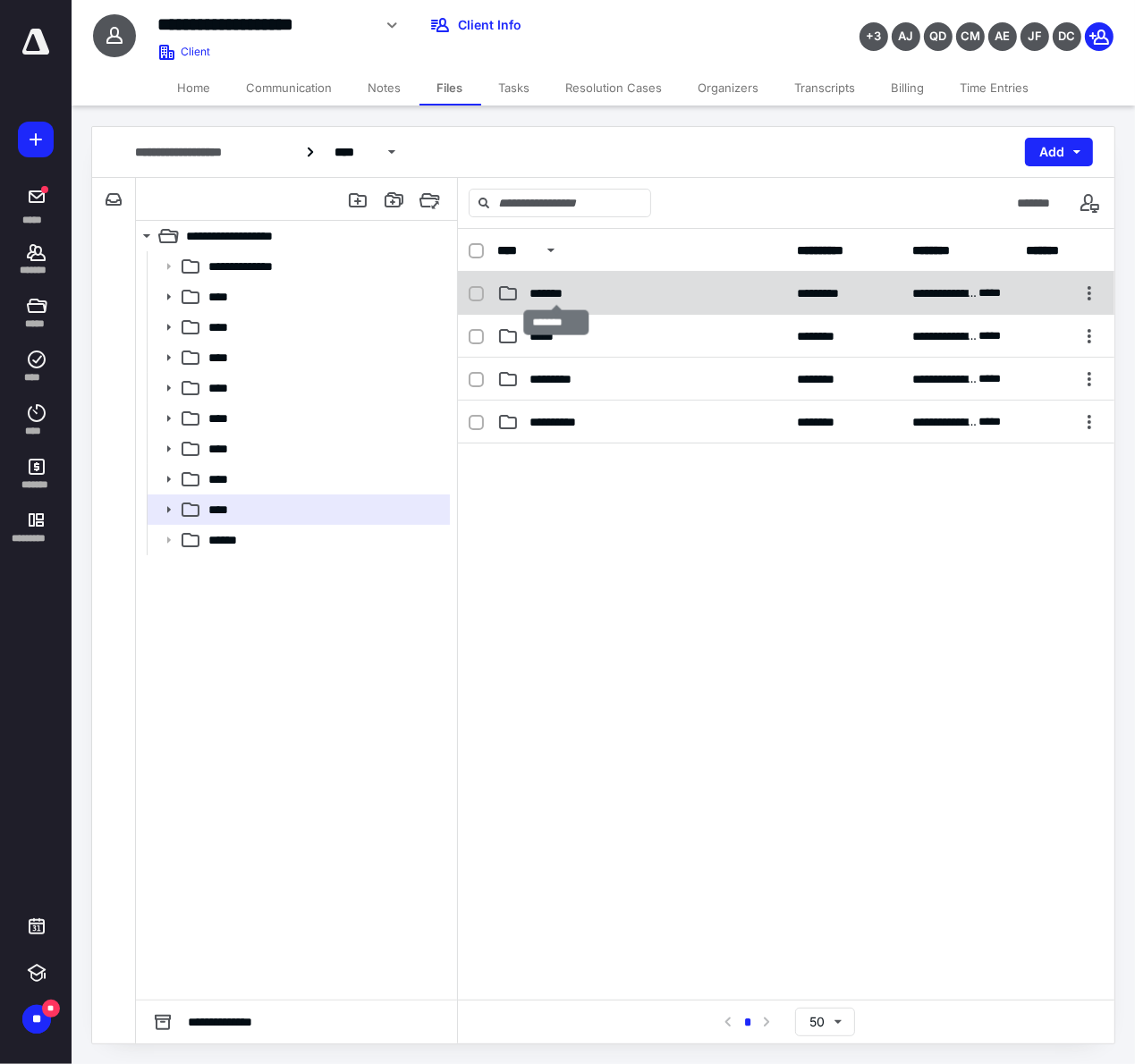 click on "*******" at bounding box center [556, 293] 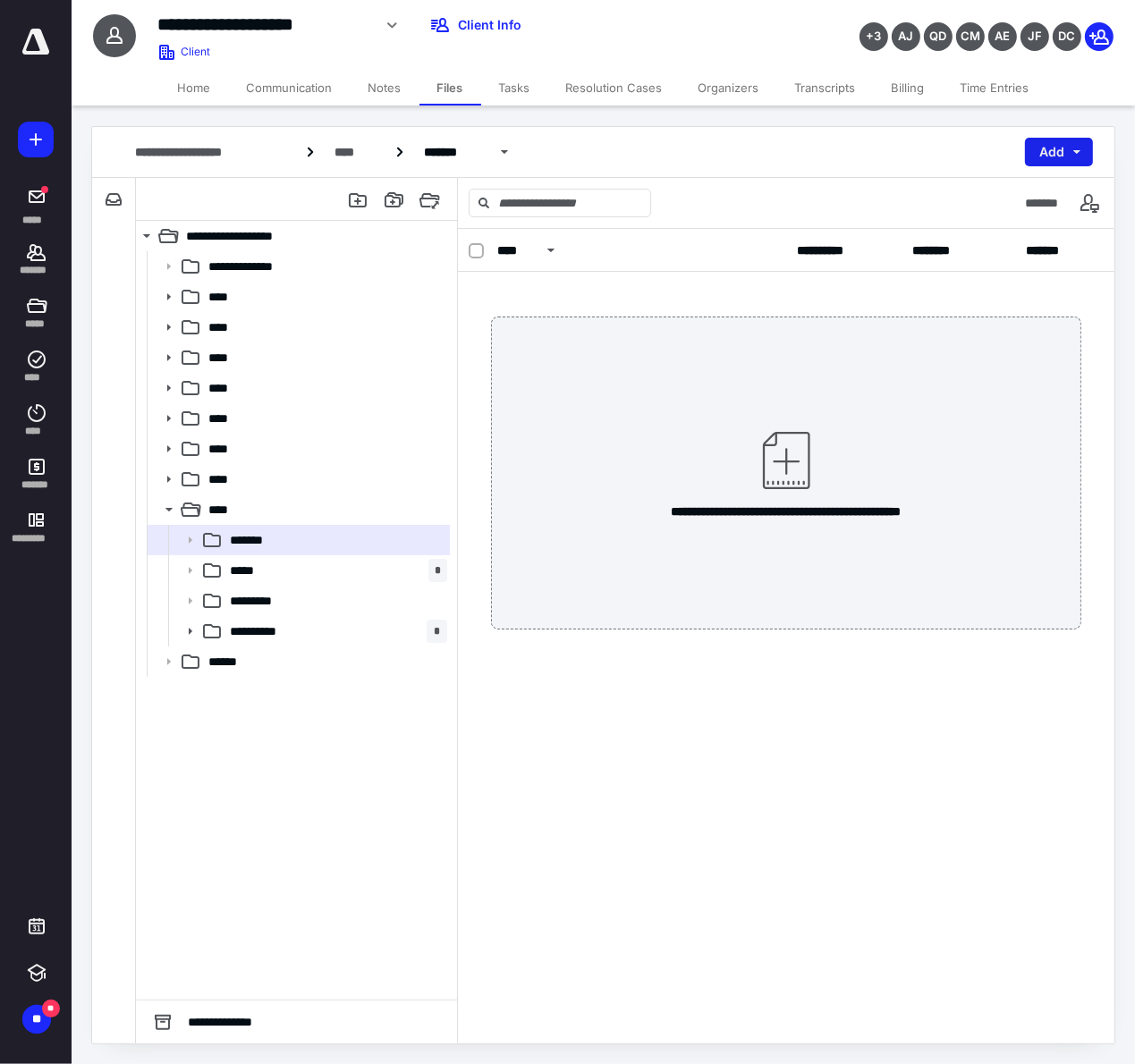 click on "Add" at bounding box center (1059, 152) 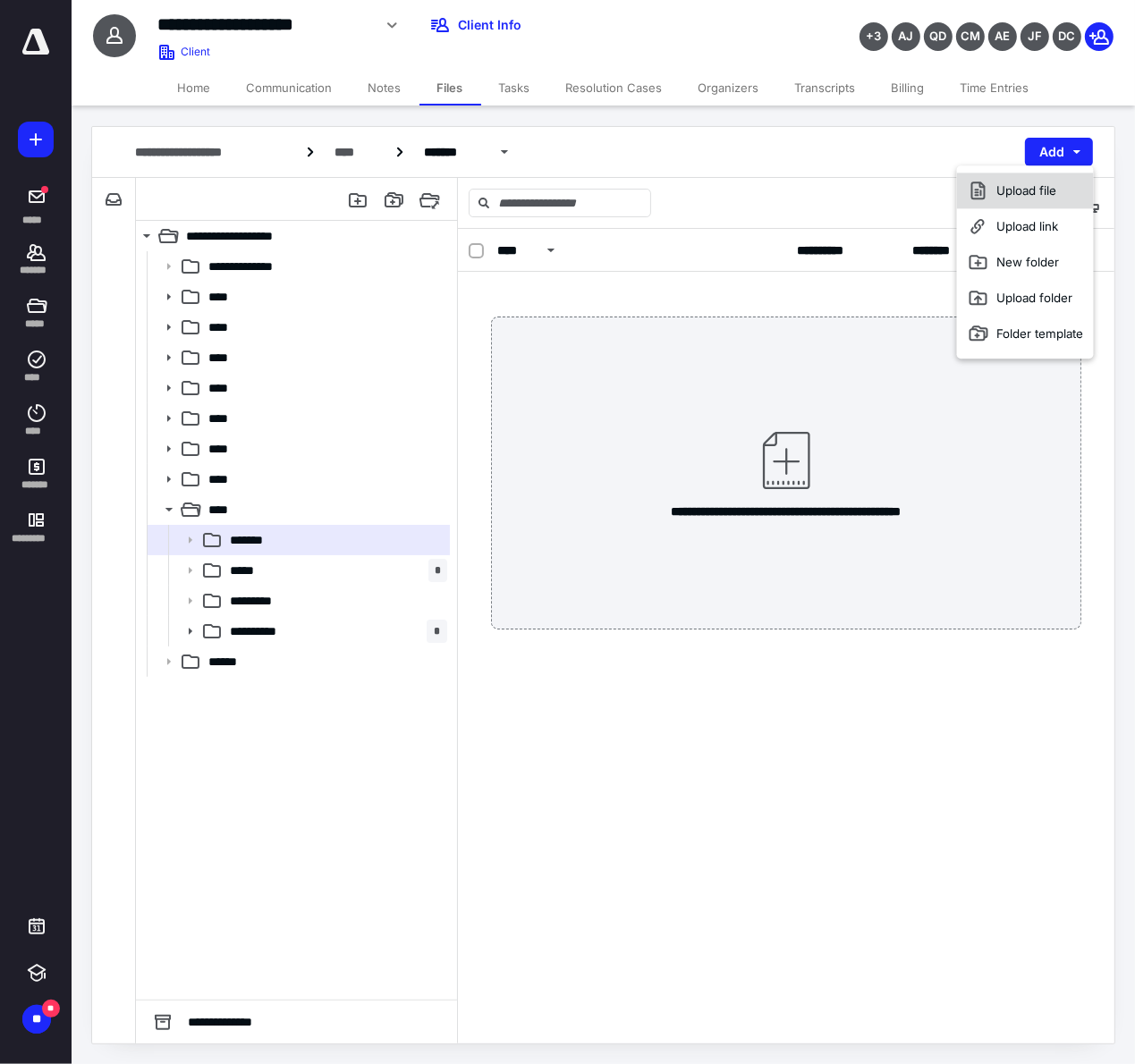 click on "Upload file" at bounding box center [1025, 190] 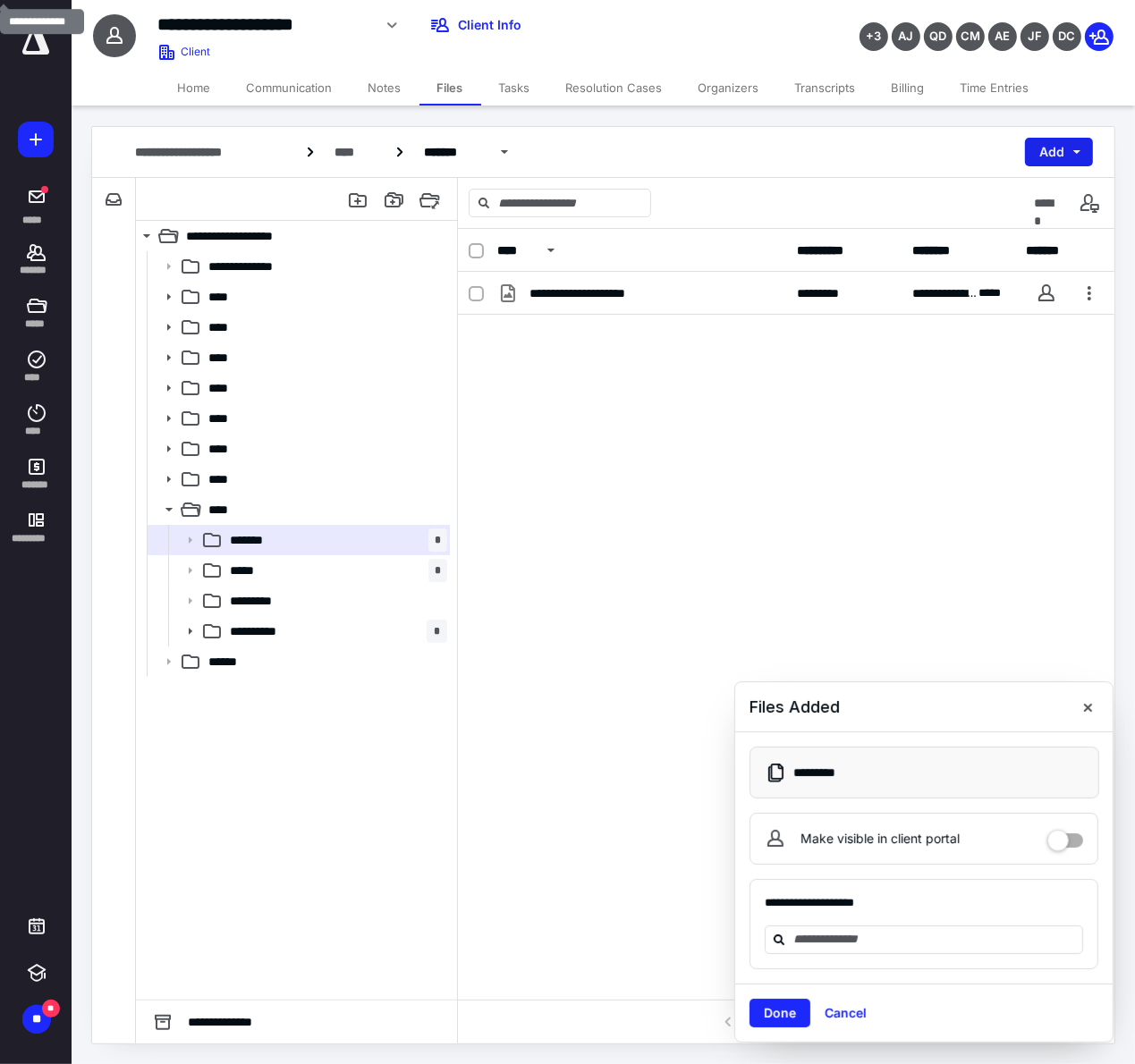click on "Add" at bounding box center (1059, 152) 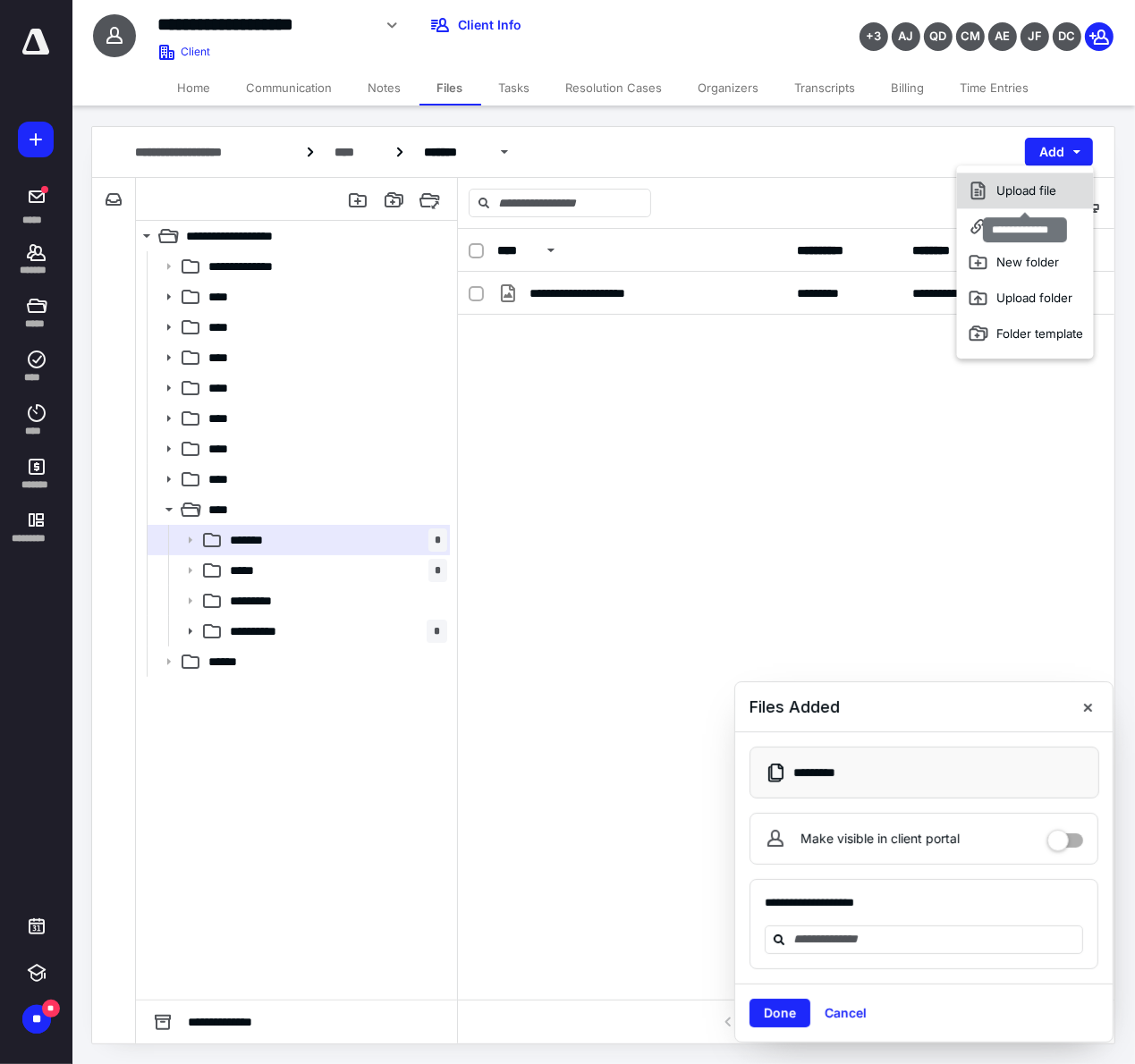 click on "Upload file" at bounding box center (1025, 190) 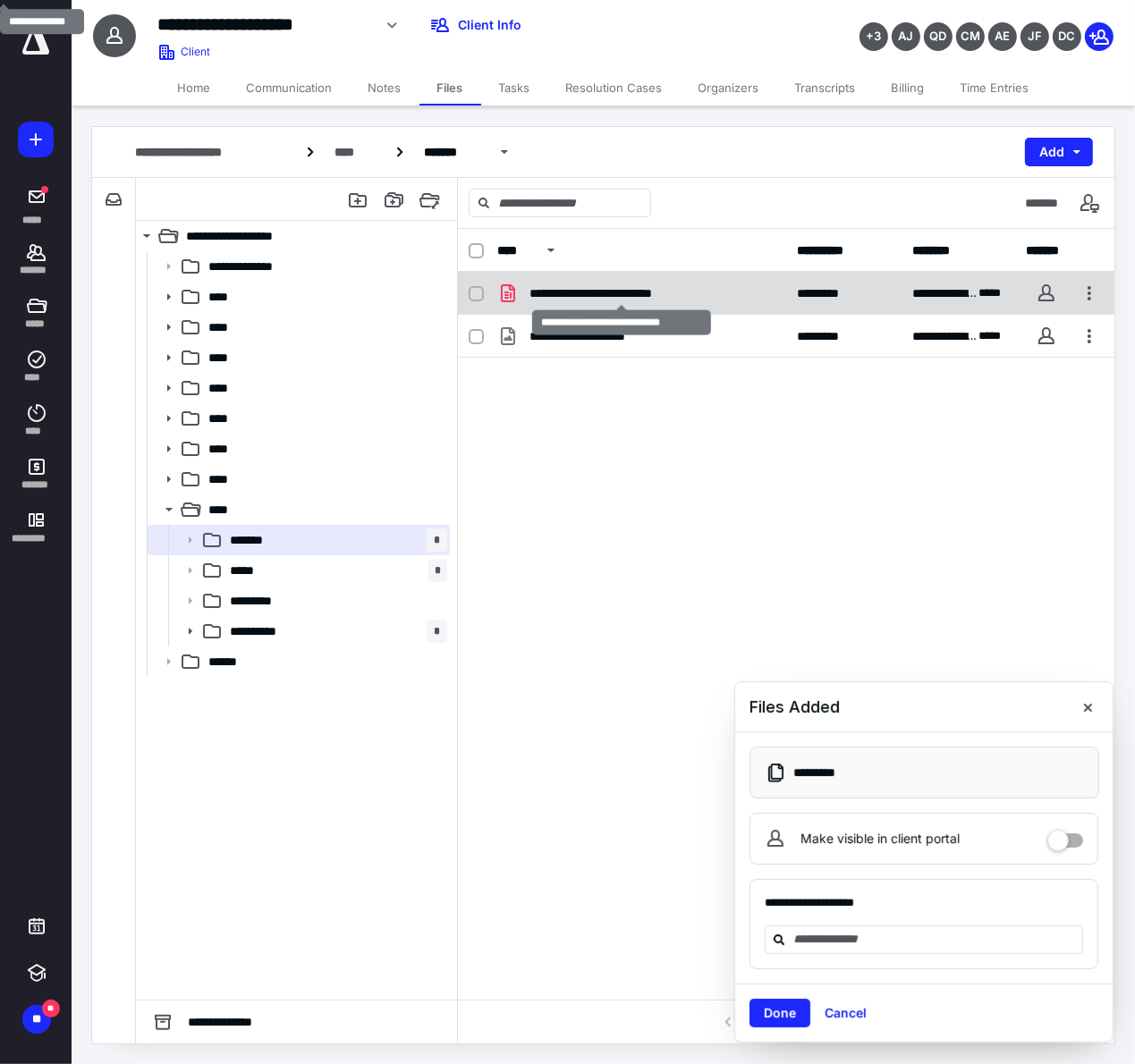 checkbox on "true" 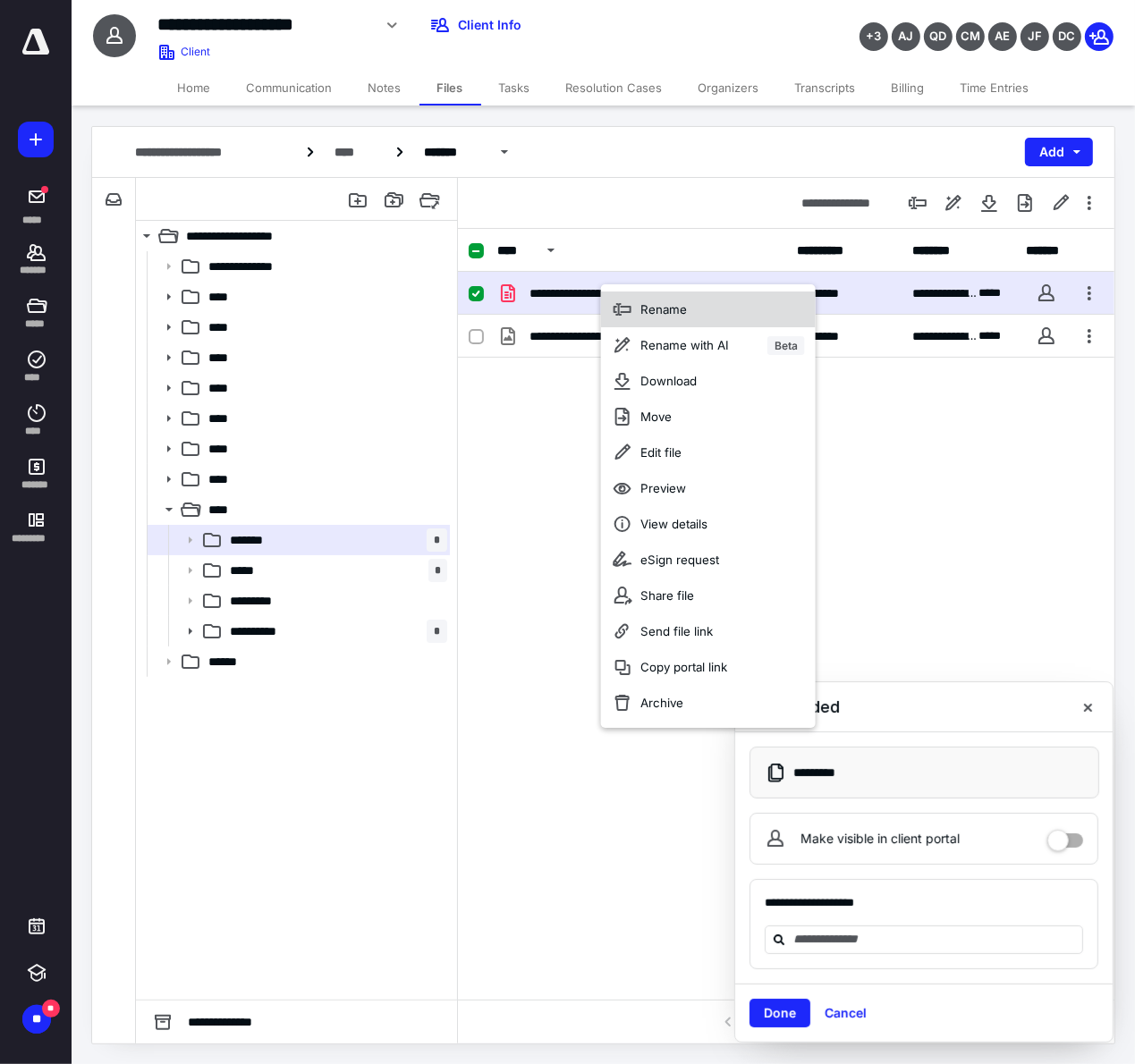 click on "Rename" at bounding box center [708, 309] 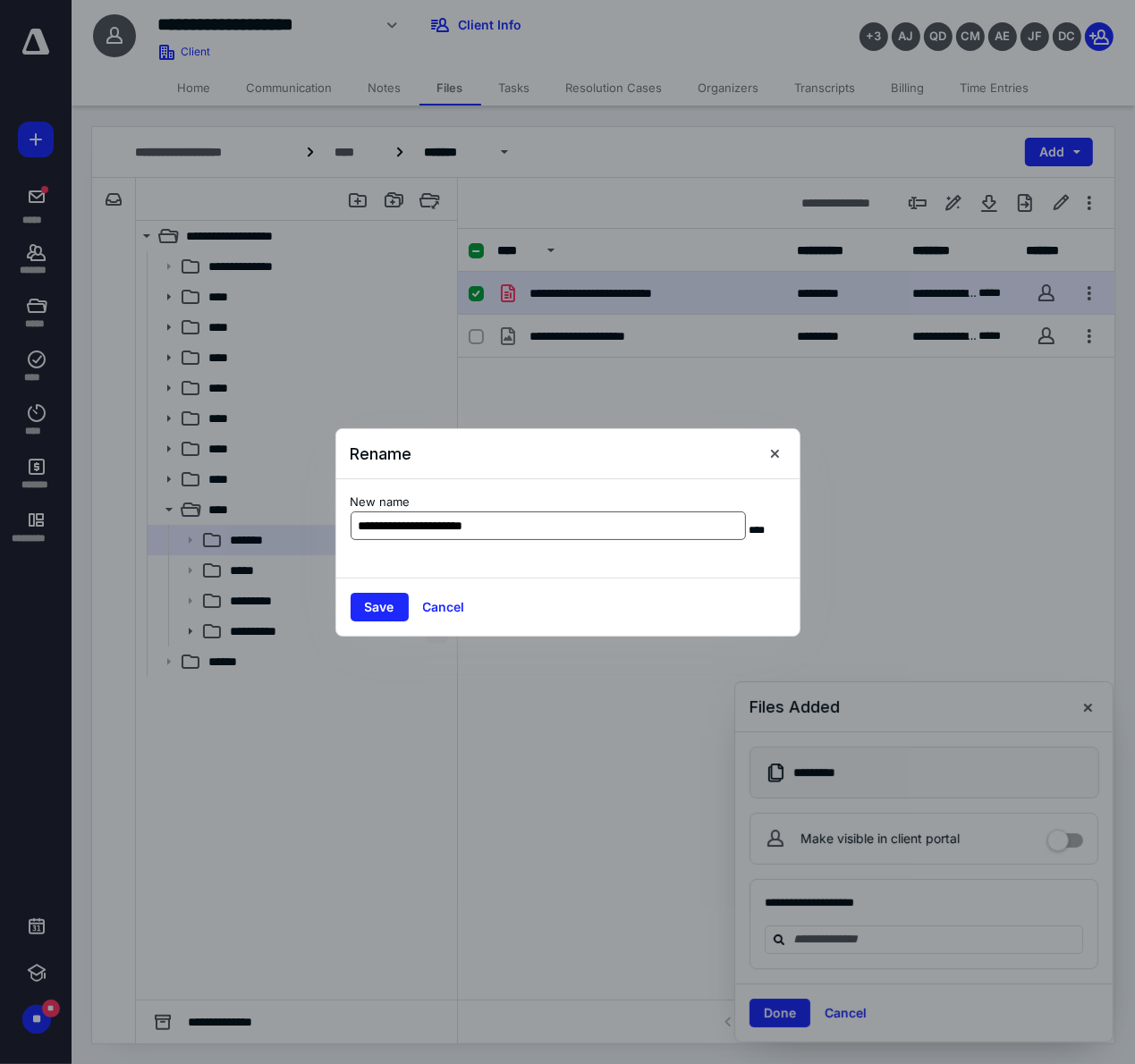 click on "**********" at bounding box center (548, 526) 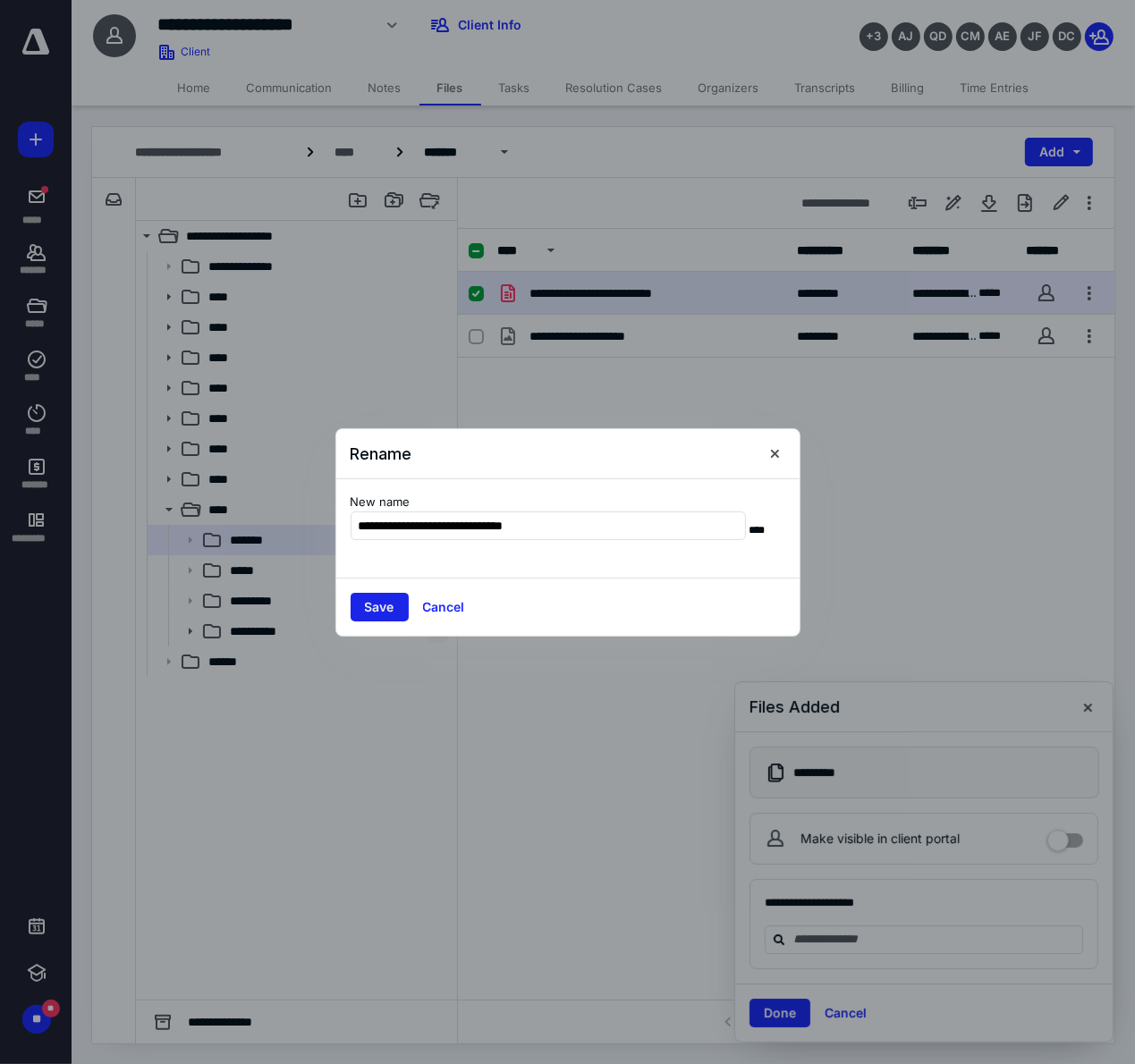 type on "**********" 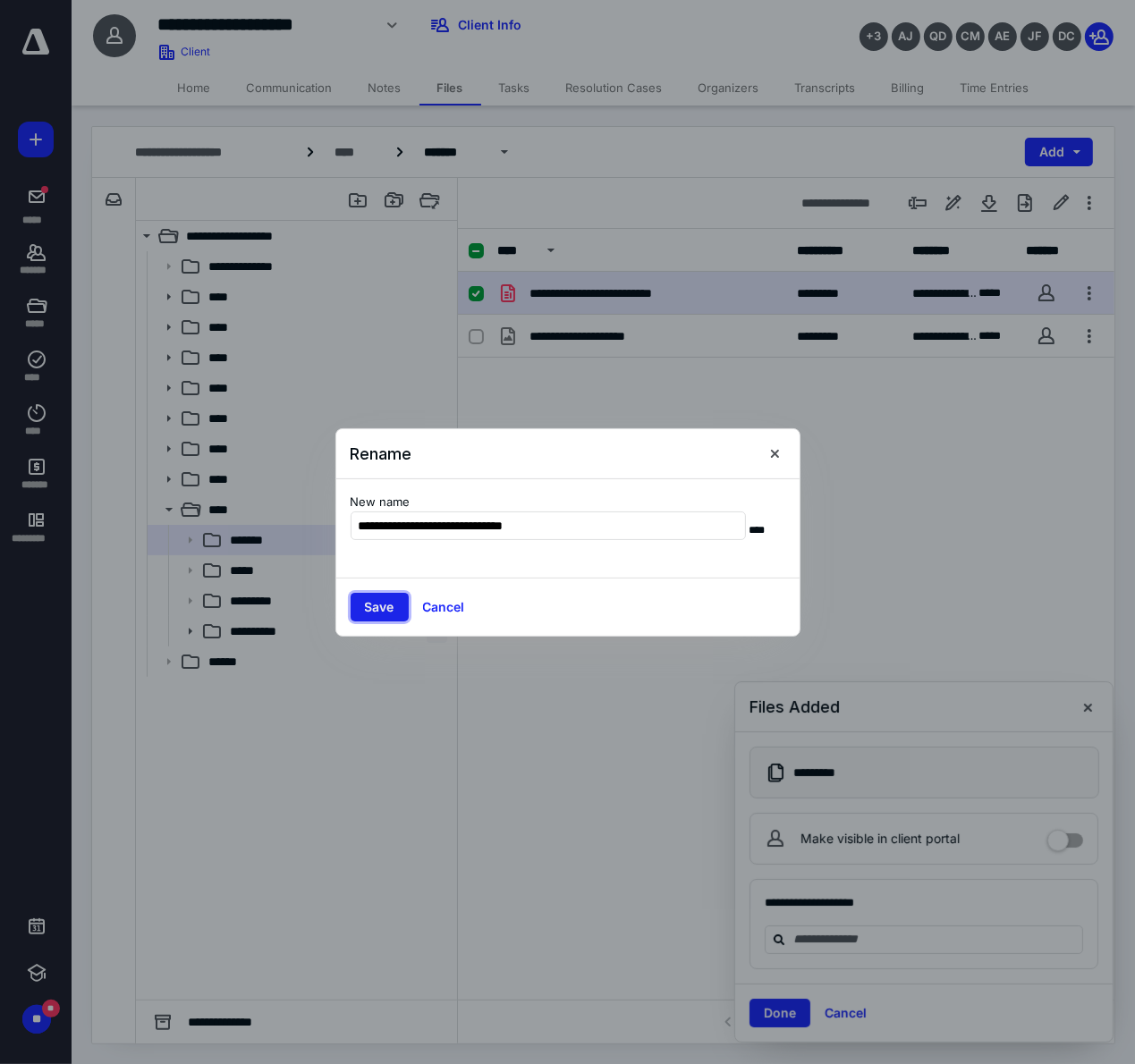 click on "Save" at bounding box center (379, 607) 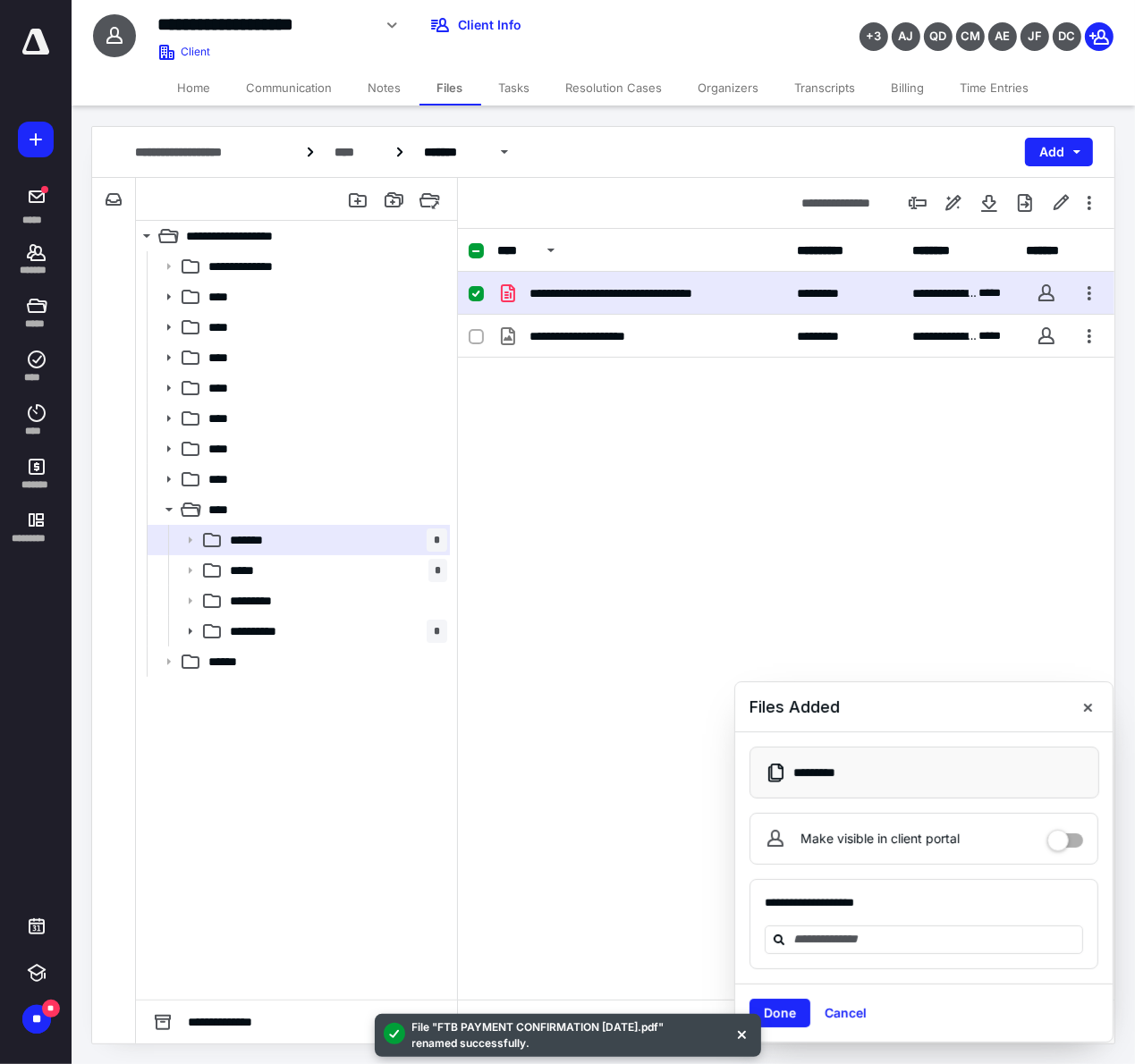 click on "Home" at bounding box center (194, 88) 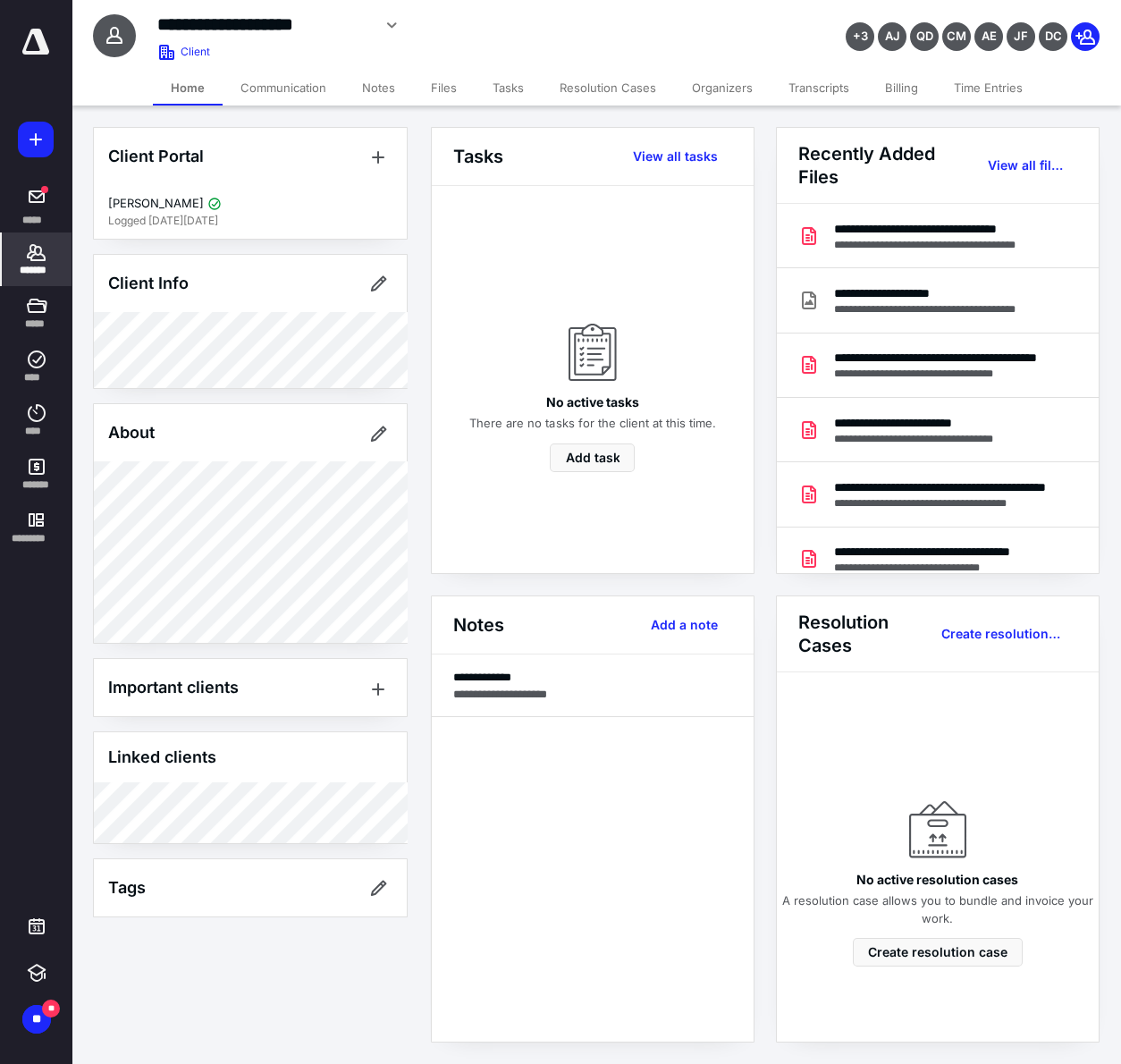 click on "**********" at bounding box center (426, 31) 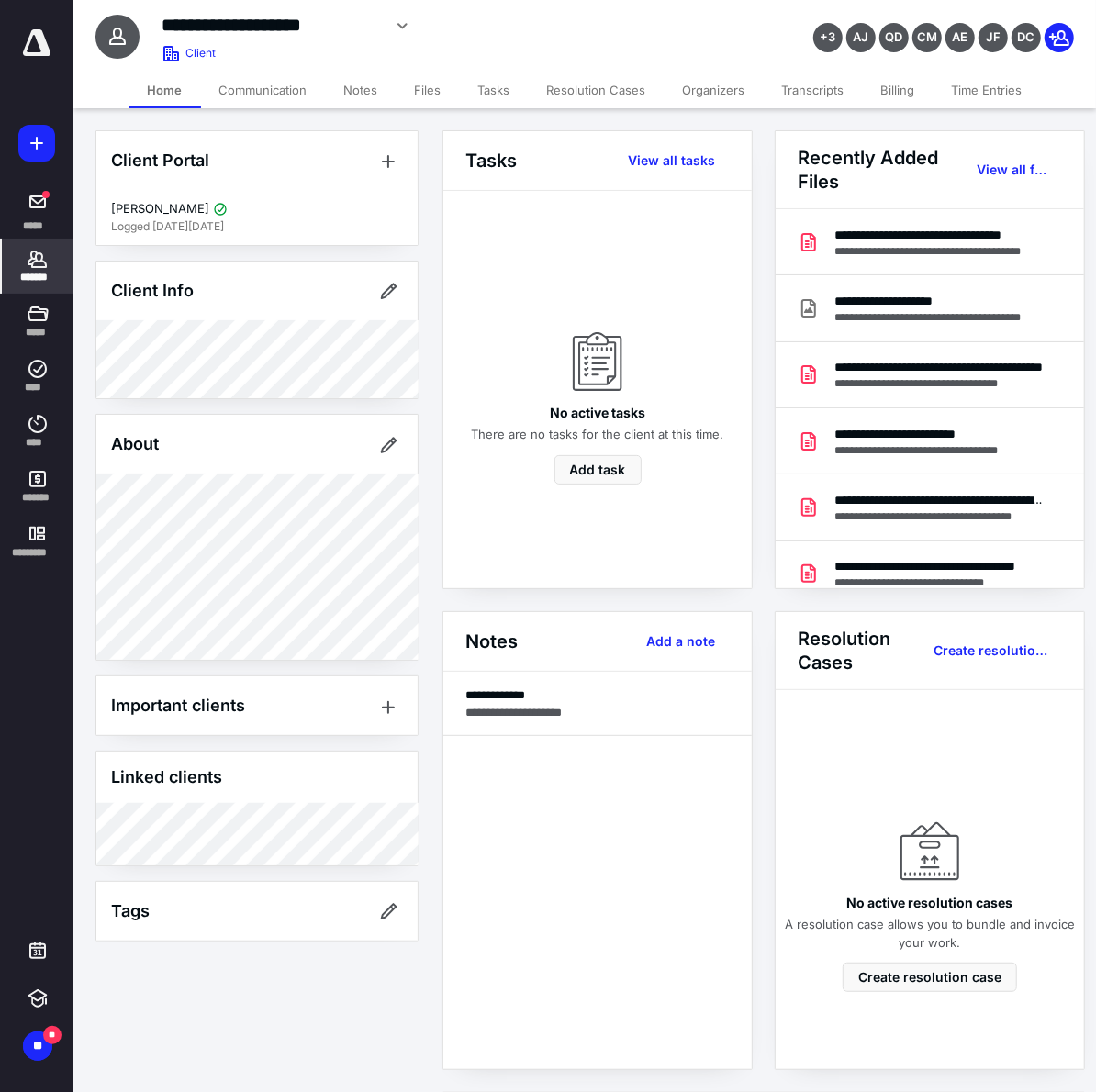 click 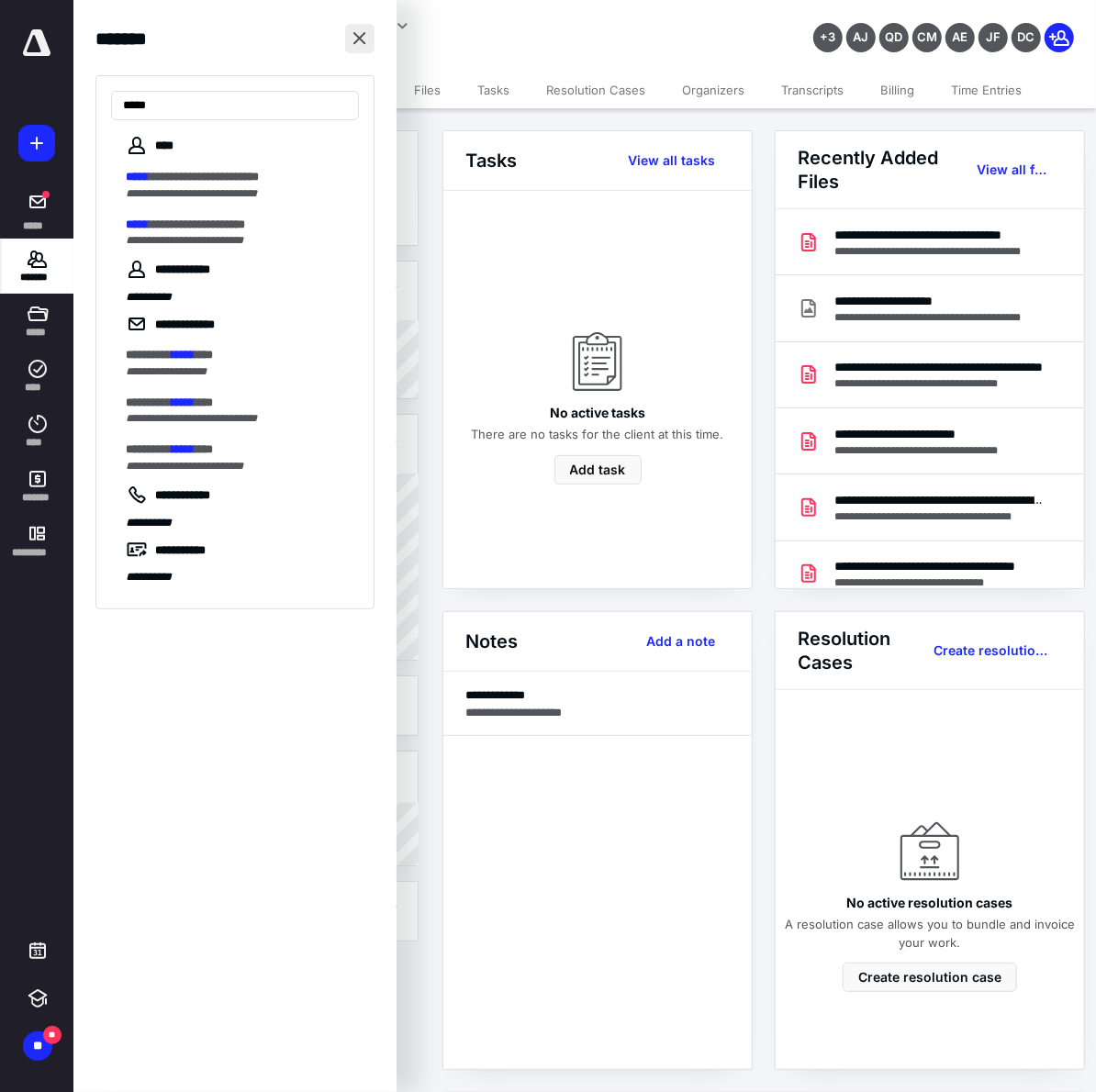 type on "*****" 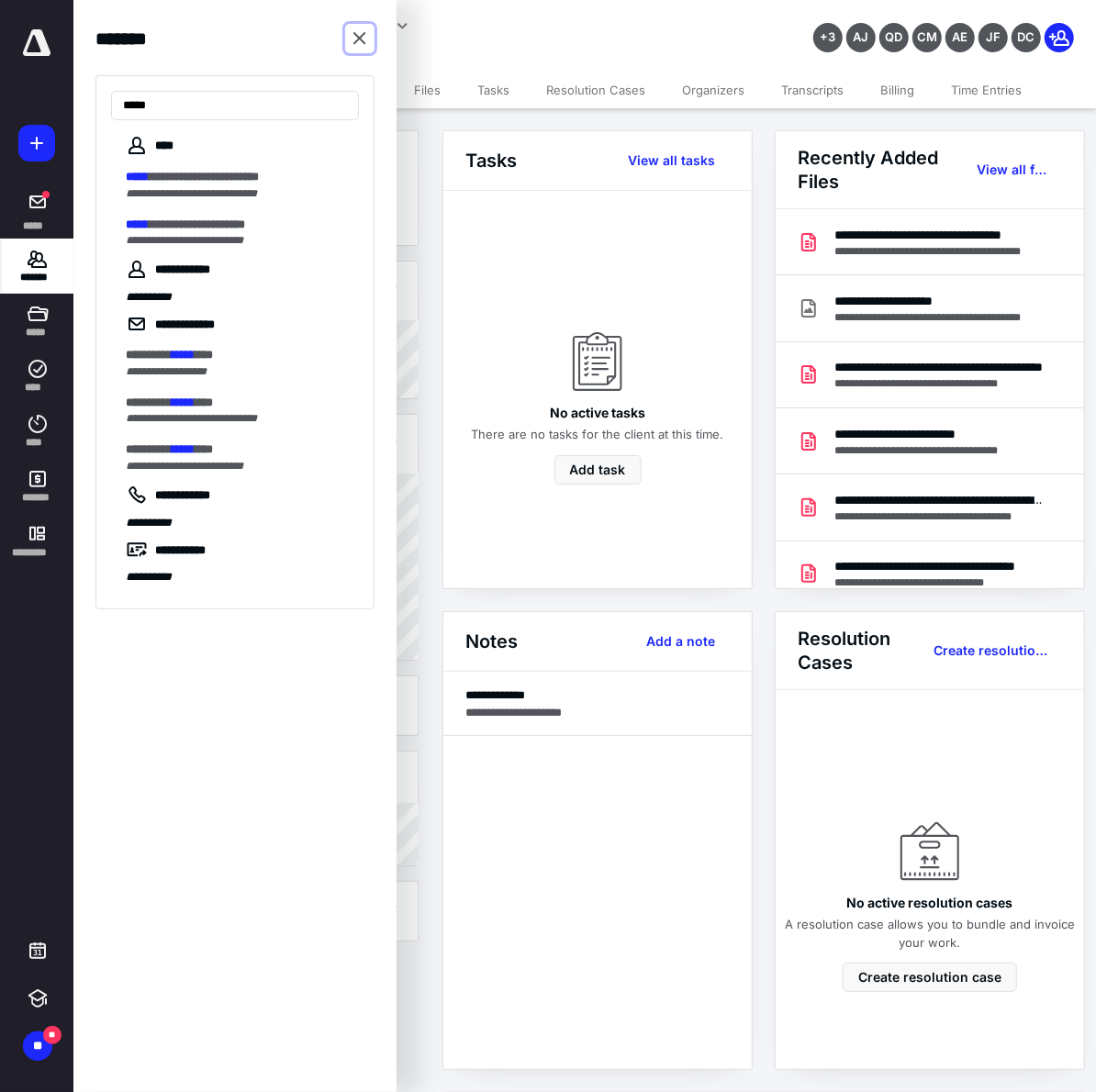 click at bounding box center [360, 39] 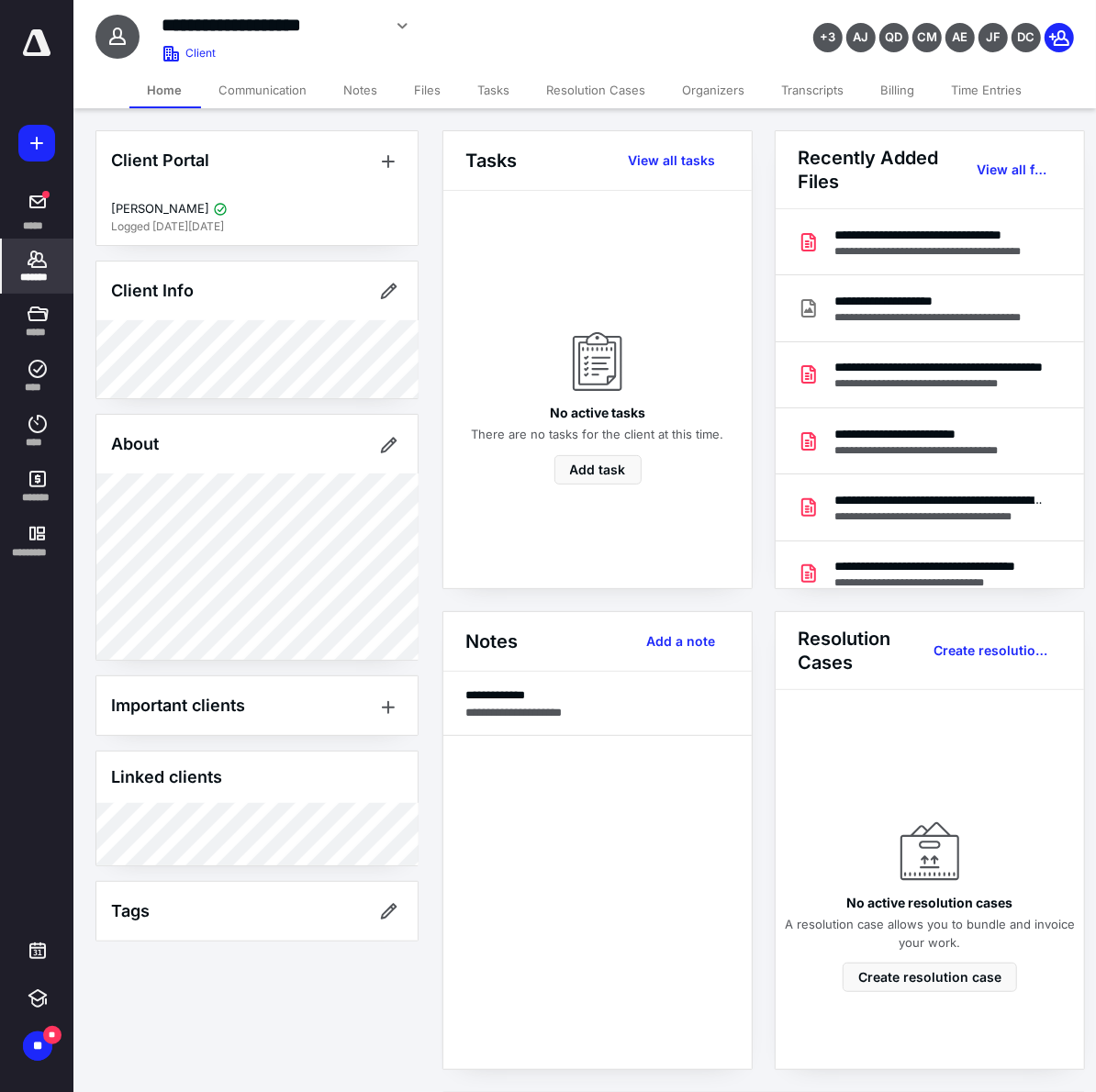 click on "*******" at bounding box center [38, 266] 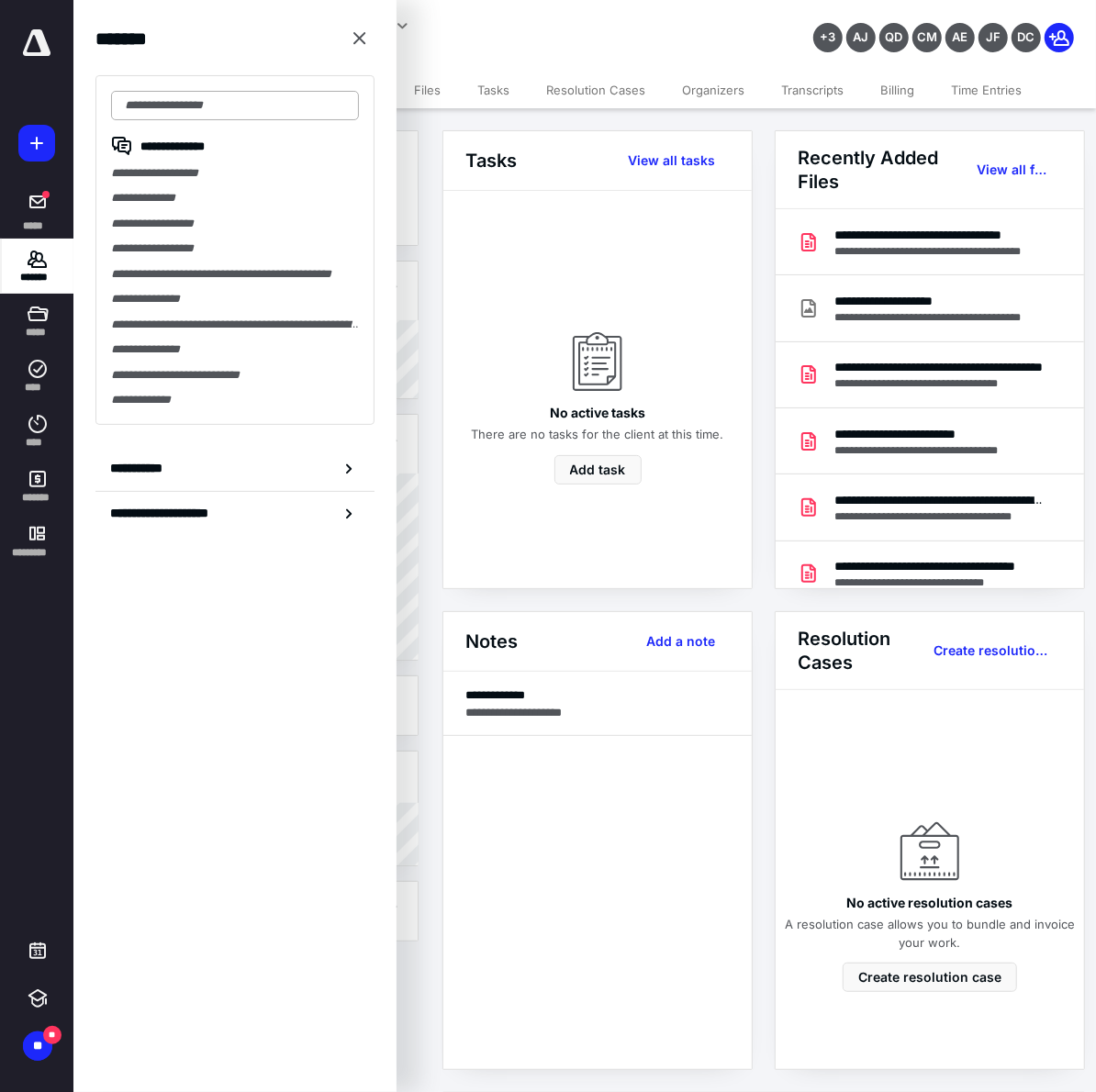 click at bounding box center [235, 106] 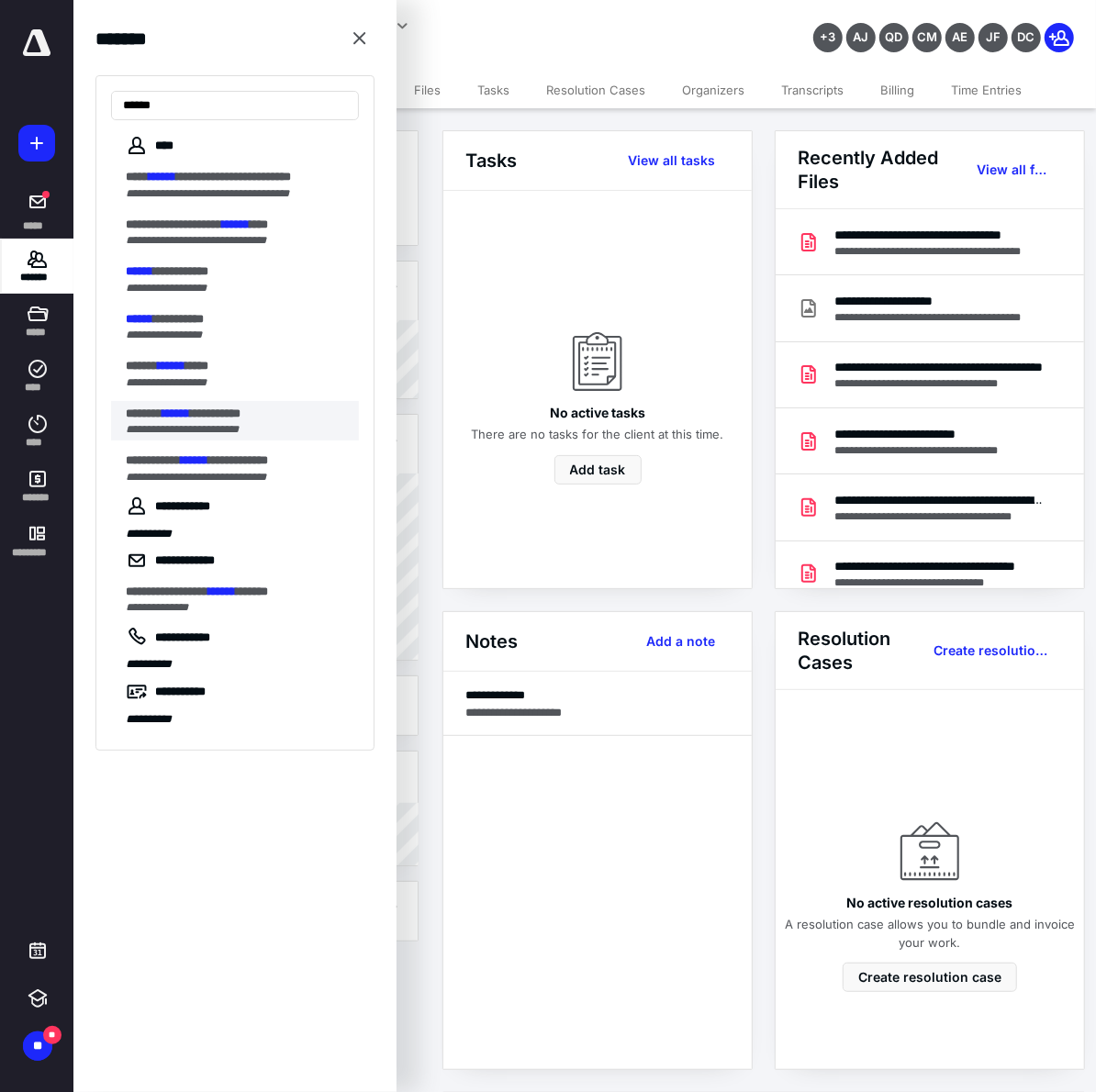 type on "******" 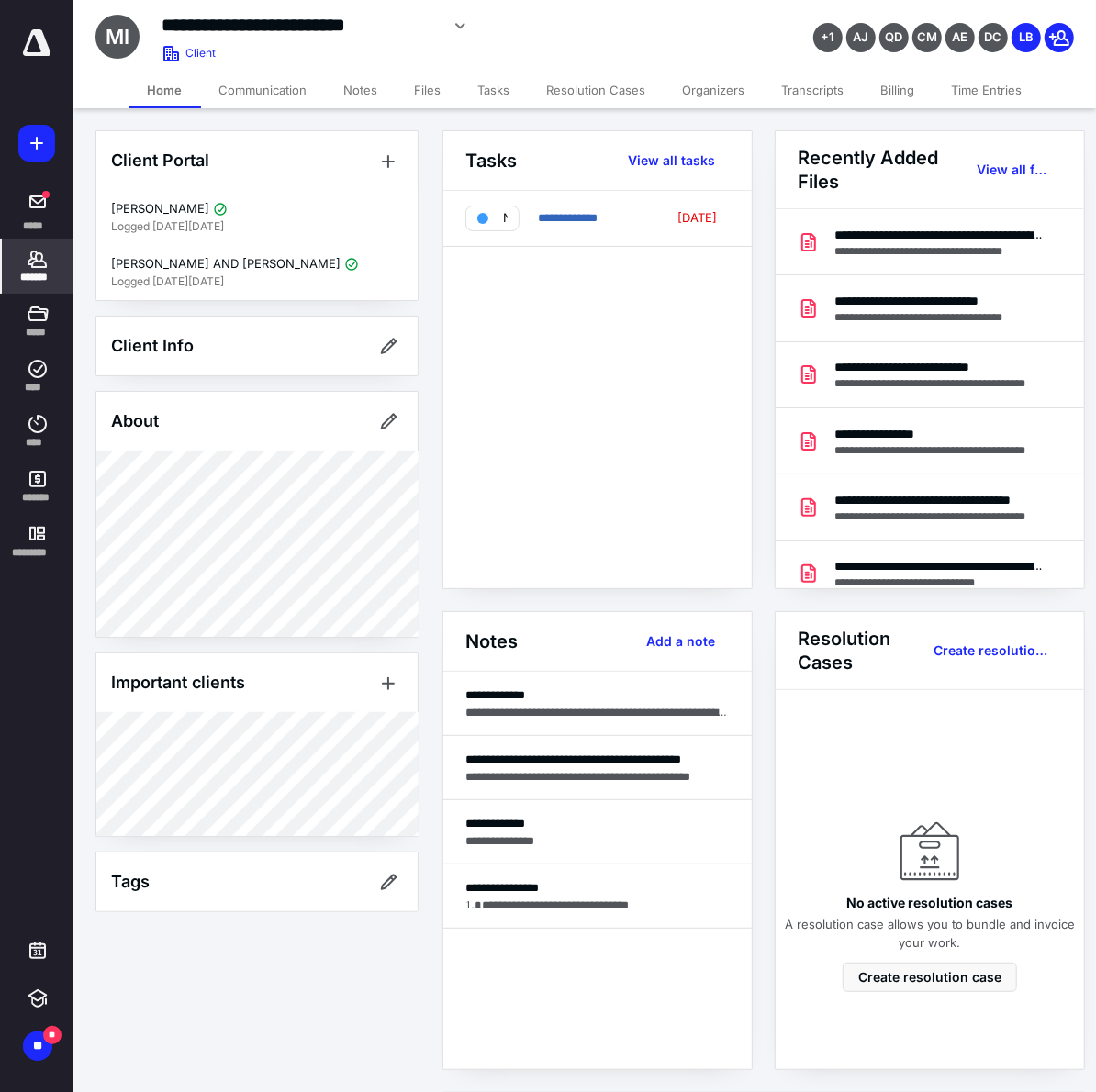 click on "*******" at bounding box center (38, 266) 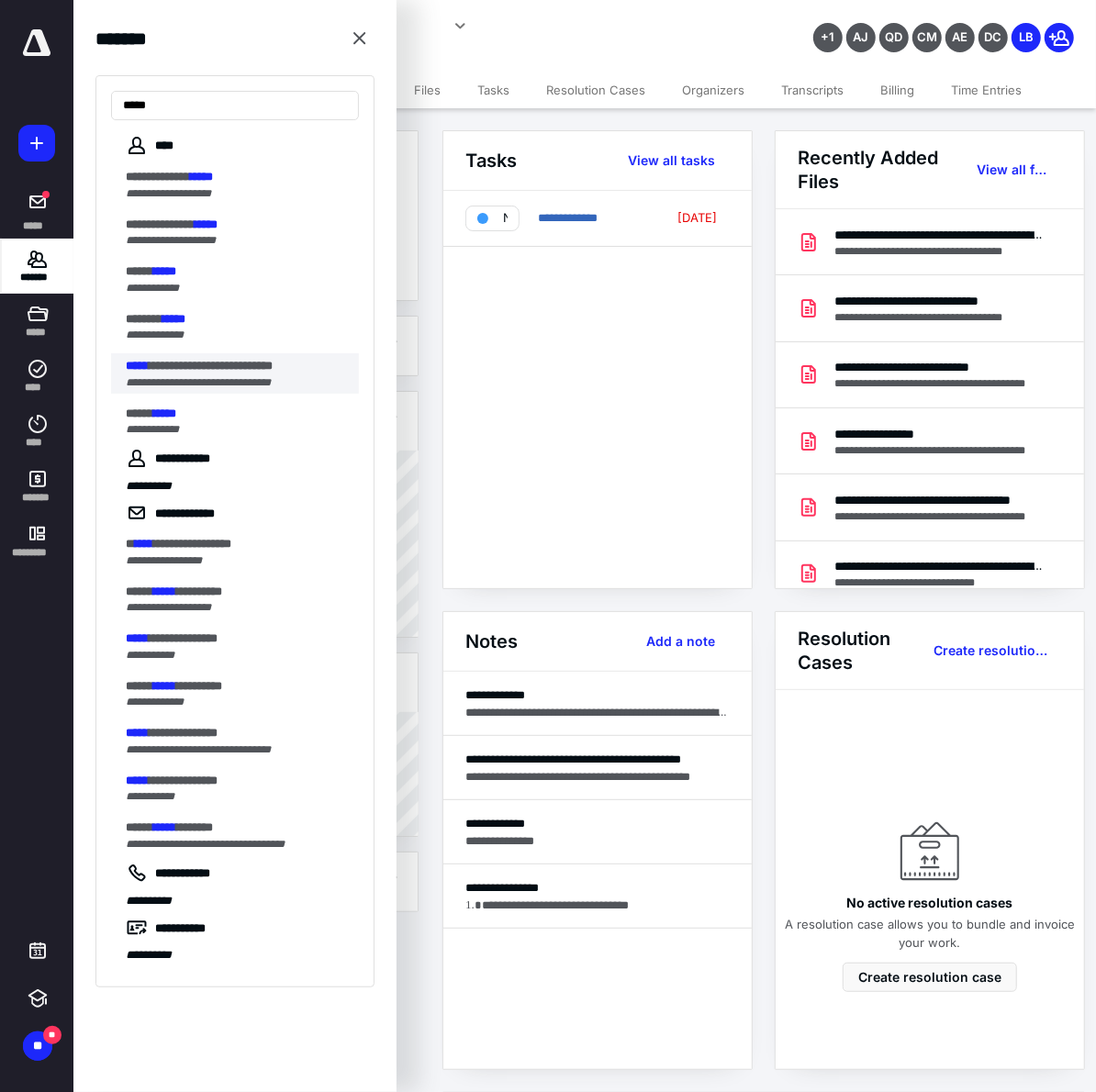 type on "*****" 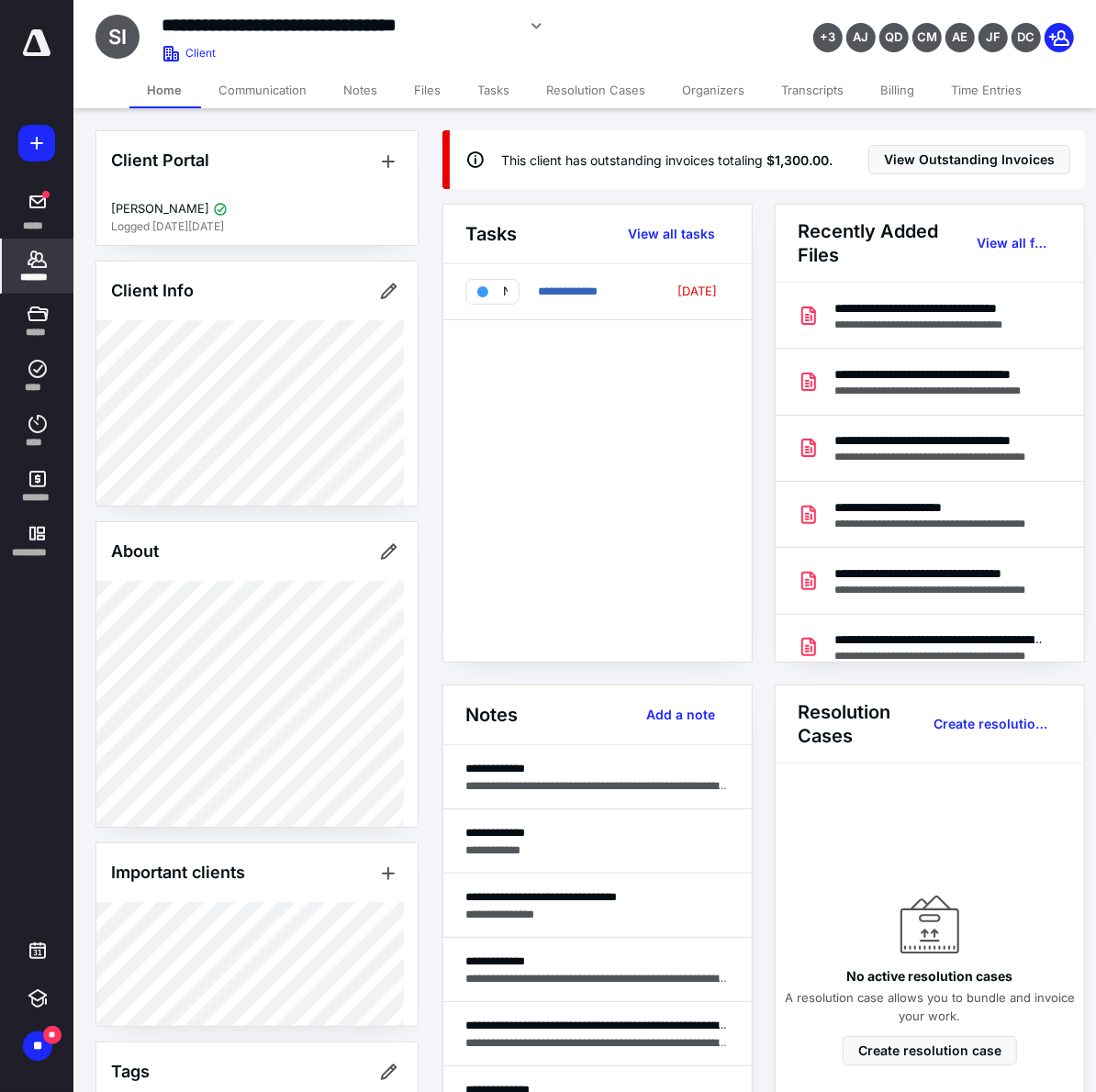 click 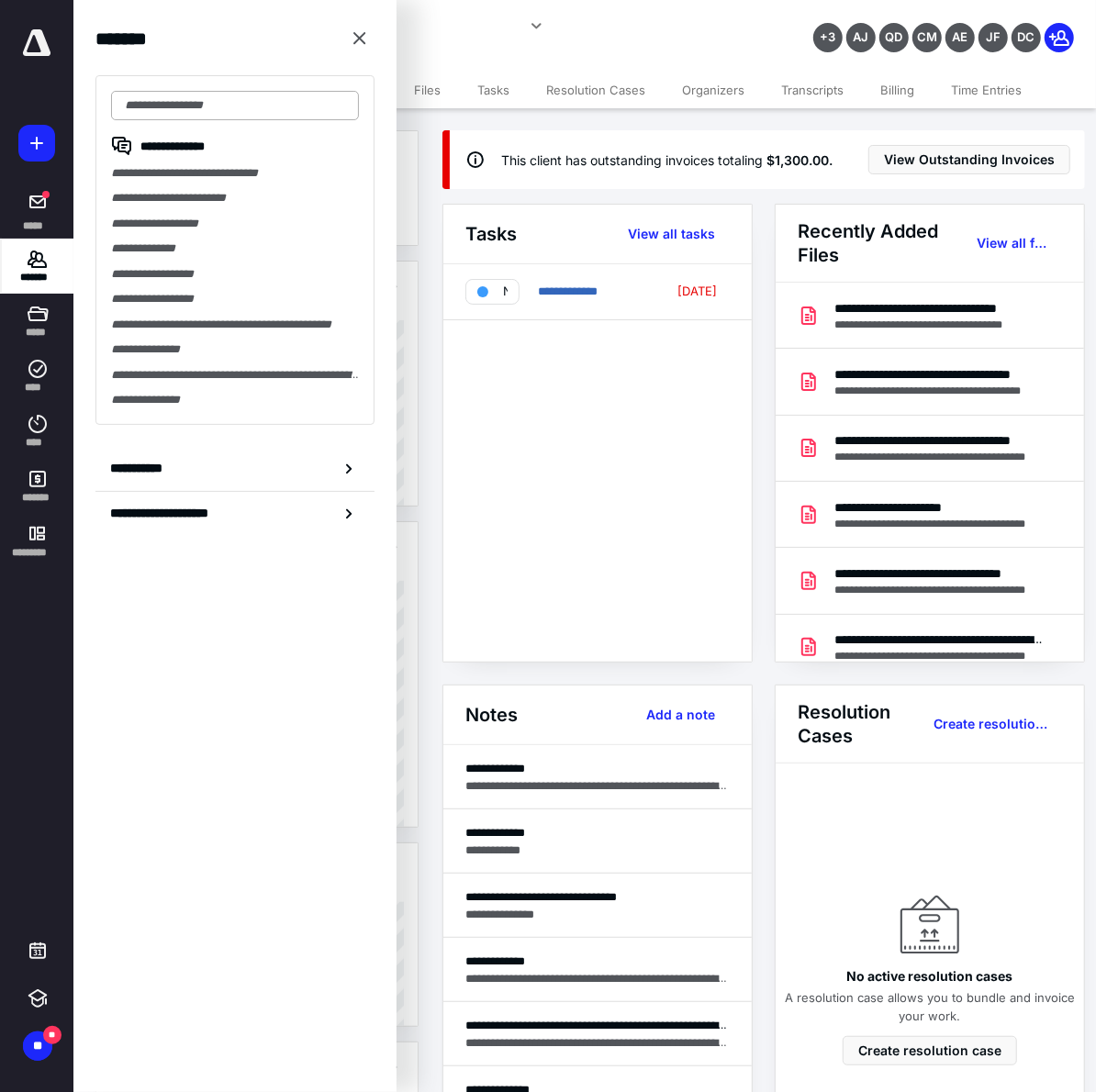 click at bounding box center [235, 106] 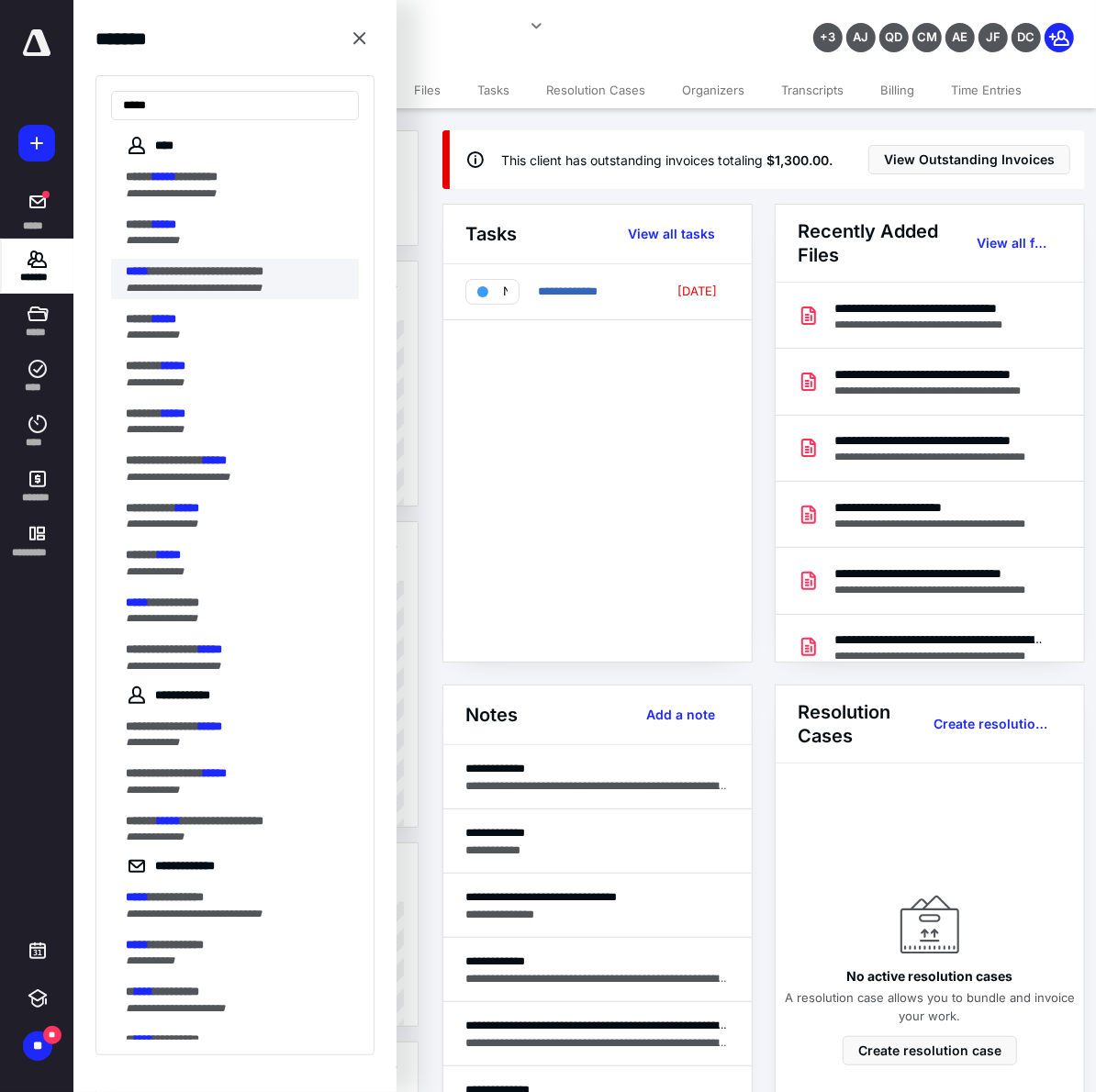 type on "*****" 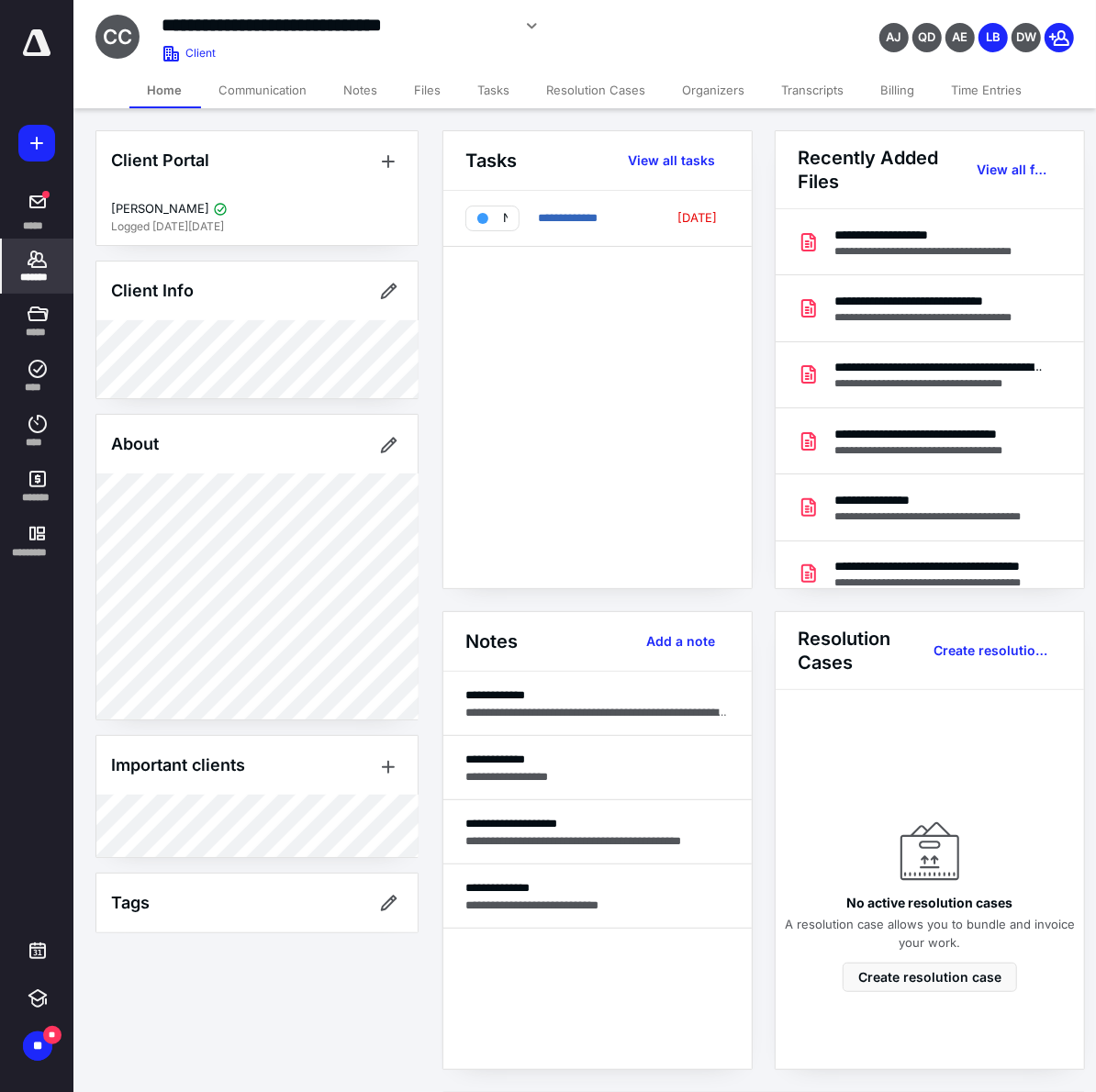 click on "*******" at bounding box center (38, 266) 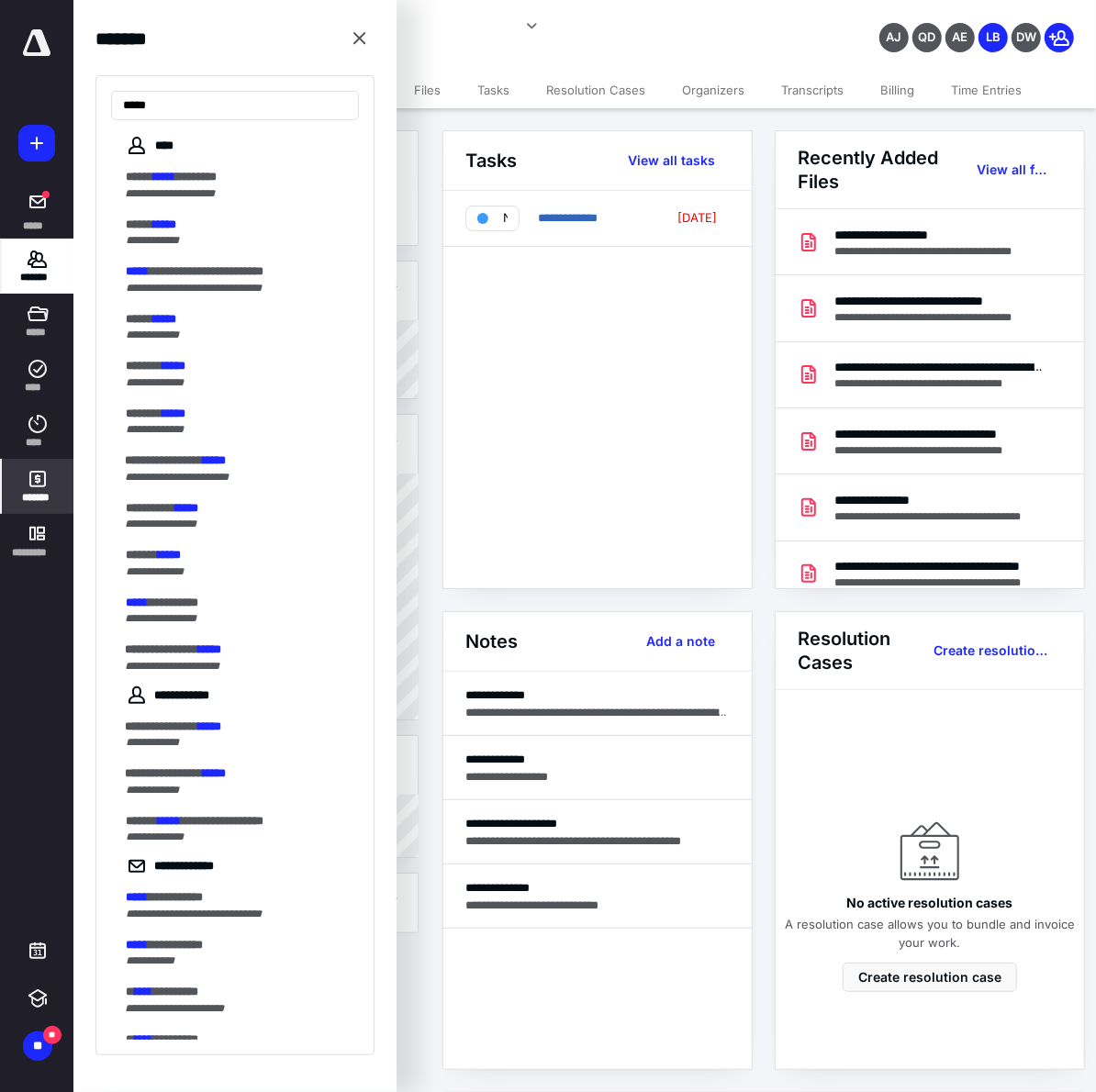 type on "*****" 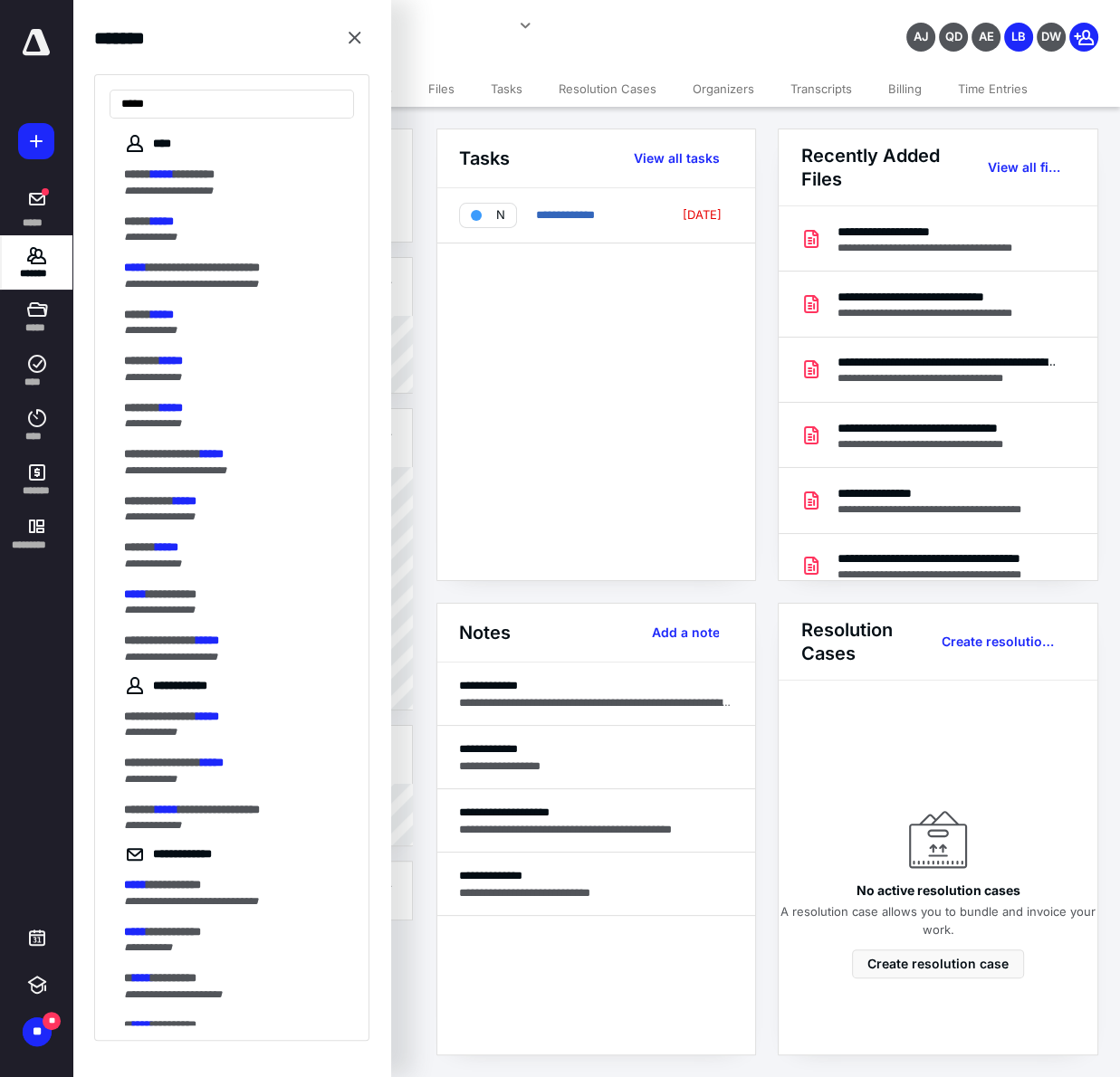 drag, startPoint x: 645, startPoint y: 33, endPoint x: 687, endPoint y: 15, distance: 45.694639 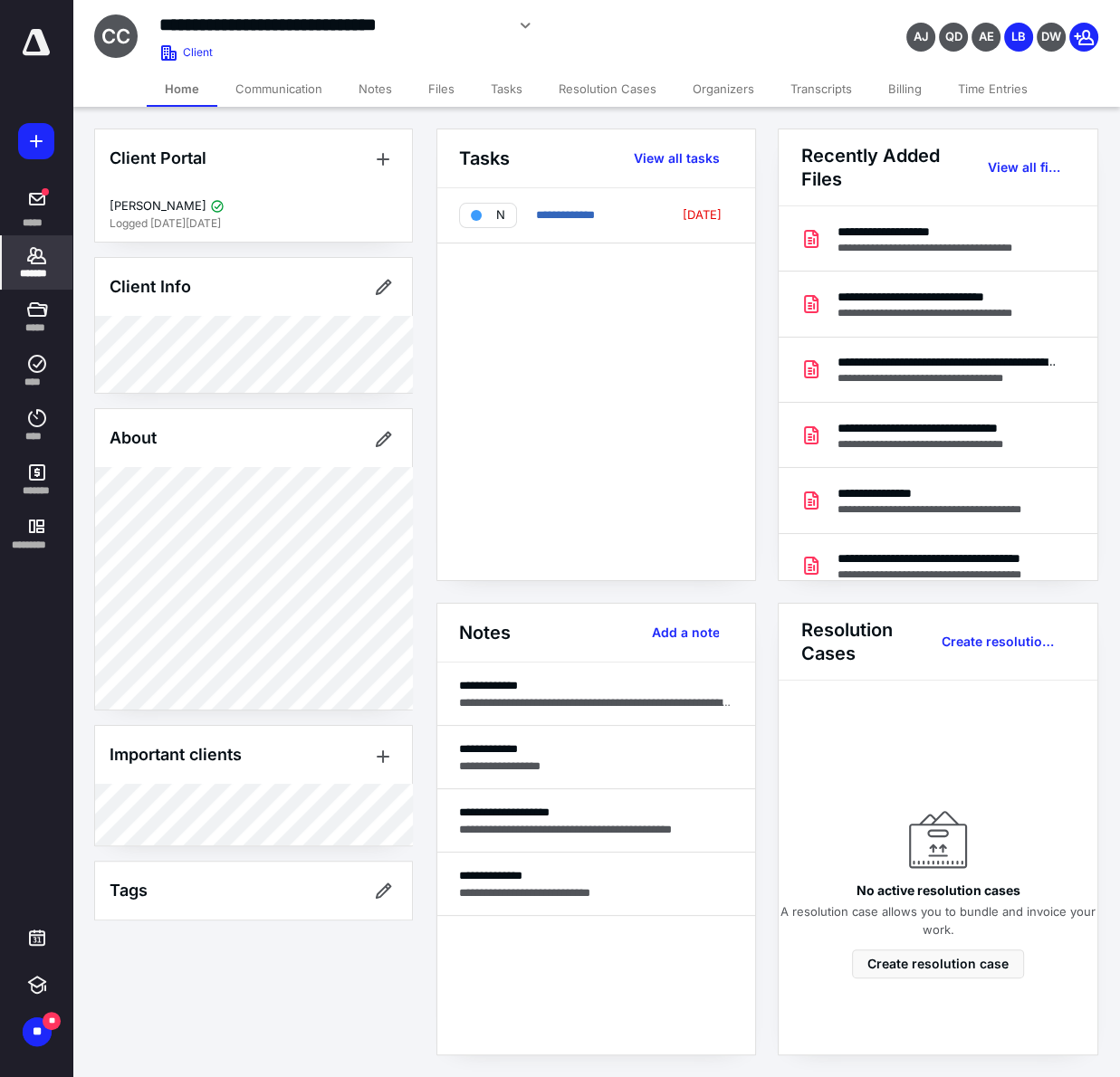 click on "*******" at bounding box center [37, 273] 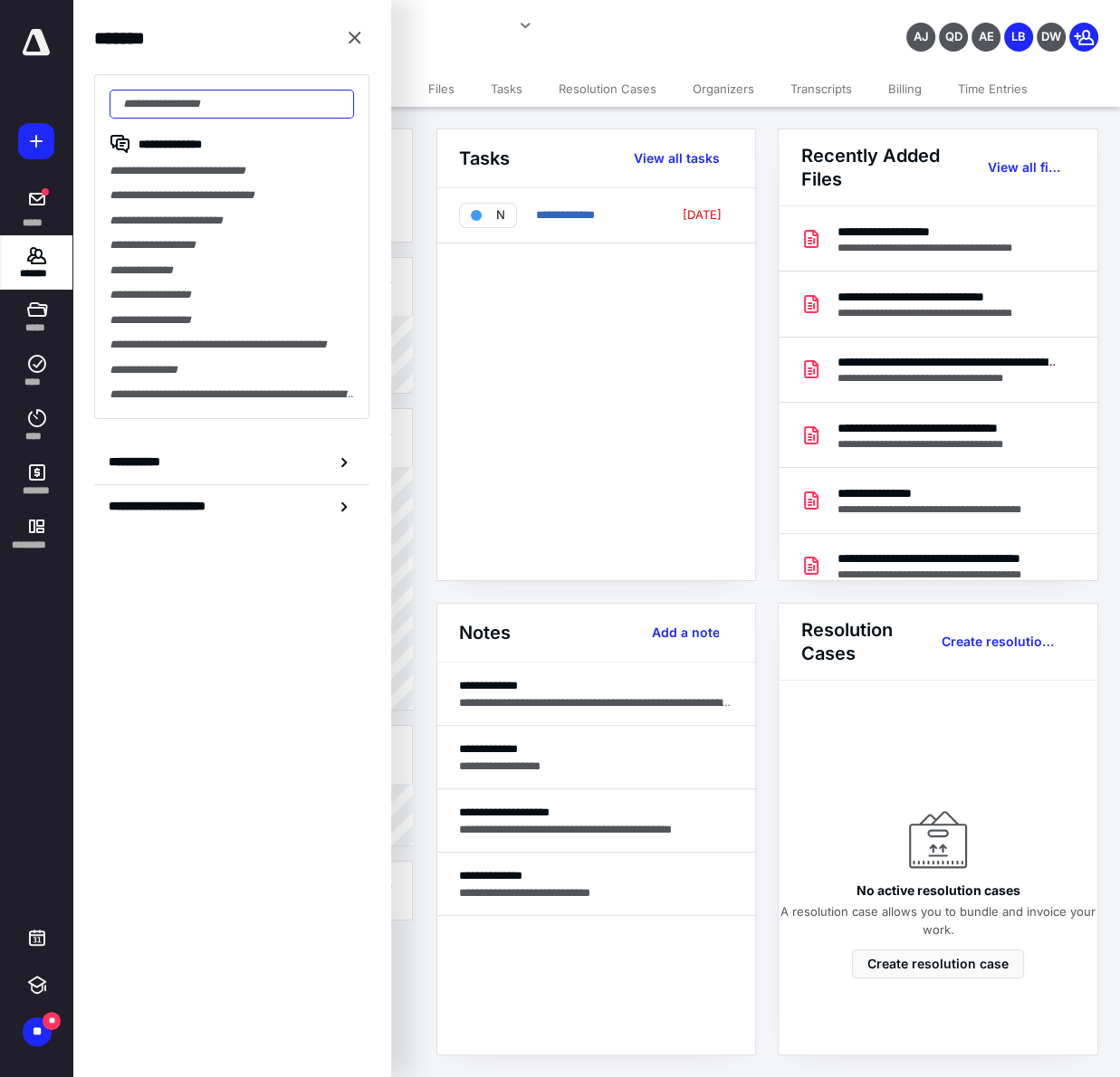 click at bounding box center [232, 104] 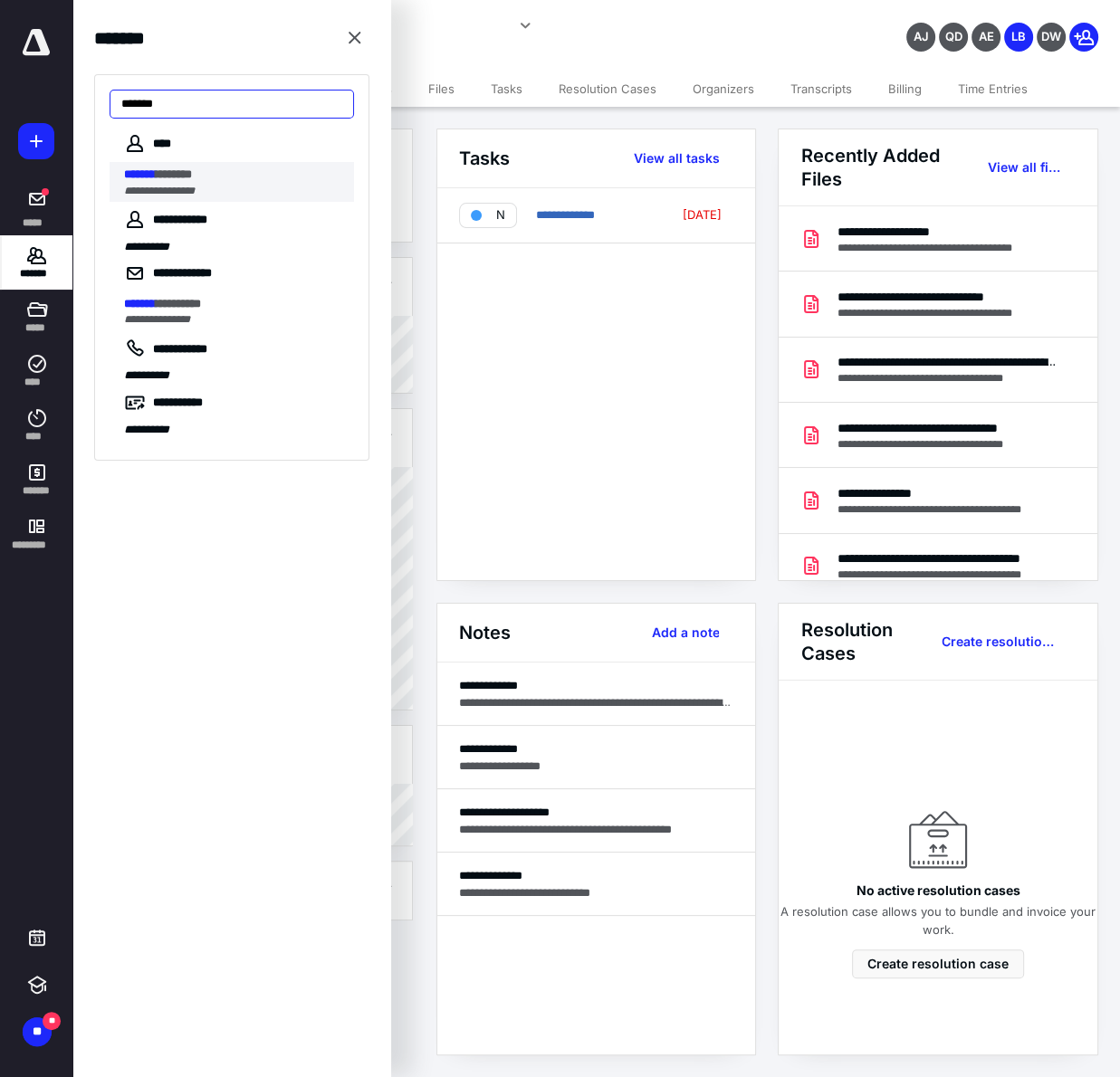 type on "*******" 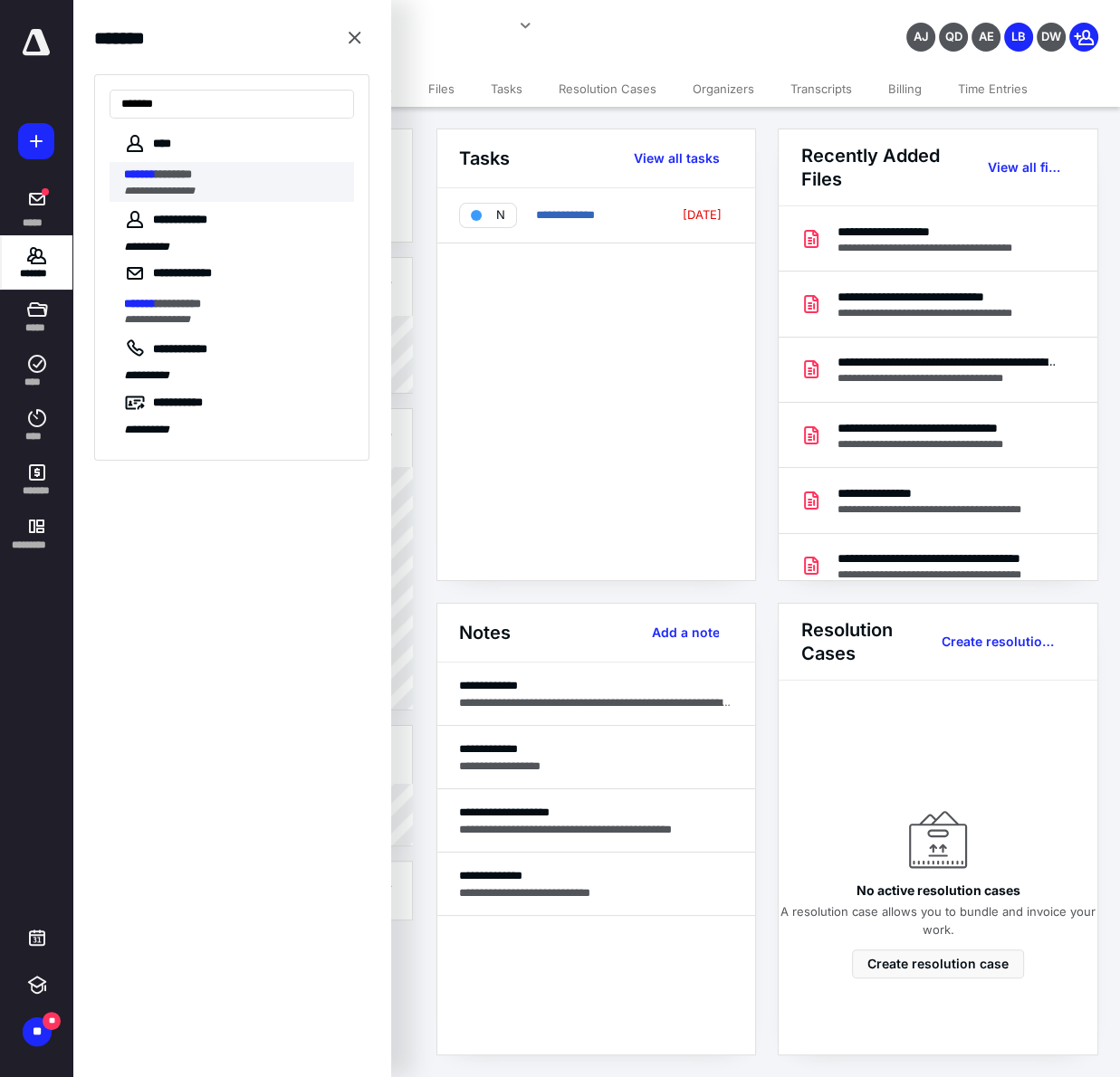 click on "*******" at bounding box center [174, 174] 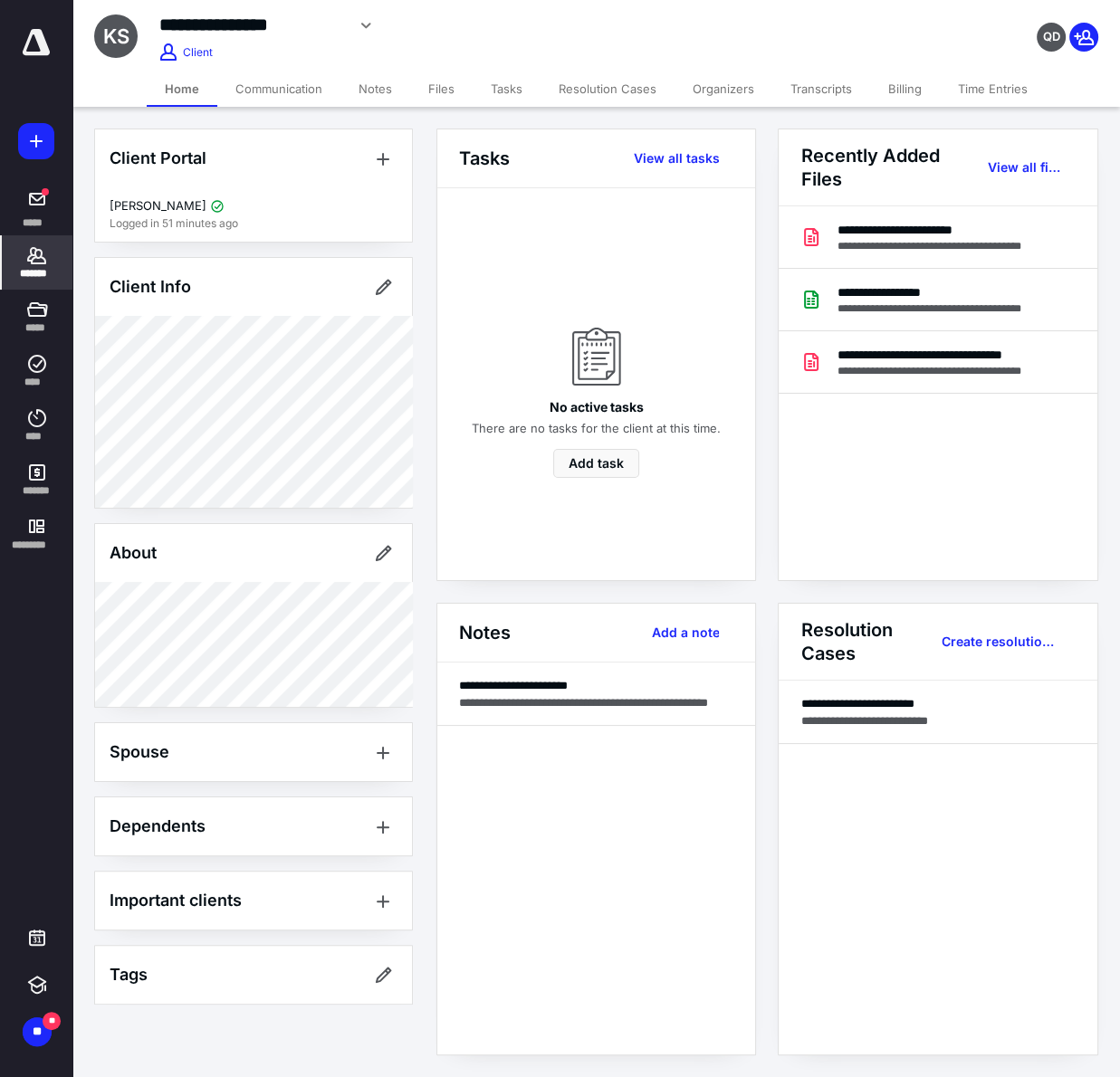 click on "Files" at bounding box center [441, 89] 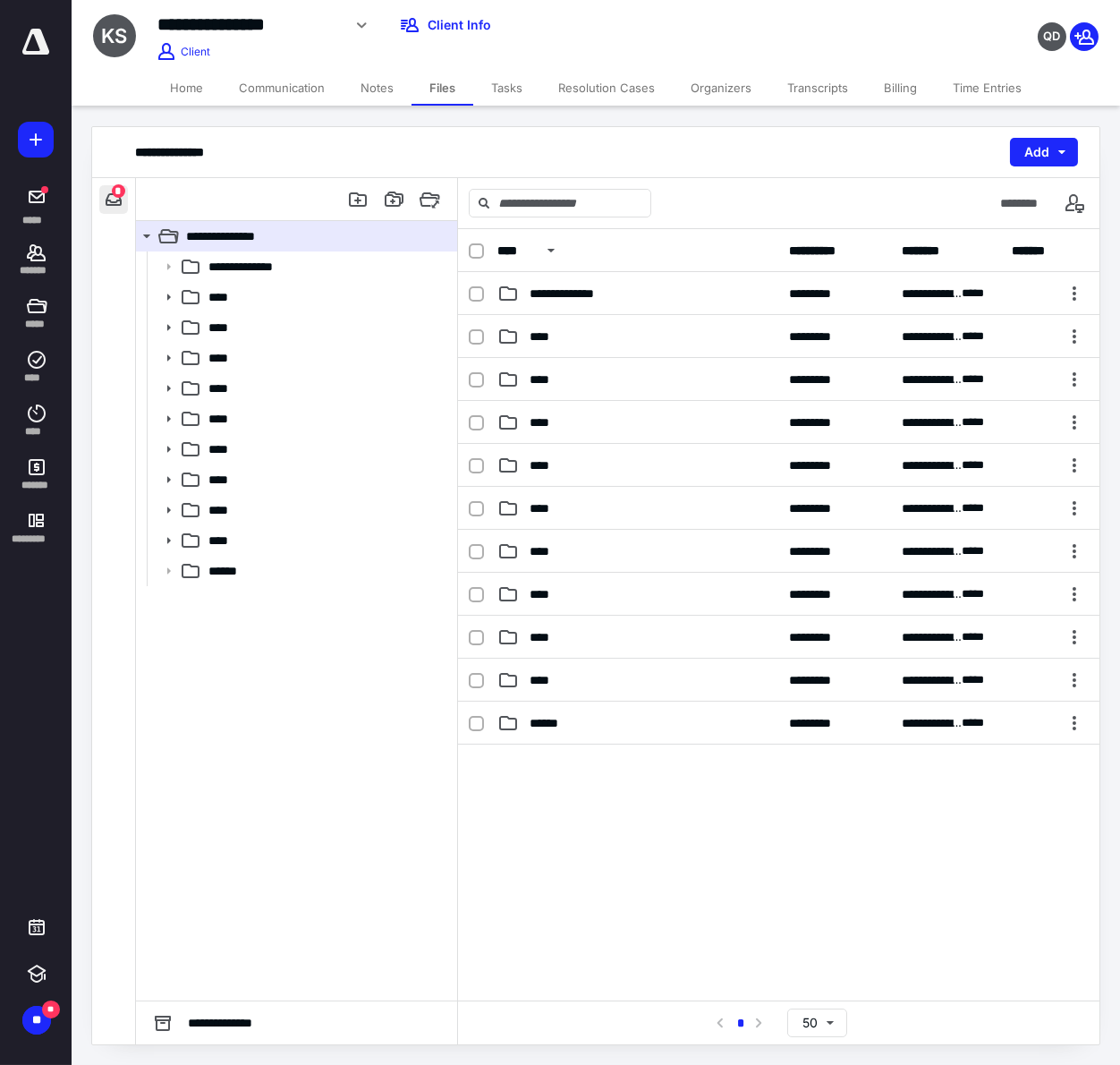 click at bounding box center [114, 200] 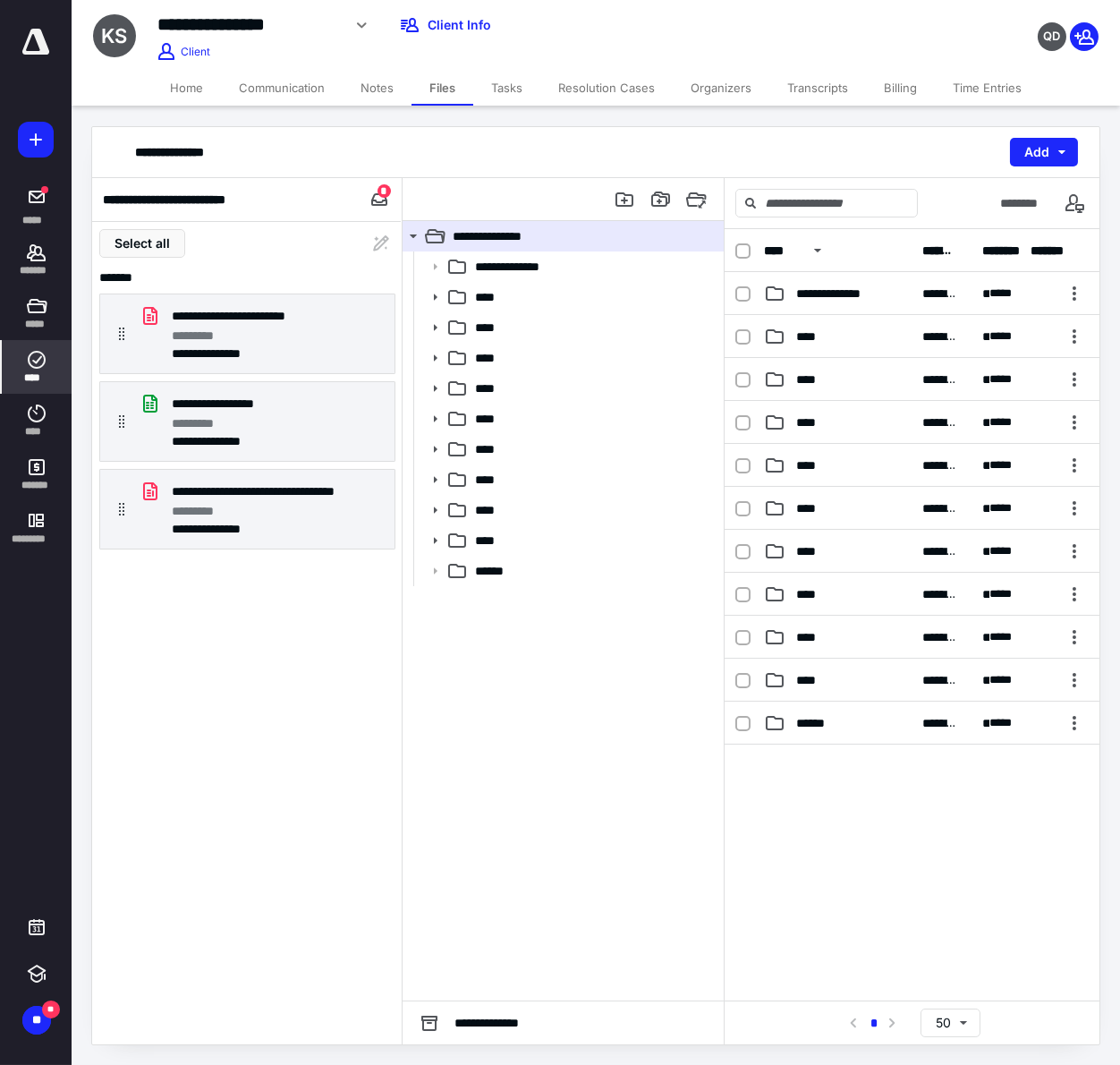 click 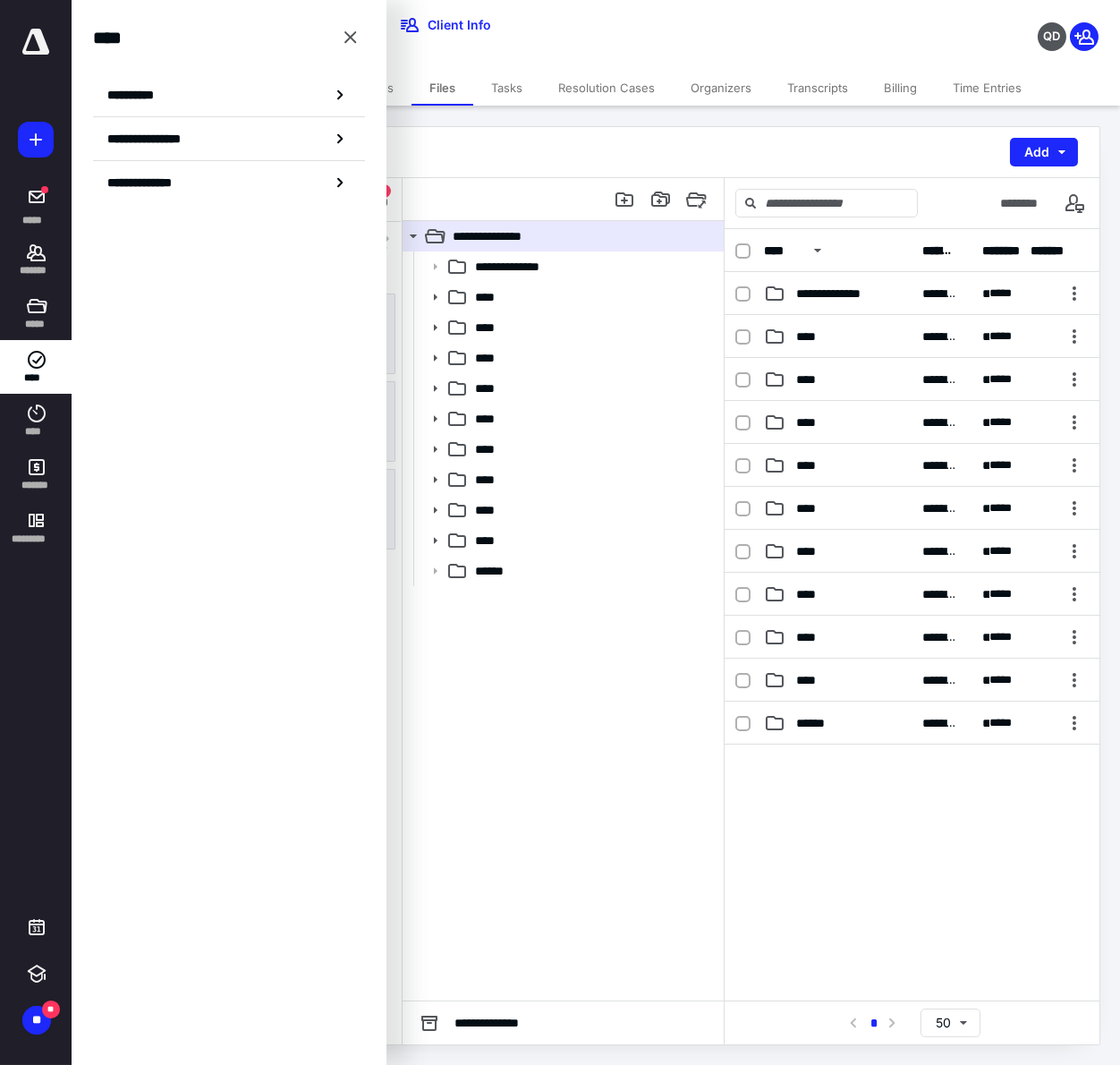 click on "**********" at bounding box center (137, 95) 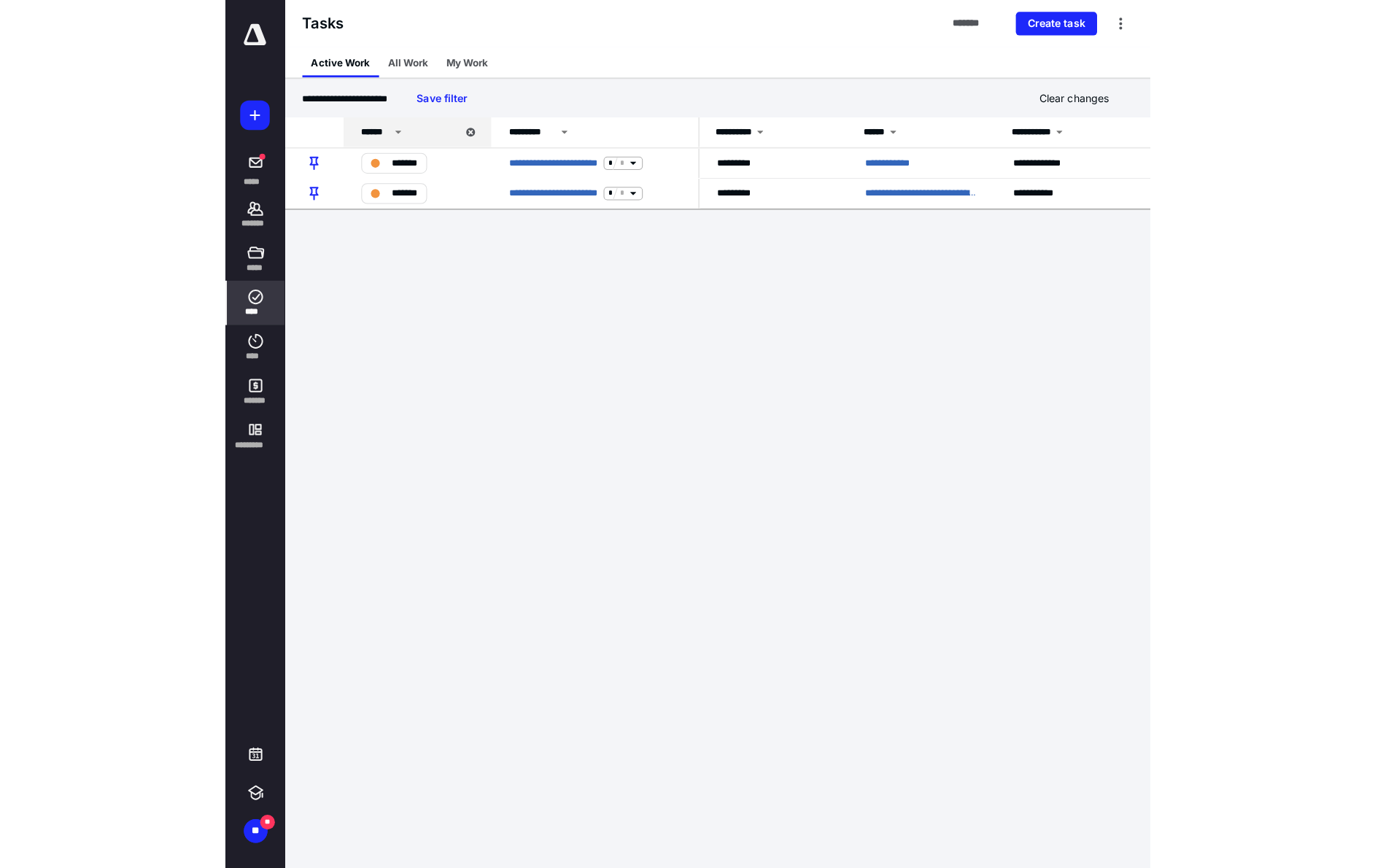 scroll, scrollTop: 0, scrollLeft: 0, axis: both 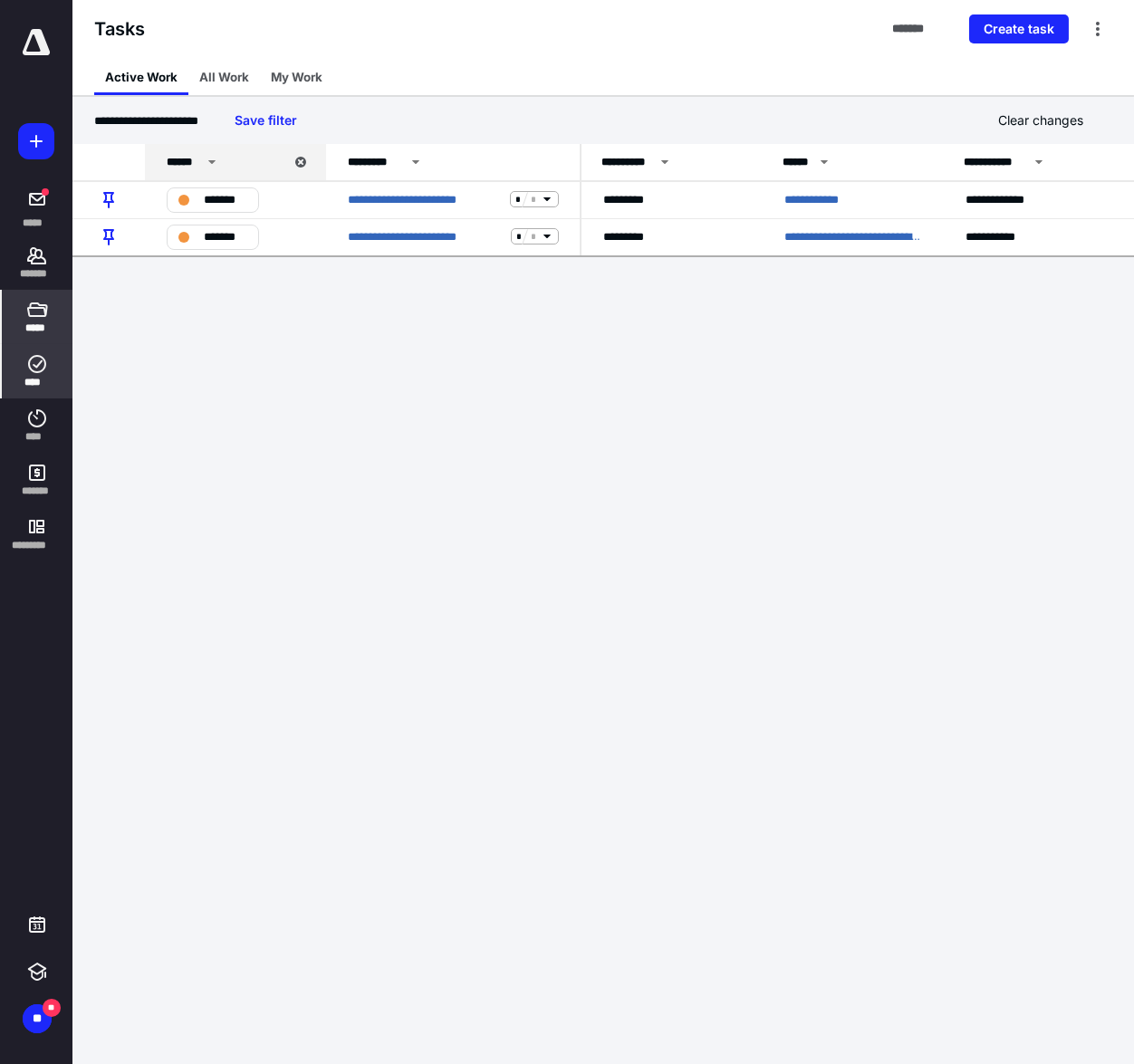 click 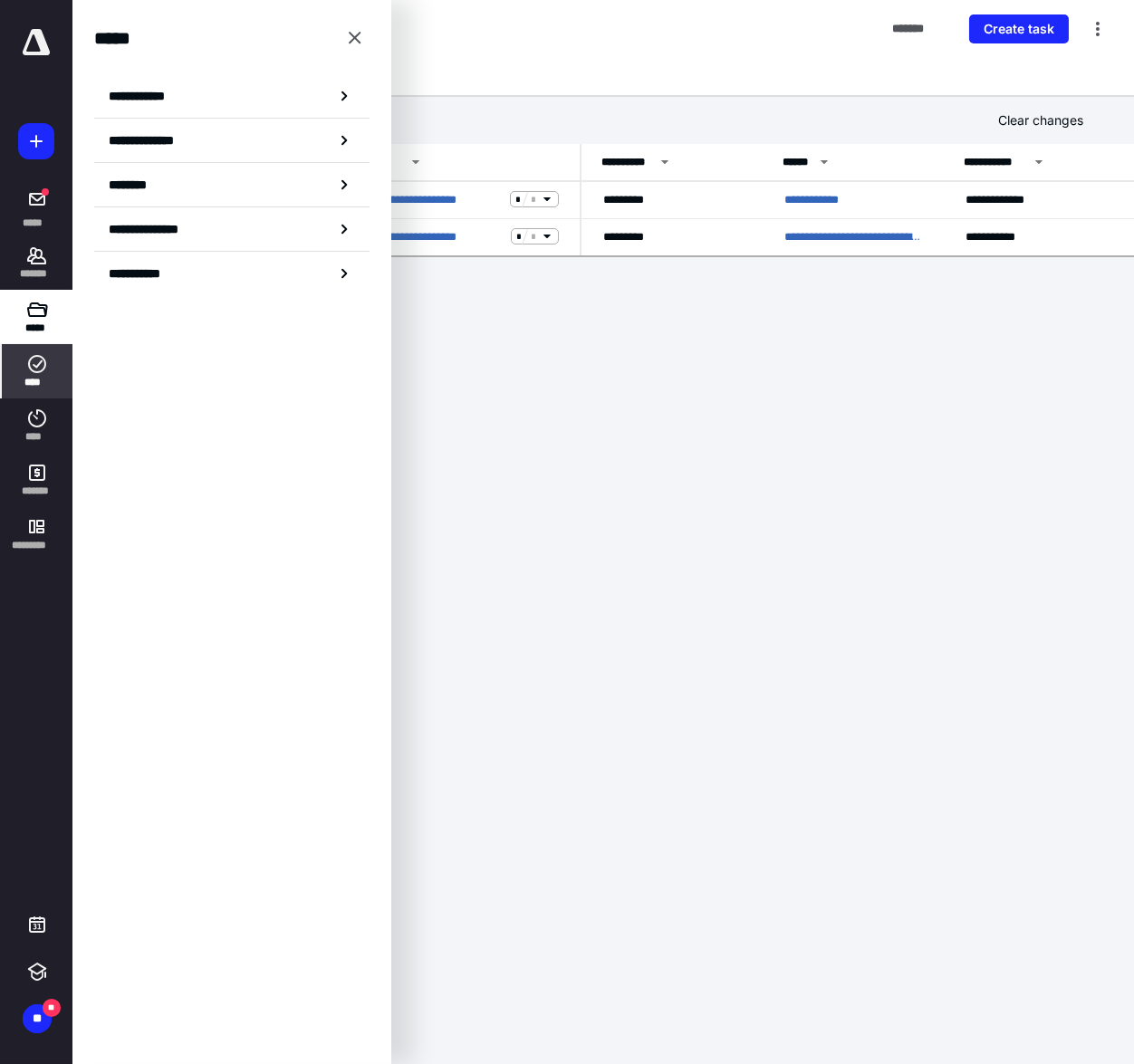click on "**********" at bounding box center (232, 96) 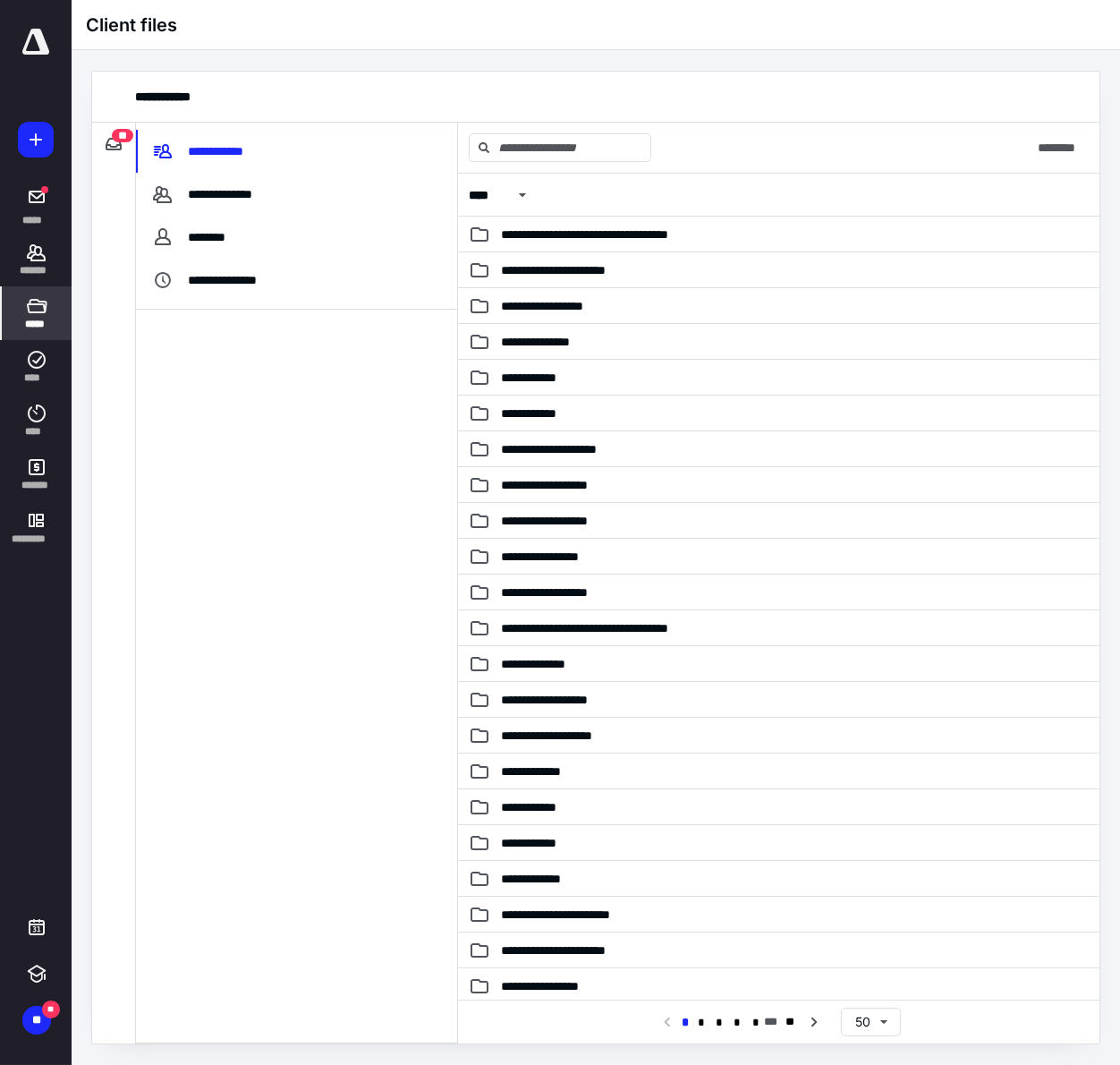 click on "**" at bounding box center [123, 135] 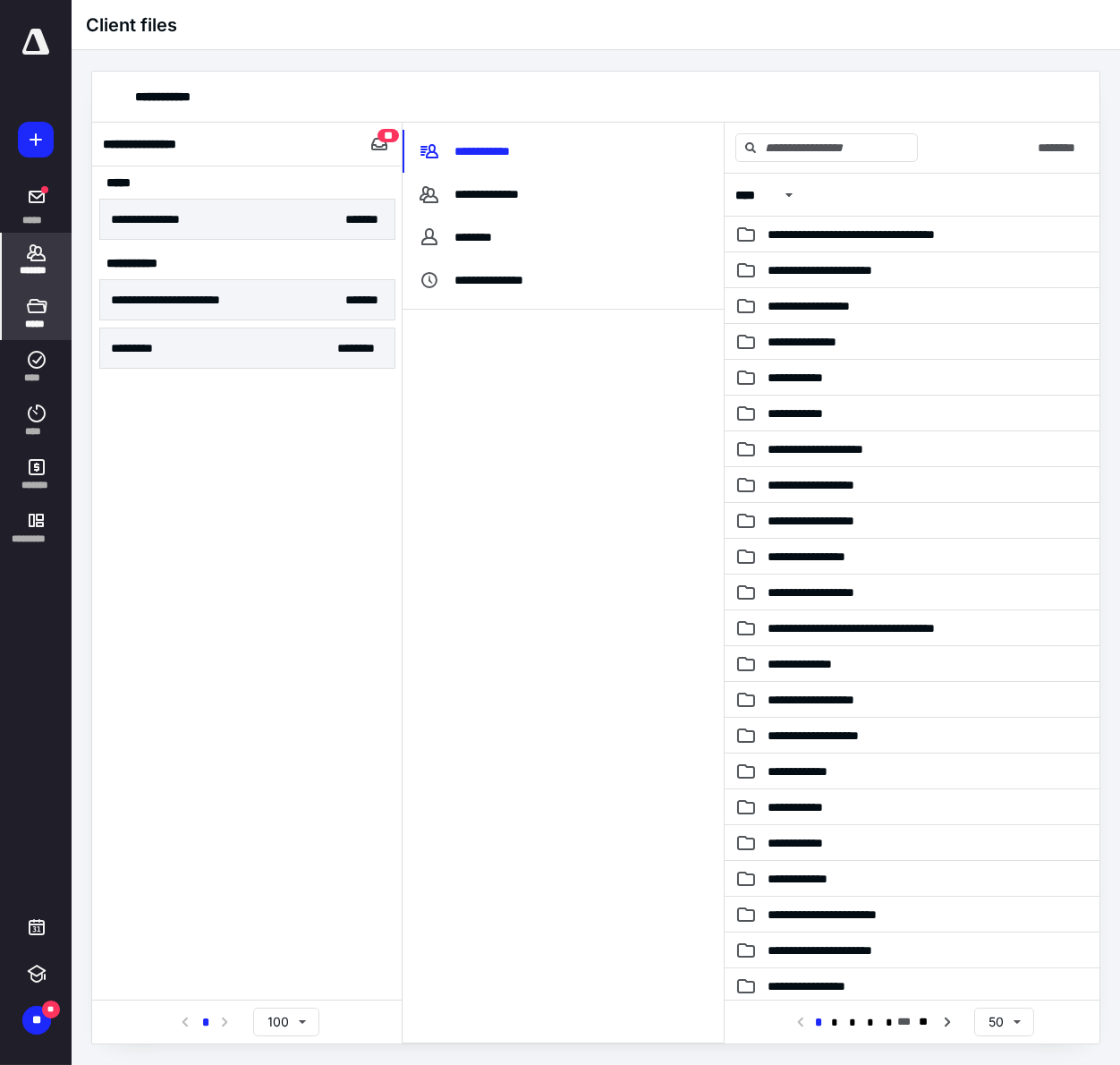 click 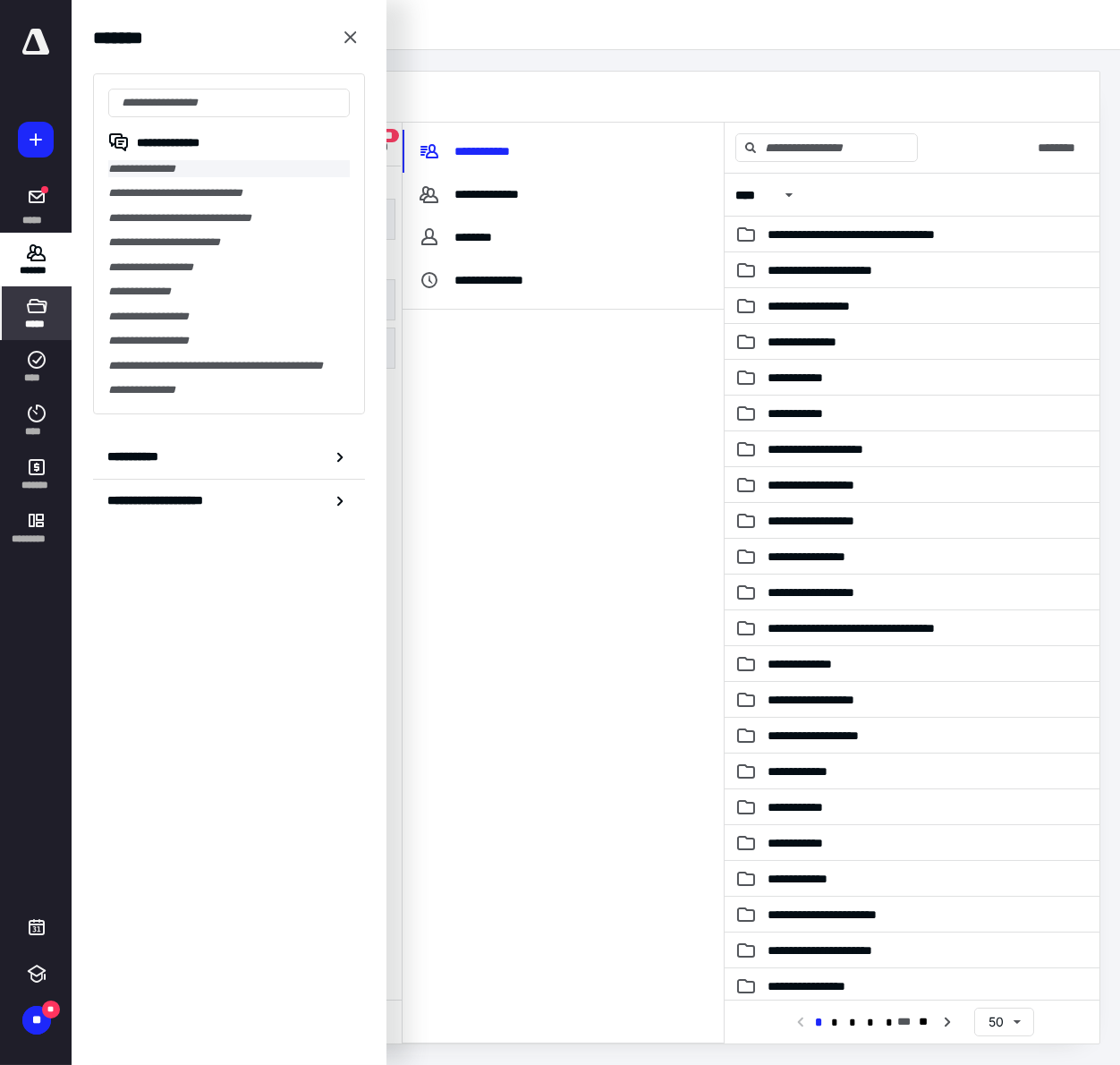 drag, startPoint x: 170, startPoint y: 156, endPoint x: 165, endPoint y: 164, distance: 9.433981 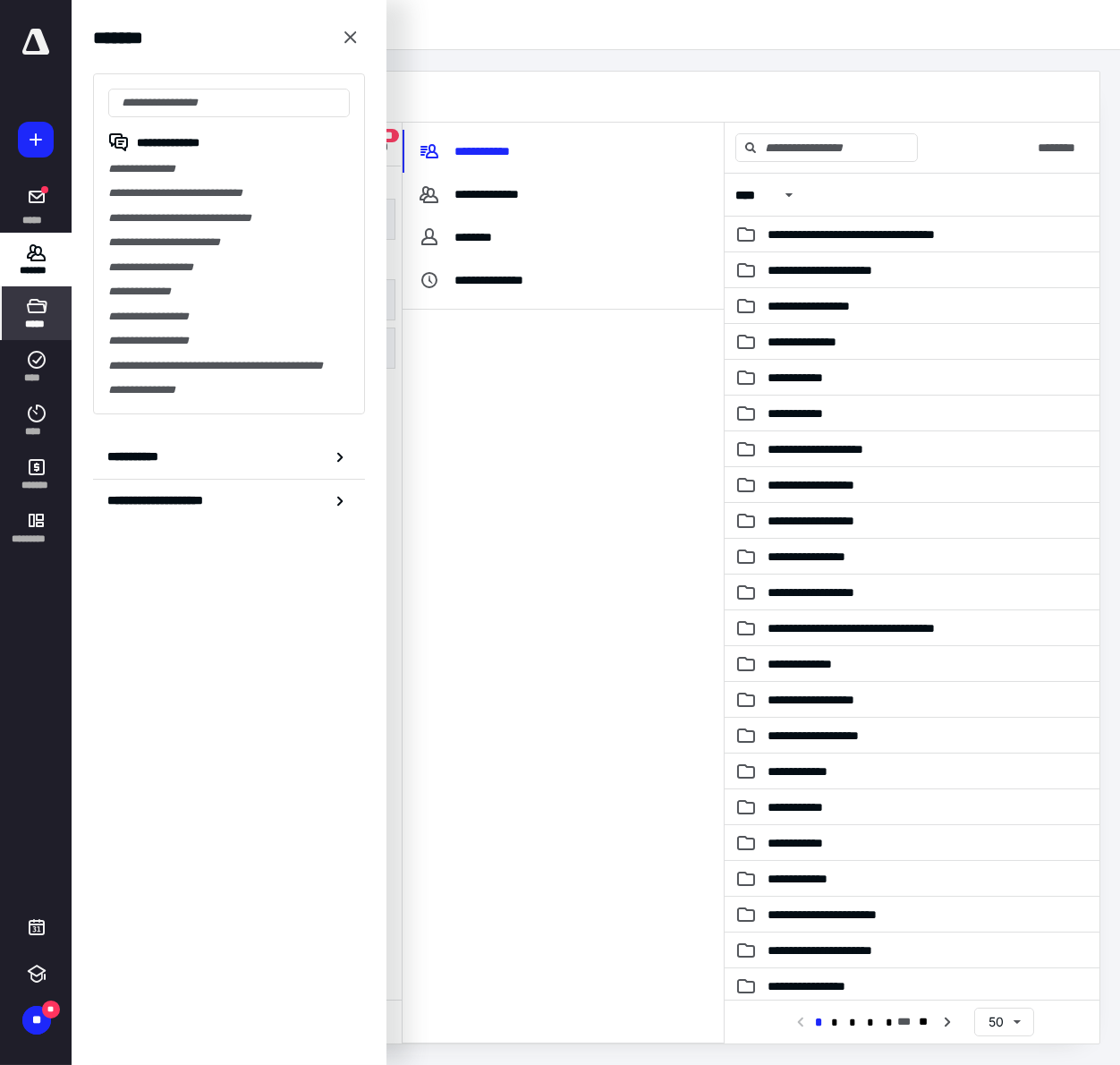 click on "**********" at bounding box center (229, 168) 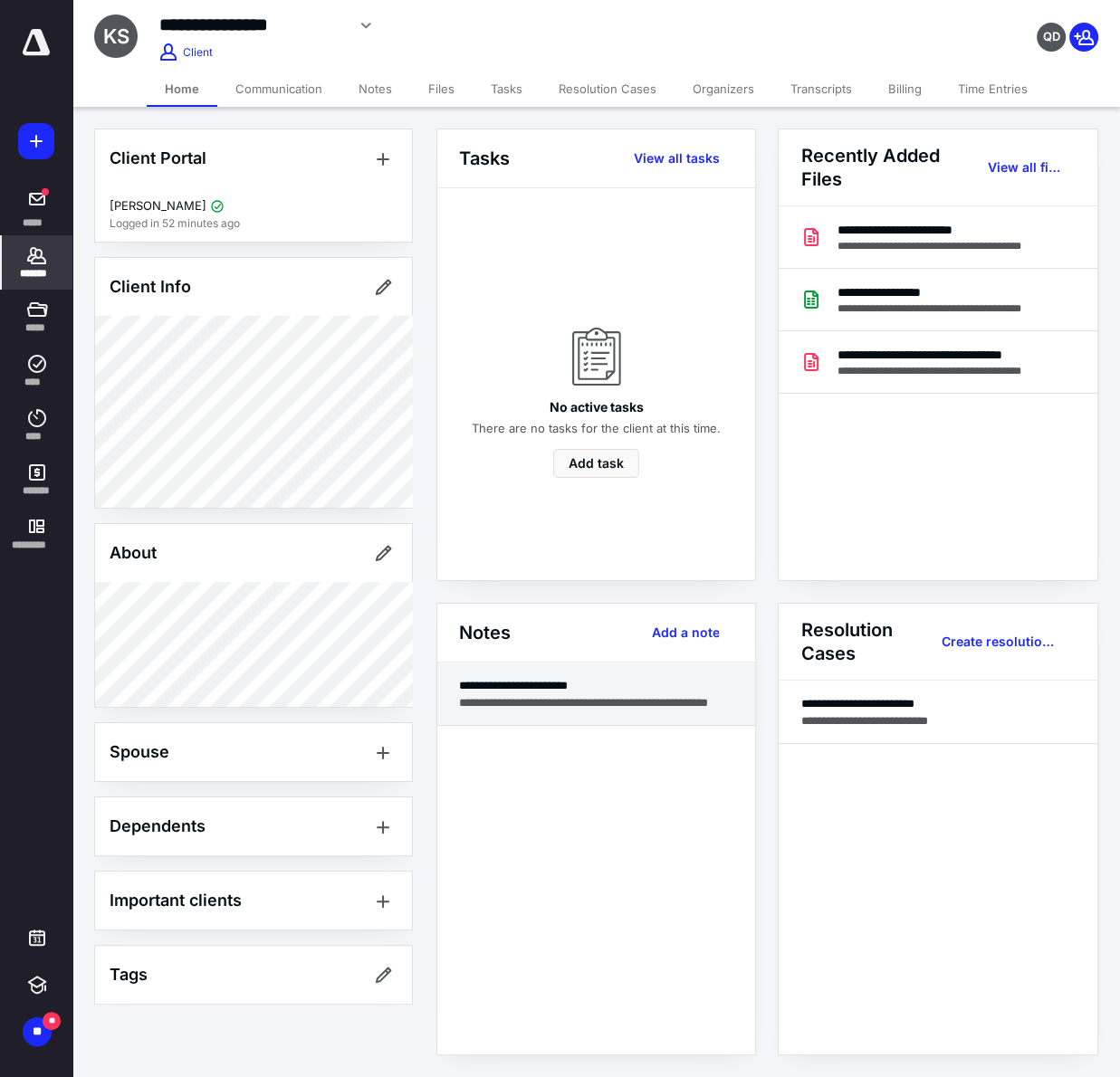 click on "**********" at bounding box center [597, 702] 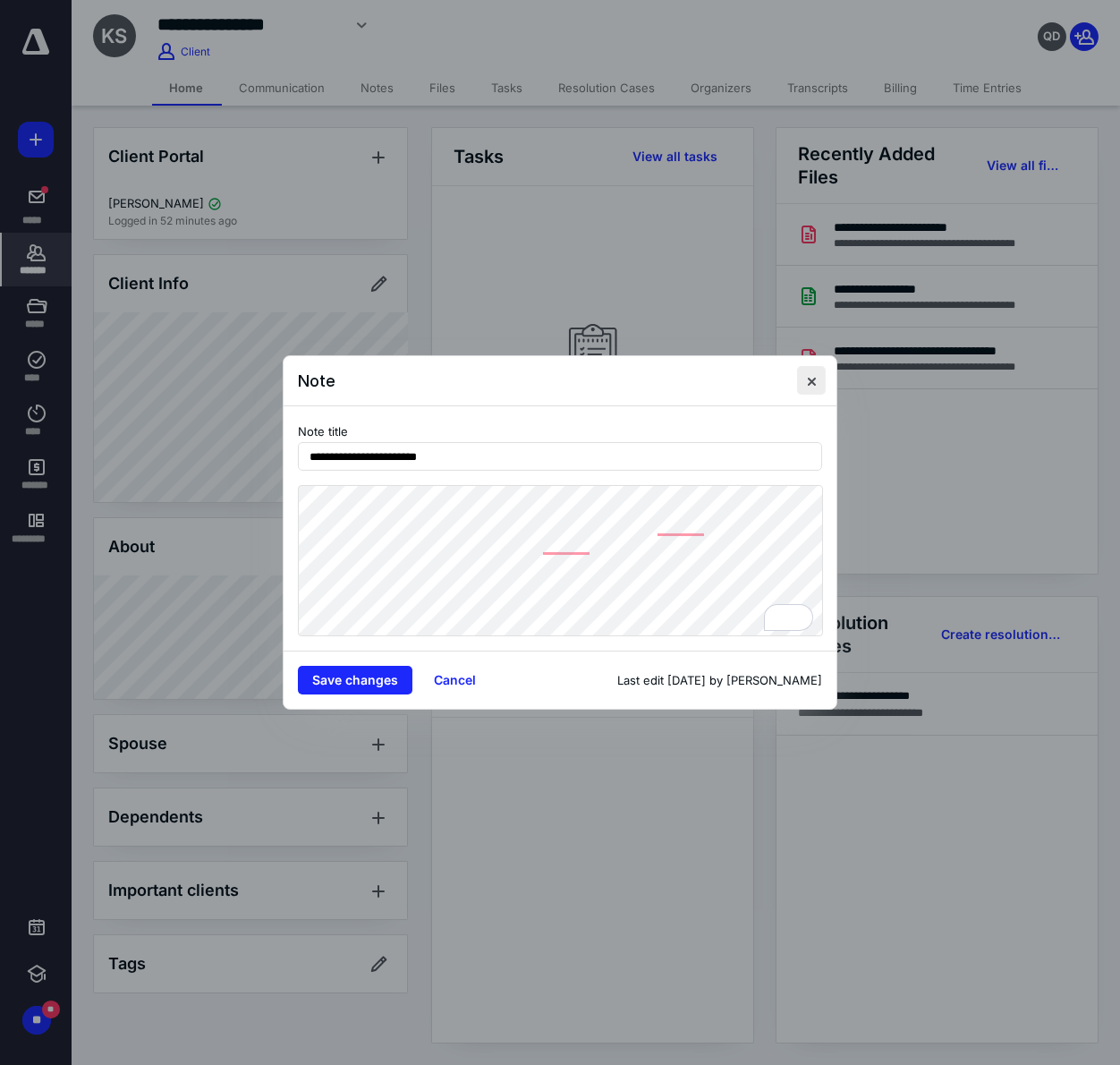click at bounding box center [811, 380] 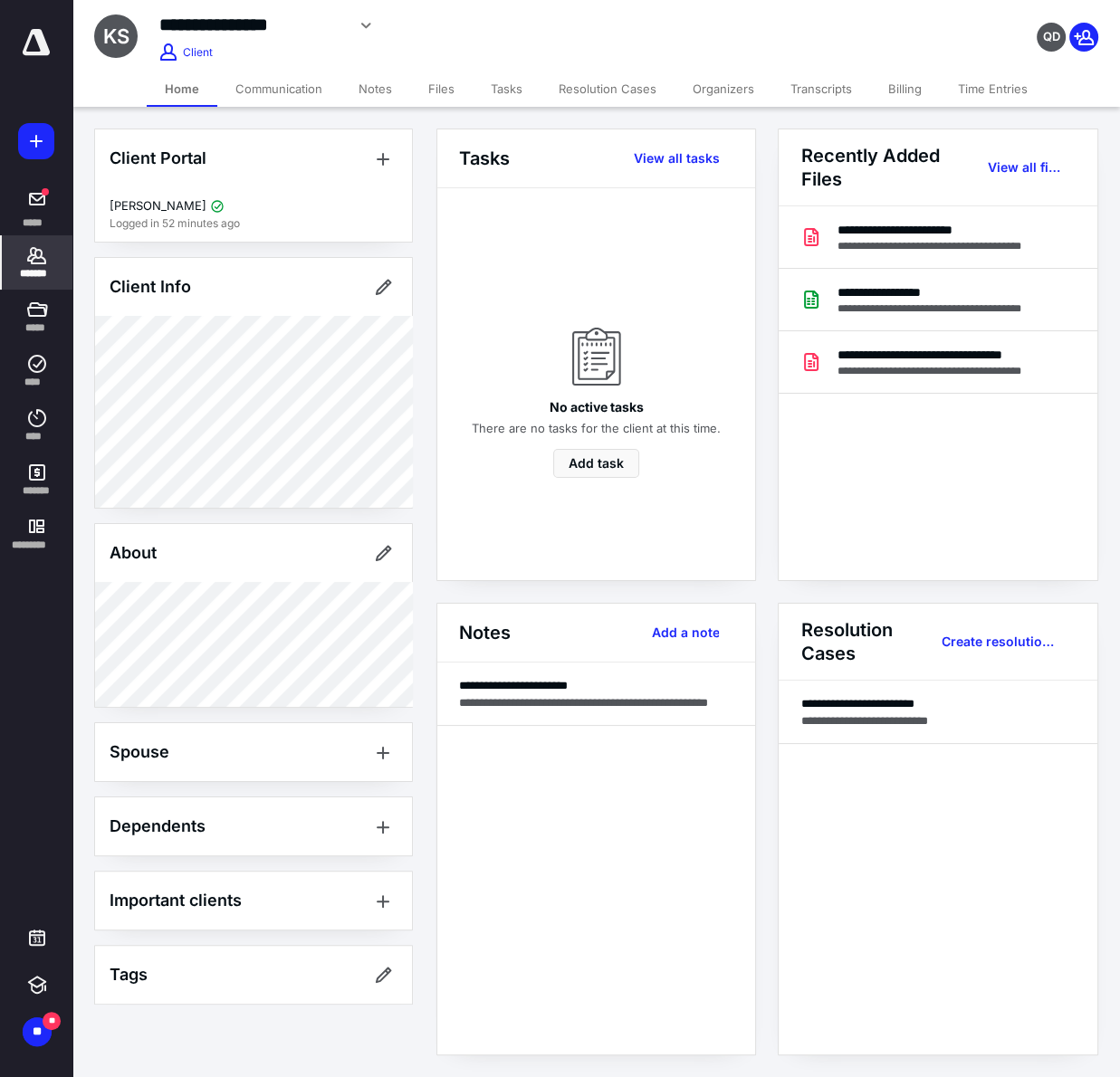 click on "Files" at bounding box center [441, 89] 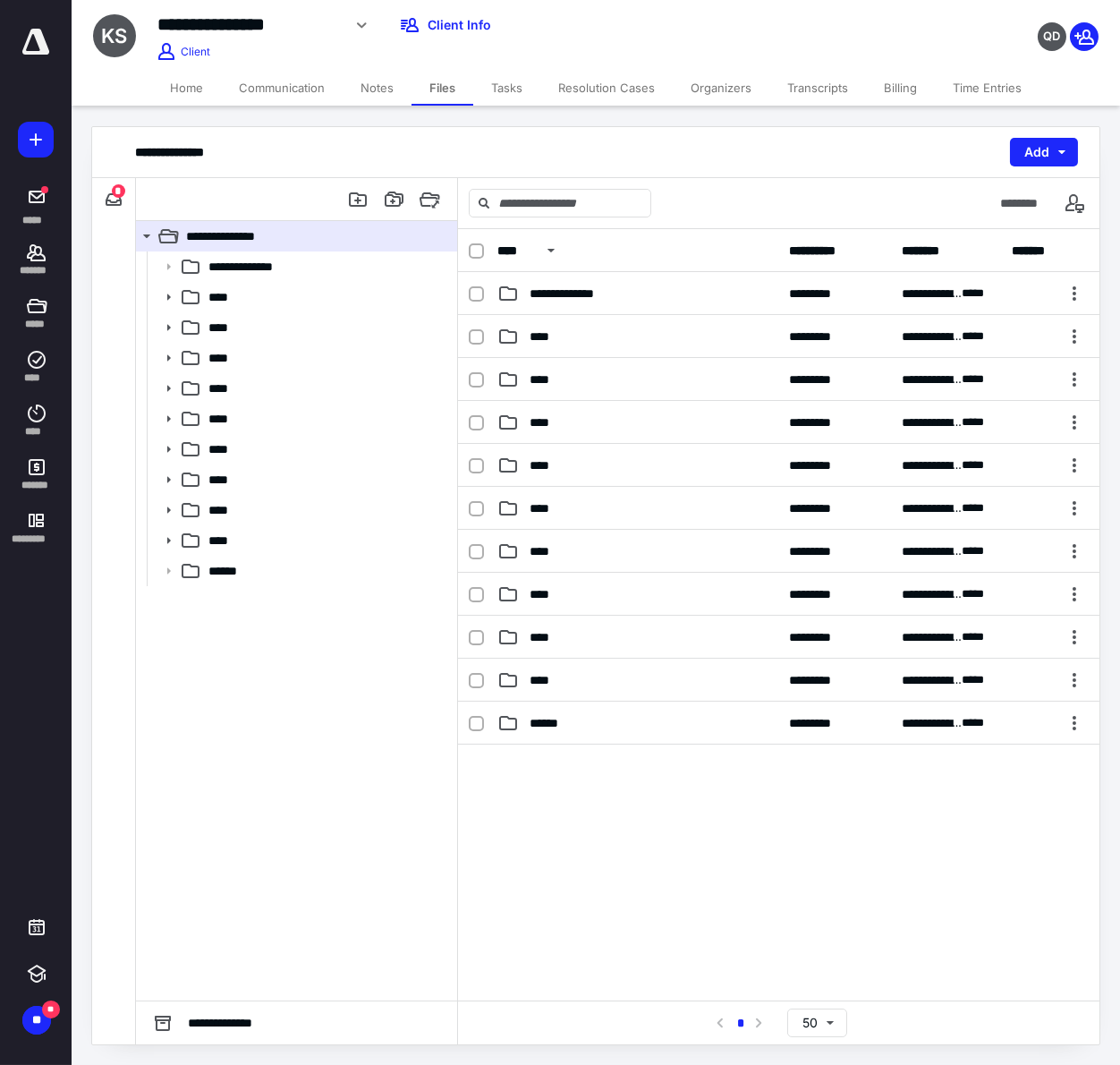 click on "Home" at bounding box center (186, 88) 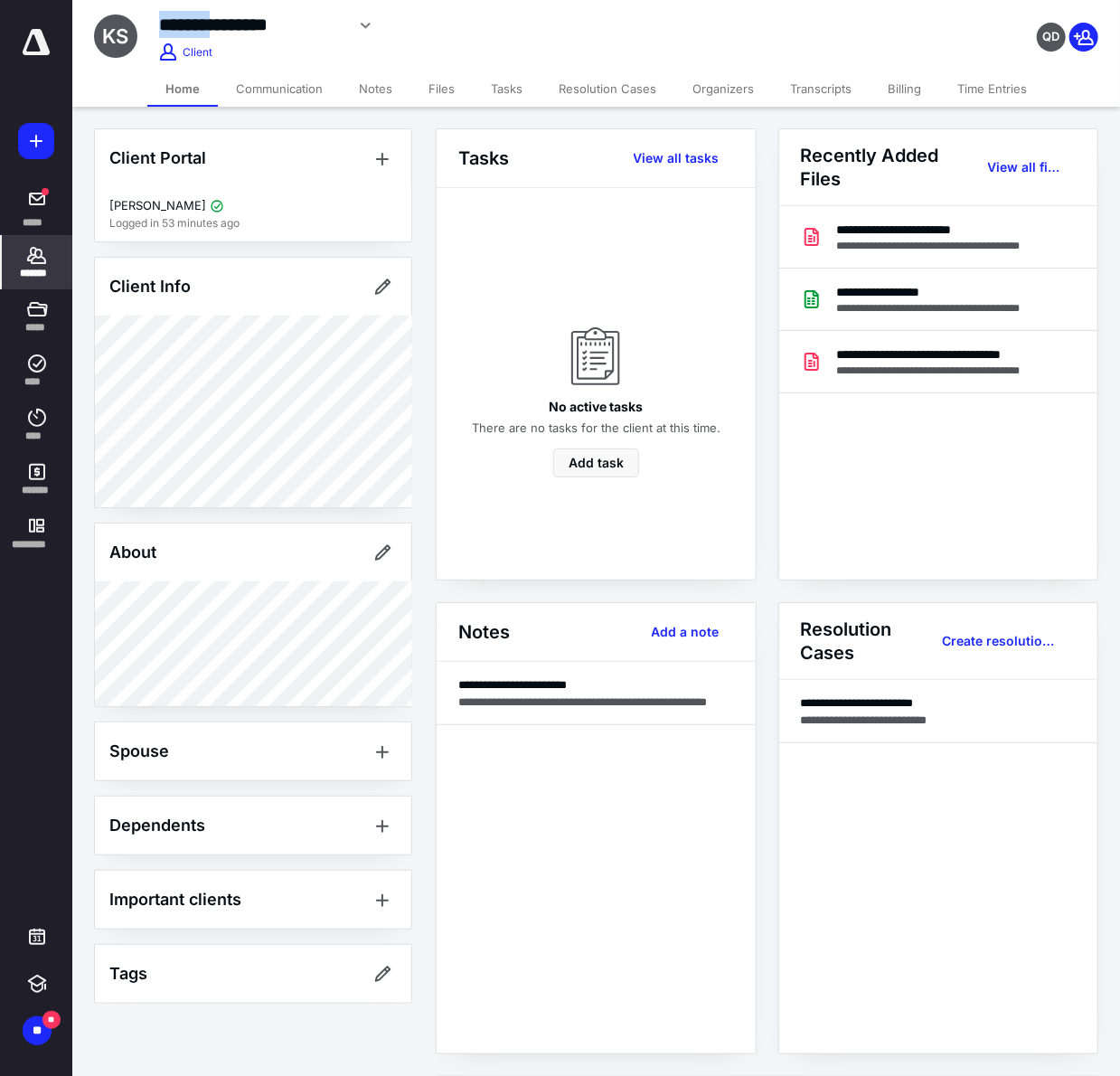 drag, startPoint x: 248, startPoint y: 23, endPoint x: 163, endPoint y: 25, distance: 85.02353 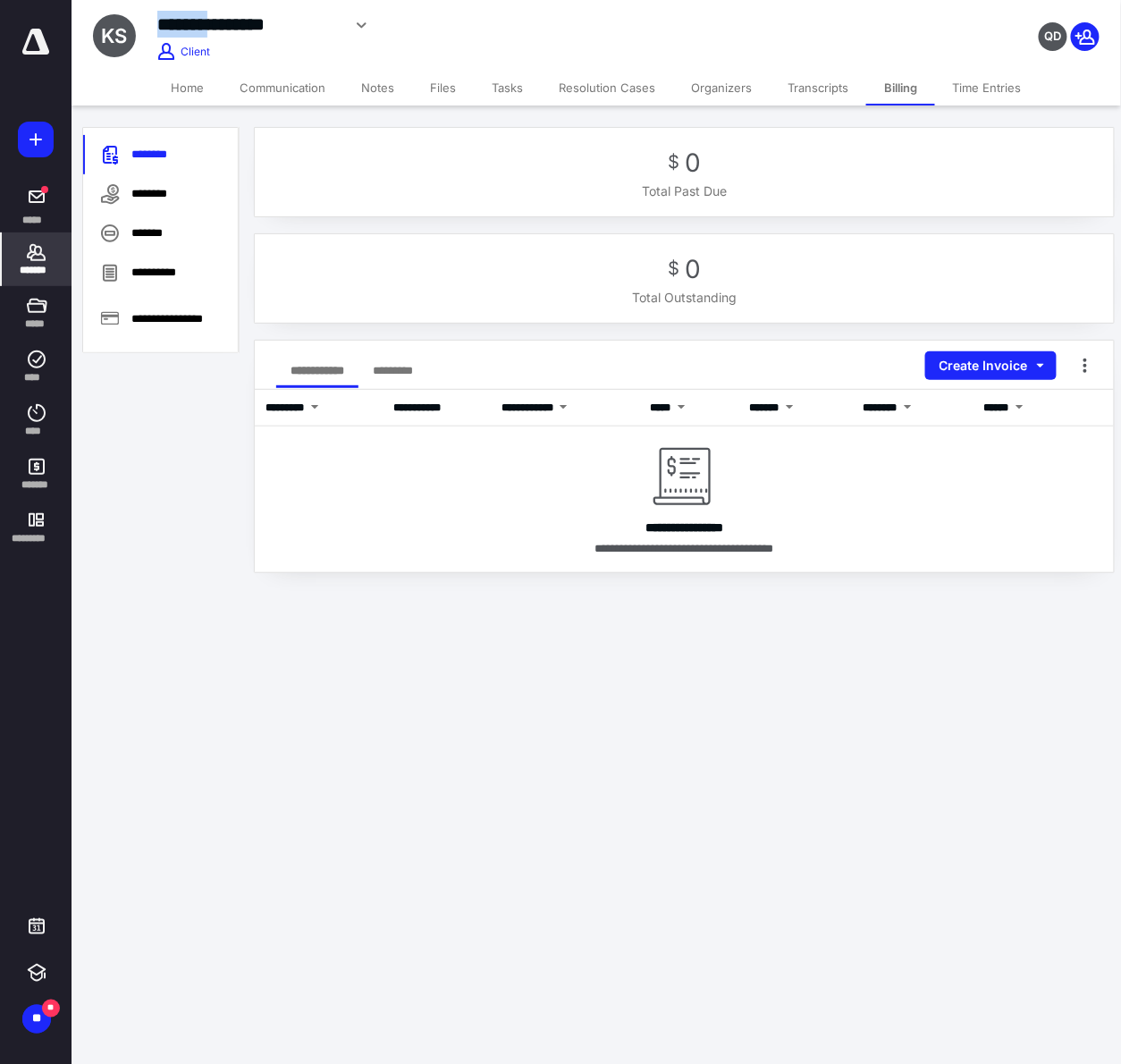 click on "Home" at bounding box center [187, 88] 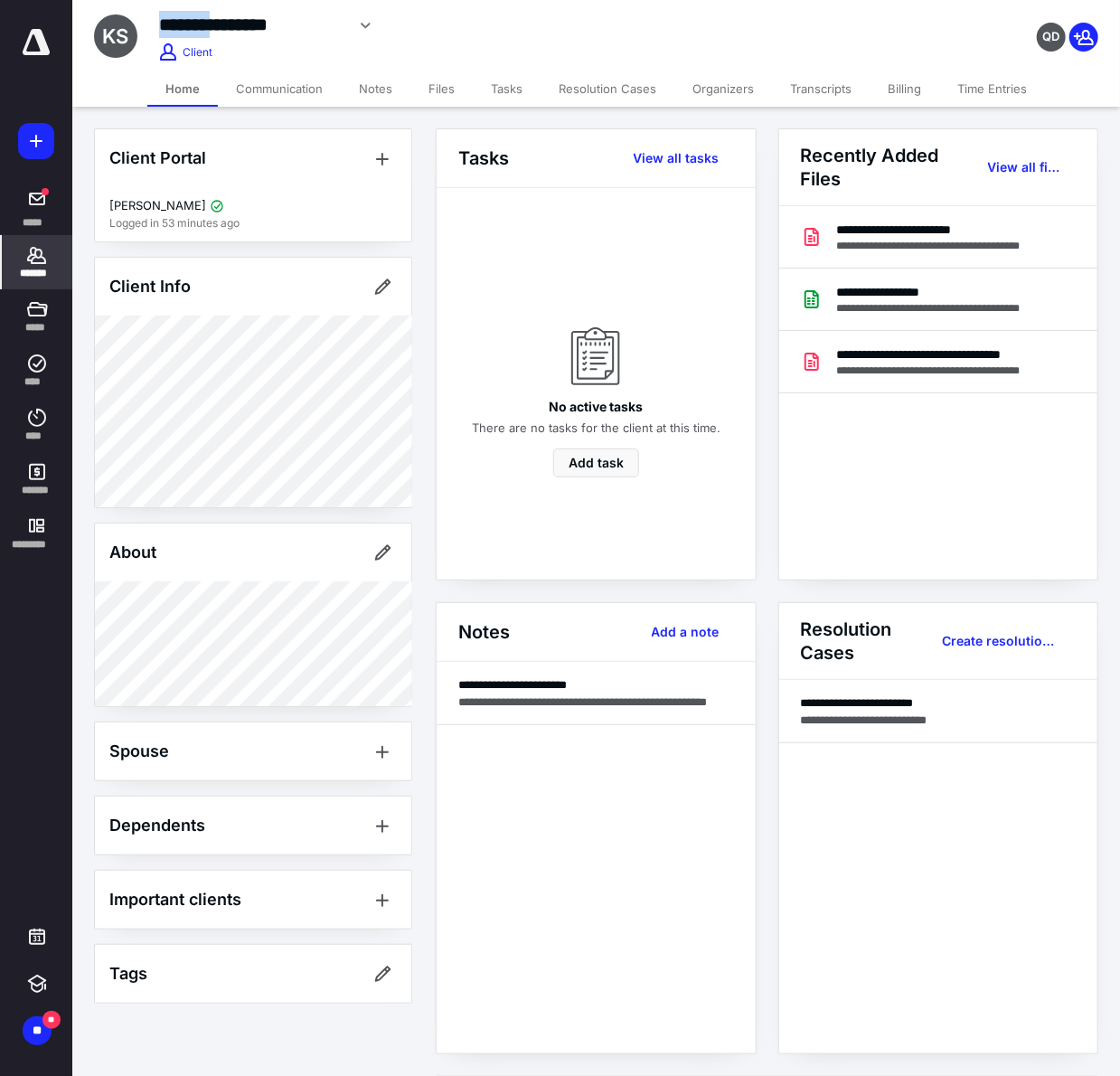 drag, startPoint x: 37, startPoint y: 267, endPoint x: 52, endPoint y: 270, distance: 15.297059 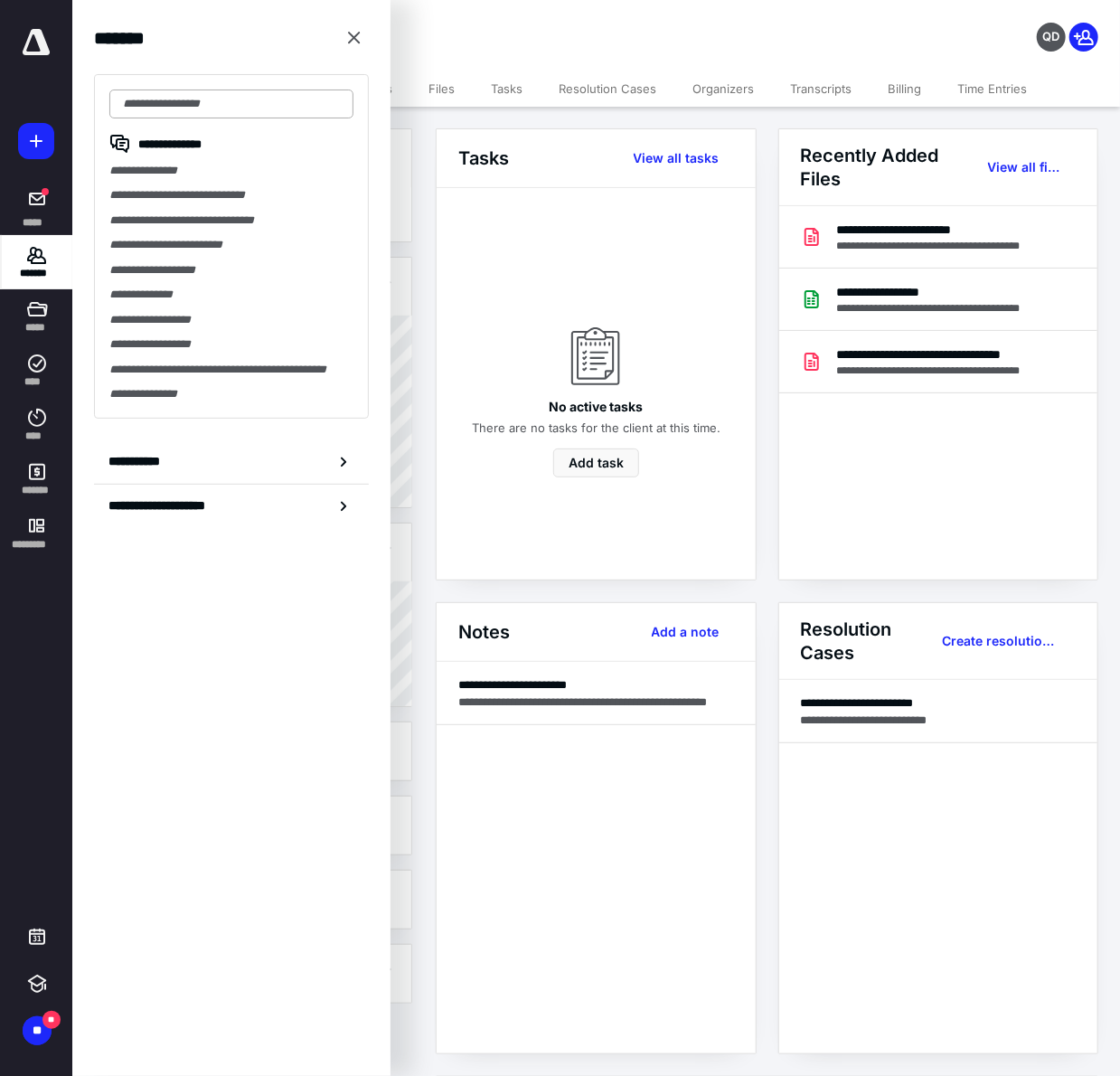 click at bounding box center [231, 104] 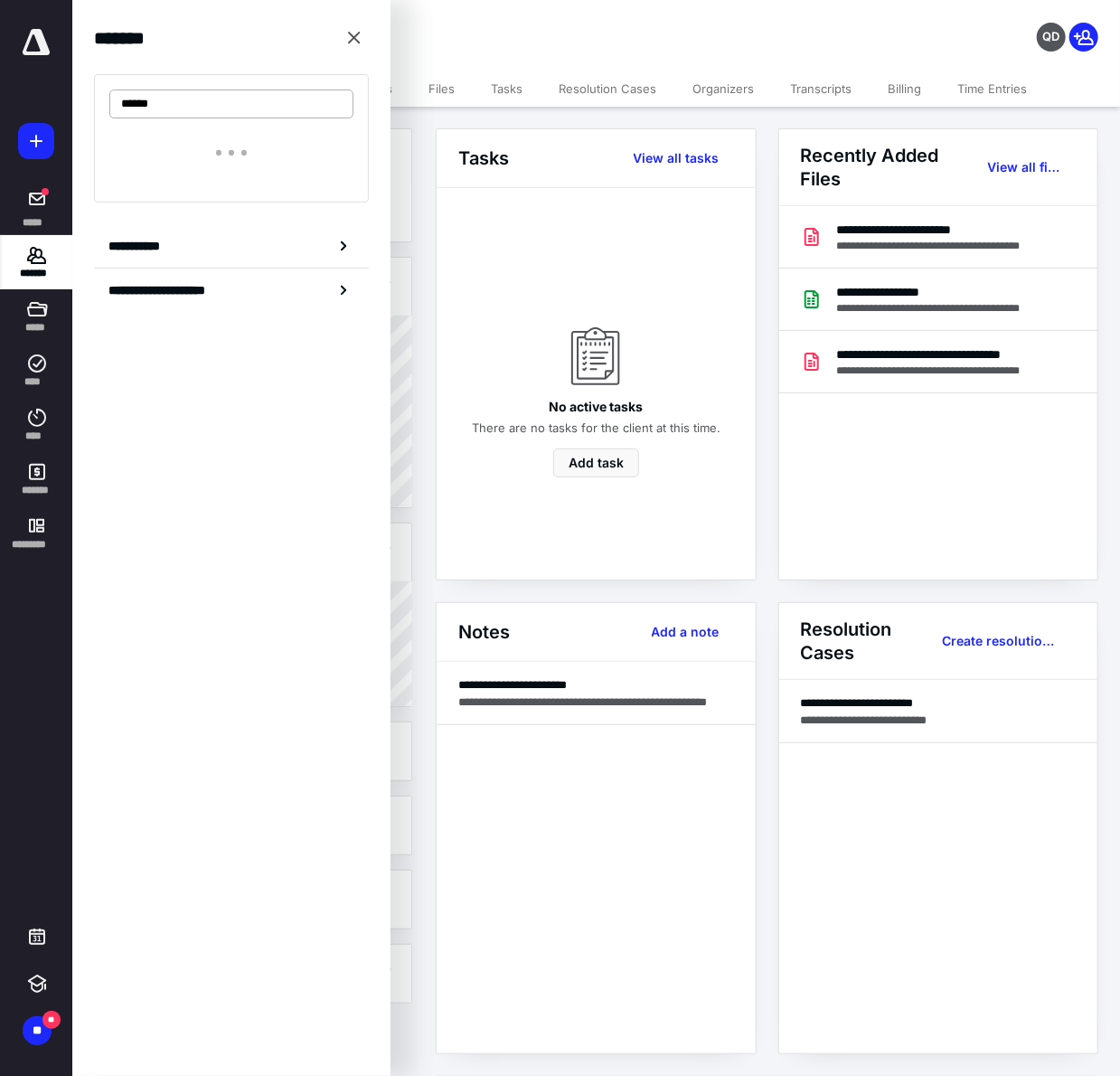 type on "*******" 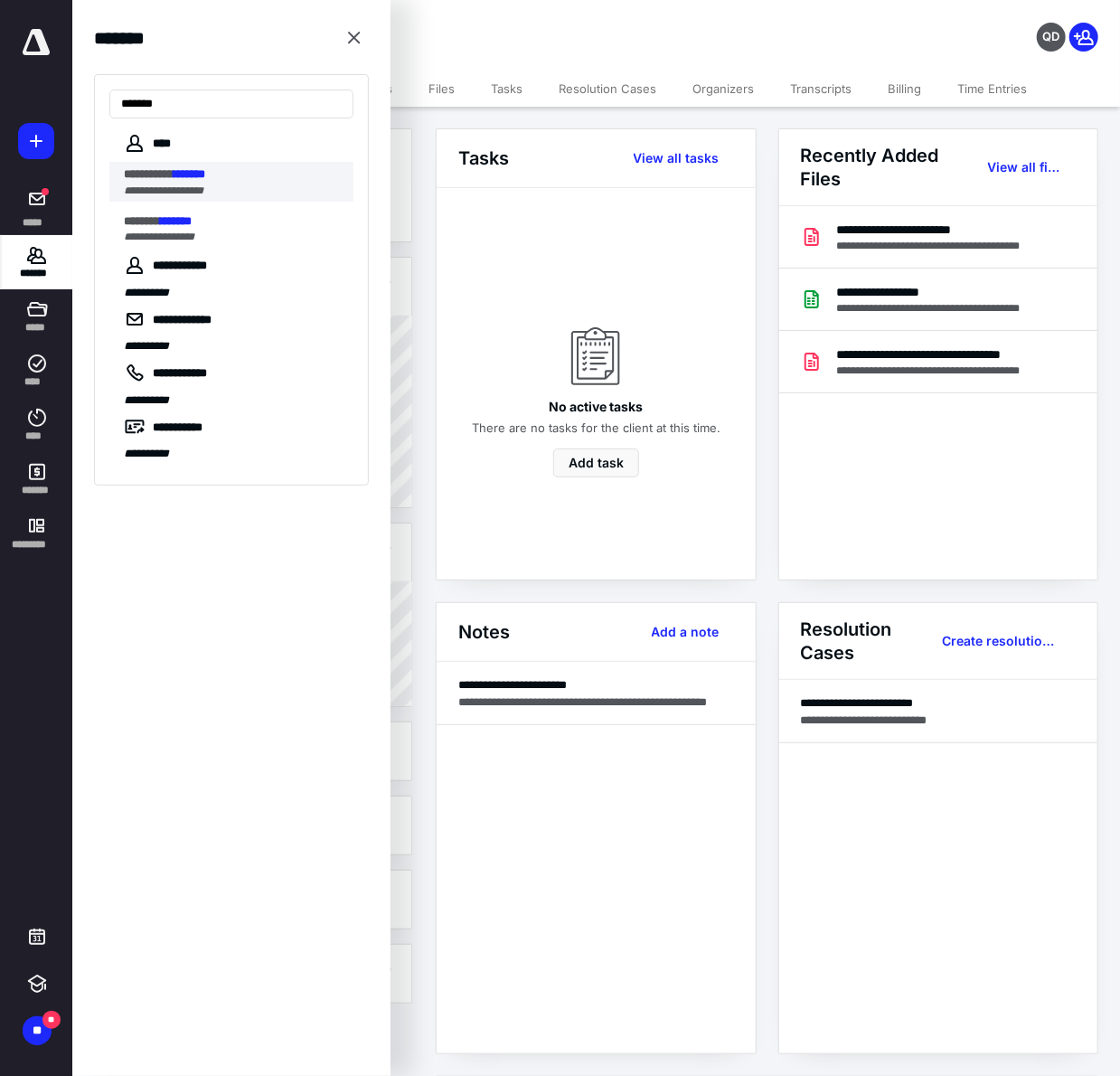 click on "*******" at bounding box center [189, 174] 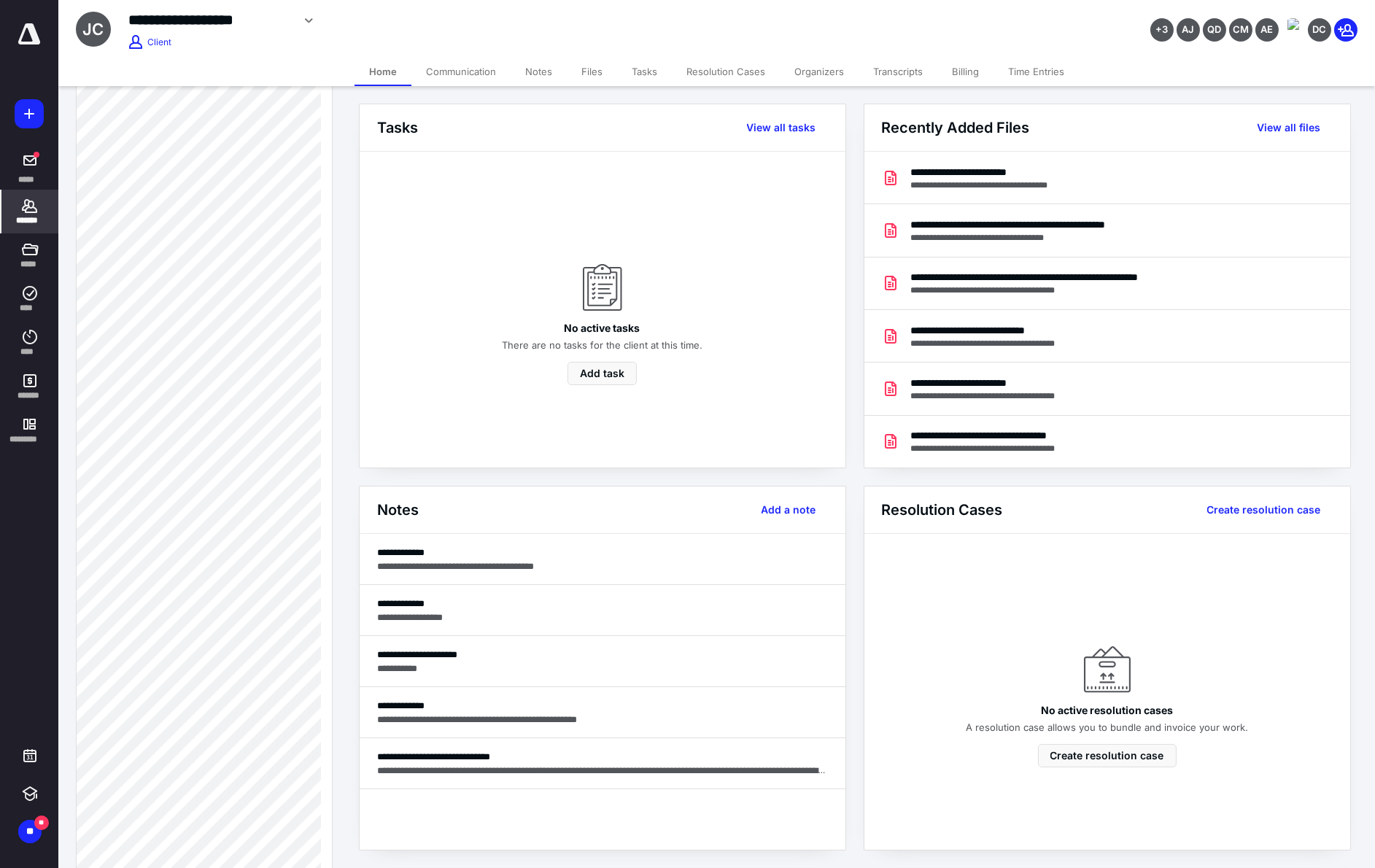 scroll, scrollTop: 940, scrollLeft: 0, axis: vertical 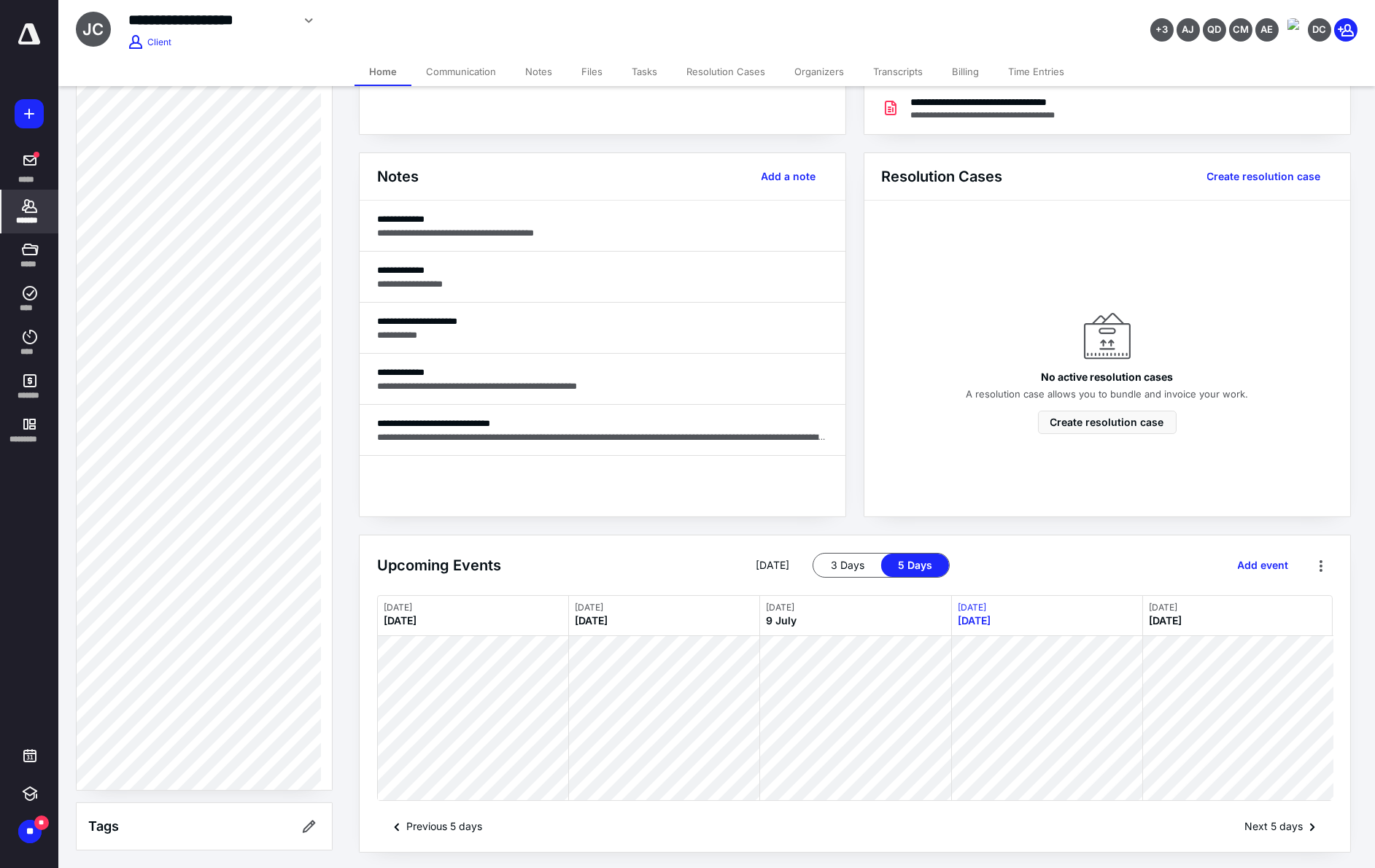 click on "Home" at bounding box center (383, 71) 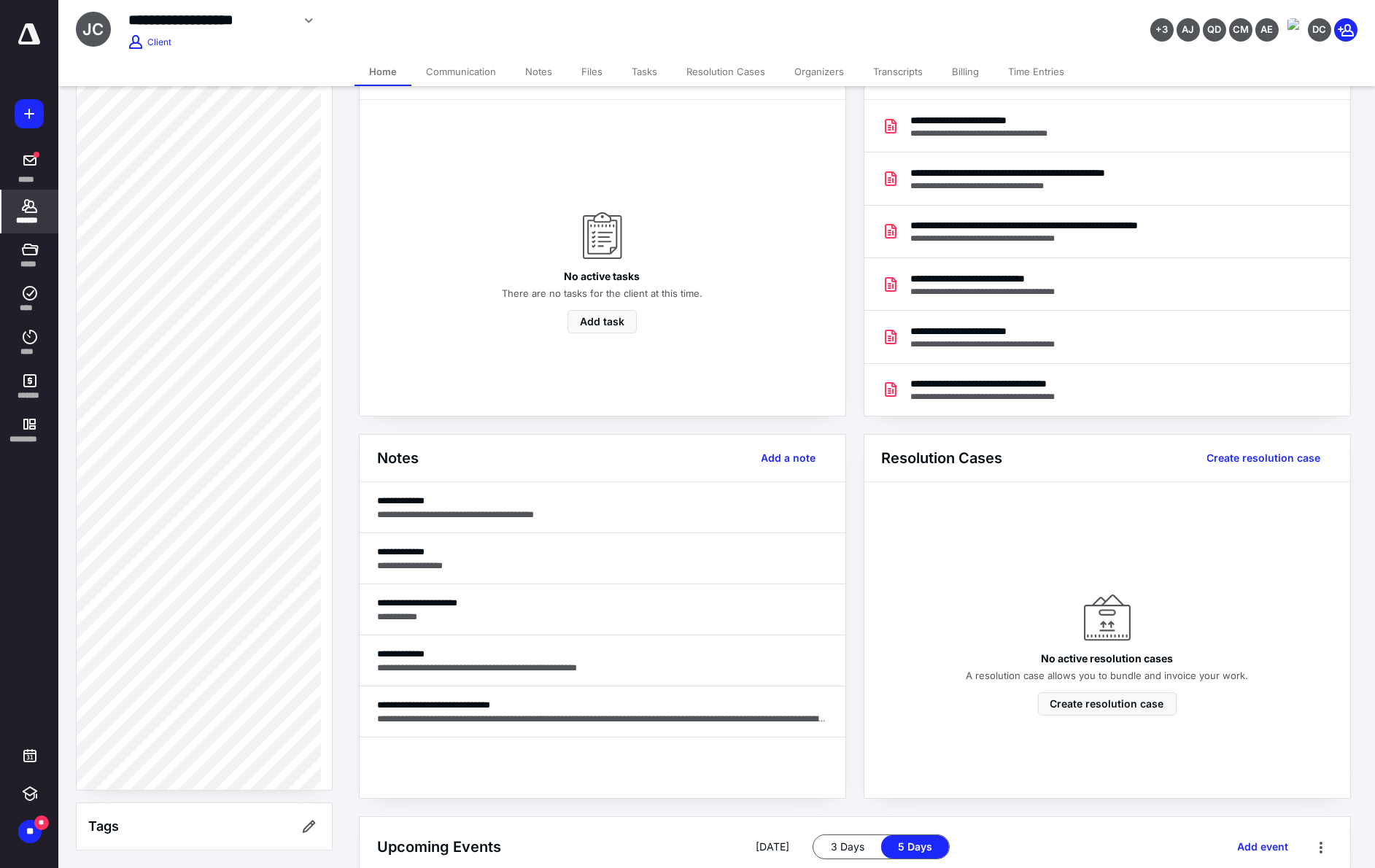scroll, scrollTop: 0, scrollLeft: 0, axis: both 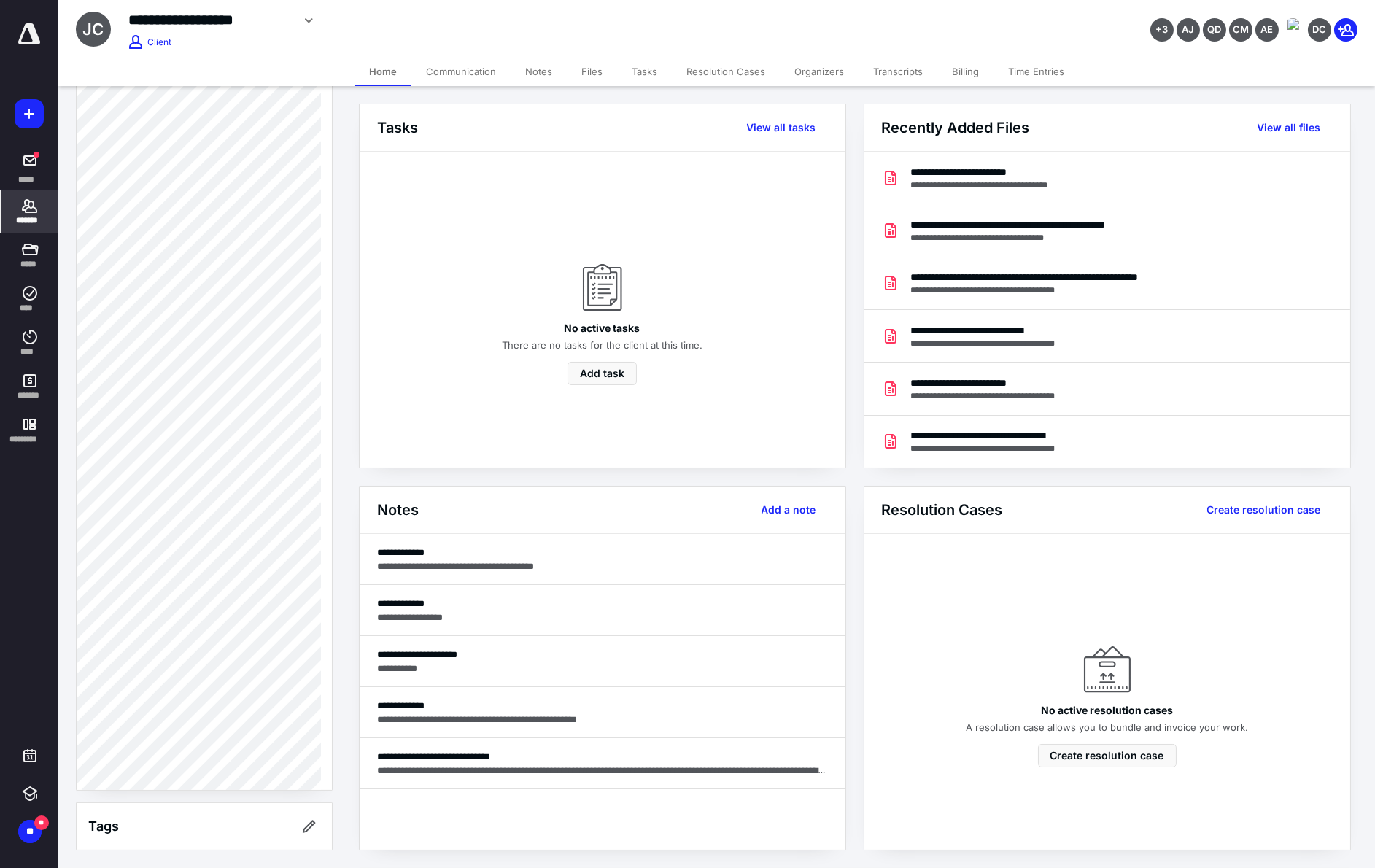 click on "*******" at bounding box center [30, 212] 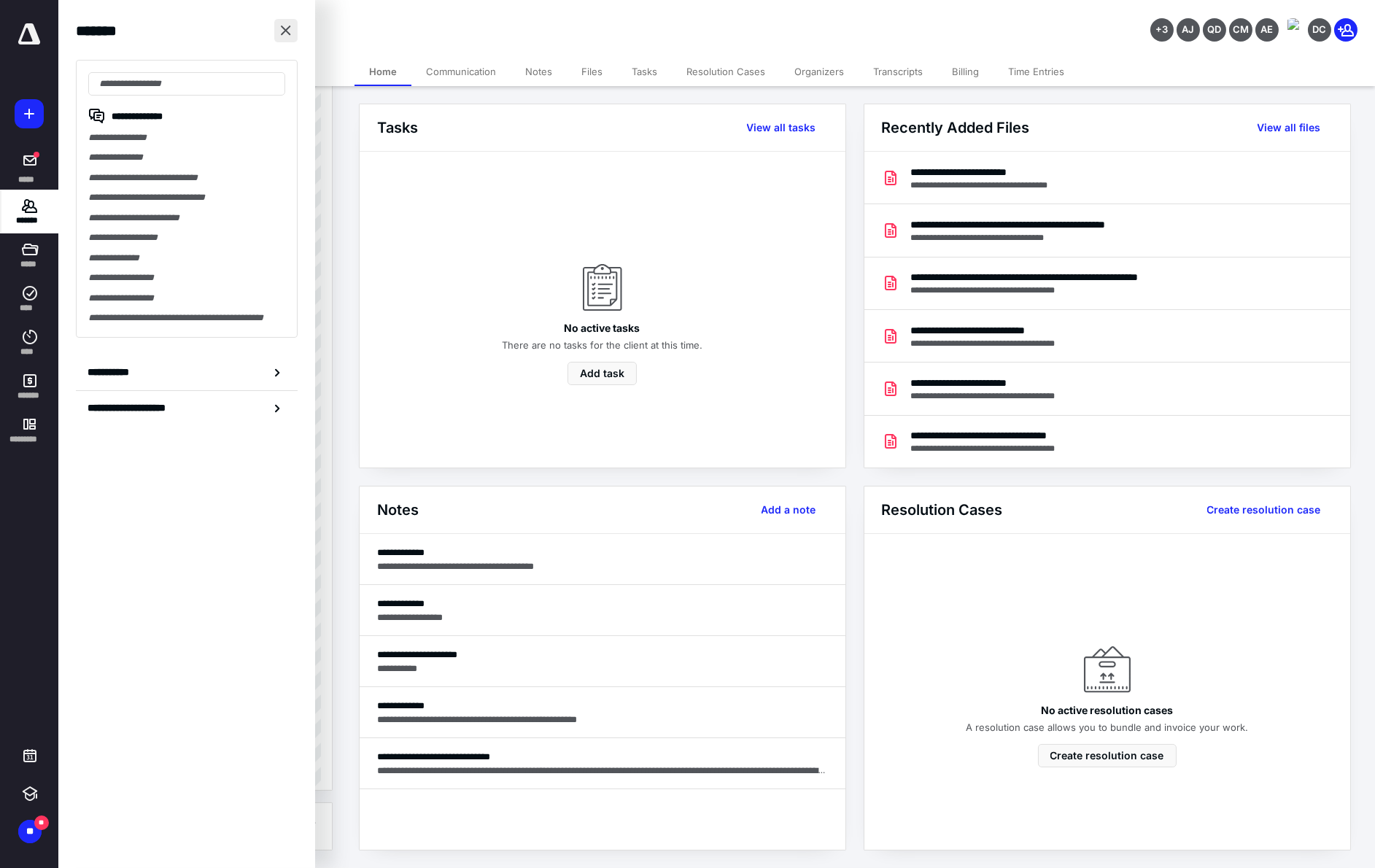 click at bounding box center [286, 31] 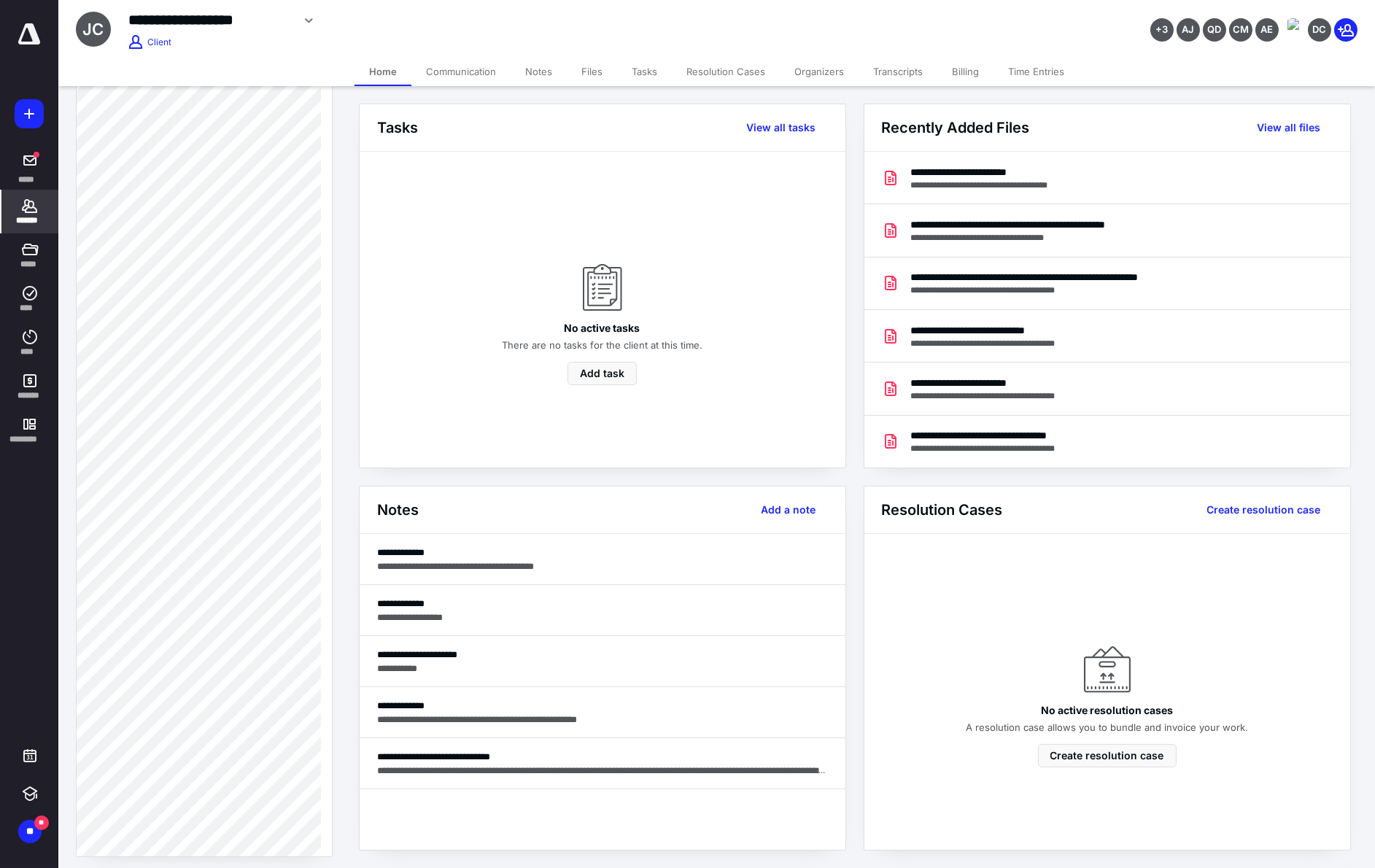 scroll, scrollTop: 794, scrollLeft: 0, axis: vertical 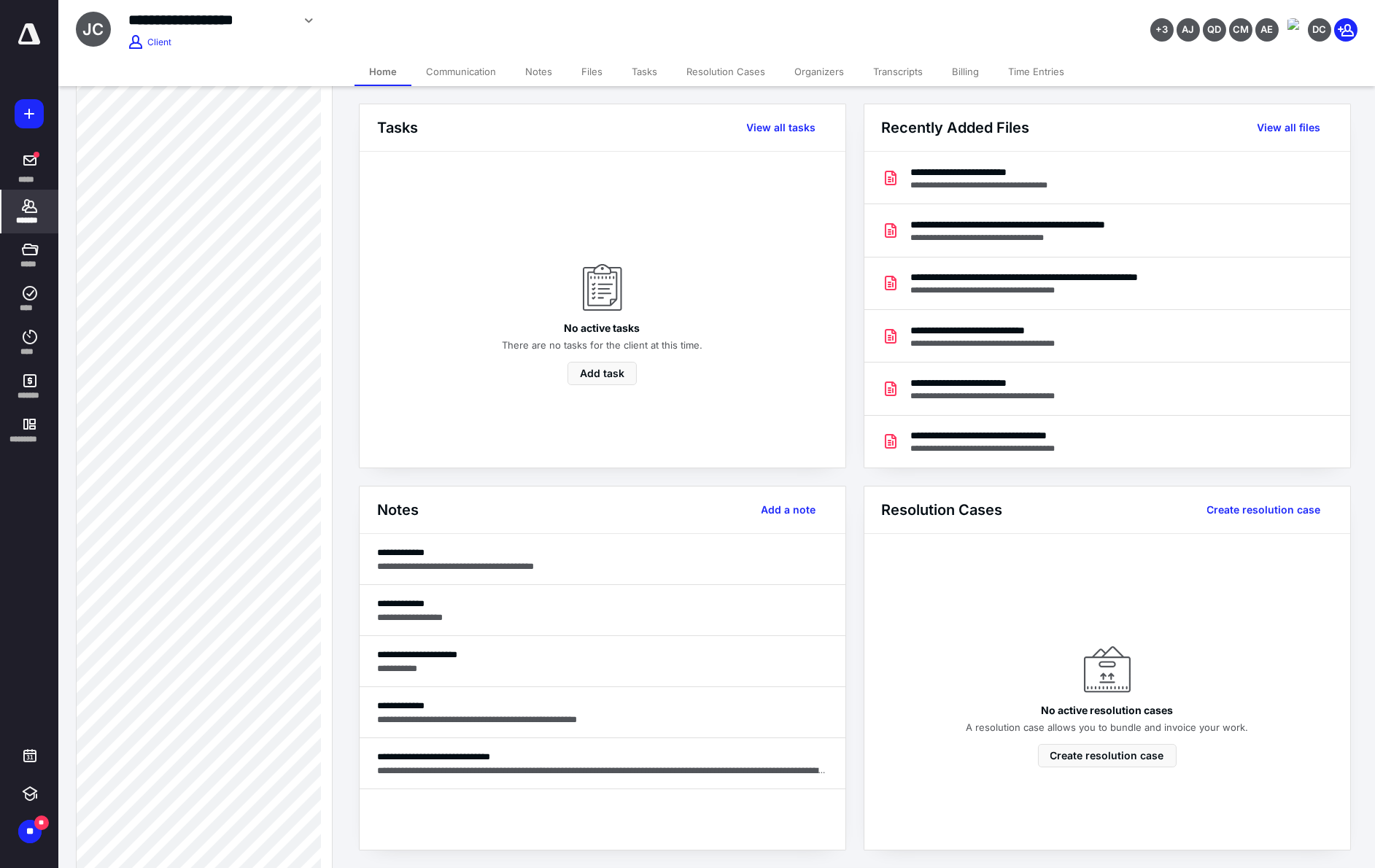 click on "Files" at bounding box center (592, 71) 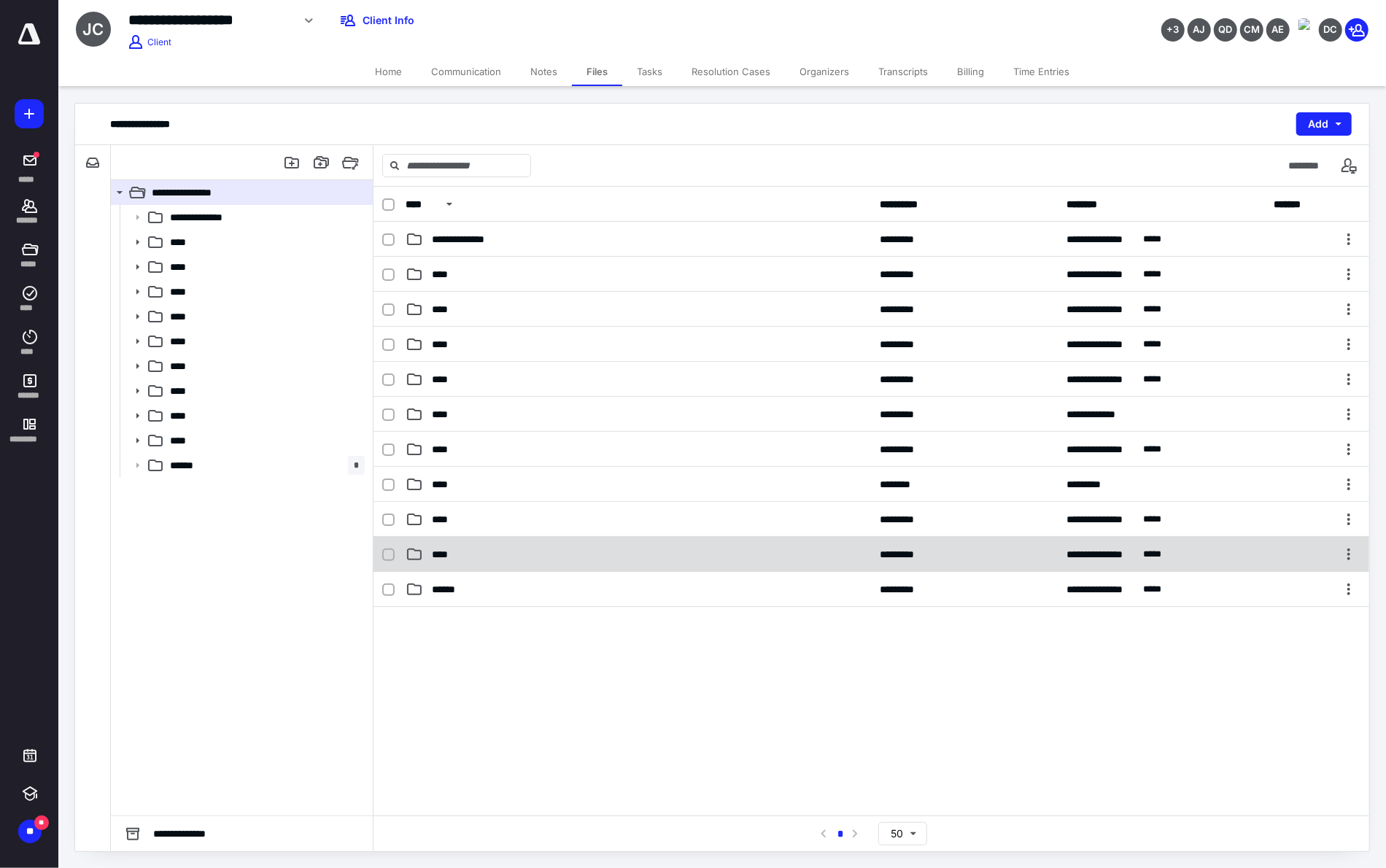 click on "****" at bounding box center (444, 554) 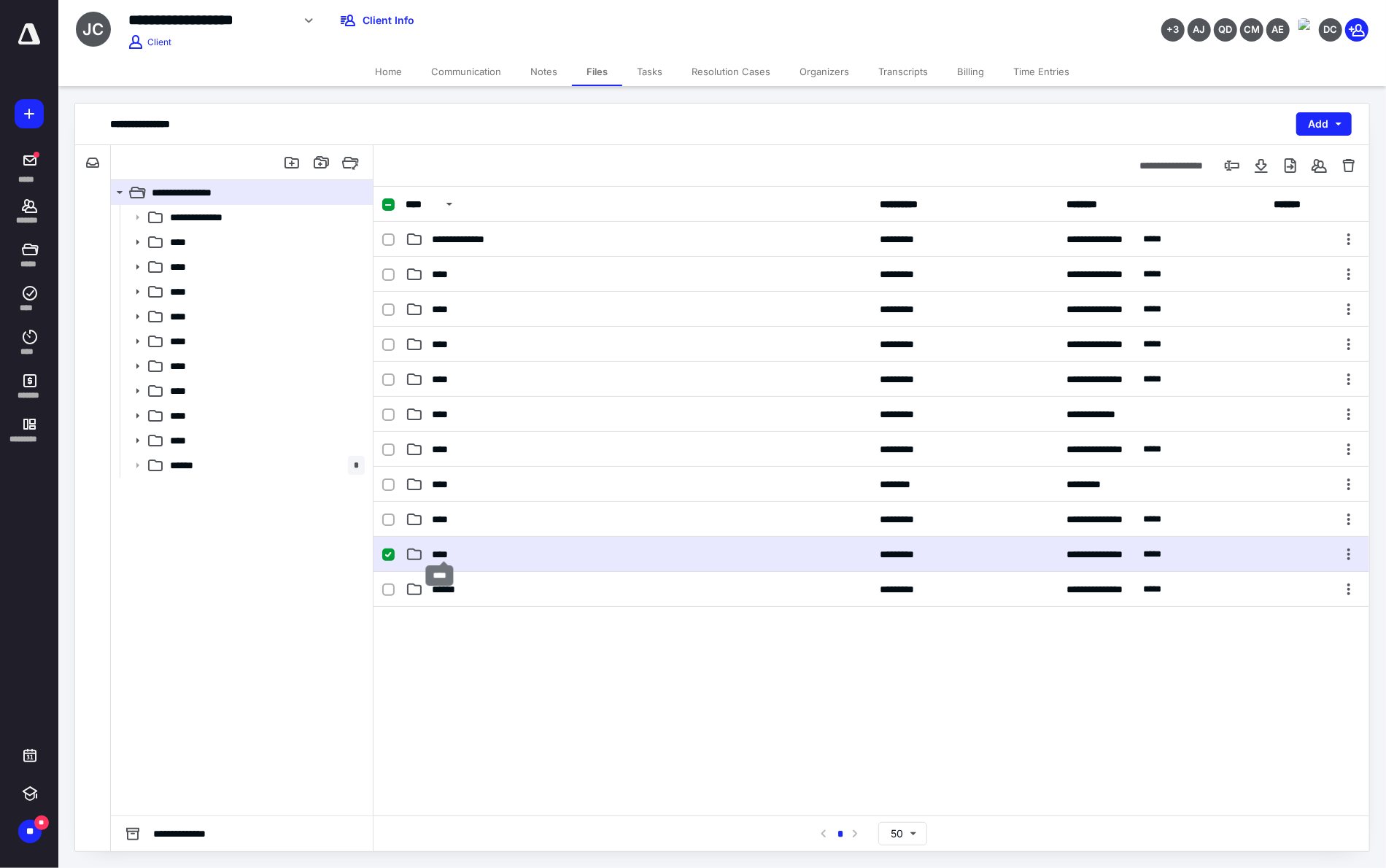 click on "****" at bounding box center (444, 554) 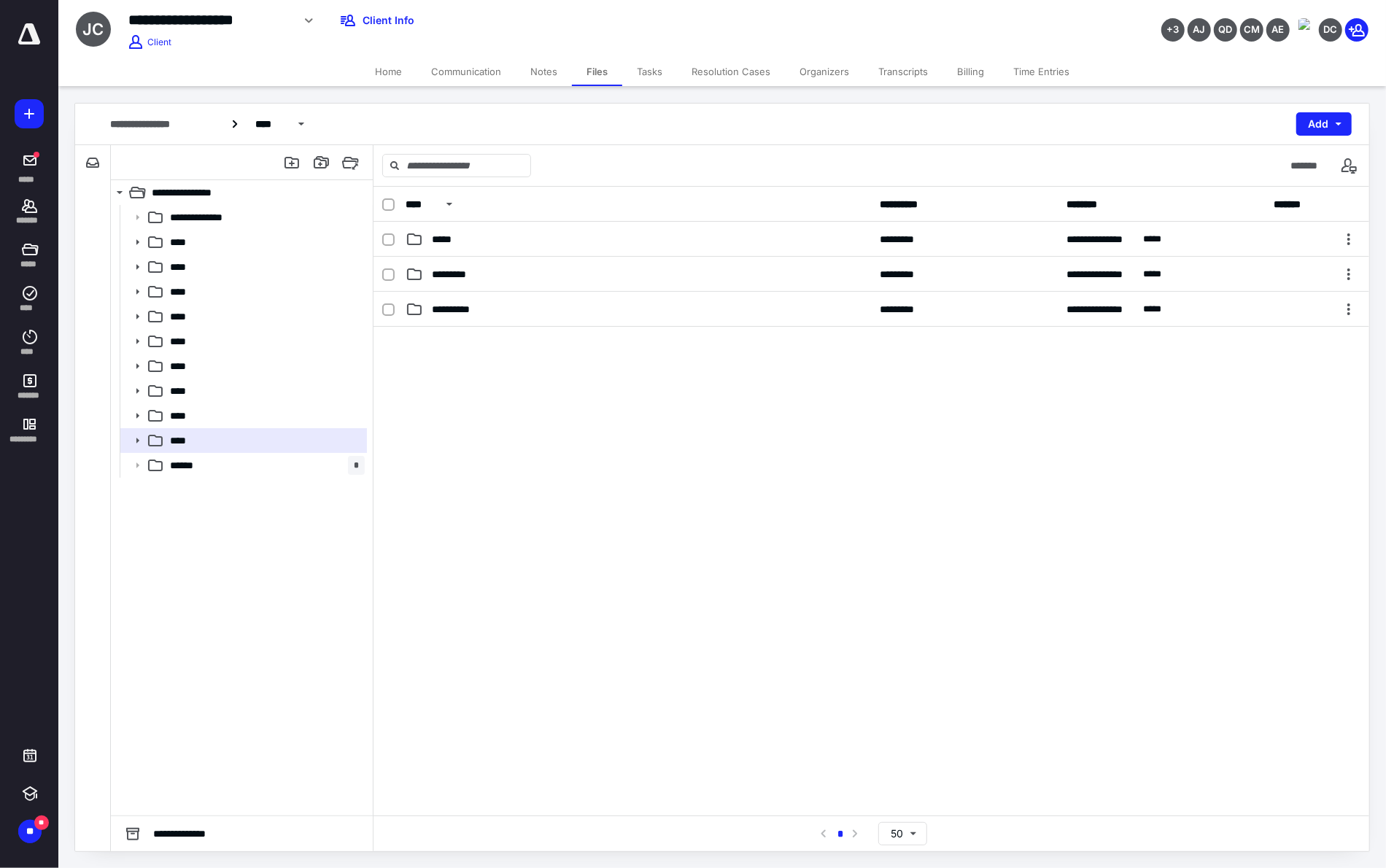 click on "Home" at bounding box center (388, 71) 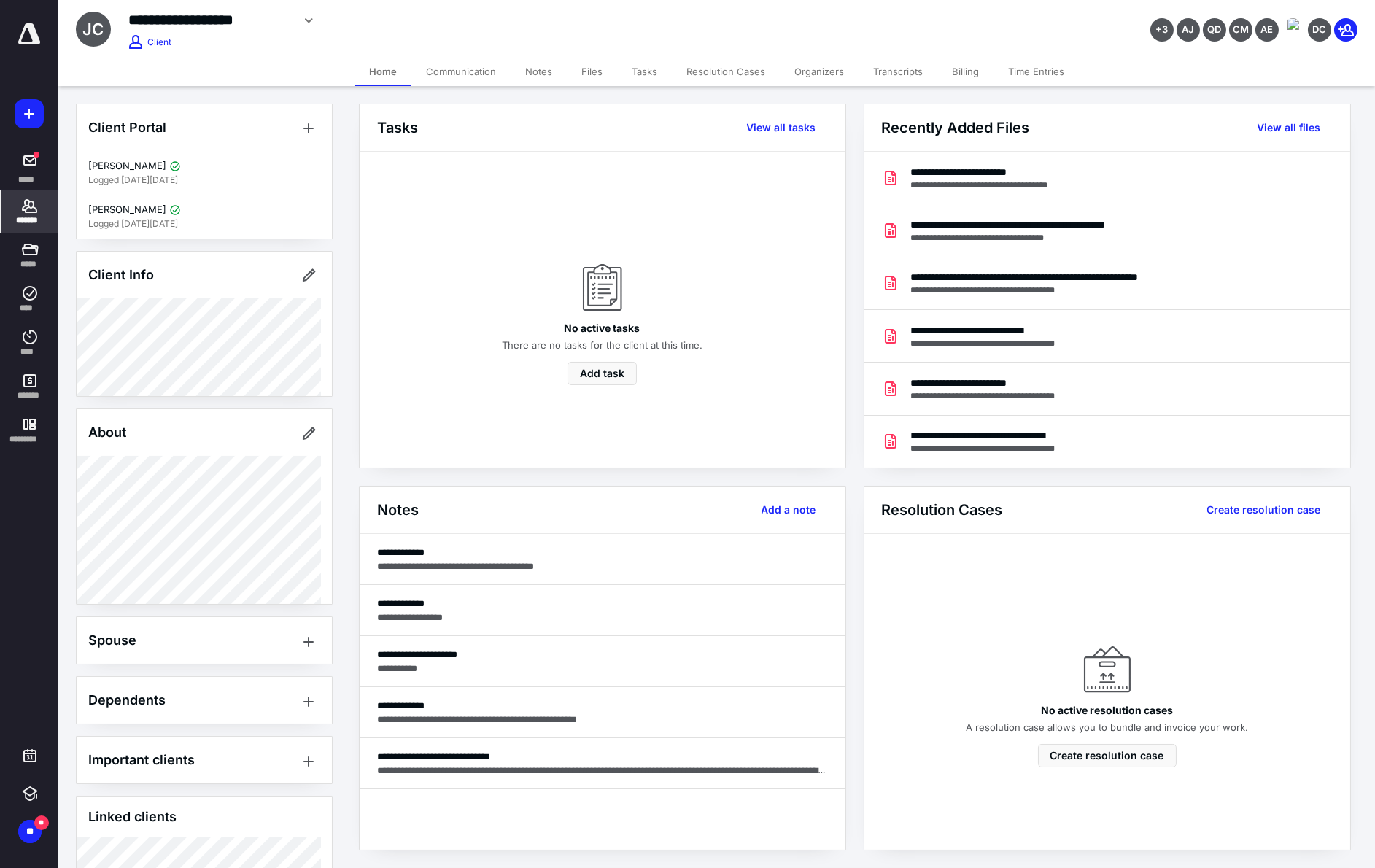 click on "Billing" at bounding box center [965, 71] 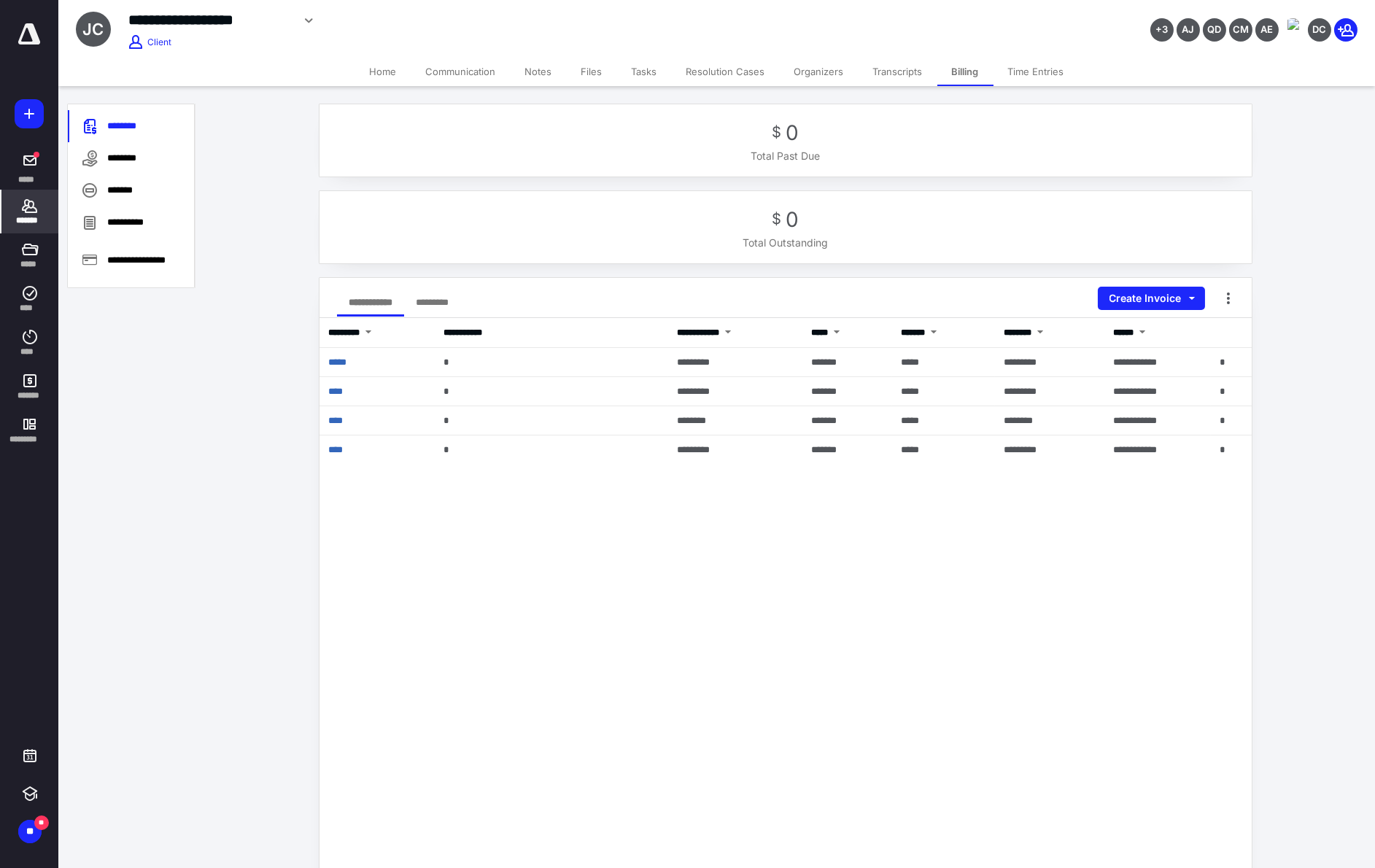 click on "Home" at bounding box center (383, 71) 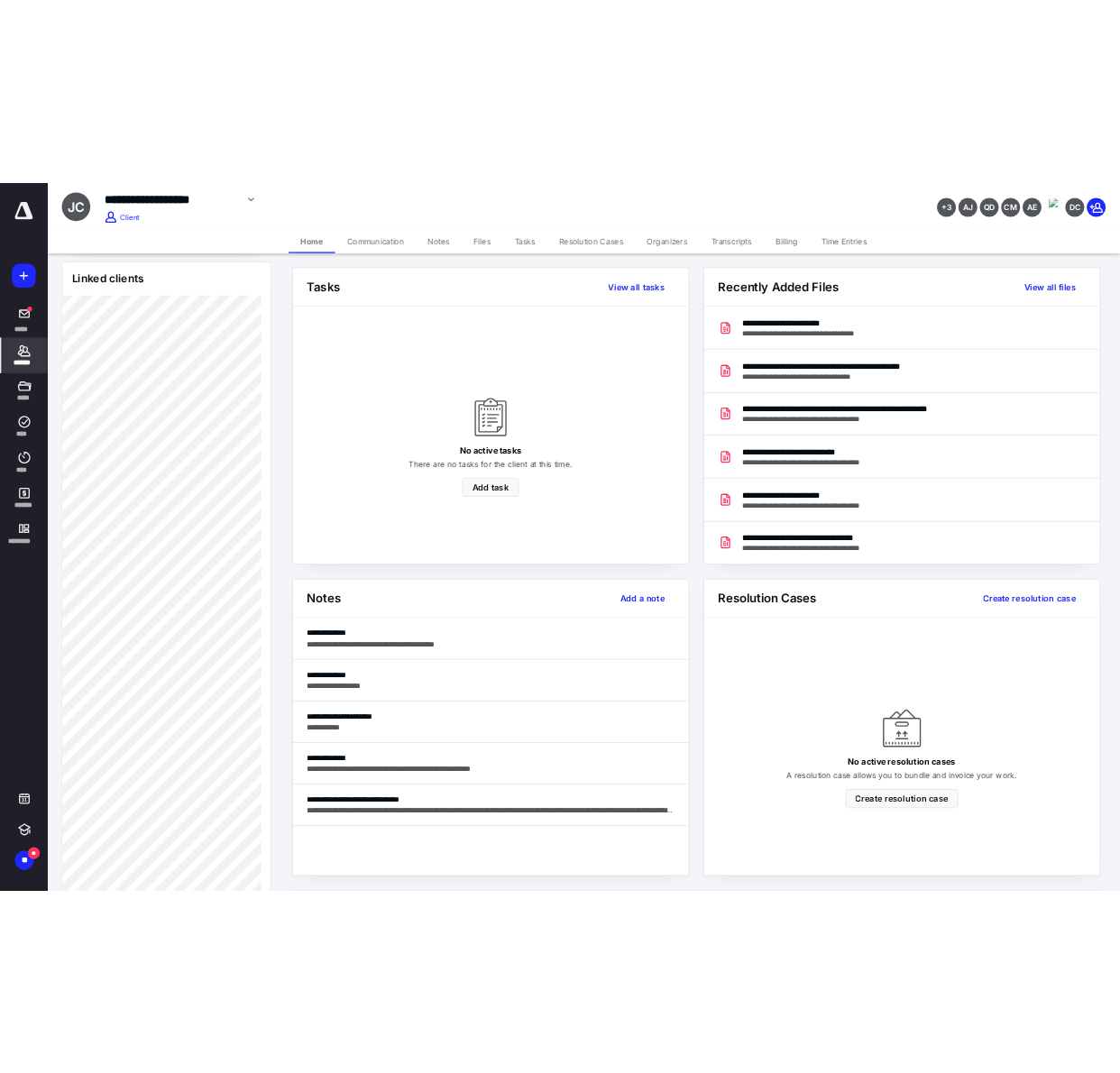 scroll, scrollTop: 992, scrollLeft: 0, axis: vertical 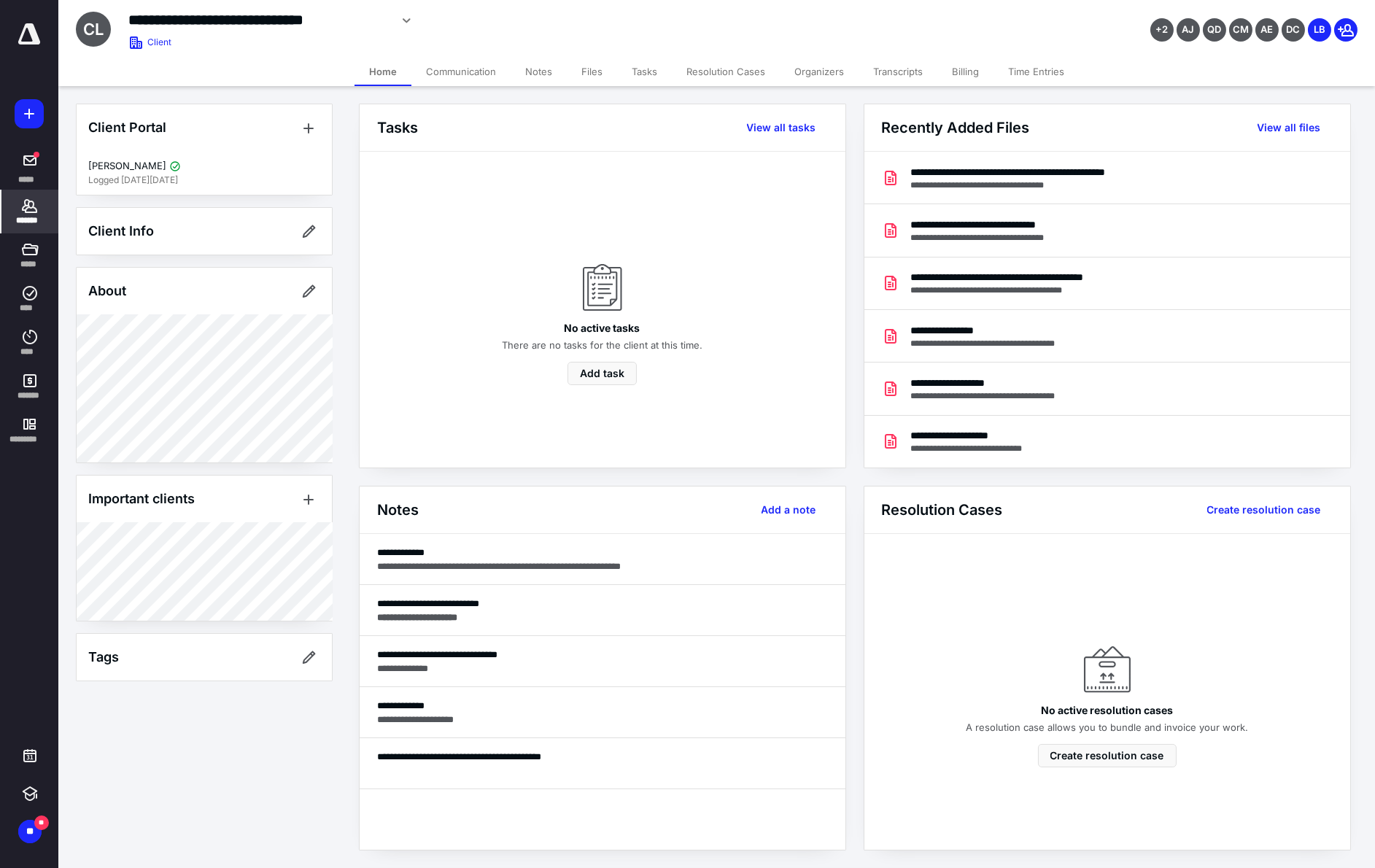 click on "Billing" at bounding box center [965, 71] 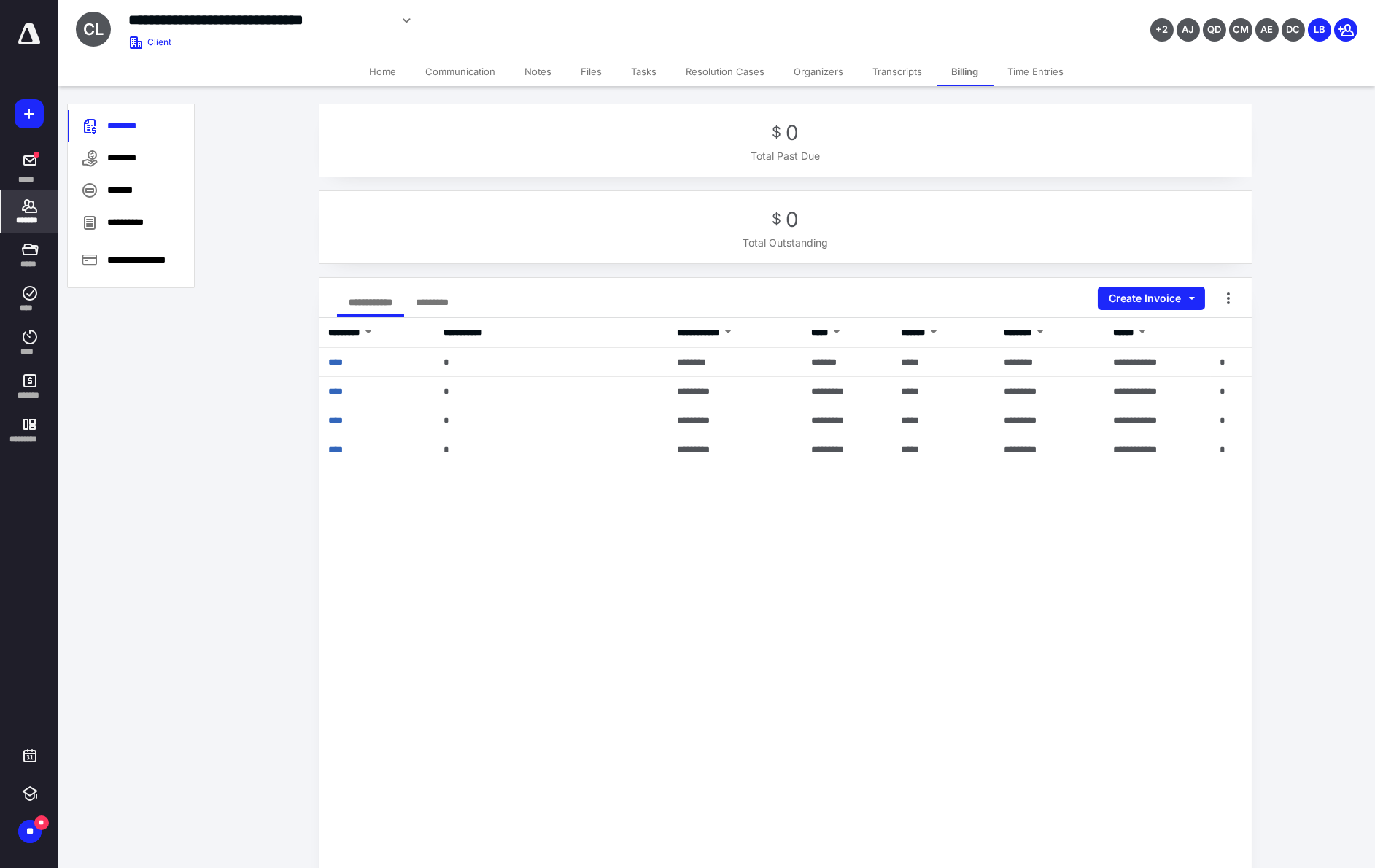 click on "Home" at bounding box center [383, 71] 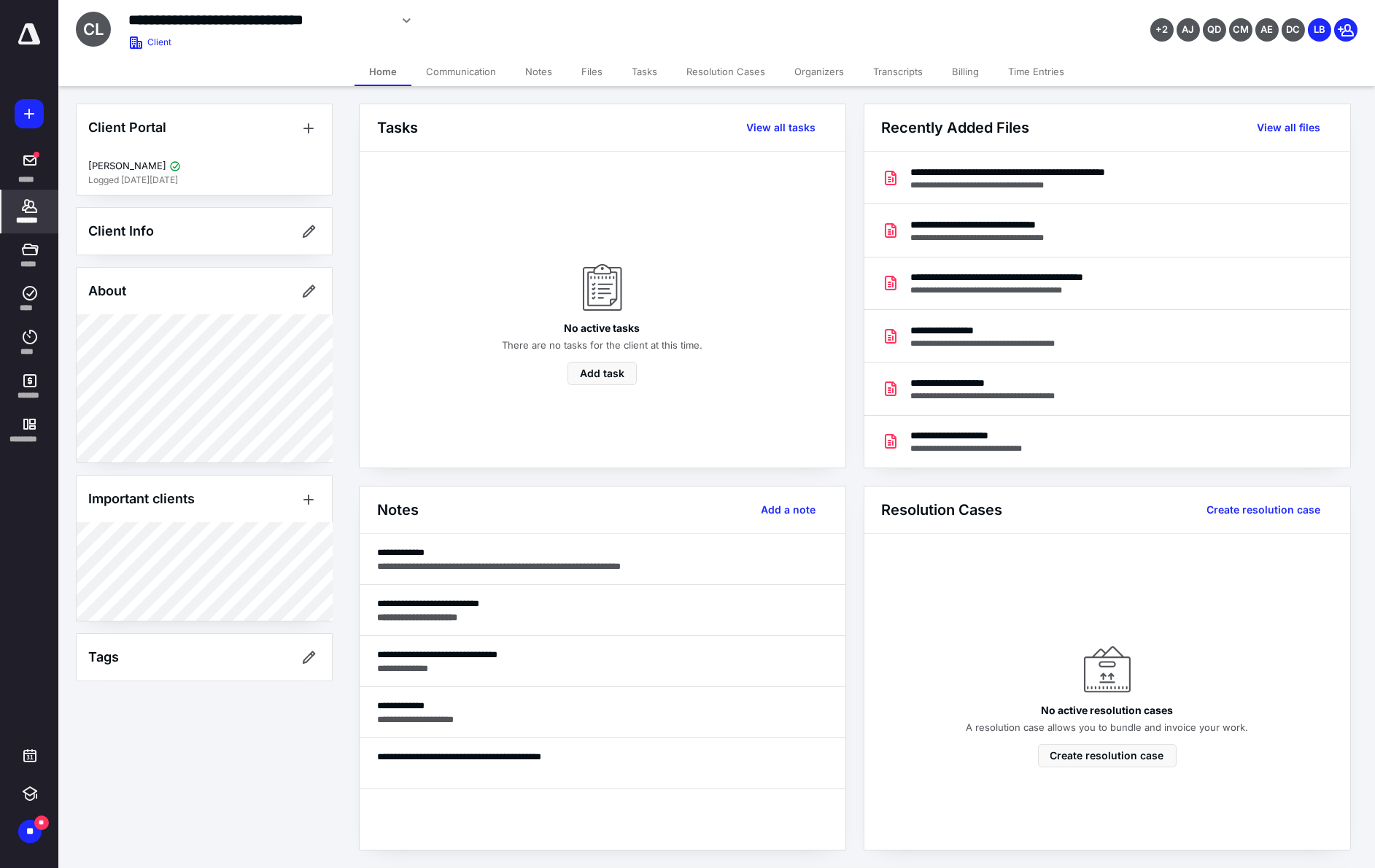 click on "*******" at bounding box center [30, 212] 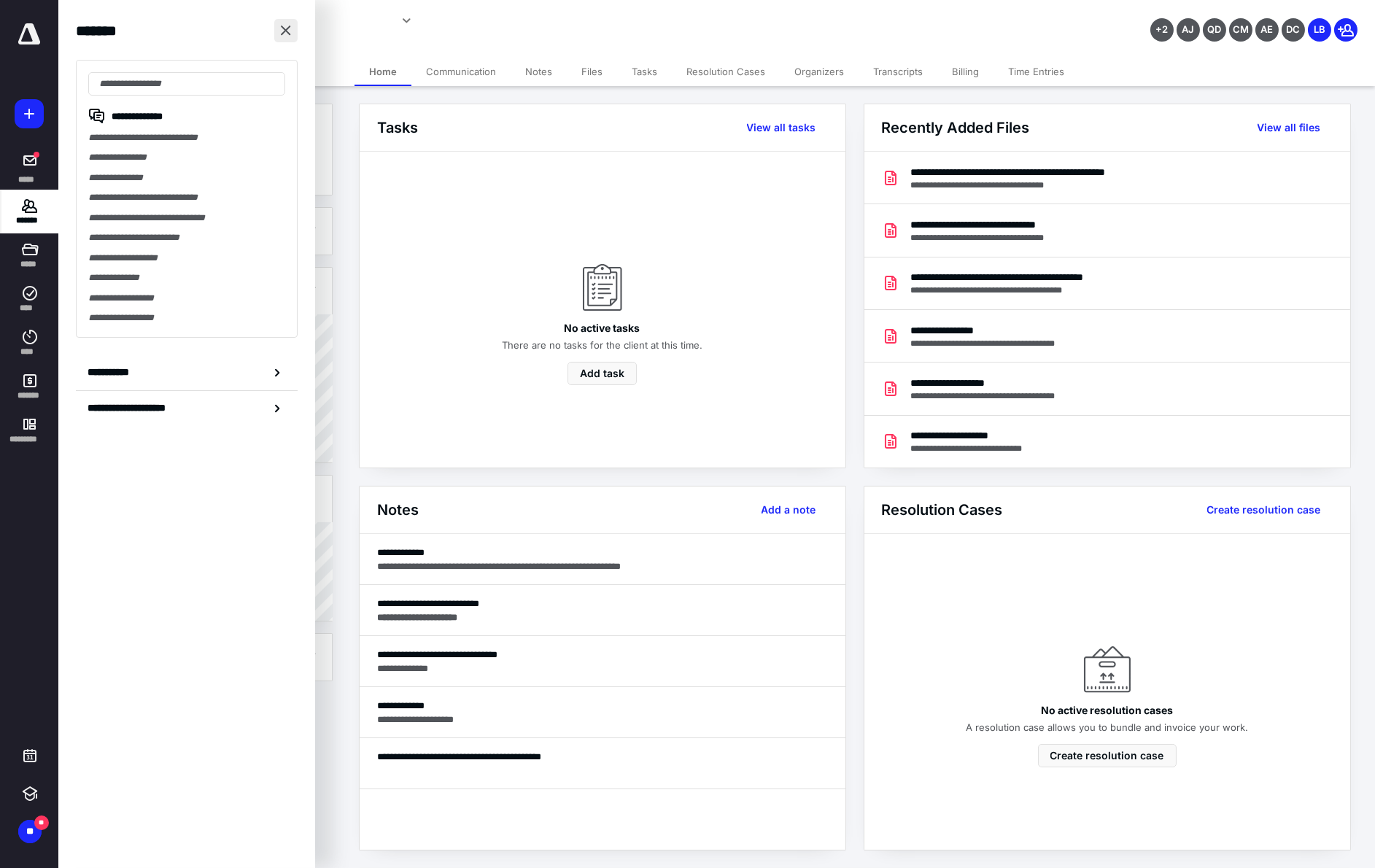 click at bounding box center [286, 31] 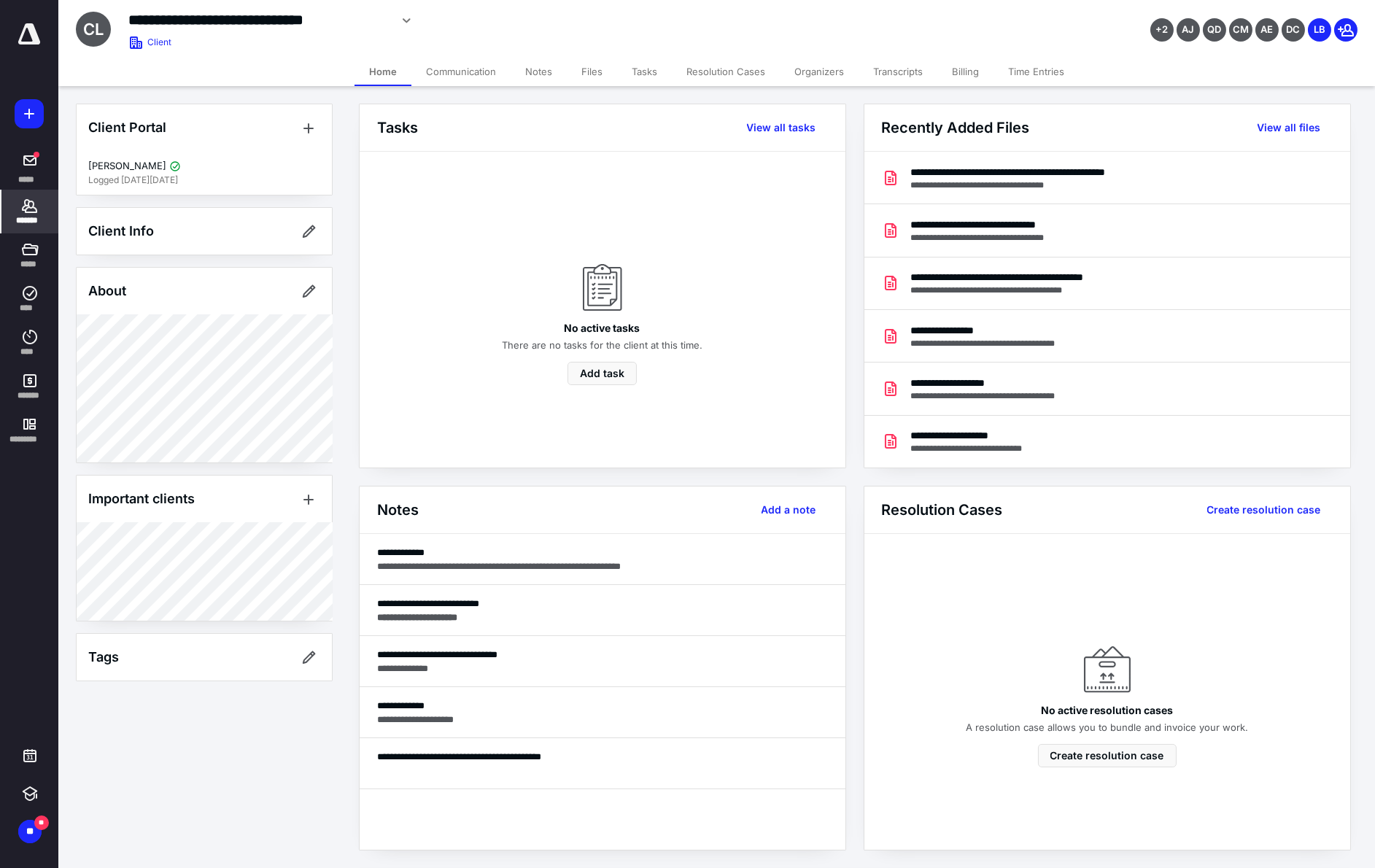 click on "**********" at bounding box center [501, 26] 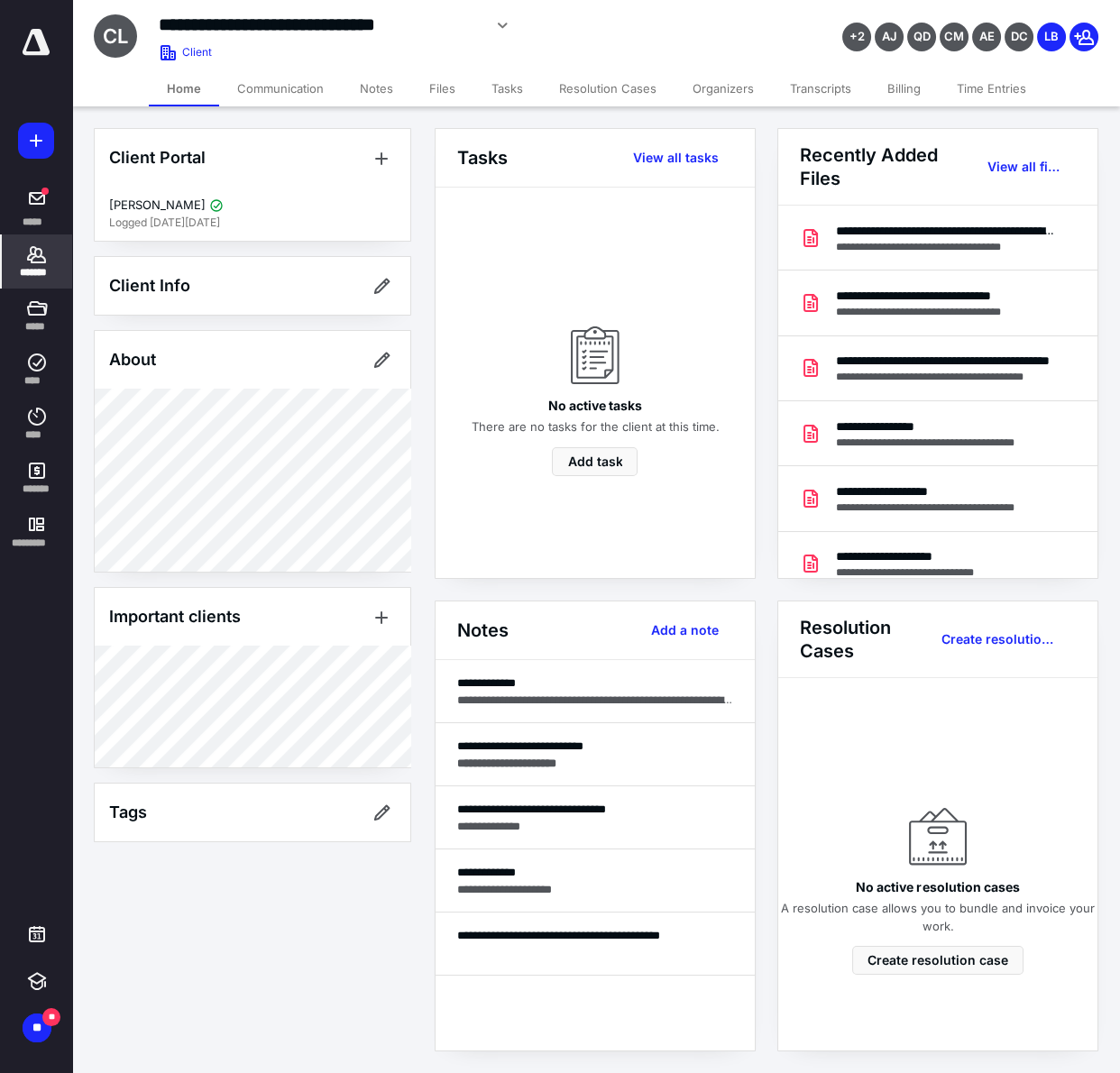 click 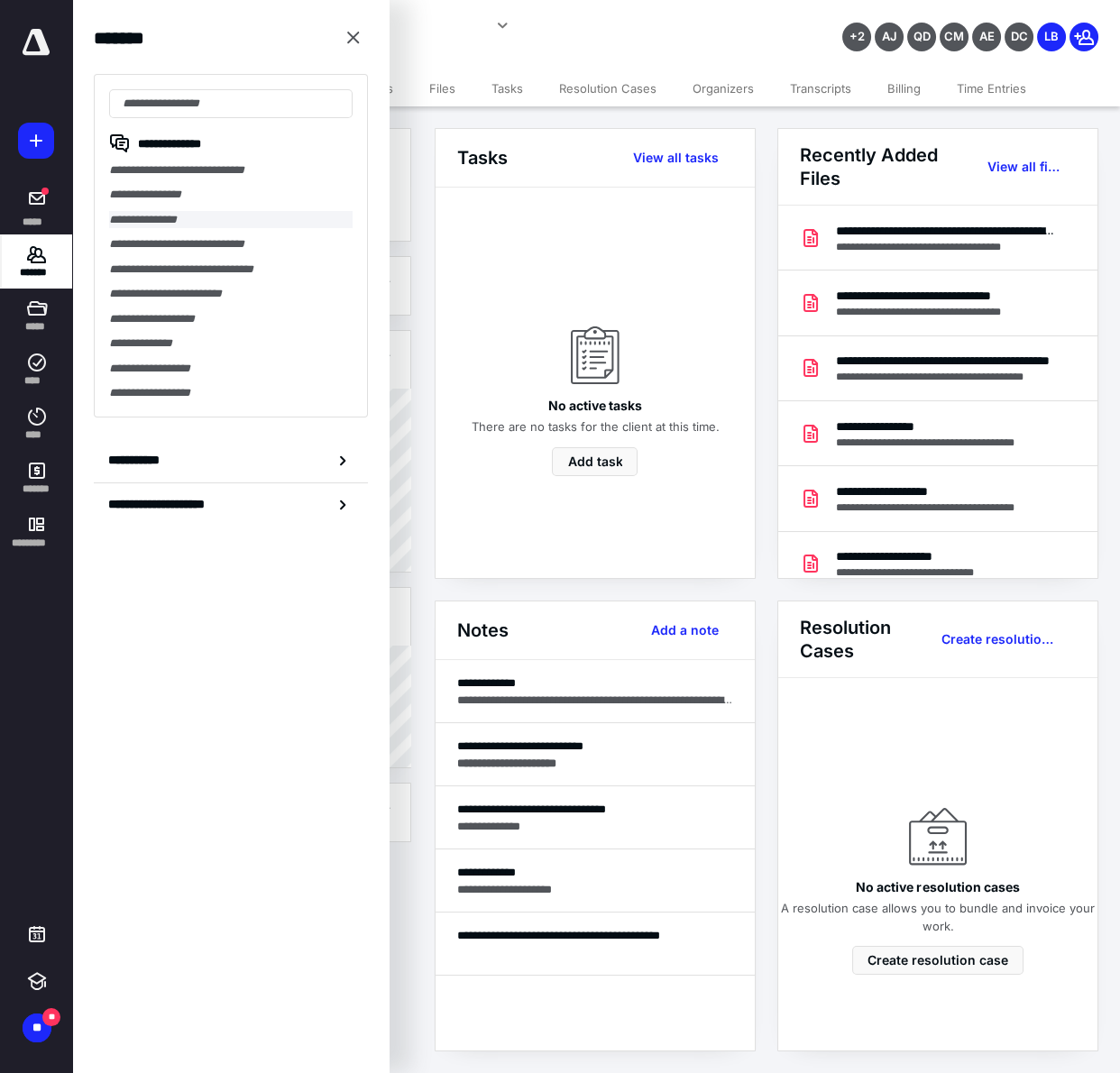 click on "**********" at bounding box center [231, 219] 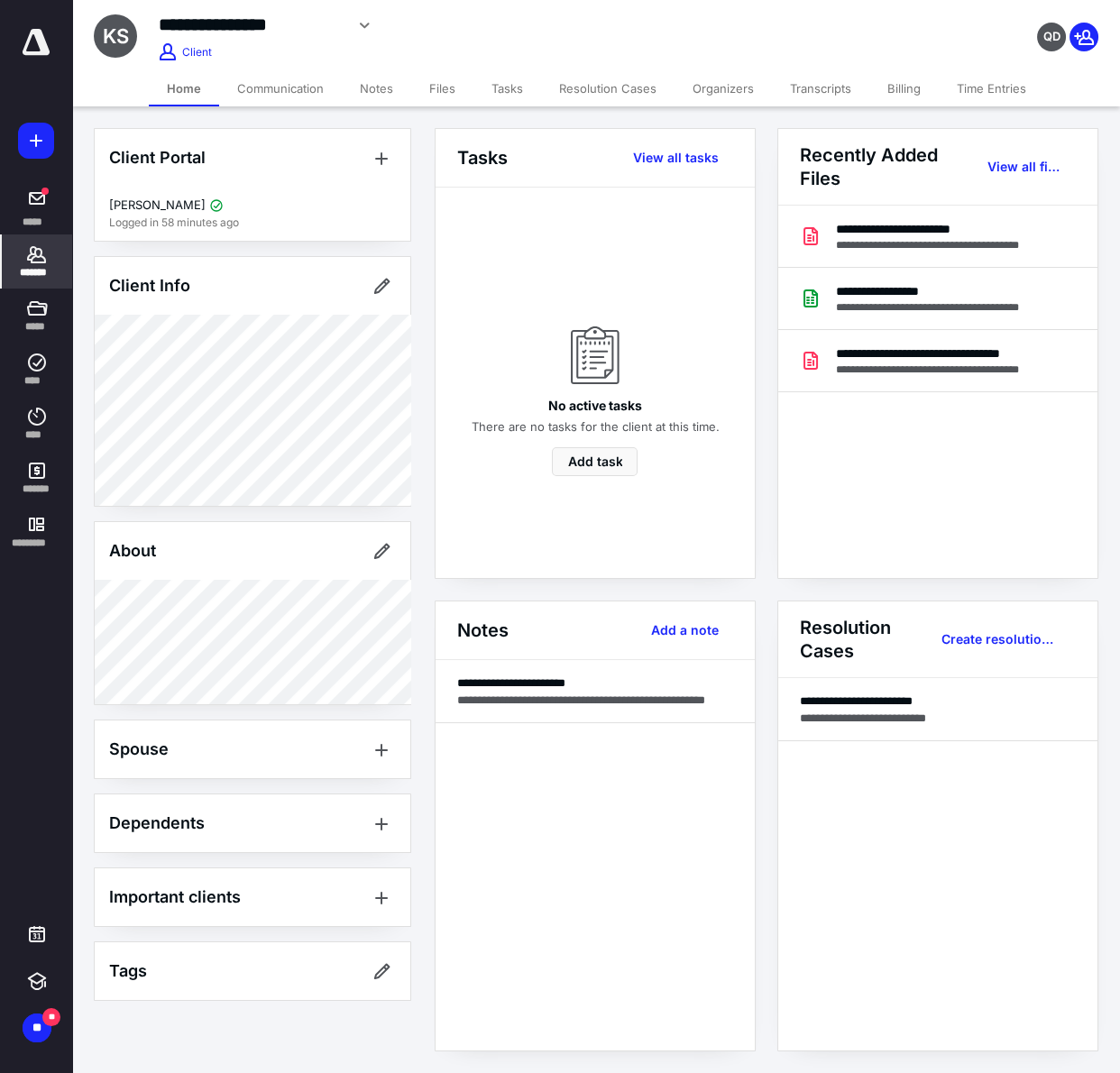 drag, startPoint x: 638, startPoint y: 286, endPoint x: 446, endPoint y: 344, distance: 200.56919 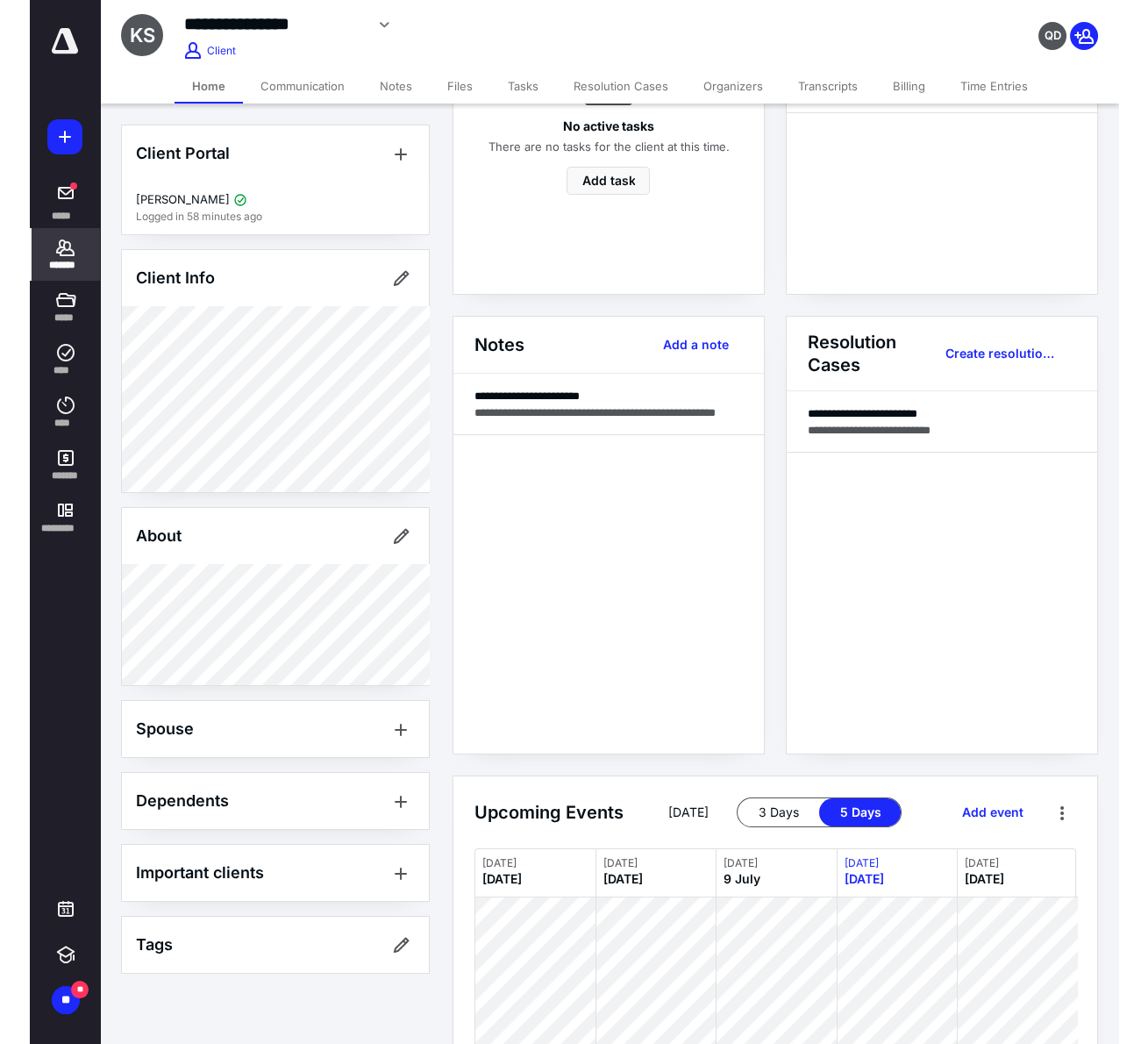 scroll, scrollTop: 351, scrollLeft: 0, axis: vertical 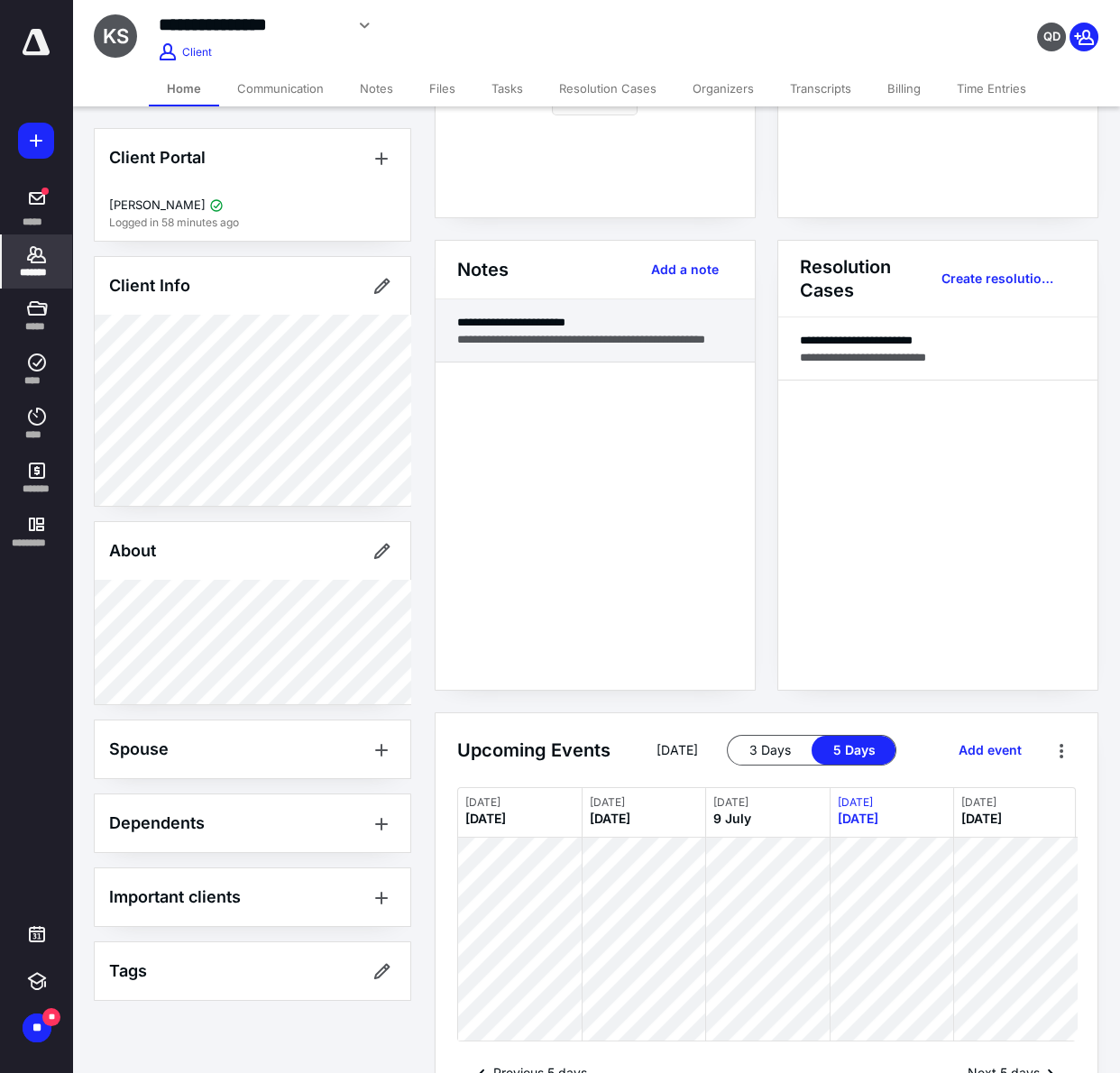click on "**********" at bounding box center [595, 339] 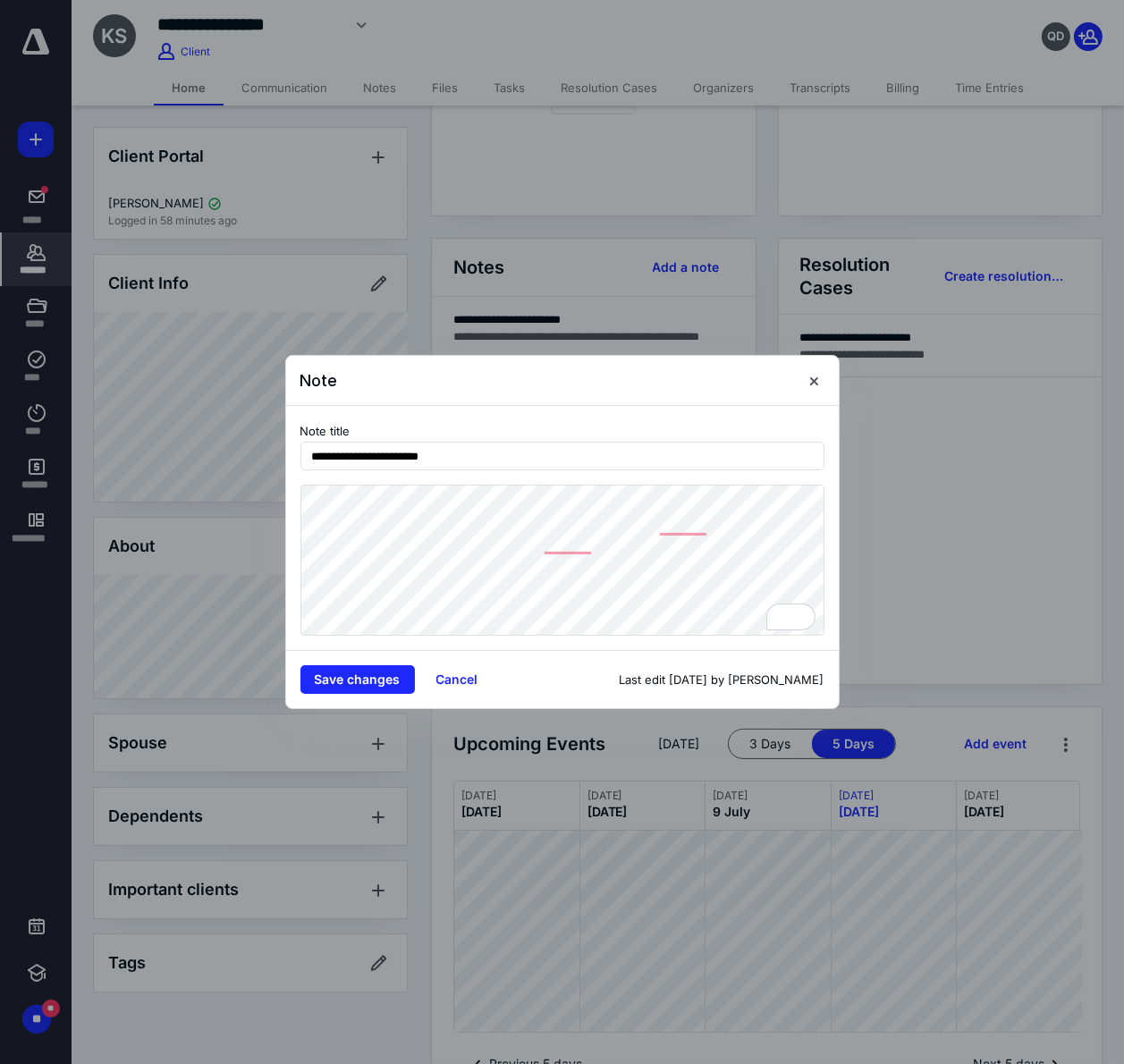click on "**********" at bounding box center (562, 528) 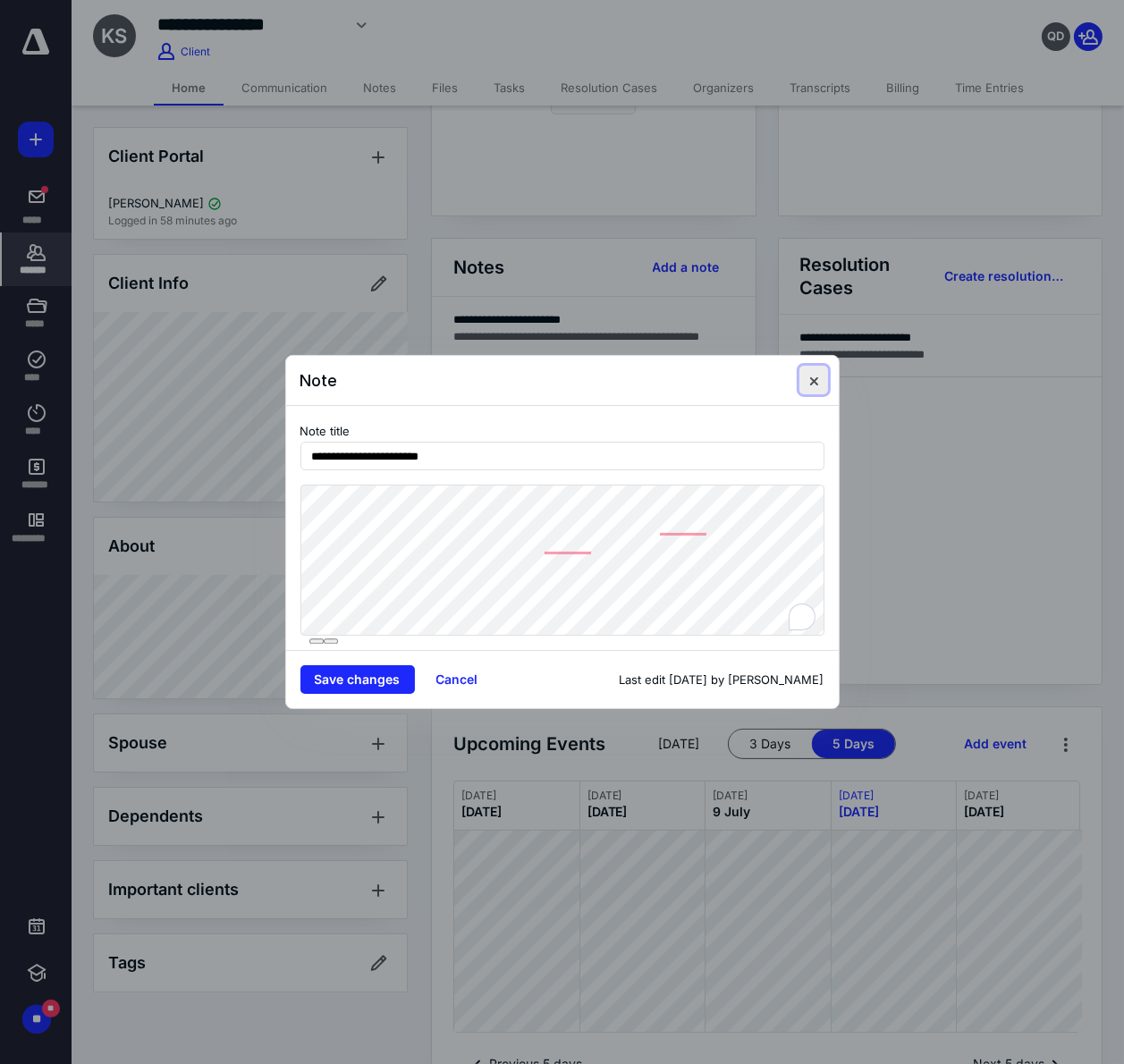 click at bounding box center [814, 380] 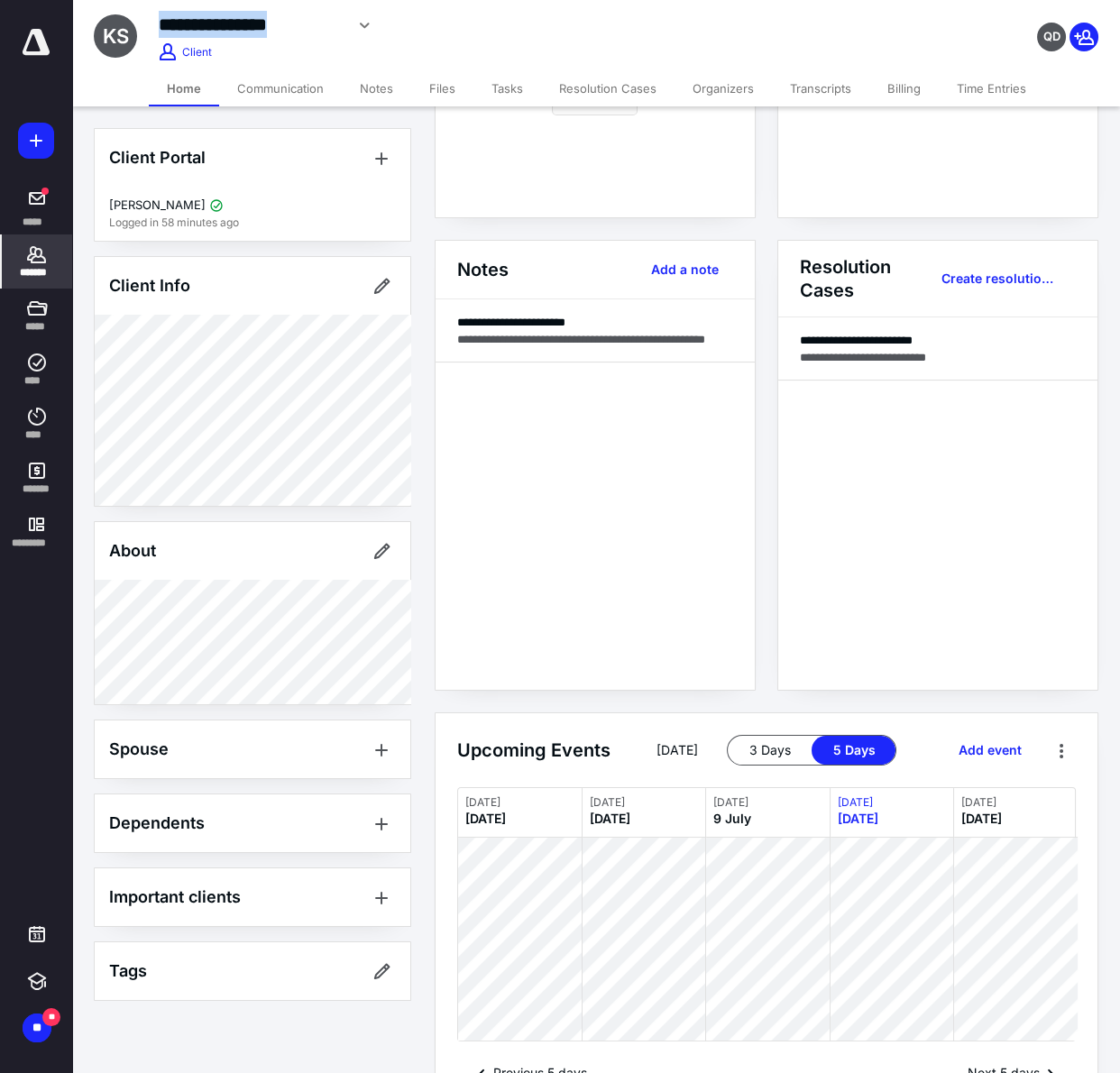 drag, startPoint x: 343, startPoint y: 20, endPoint x: 161, endPoint y: 23, distance: 182.02472 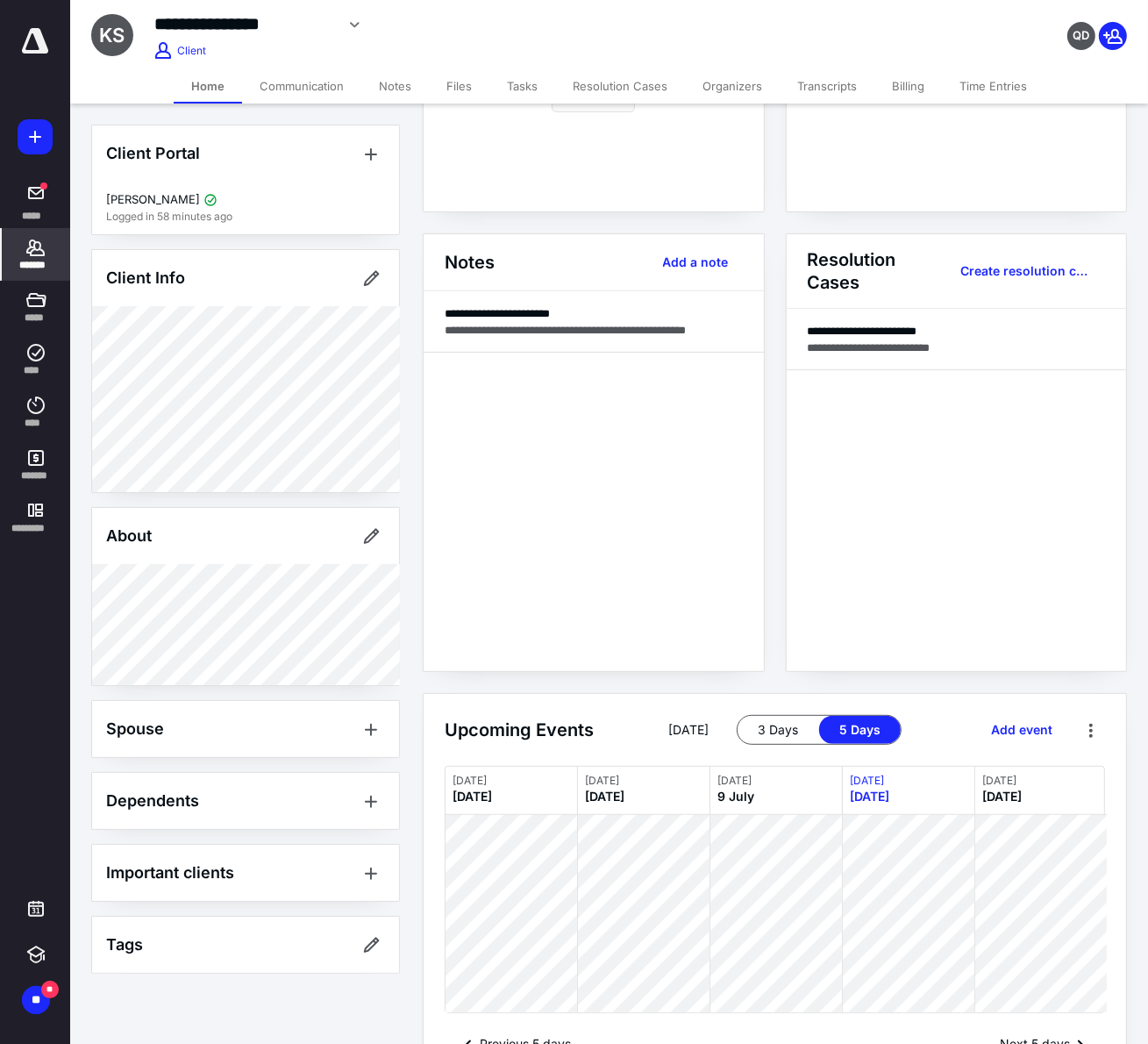 click 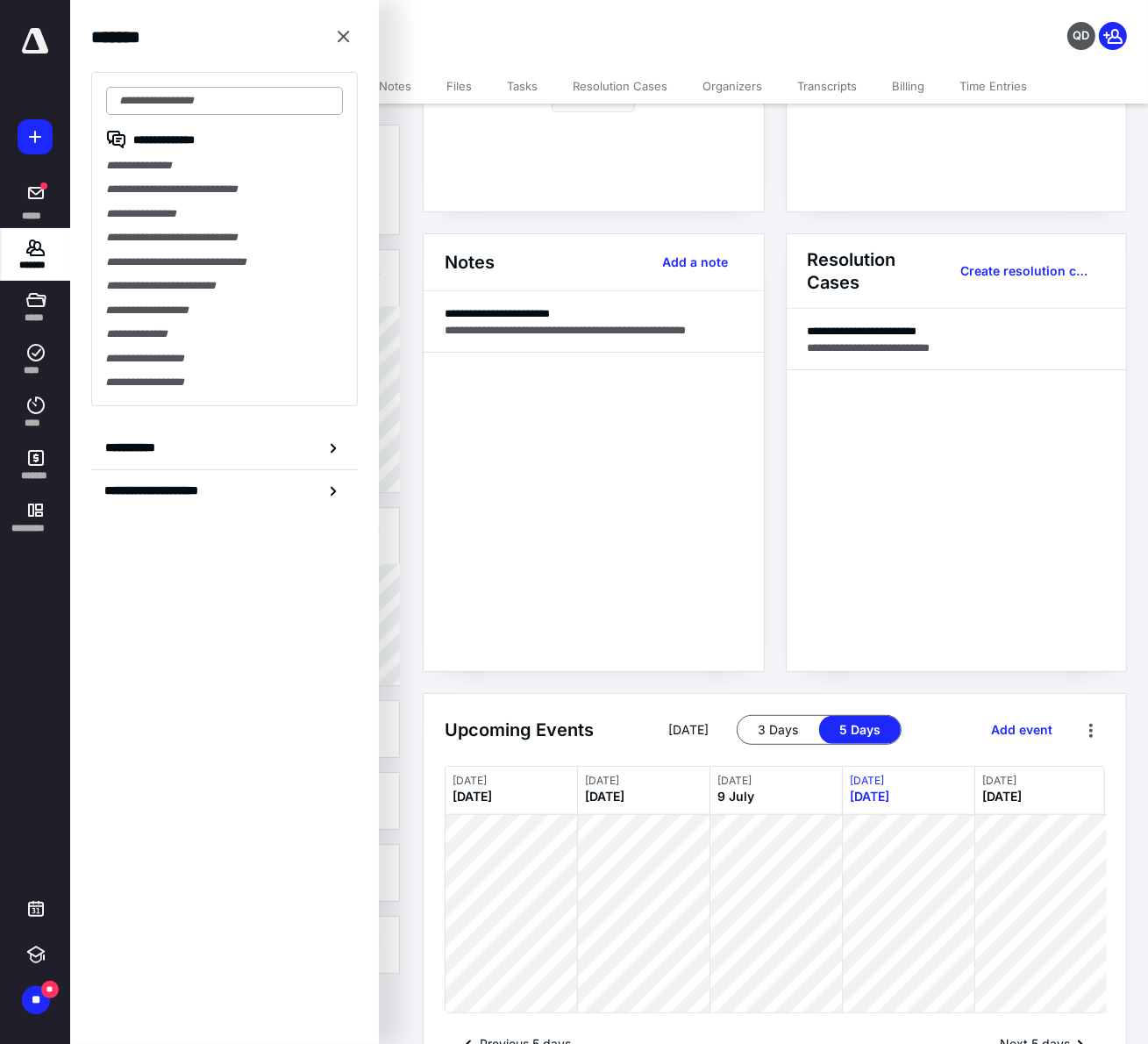 click at bounding box center (225, 101) 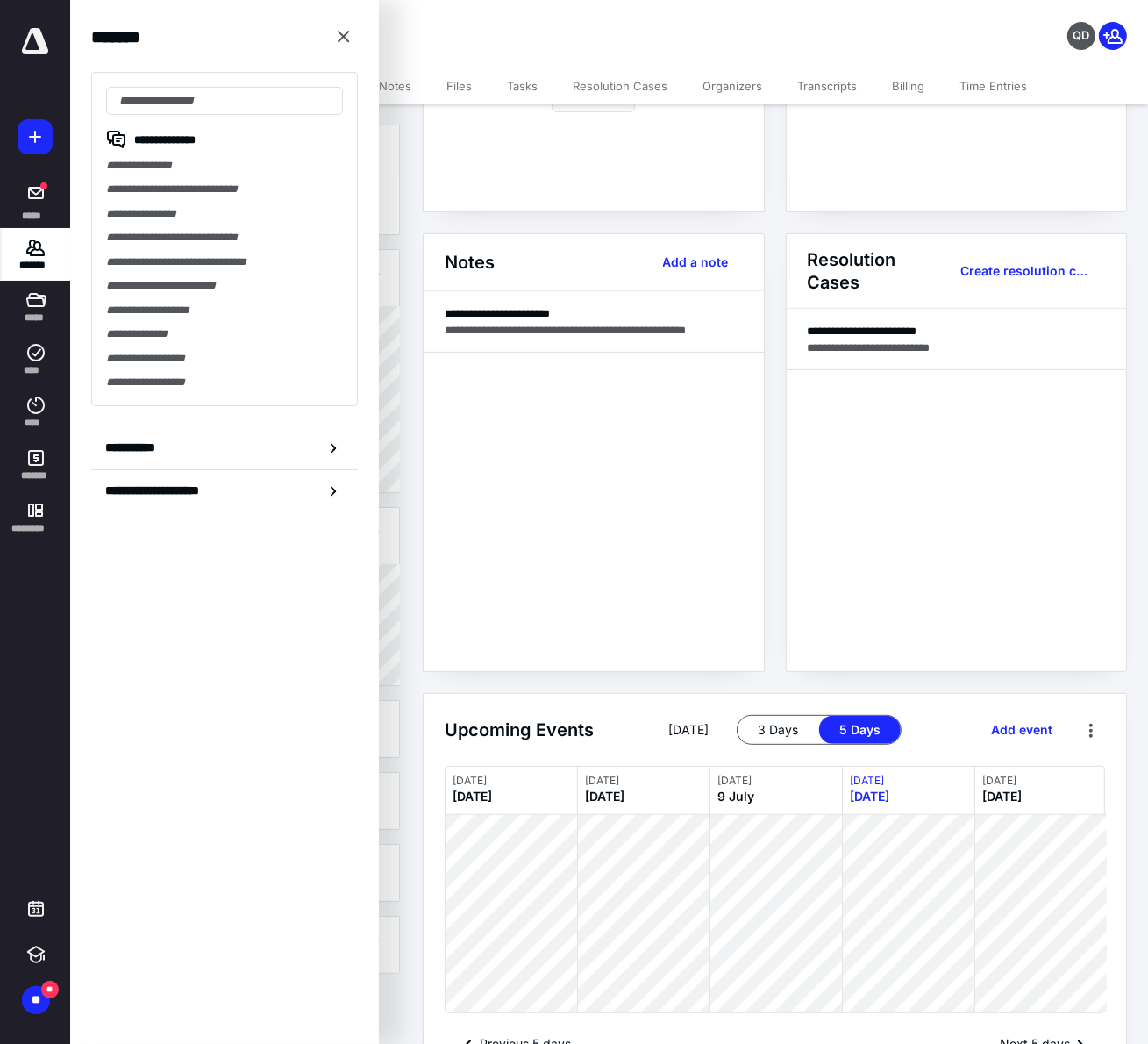 type on "*" 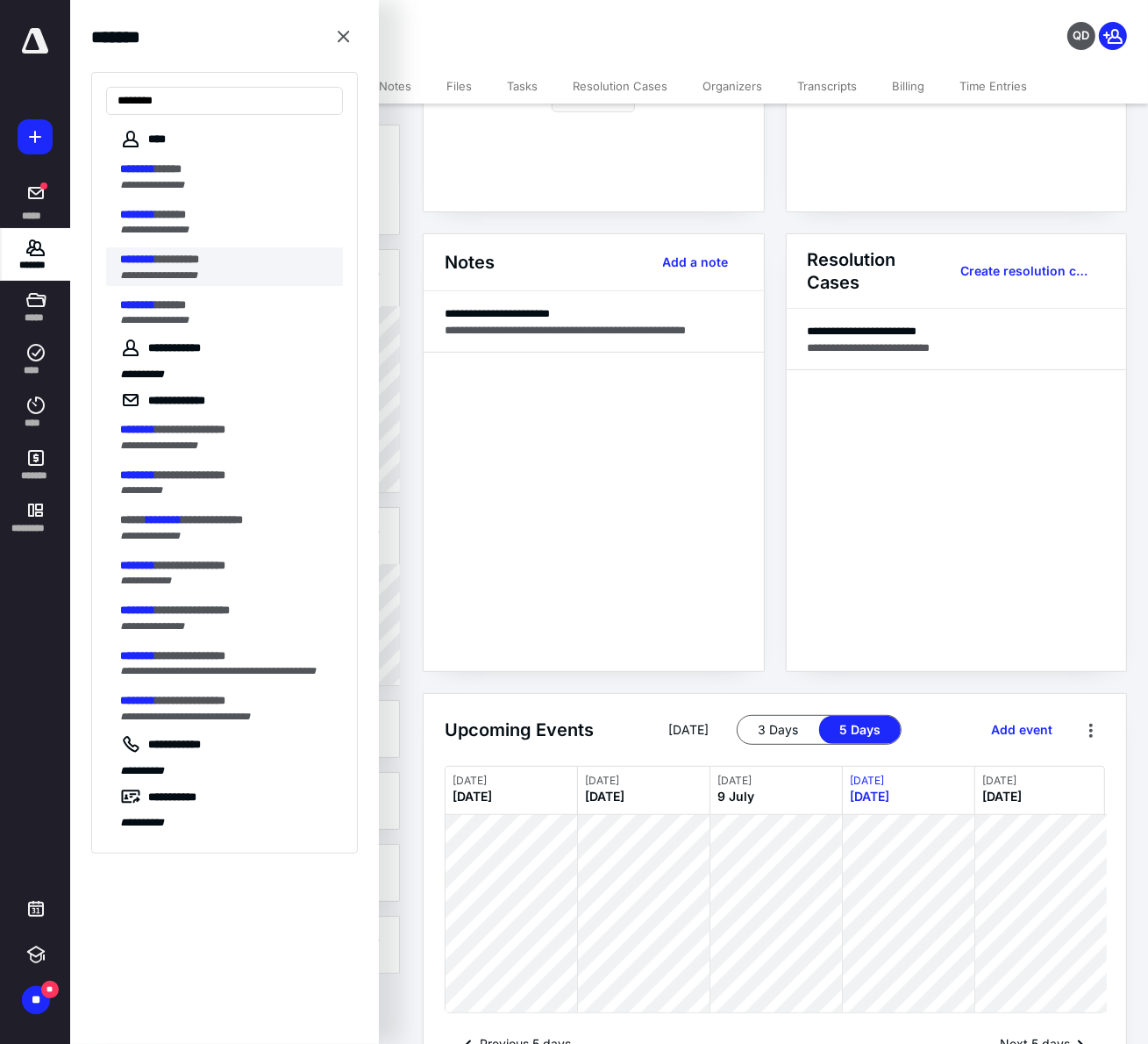 type on "********" 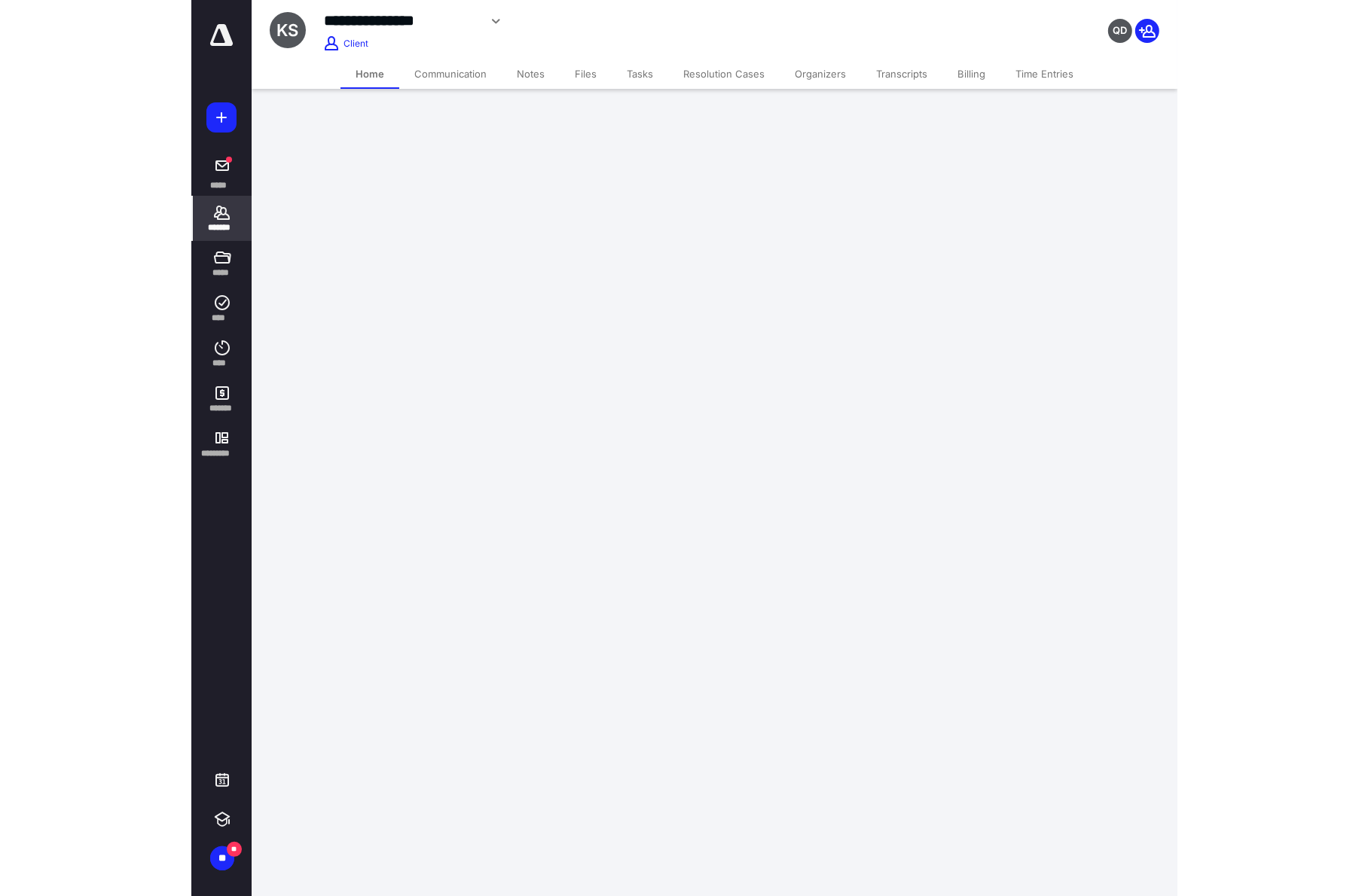scroll, scrollTop: 0, scrollLeft: 0, axis: both 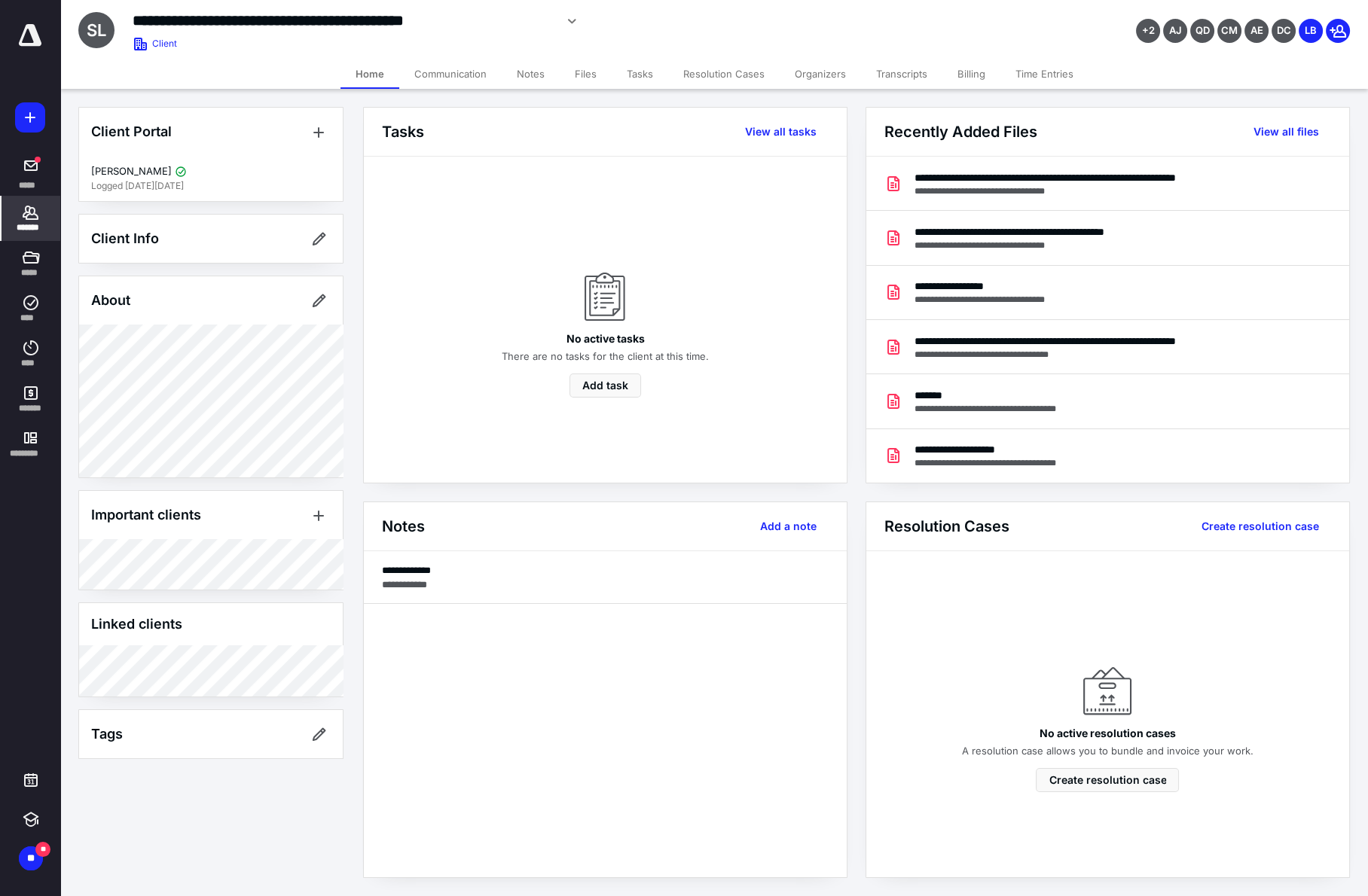 click on "Files" at bounding box center (585, 74) 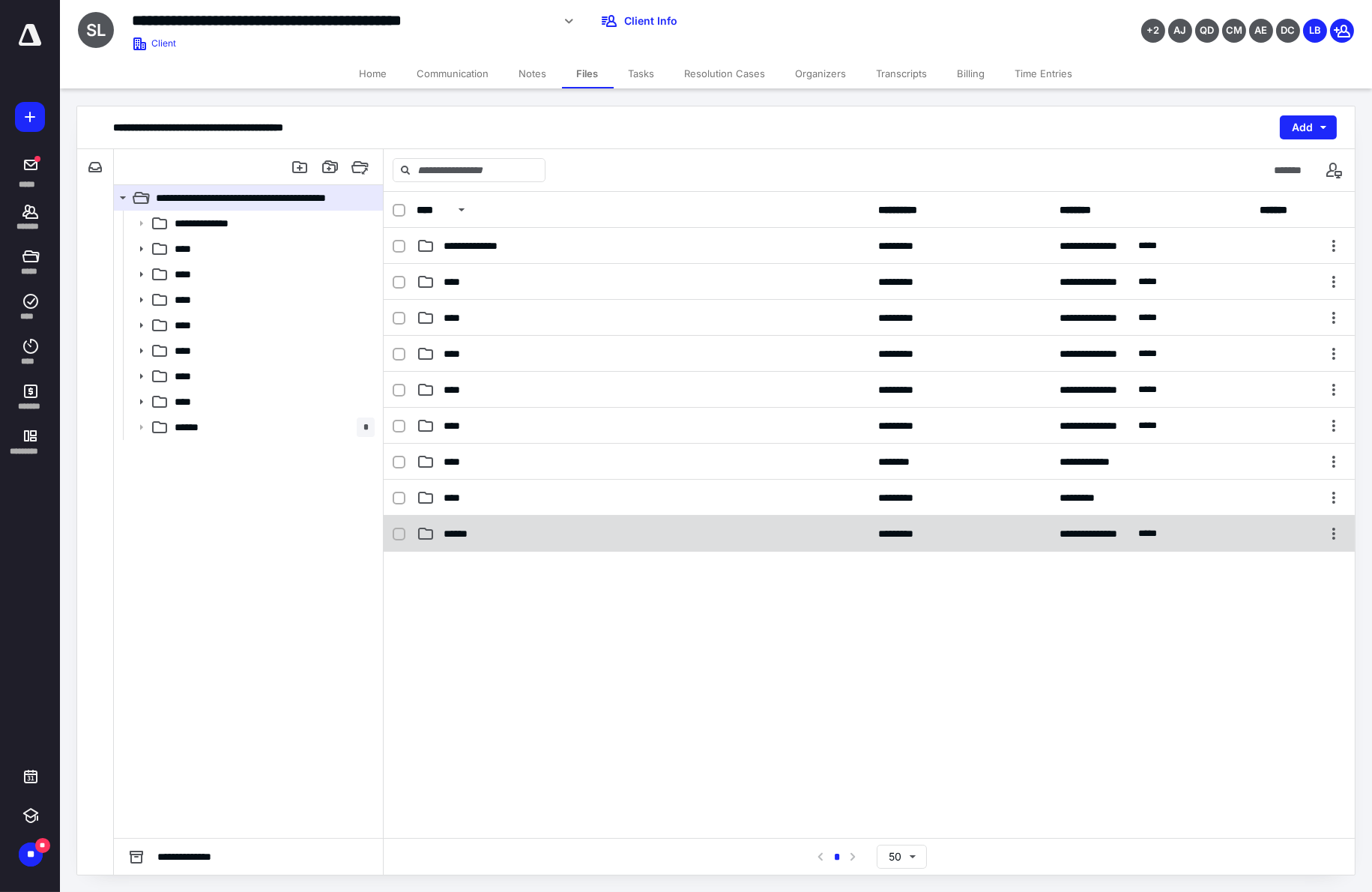 click on "******" at bounding box center (465, 534) 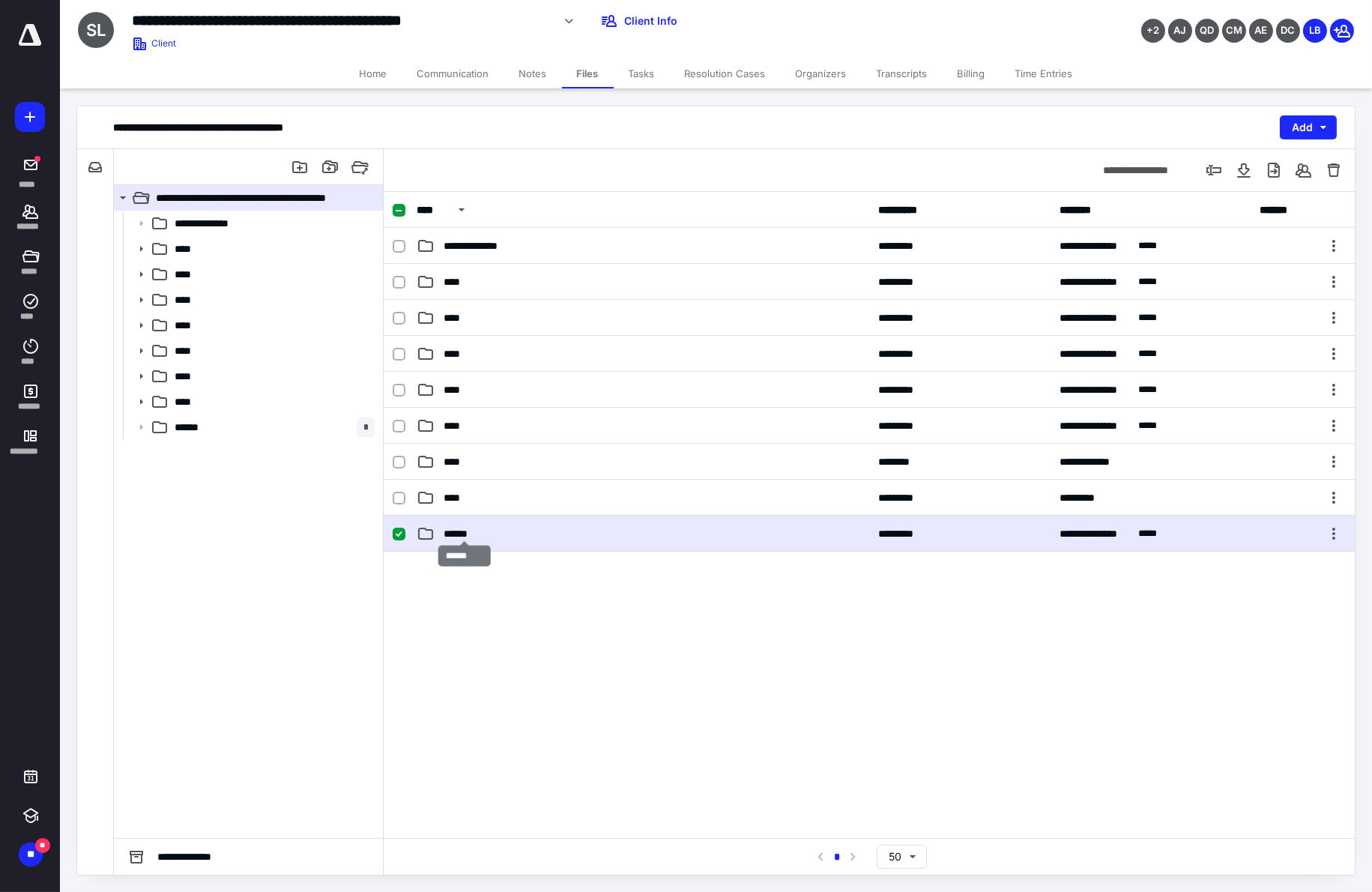 click on "******" at bounding box center (465, 534) 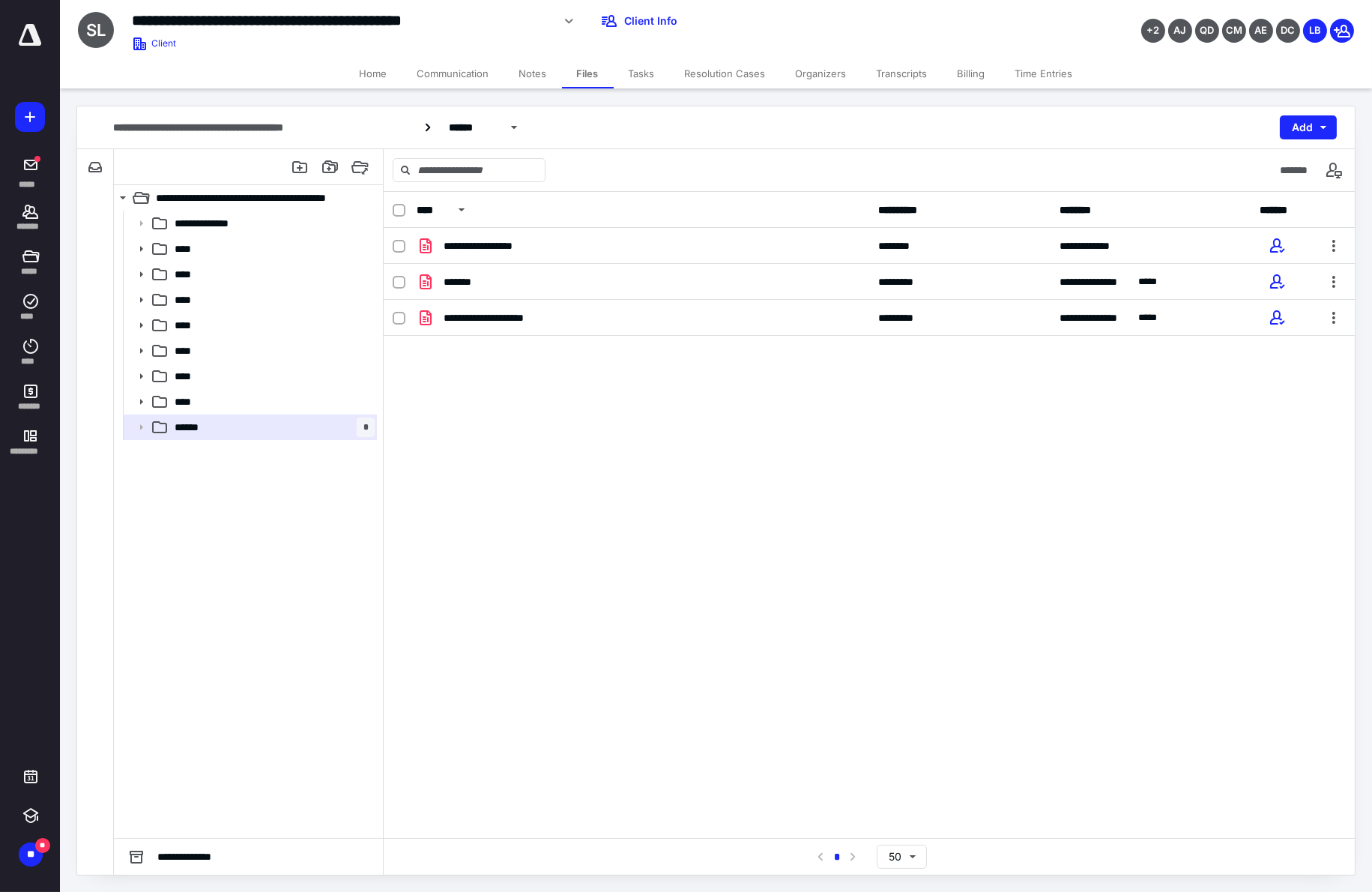 click on "Home" at bounding box center [373, 73] 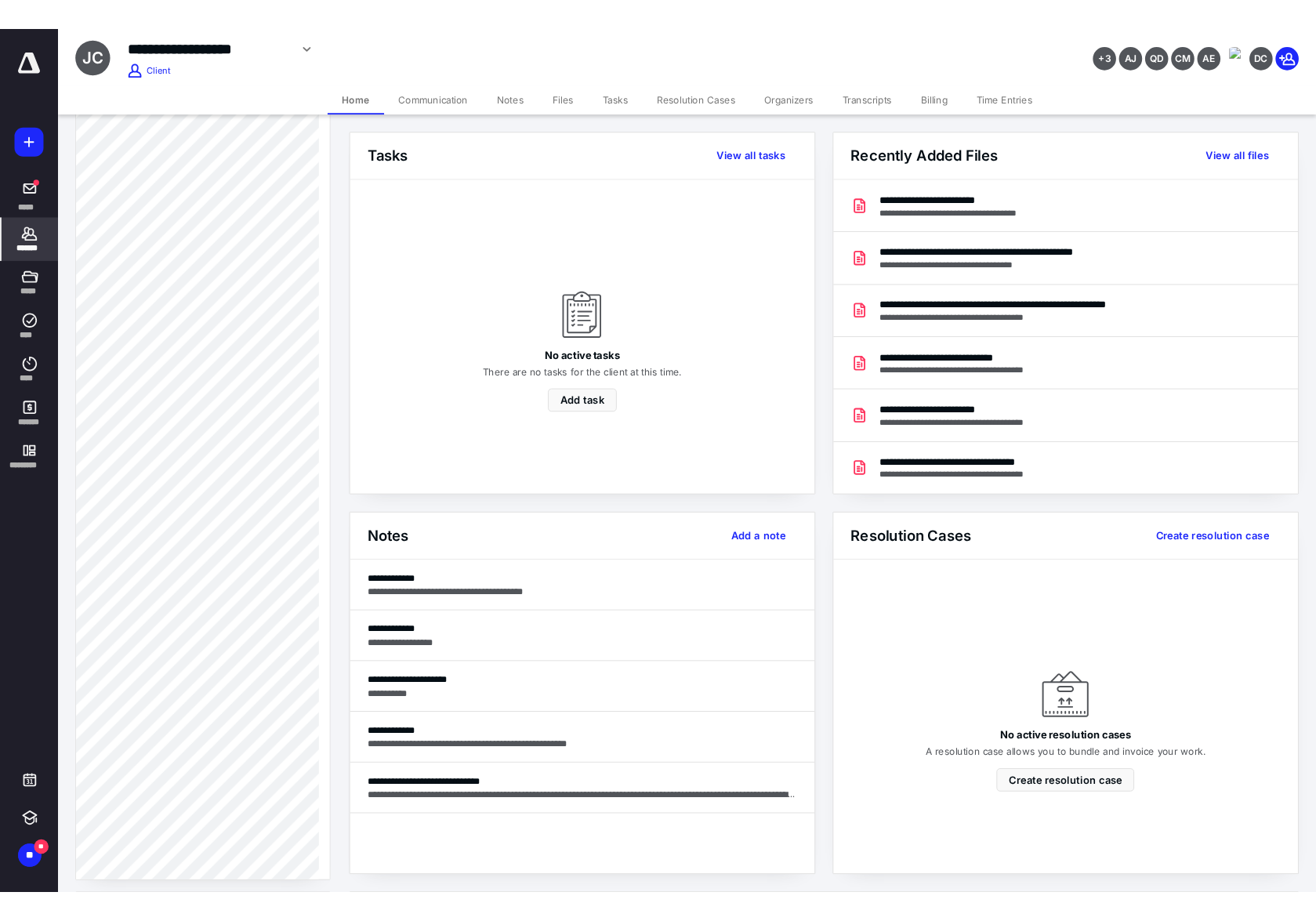 scroll, scrollTop: 906, scrollLeft: 0, axis: vertical 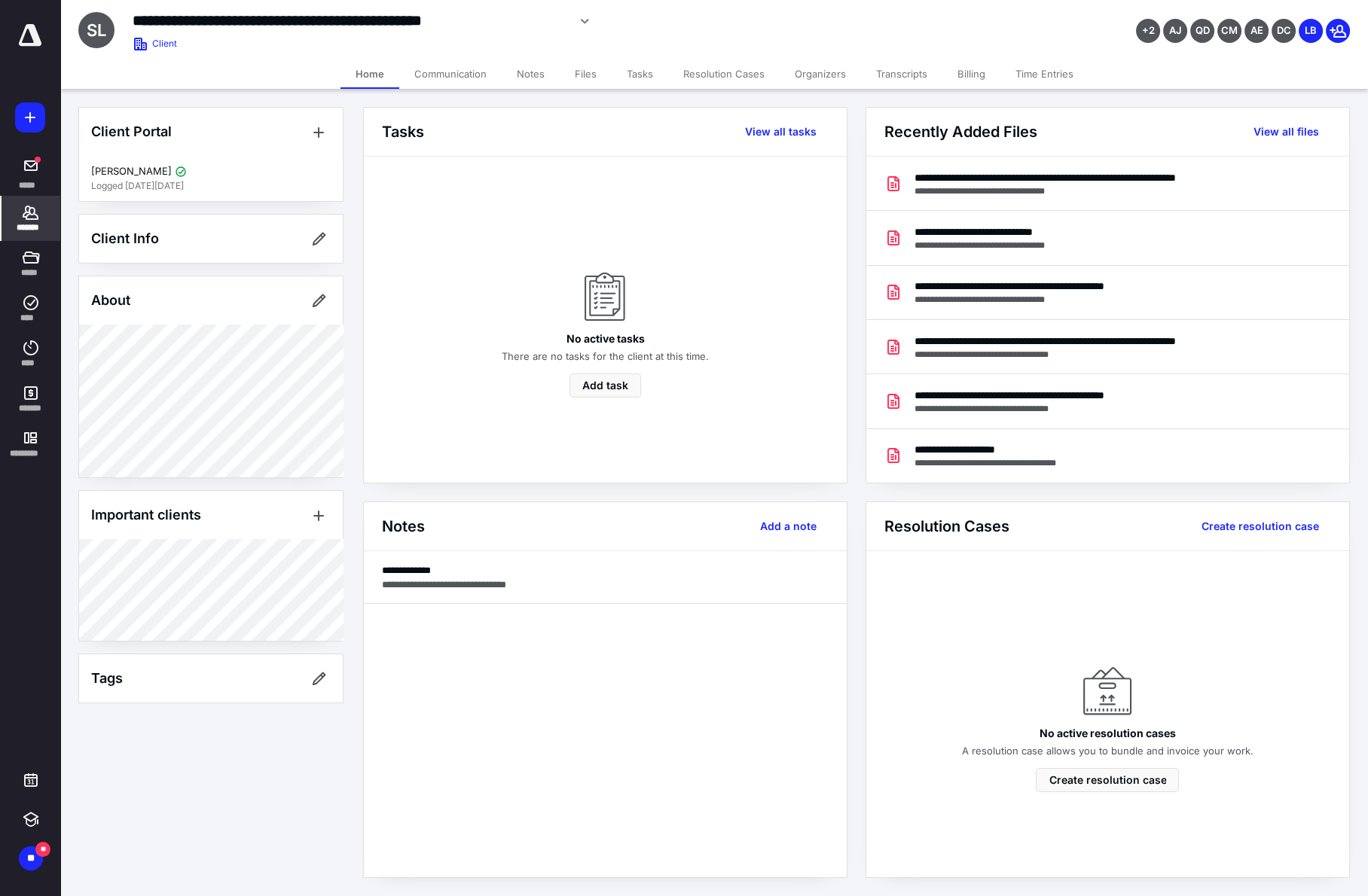 click on "Files" at bounding box center (585, 74) 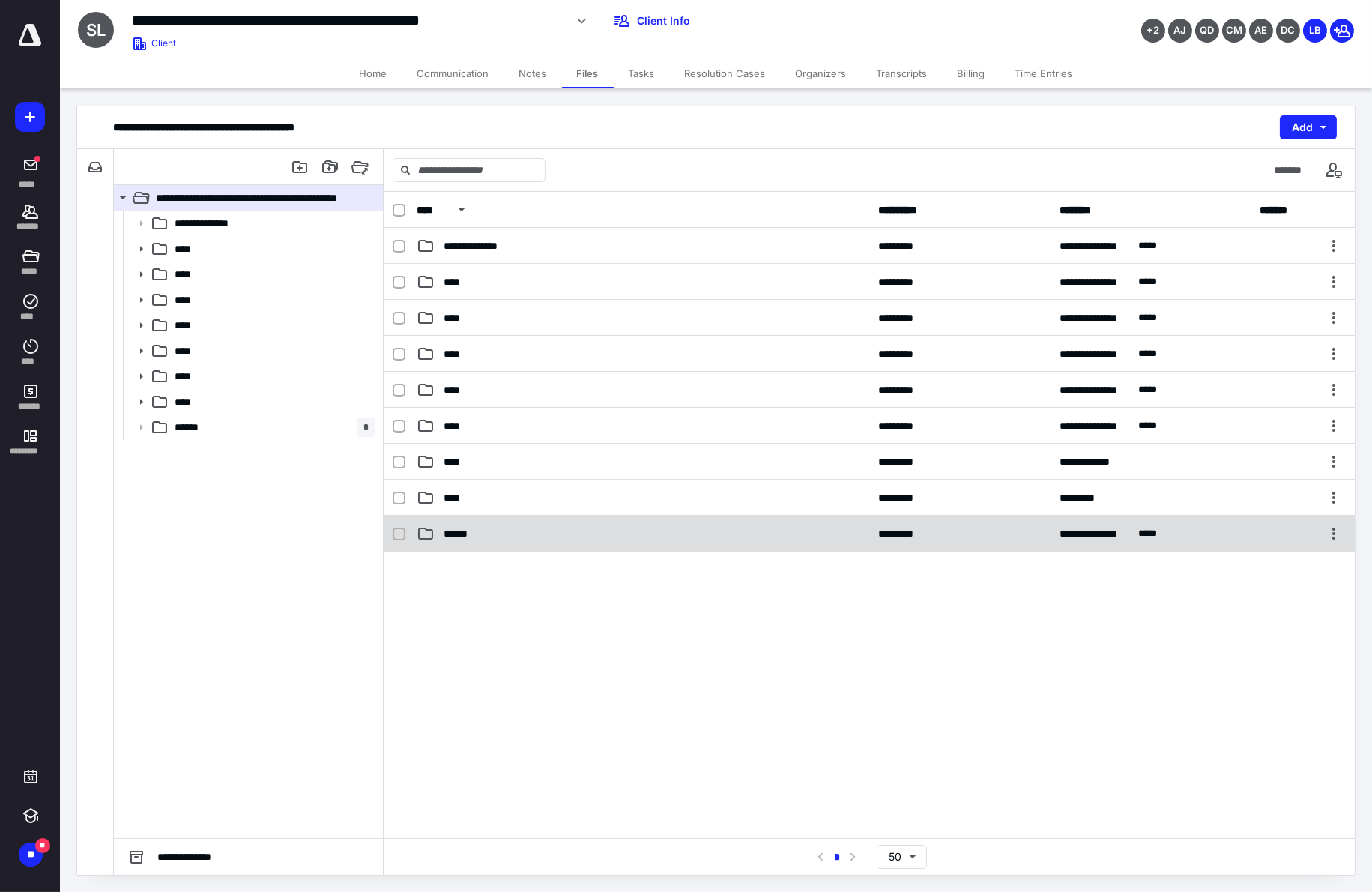 click on "******" at bounding box center (643, 534) 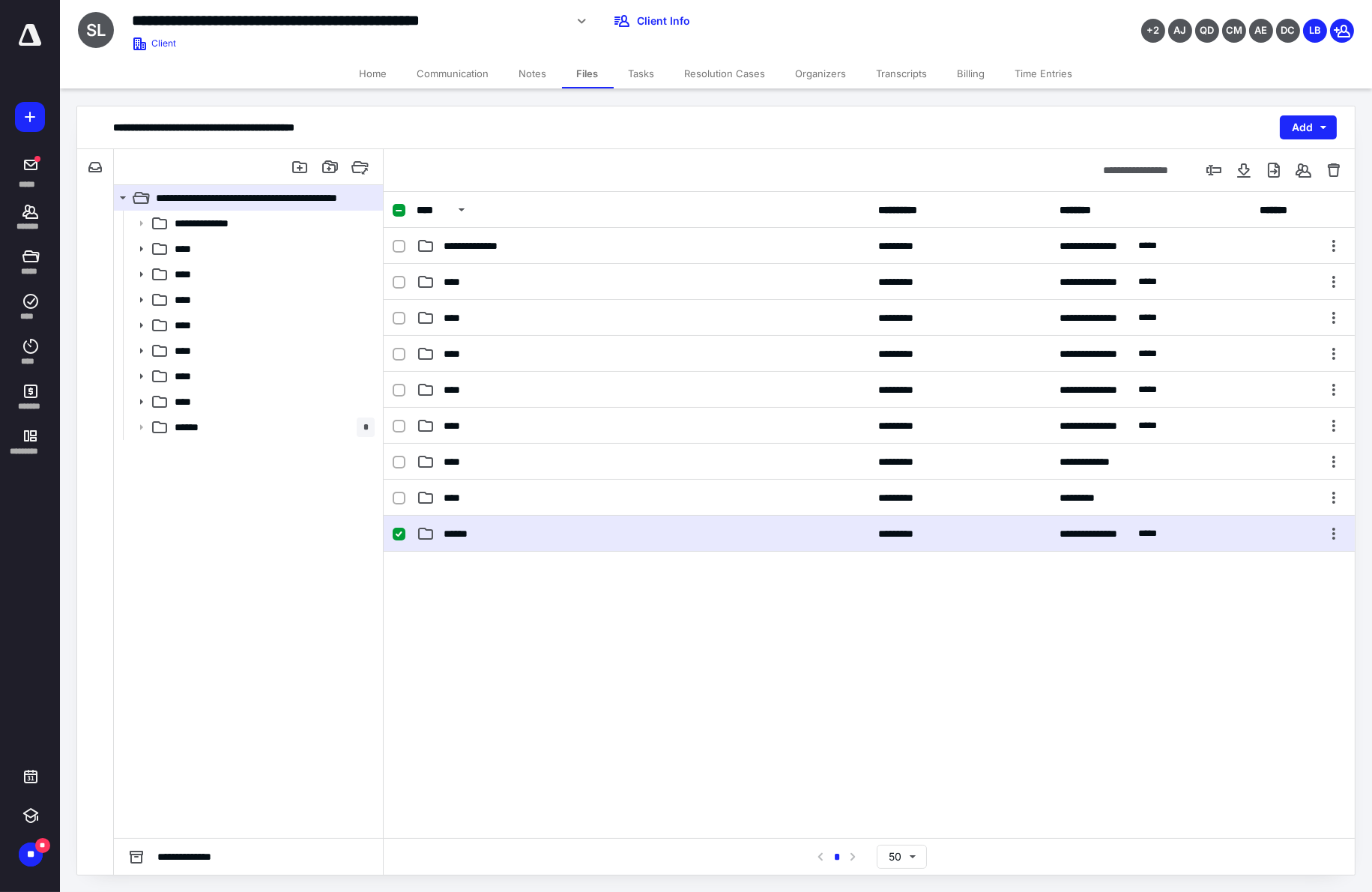 click on "******" at bounding box center (643, 534) 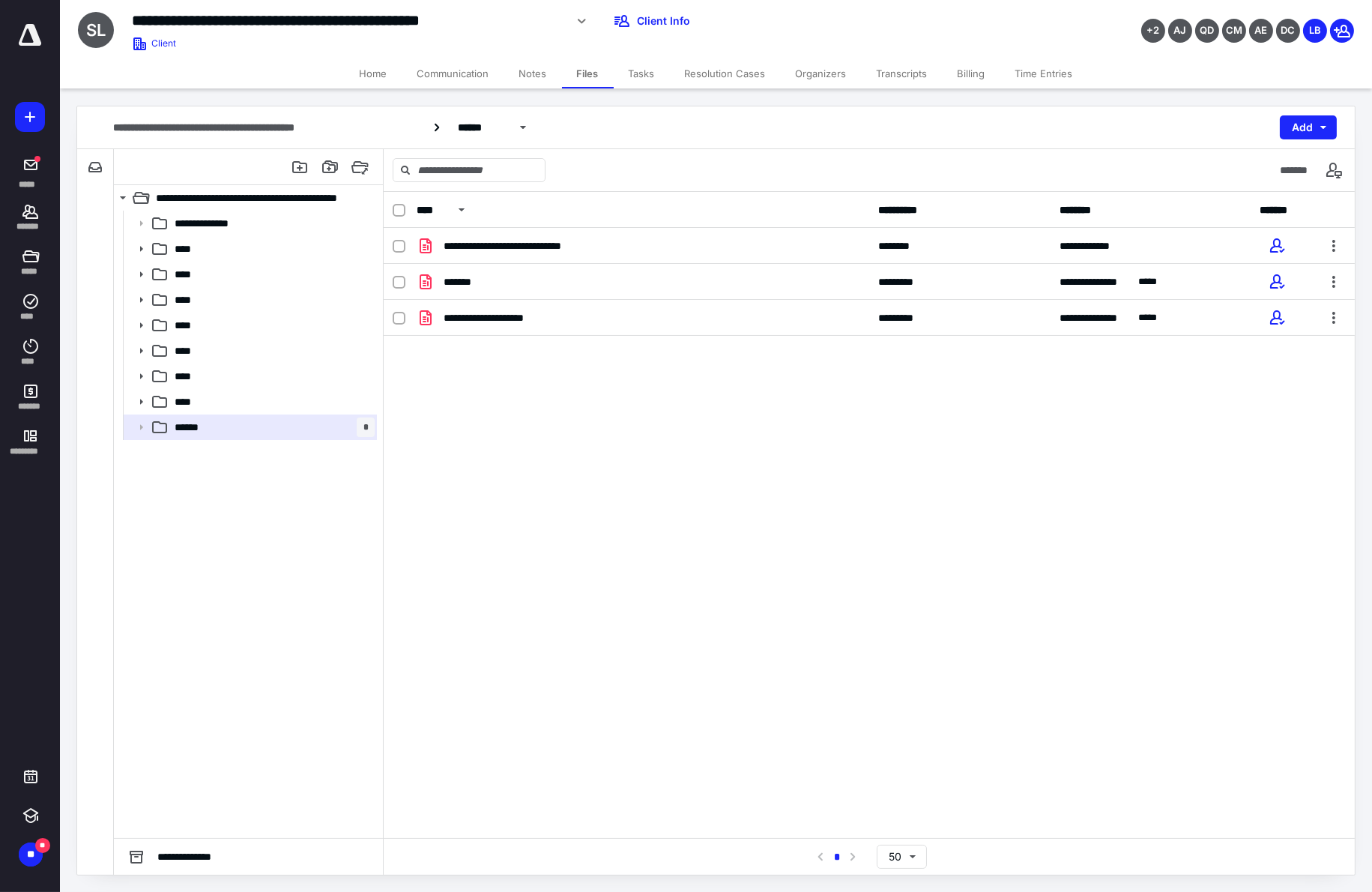 click on "Home" at bounding box center (373, 73) 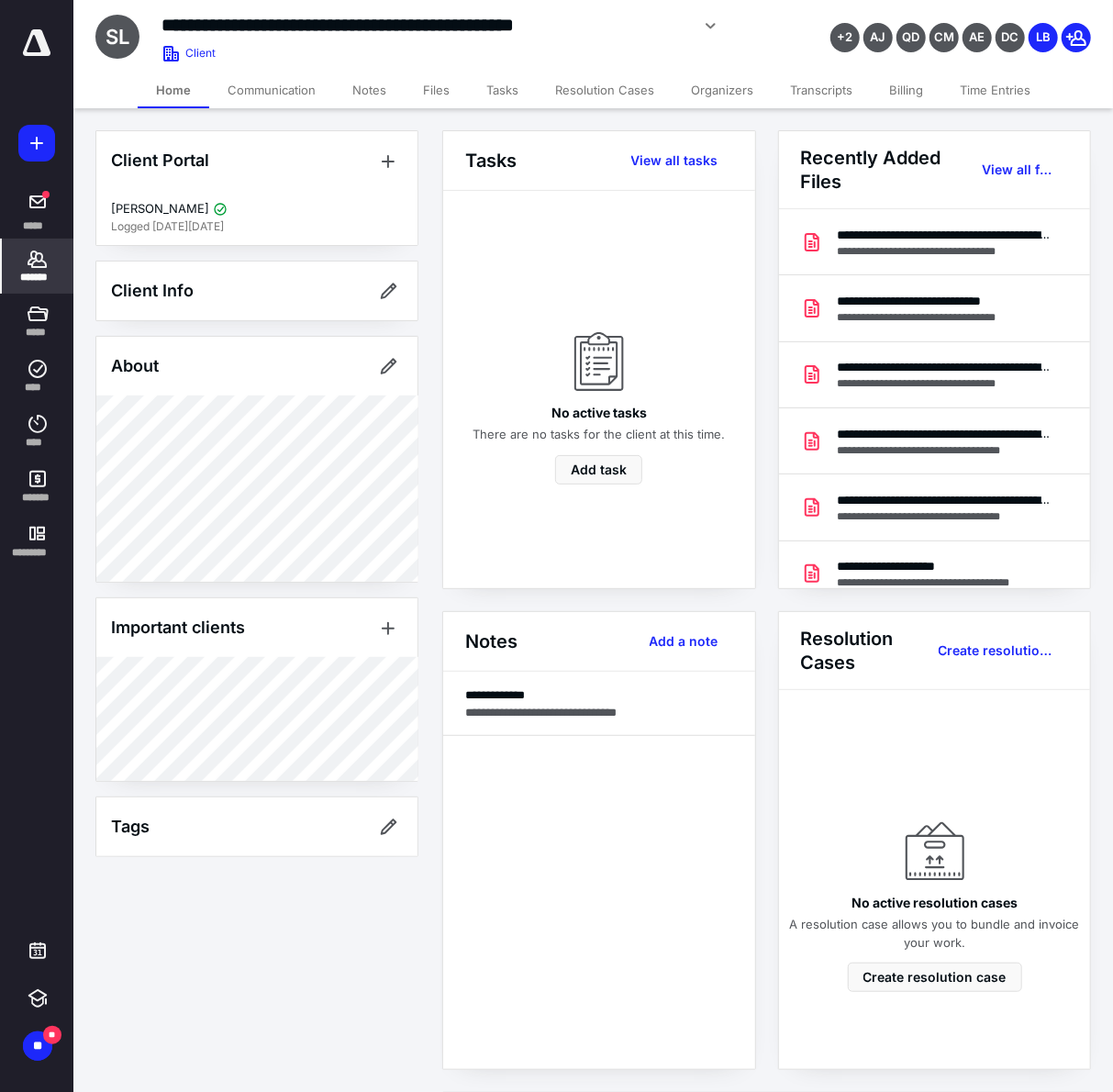 click on "Client Portal [PERSON_NAME] Logged [DATE][DATE] Client Info About Important clients Tags Manage all tags" at bounding box center (257, 494) 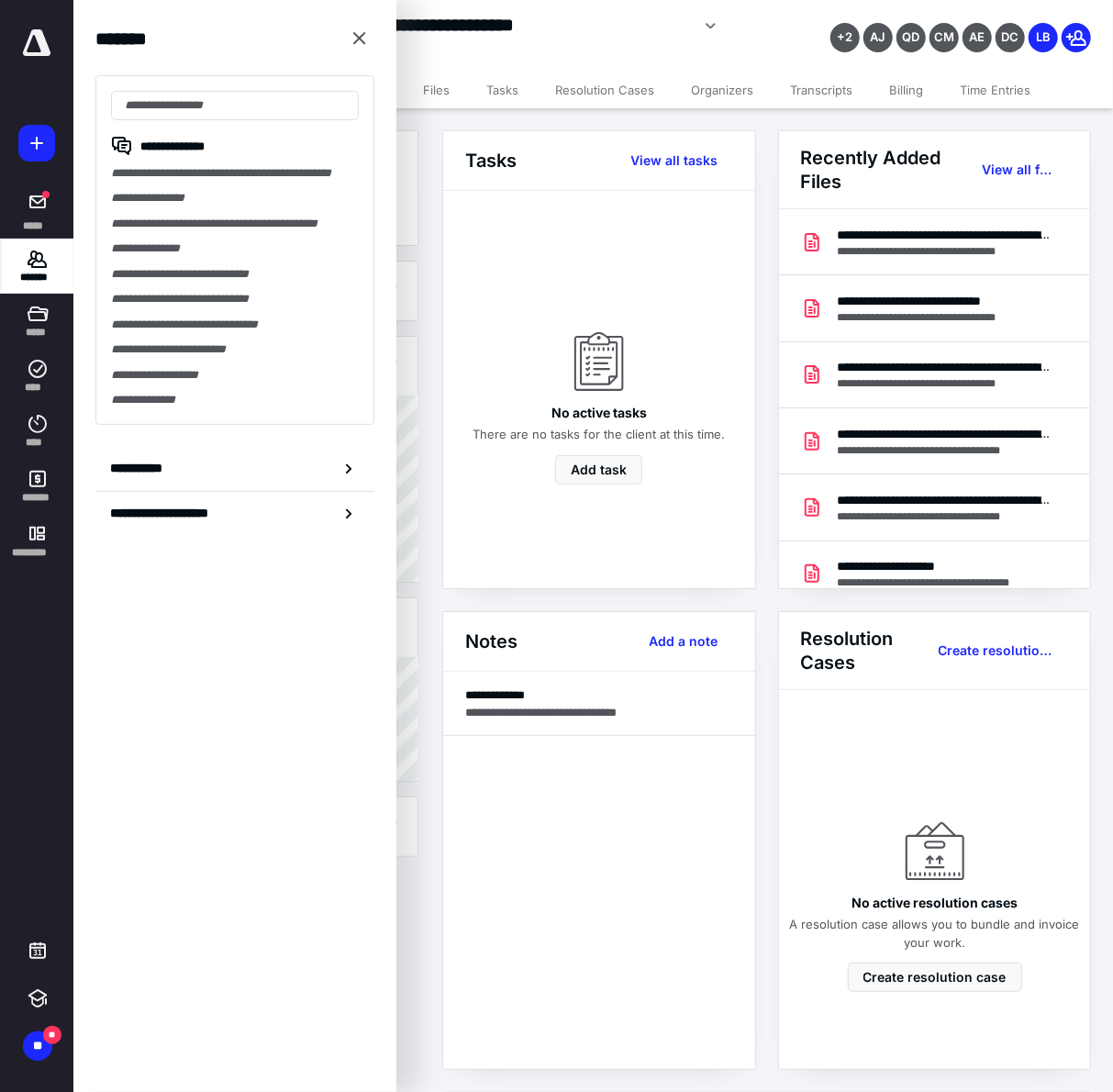 click at bounding box center (360, 39) 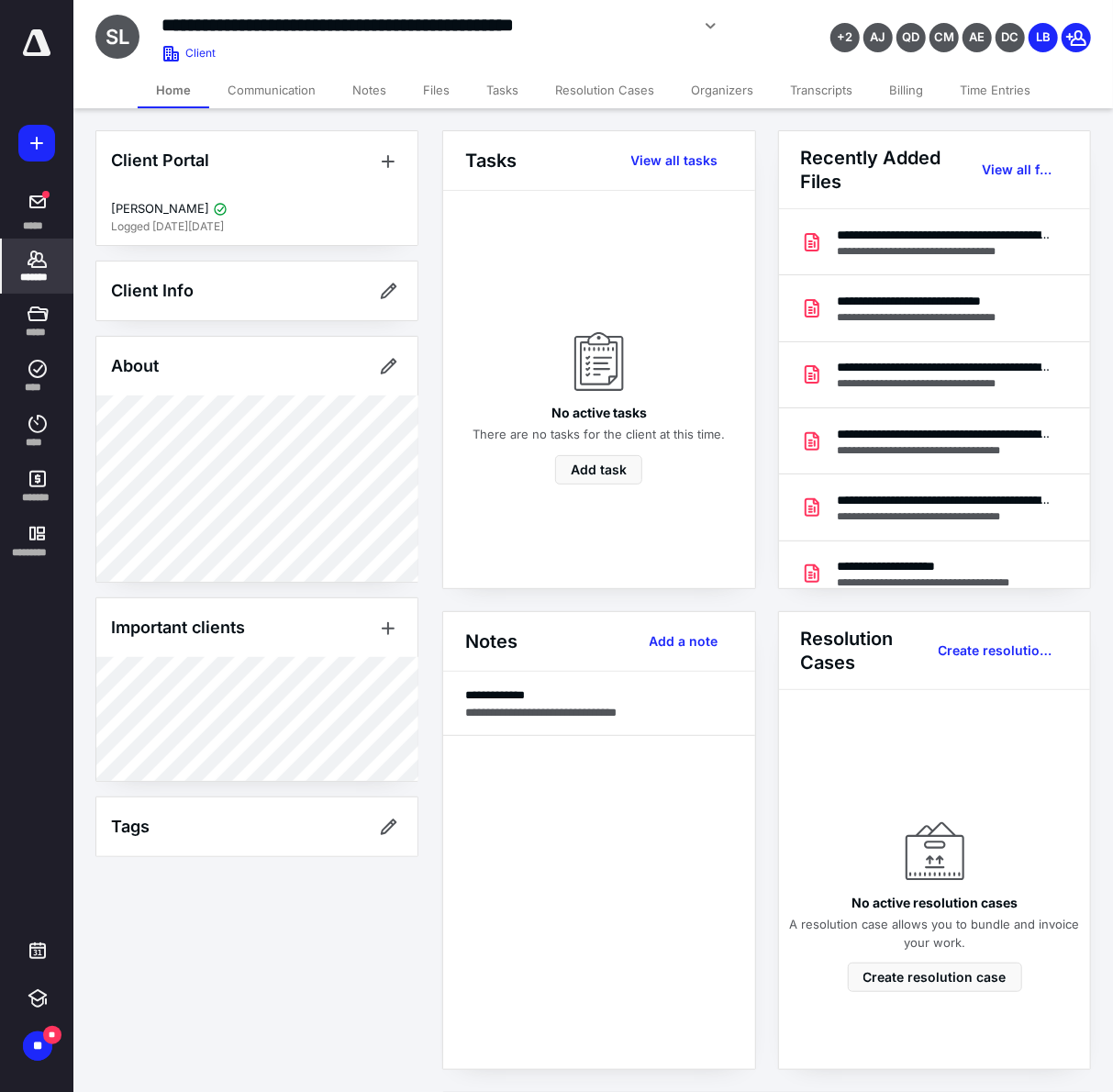 drag, startPoint x: 615, startPoint y: 51, endPoint x: 597, endPoint y: 54, distance: 18.248288 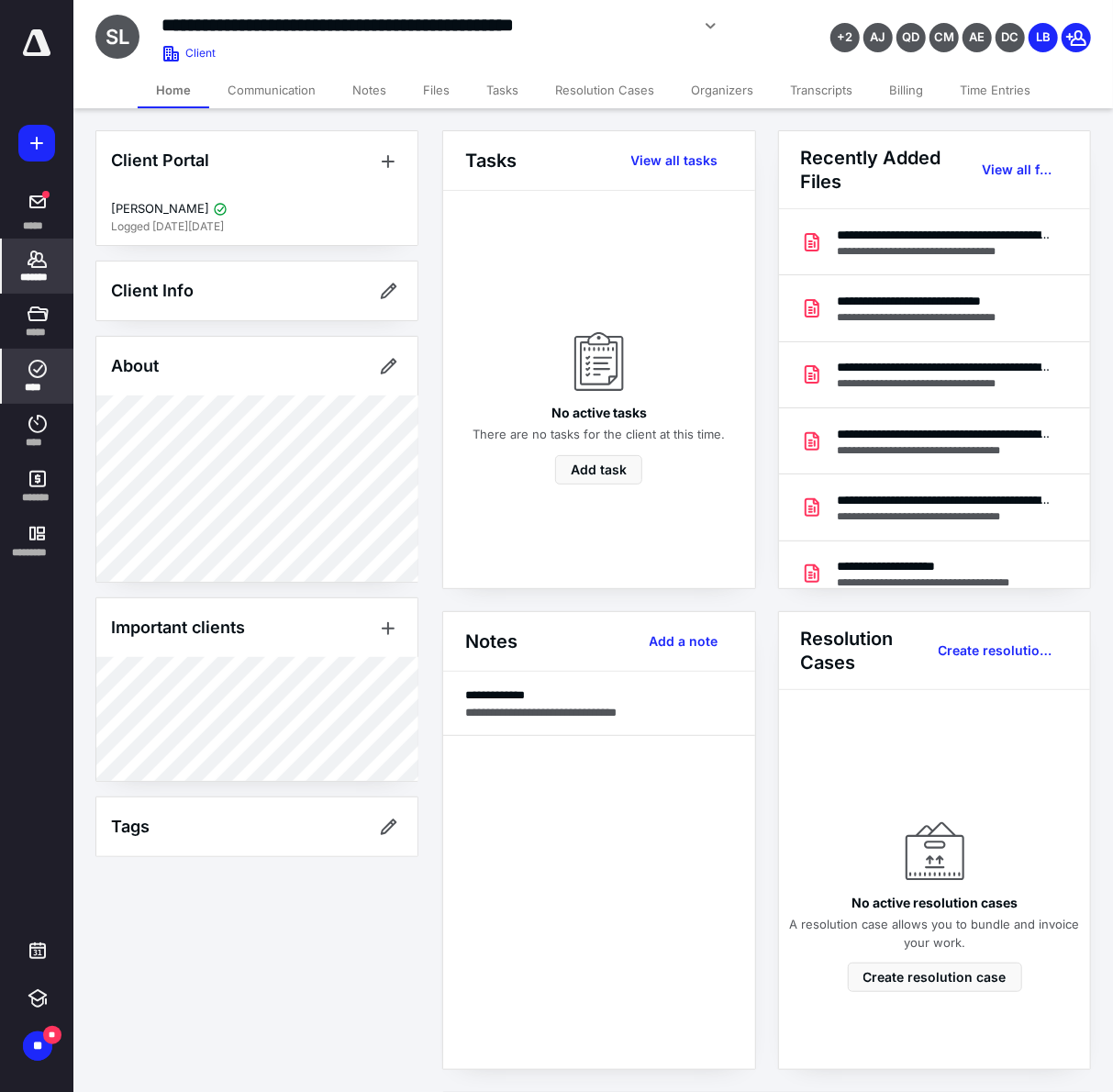 click on "****" at bounding box center [38, 387] 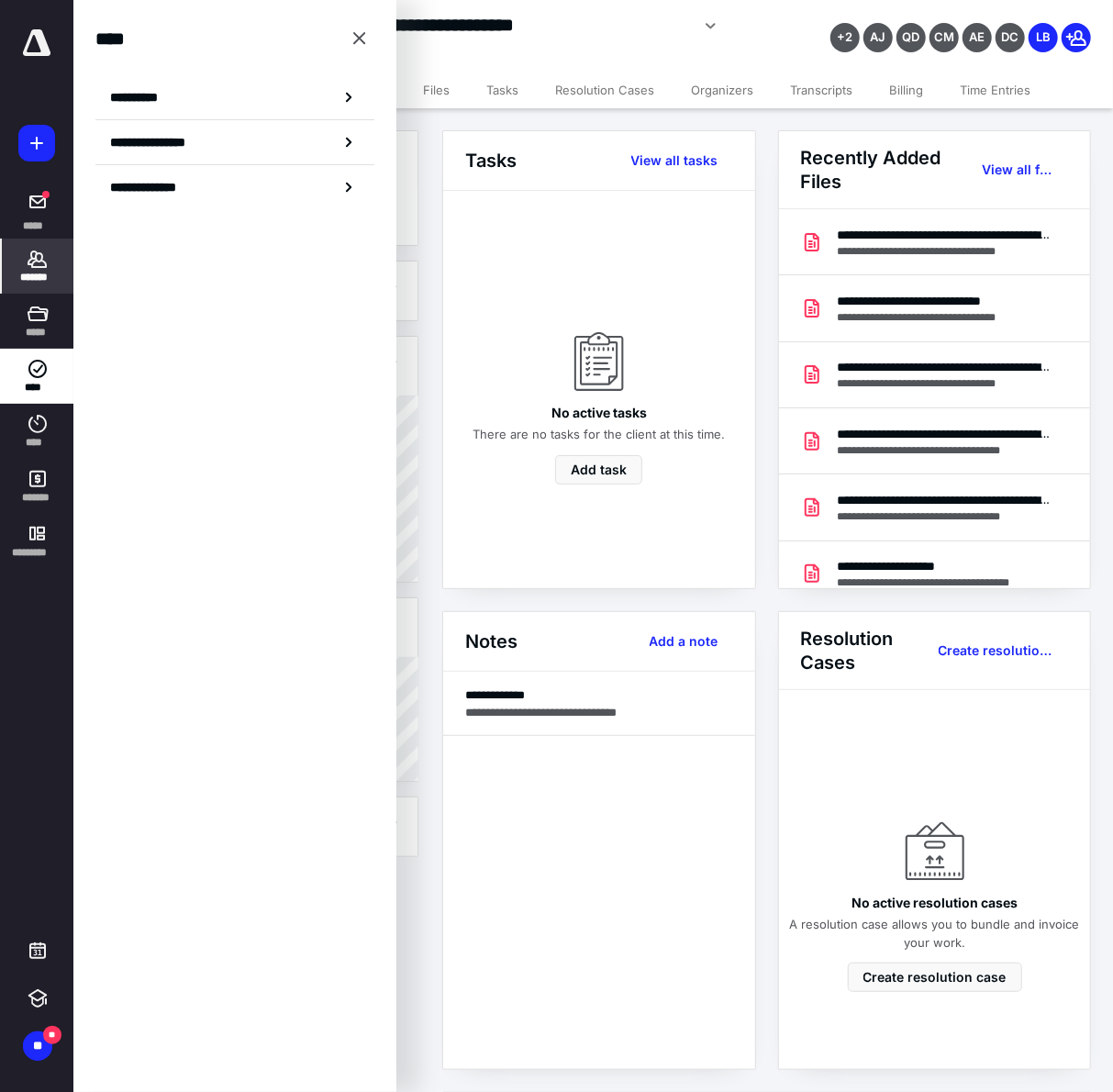 click at bounding box center (360, 39) 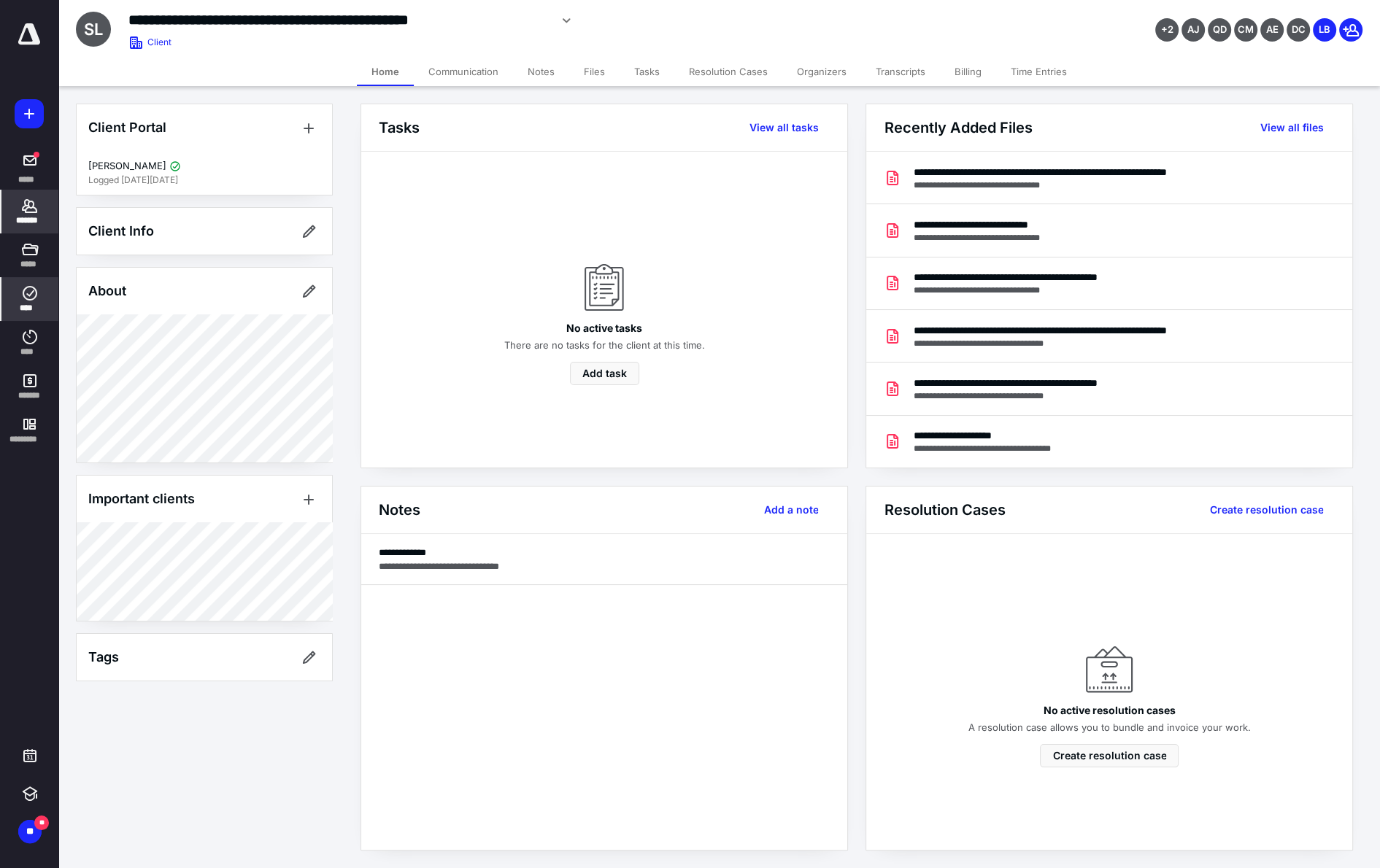 click on "****" at bounding box center [30, 308] 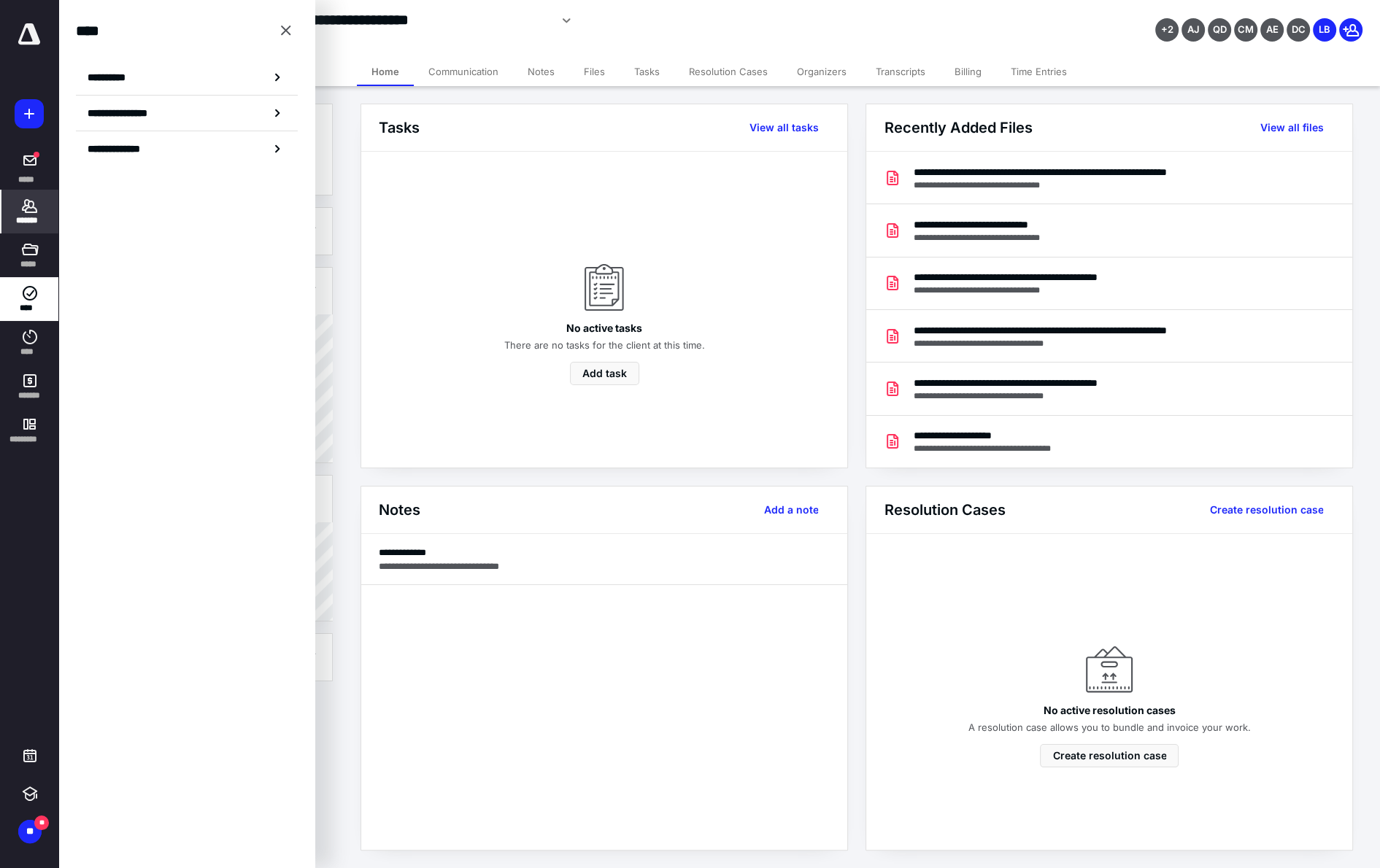 click on "**********" at bounding box center (187, 77) 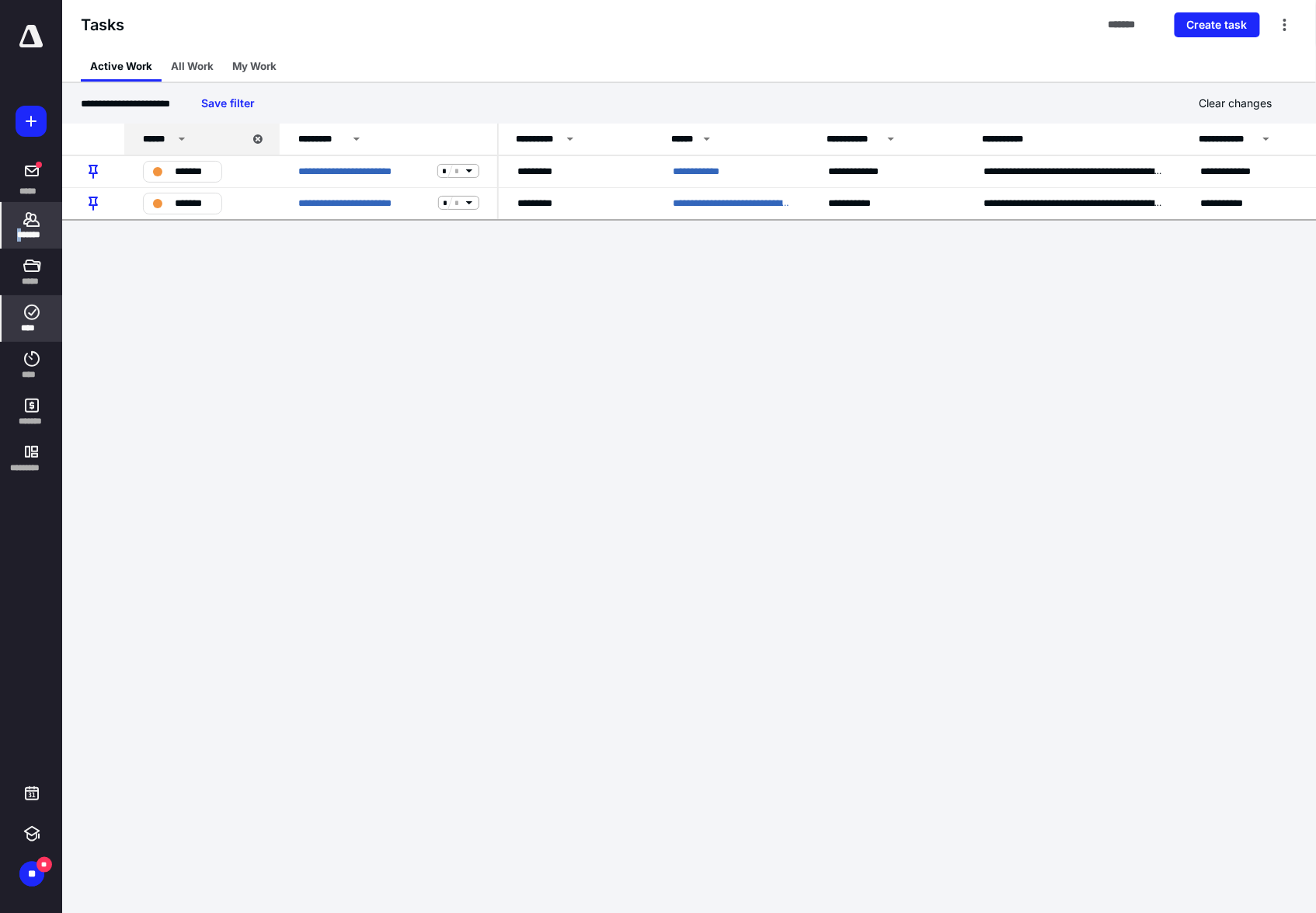 click on "*******" at bounding box center (32, 225) 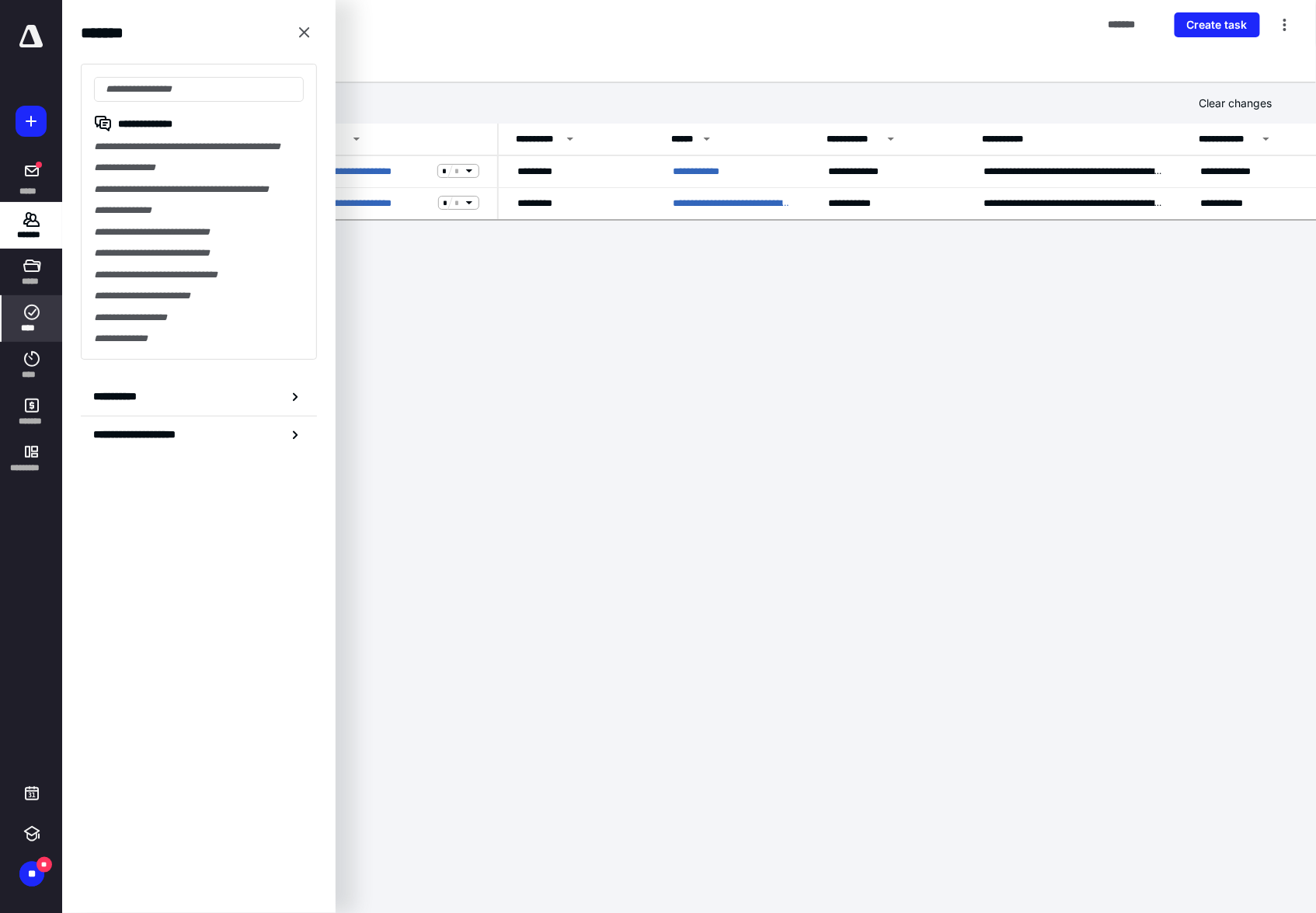 click at bounding box center [305, 33] 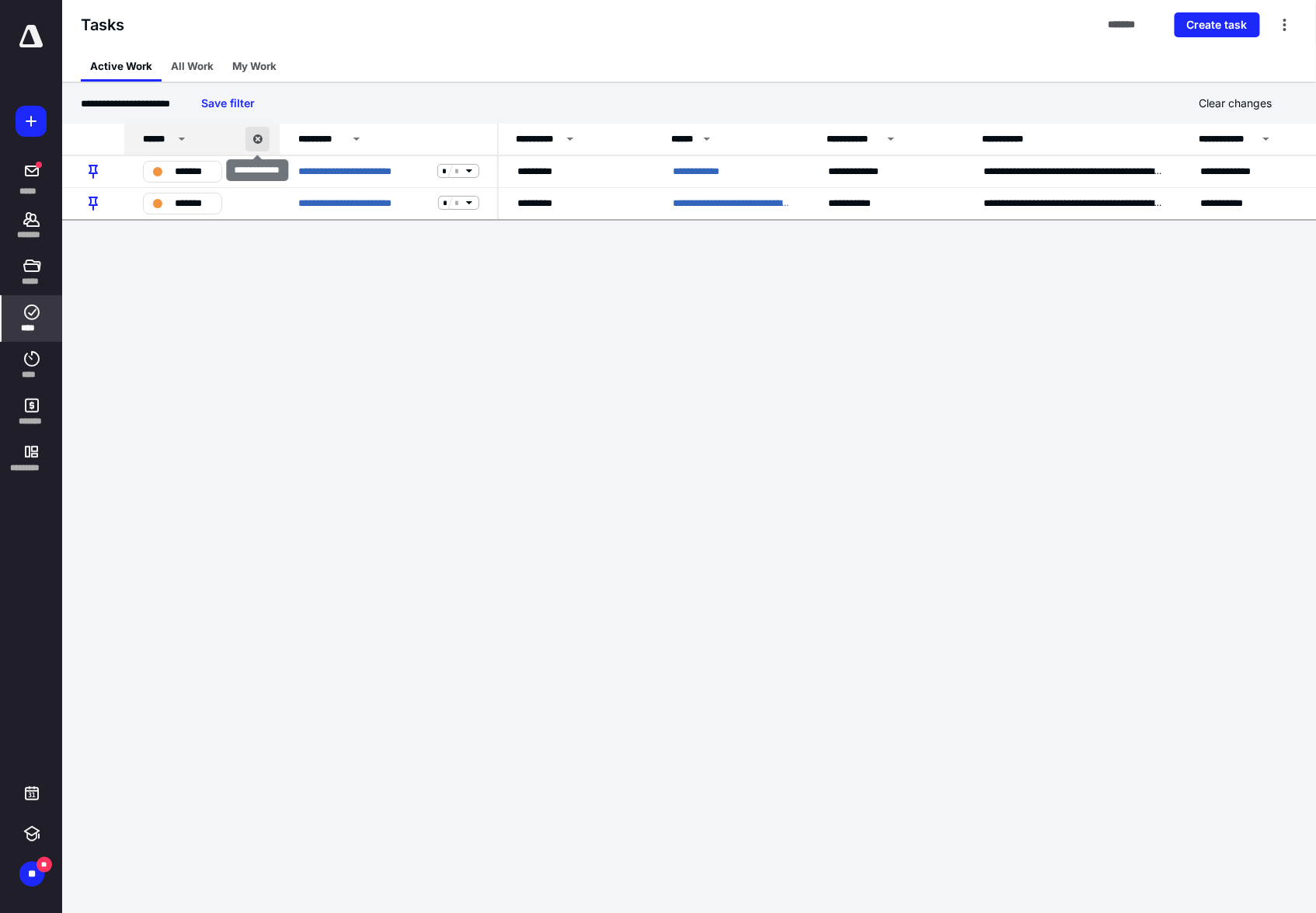 click at bounding box center [257, 139] 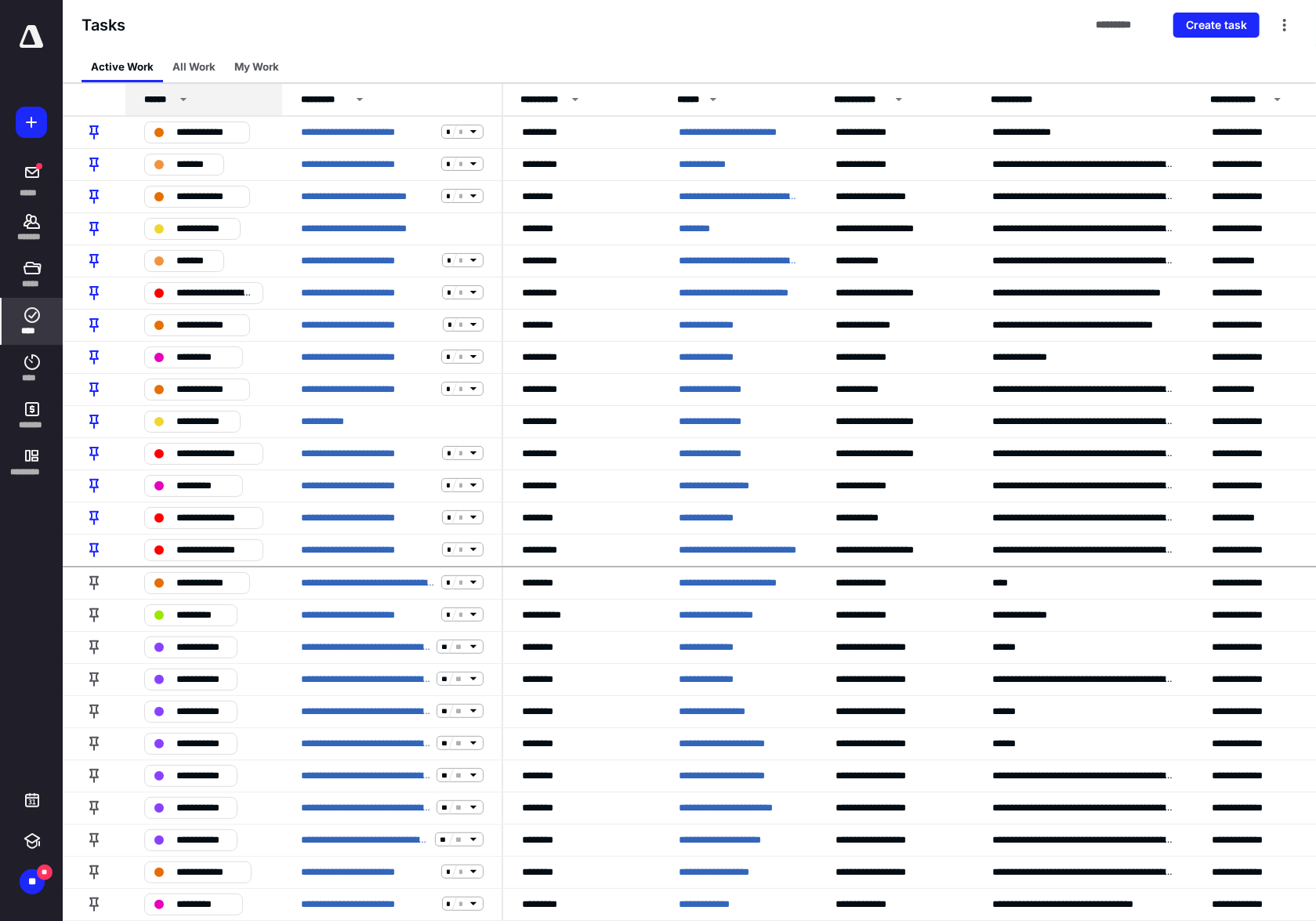 click on "****" at bounding box center (32, 321) 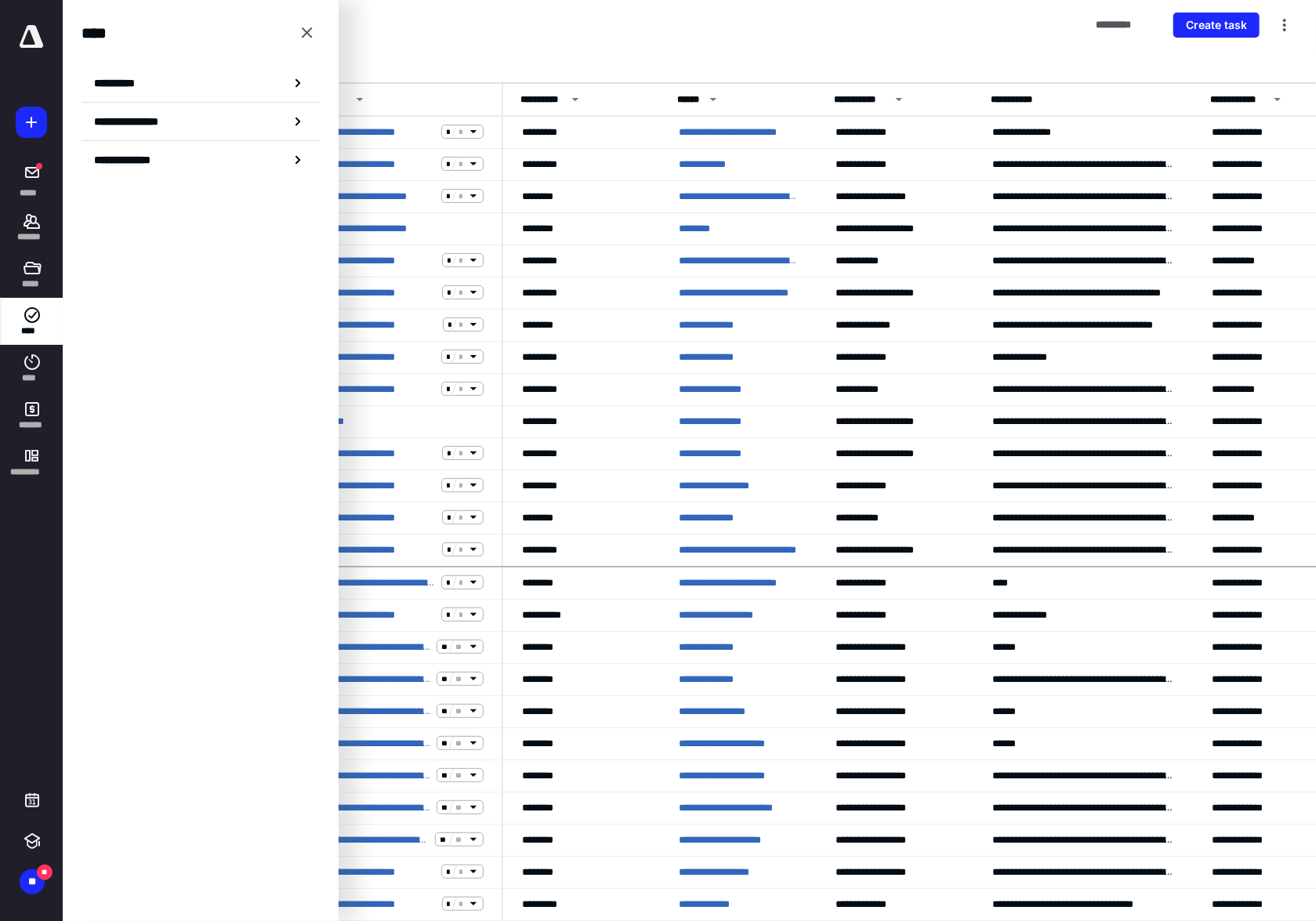 click on "**********" at bounding box center (201, 83) 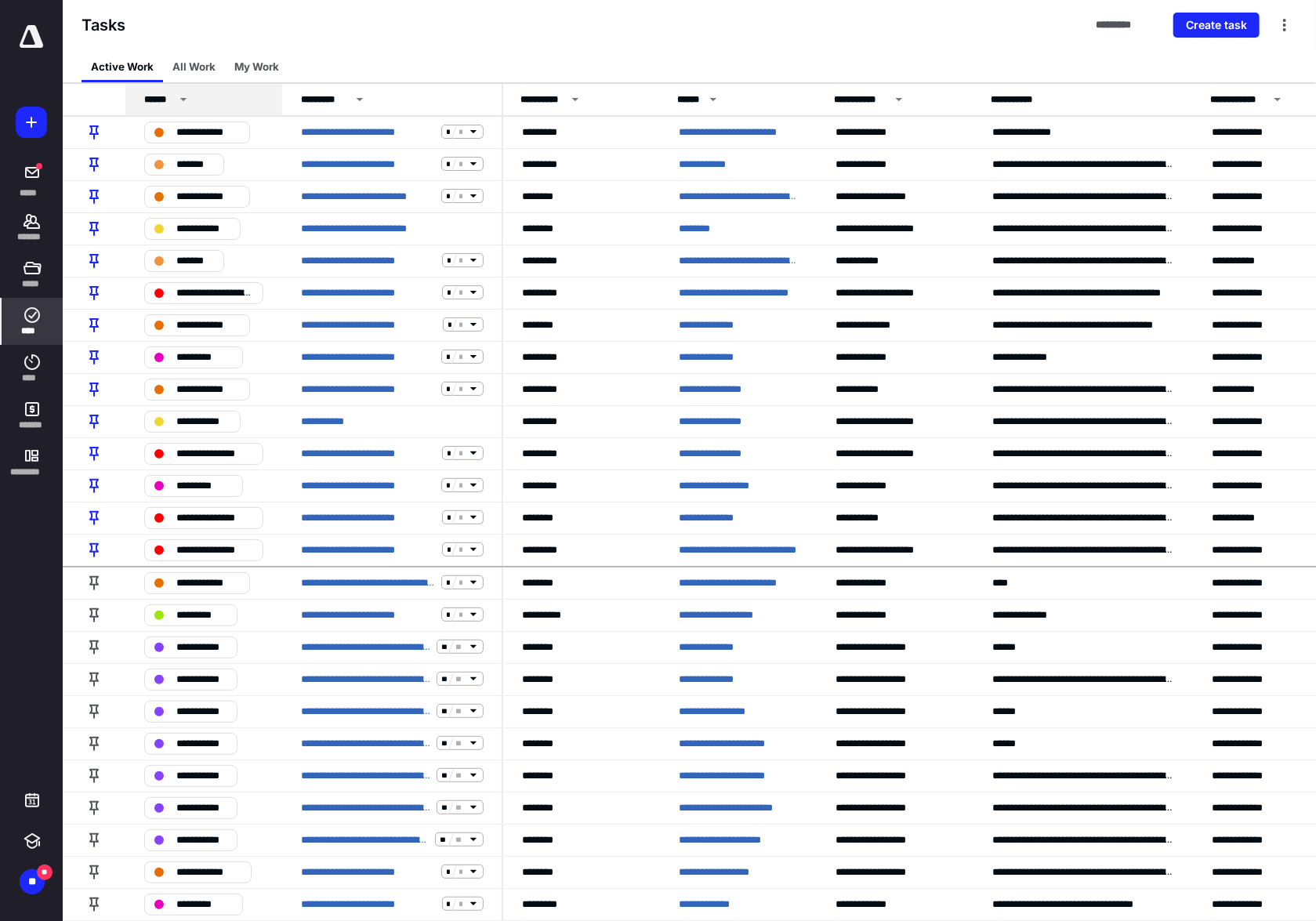 click on "****" at bounding box center (32, 331) 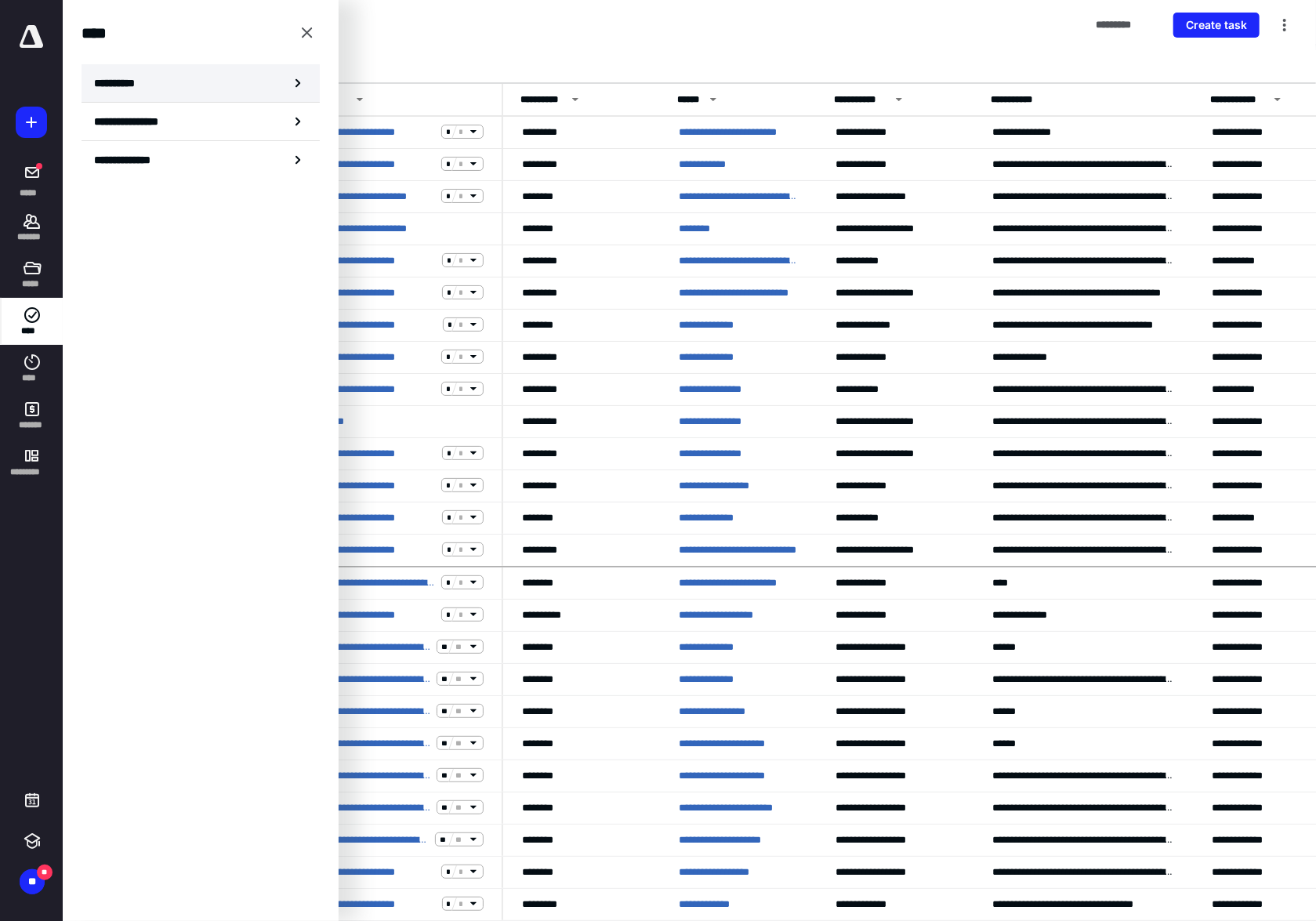 click on "**********" at bounding box center [201, 83] 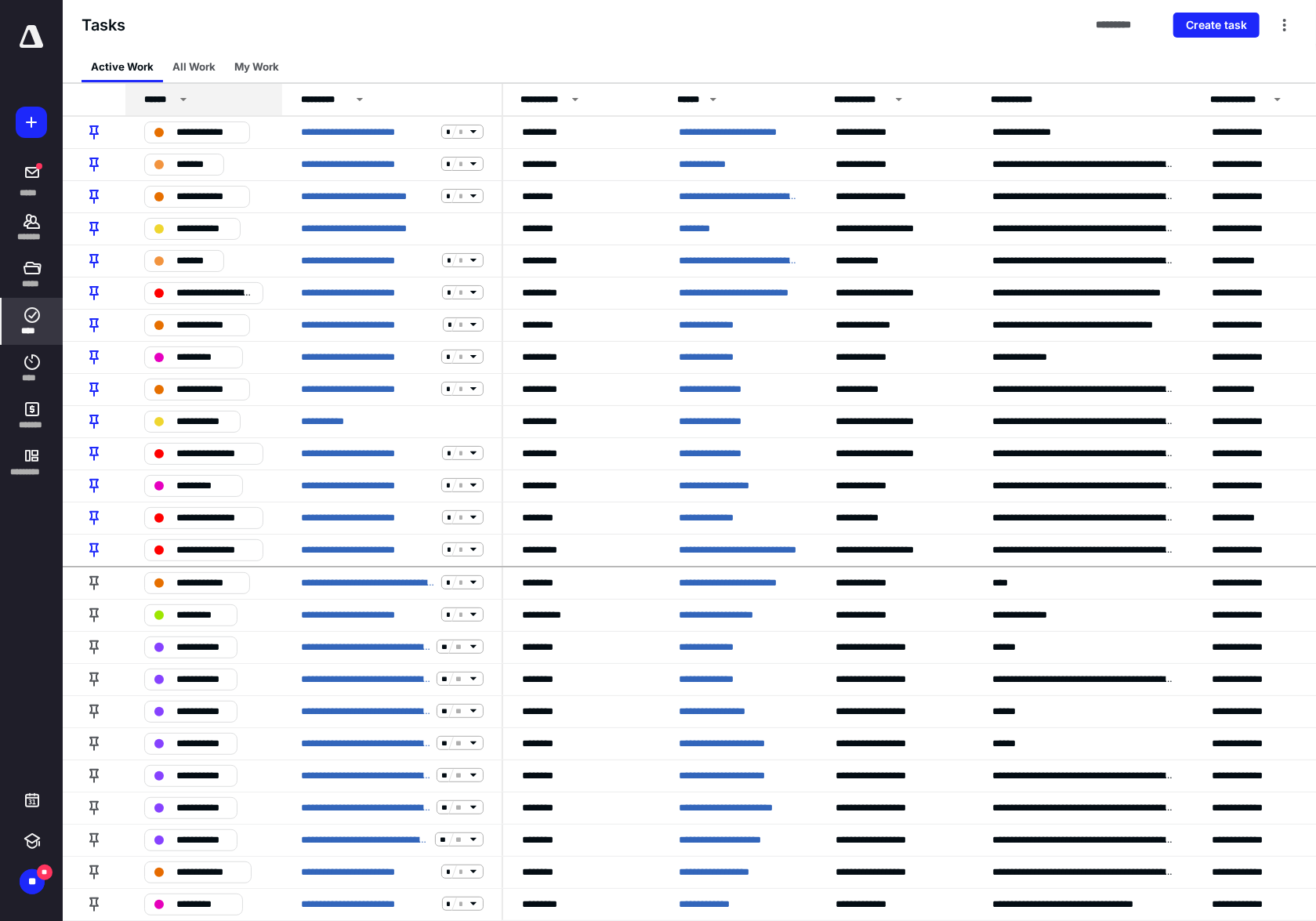 click on "******" at bounding box center [159, 100] 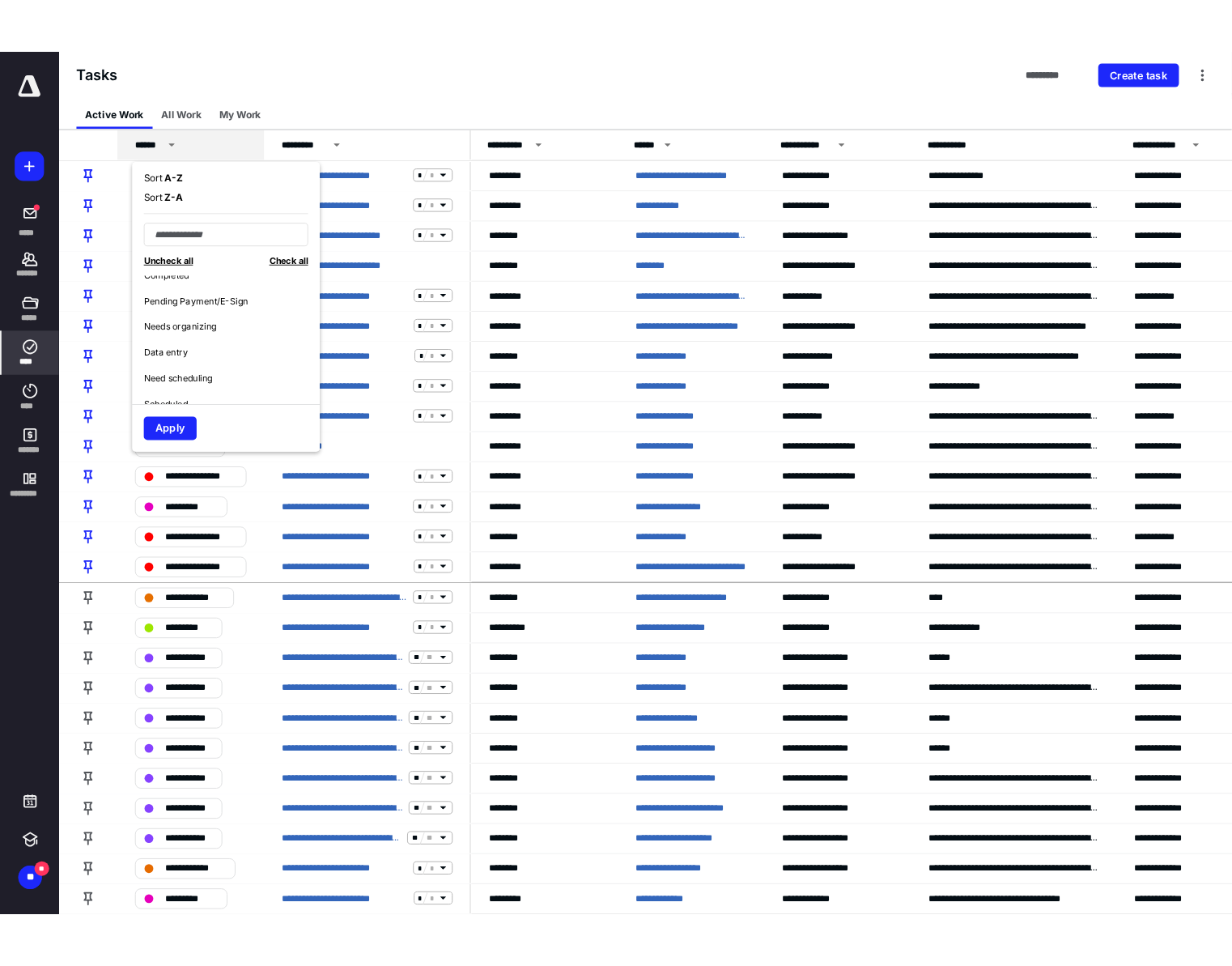 scroll, scrollTop: 243, scrollLeft: 0, axis: vertical 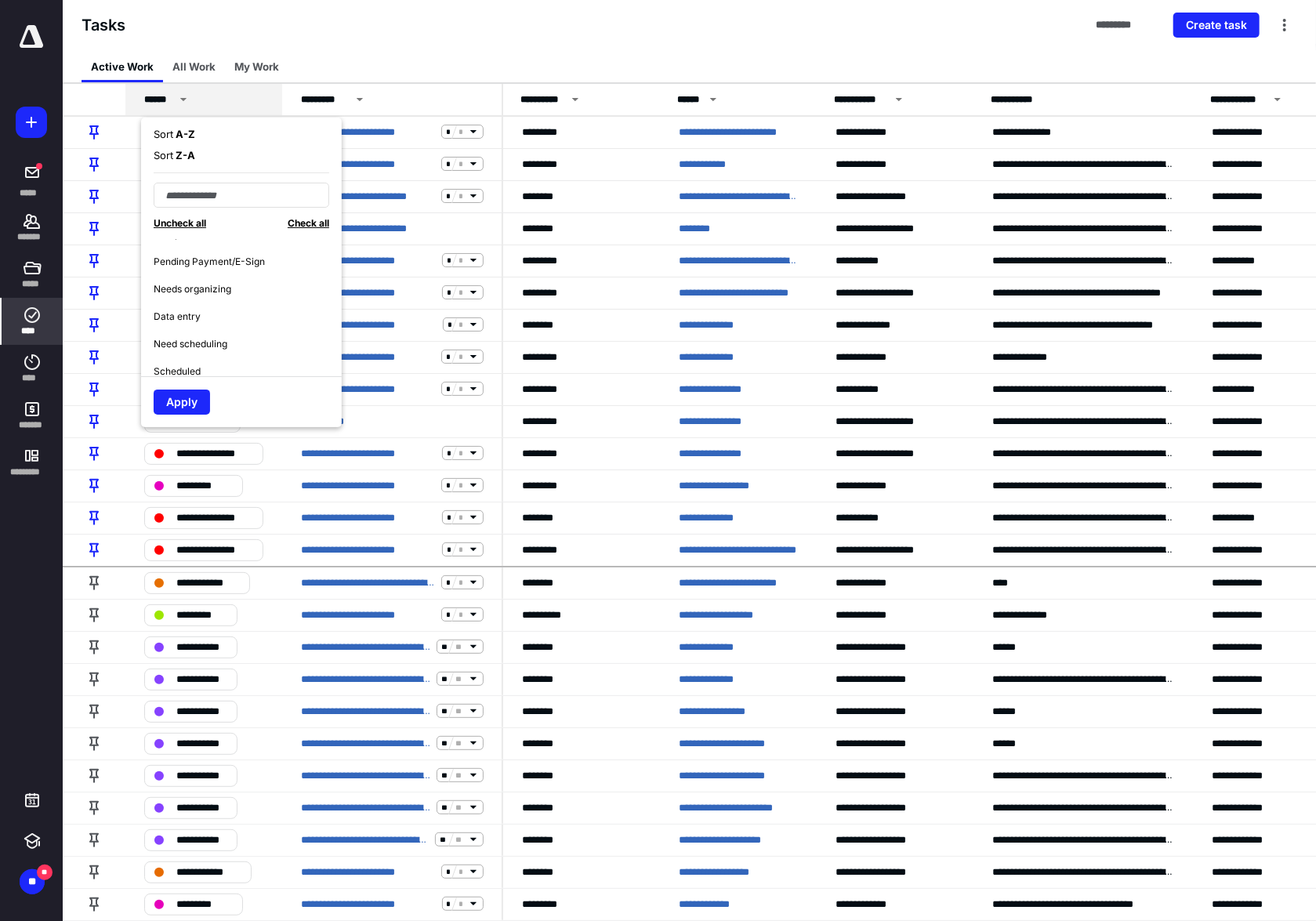 click on "Need scheduling" at bounding box center (190, 344) 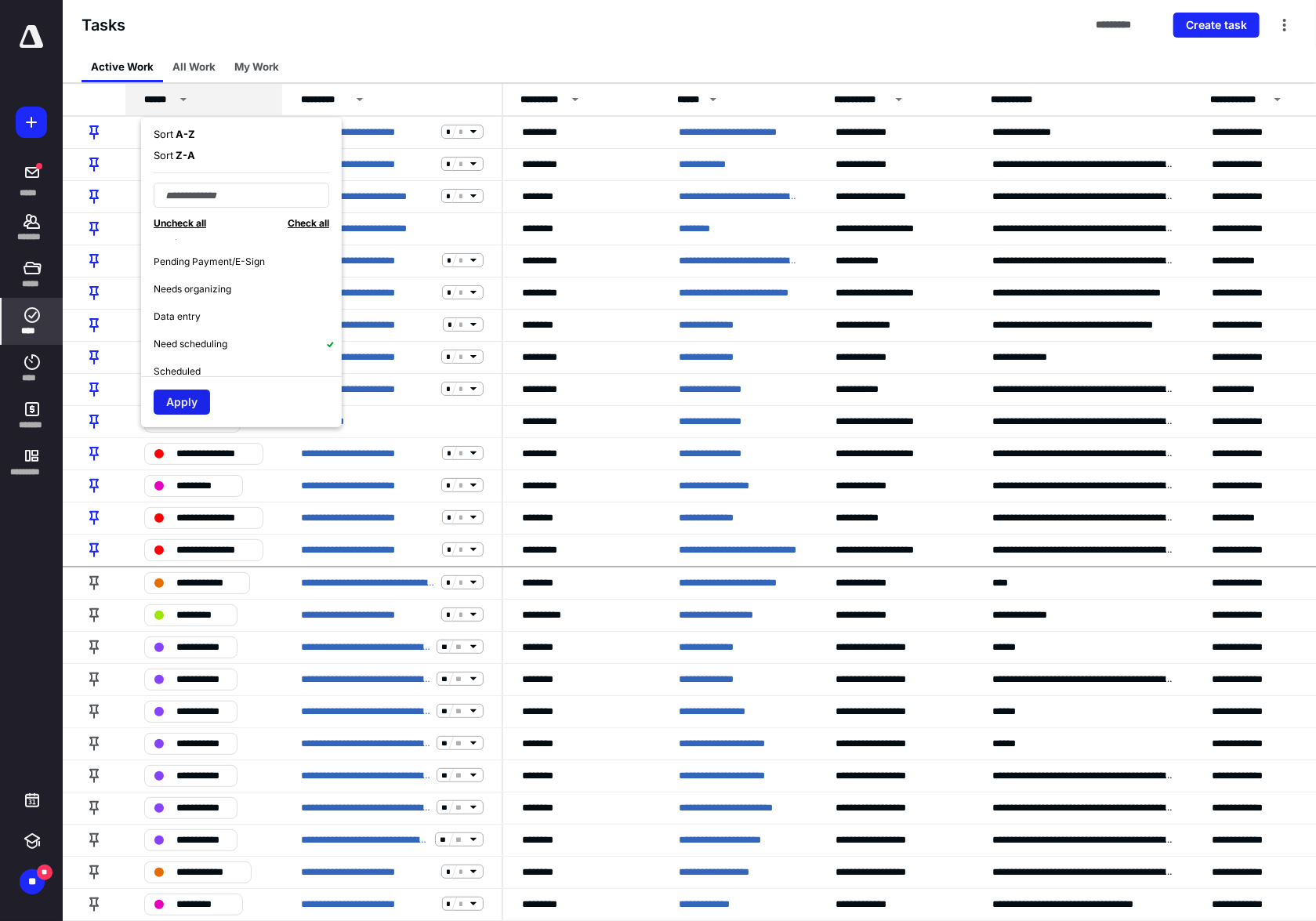 click on "Apply" at bounding box center [182, 402] 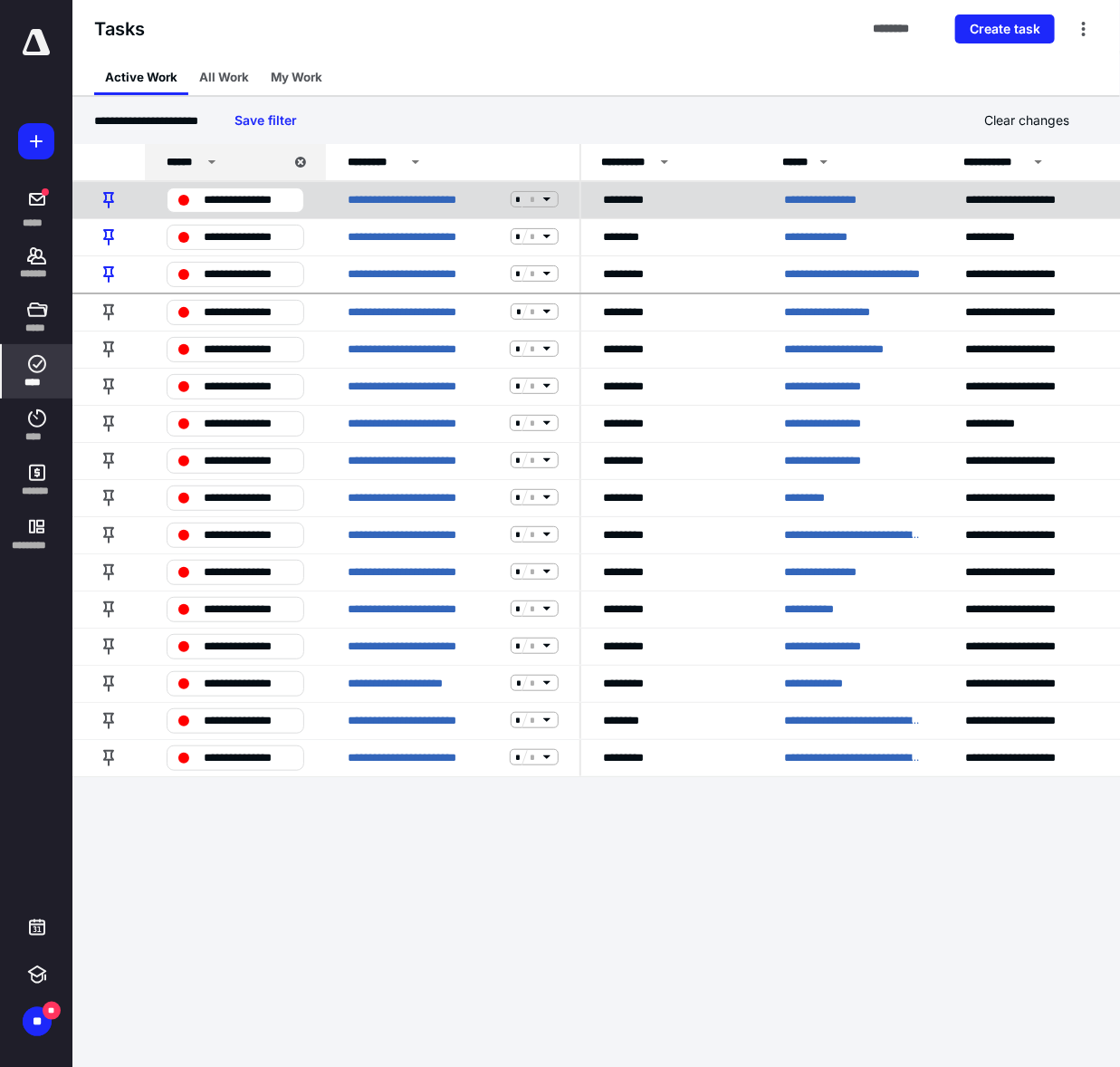 click on "**********" at bounding box center (843, 199) 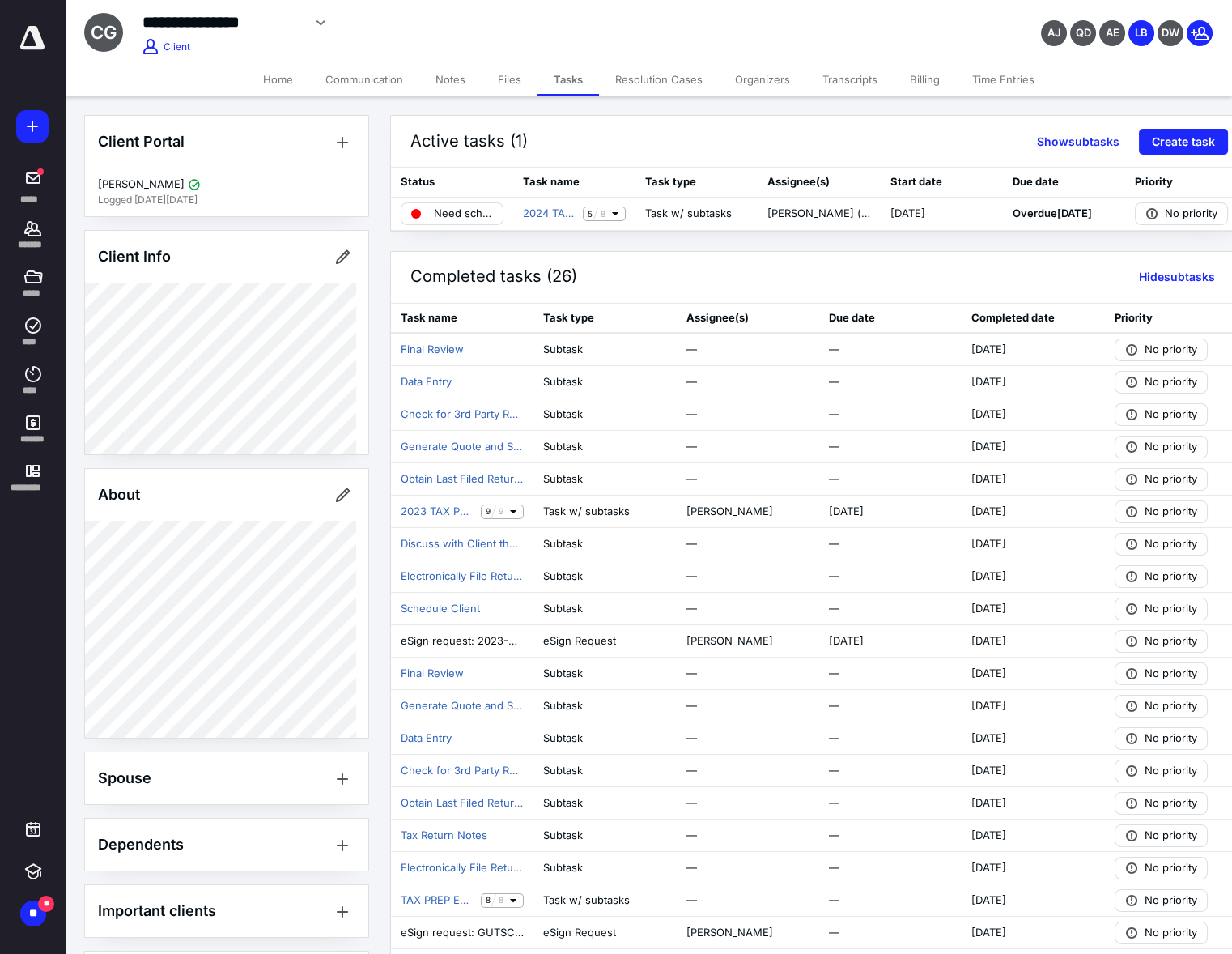 click on "Active   tasks   (1) Show  subtasks Create task" at bounding box center (819, 142) 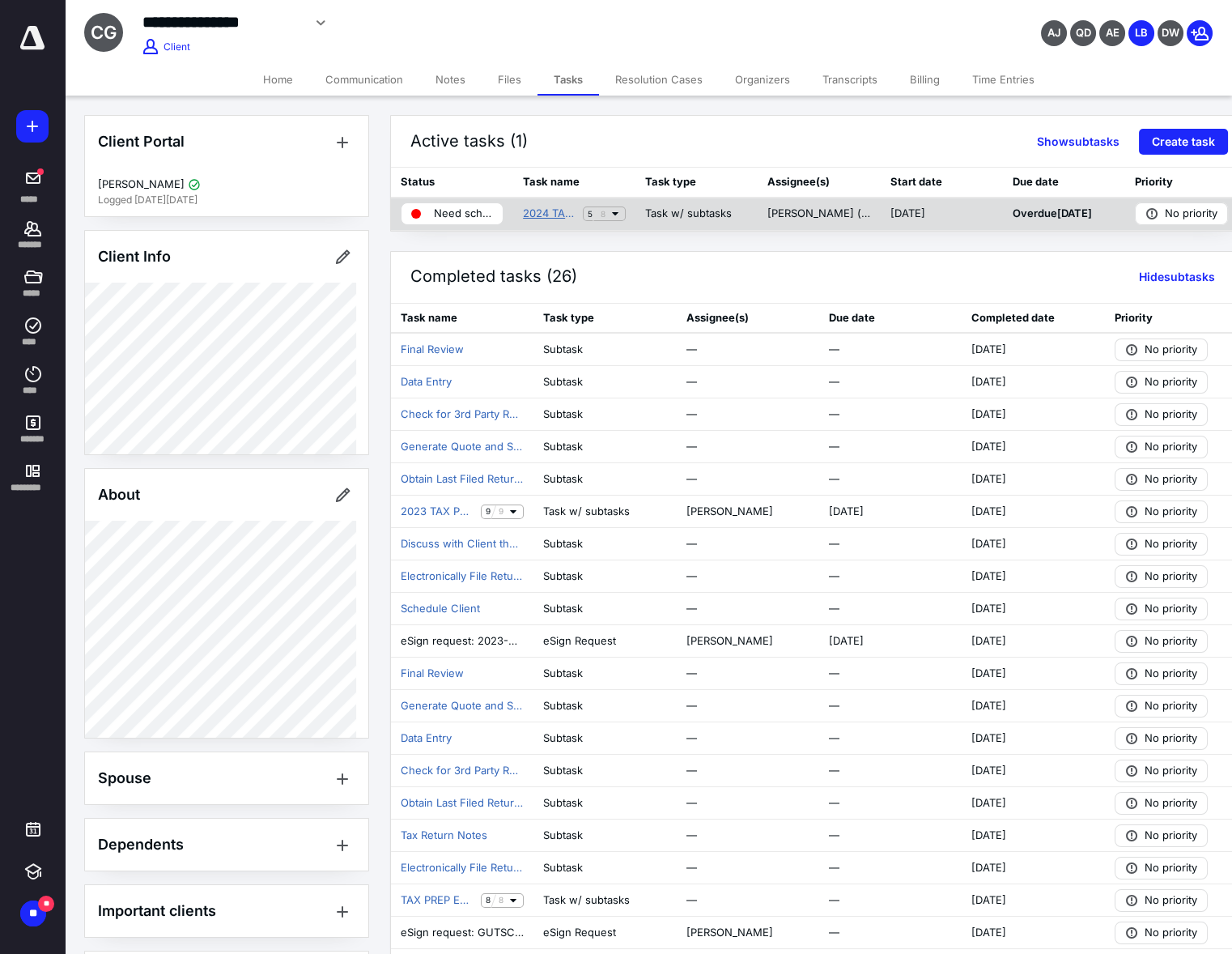 click on "2024 TAX PREP ENGAGEMENT" at bounding box center (550, 214) 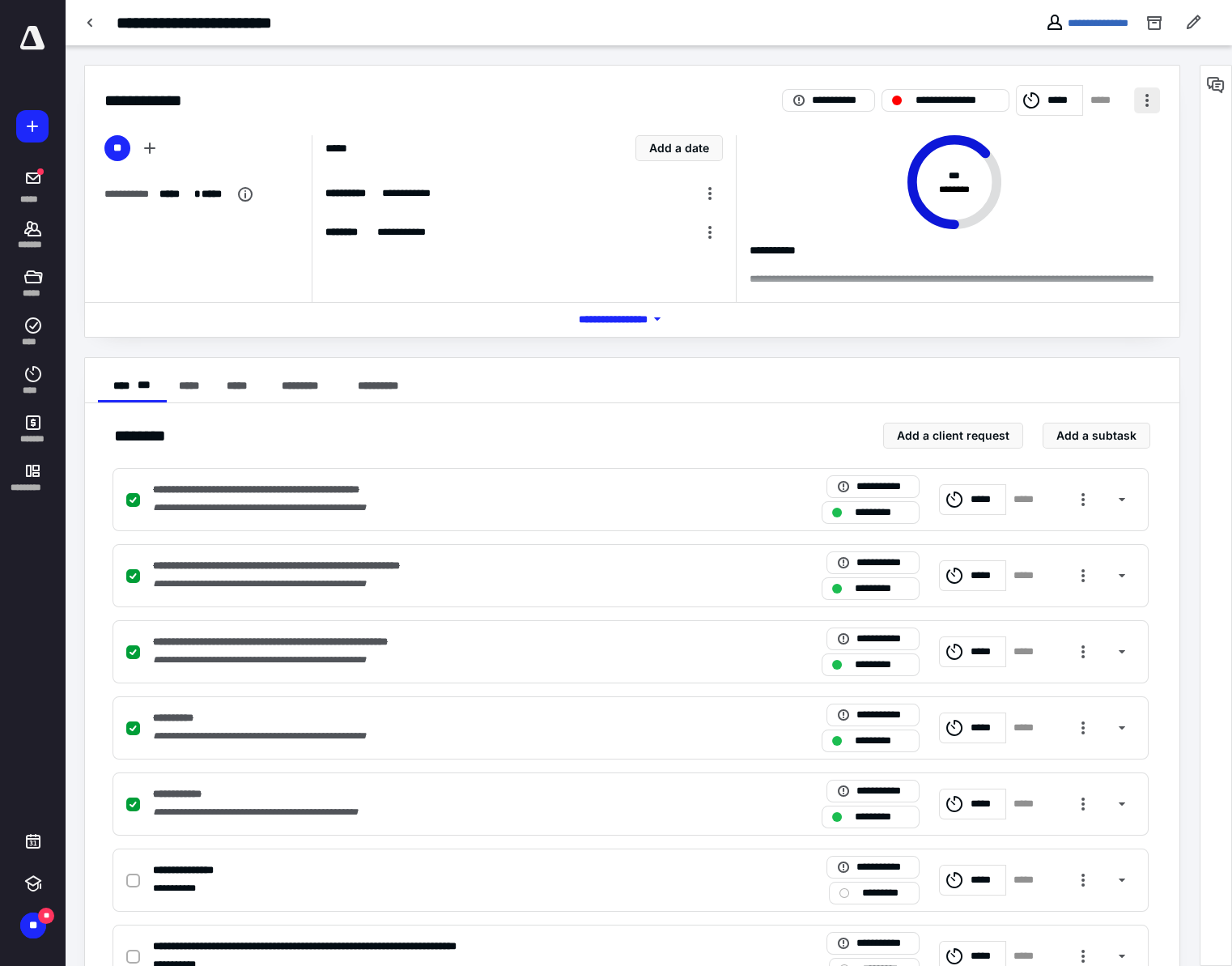 click at bounding box center (1147, 100) 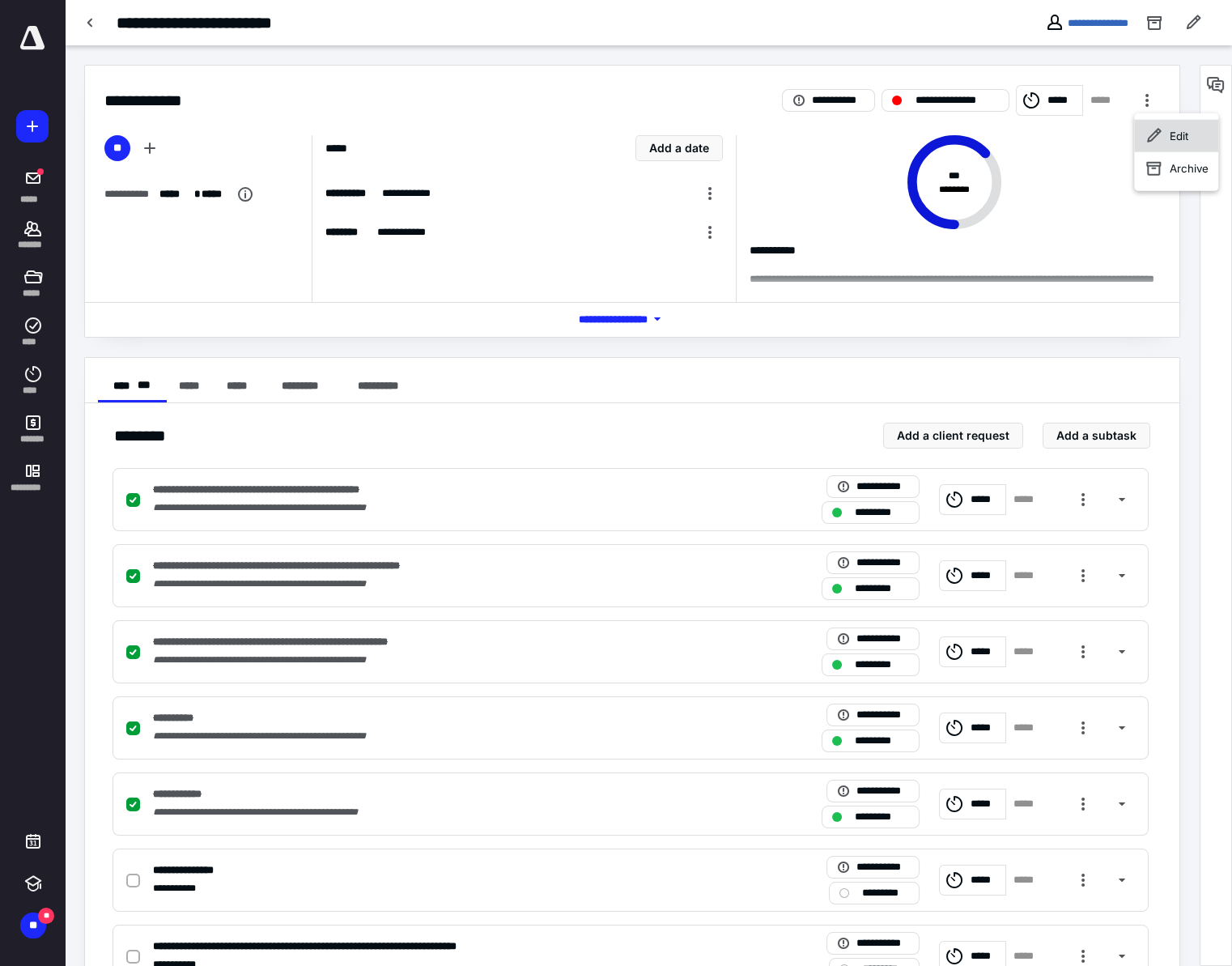 type 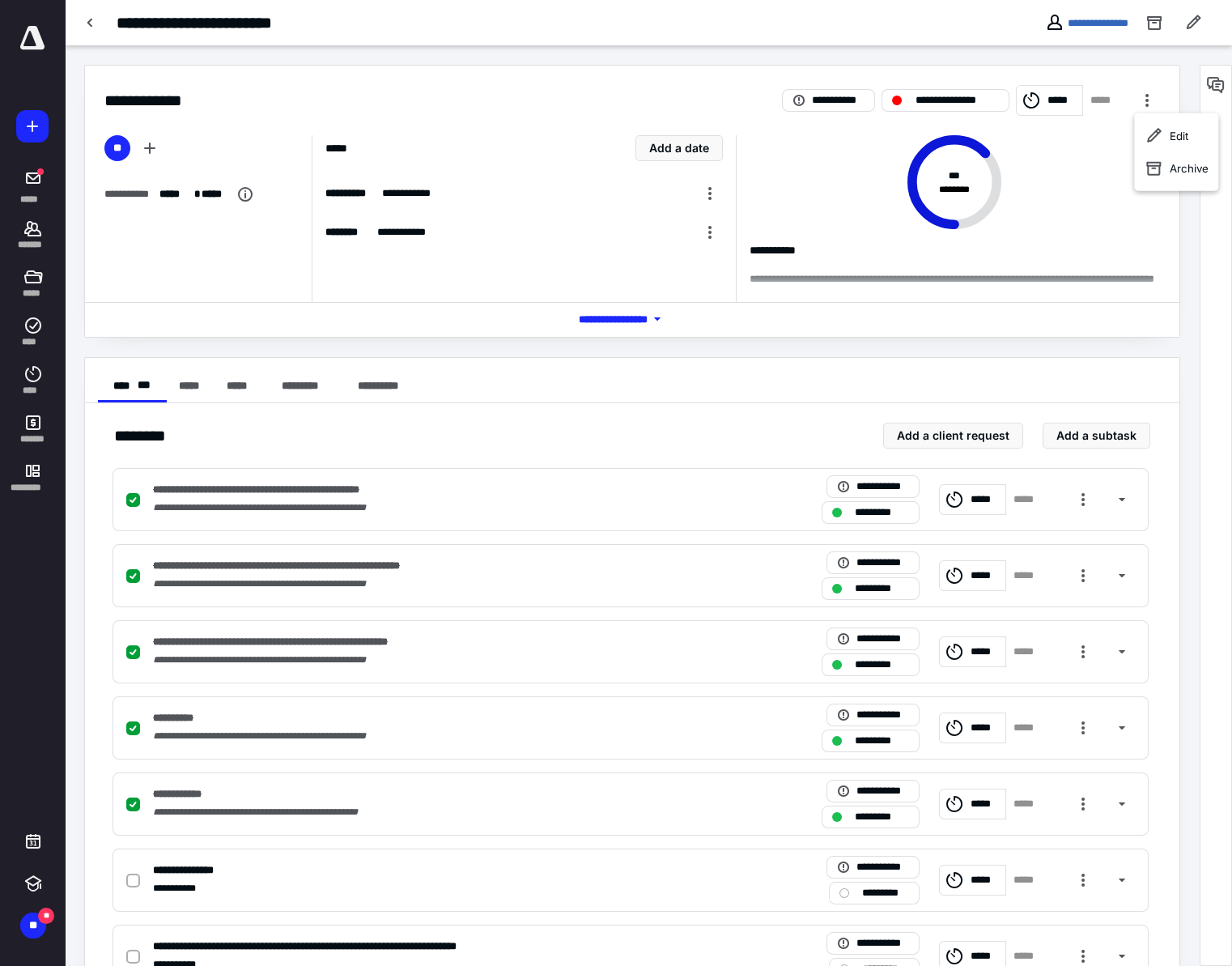 click on "**********" at bounding box center (632, 91) 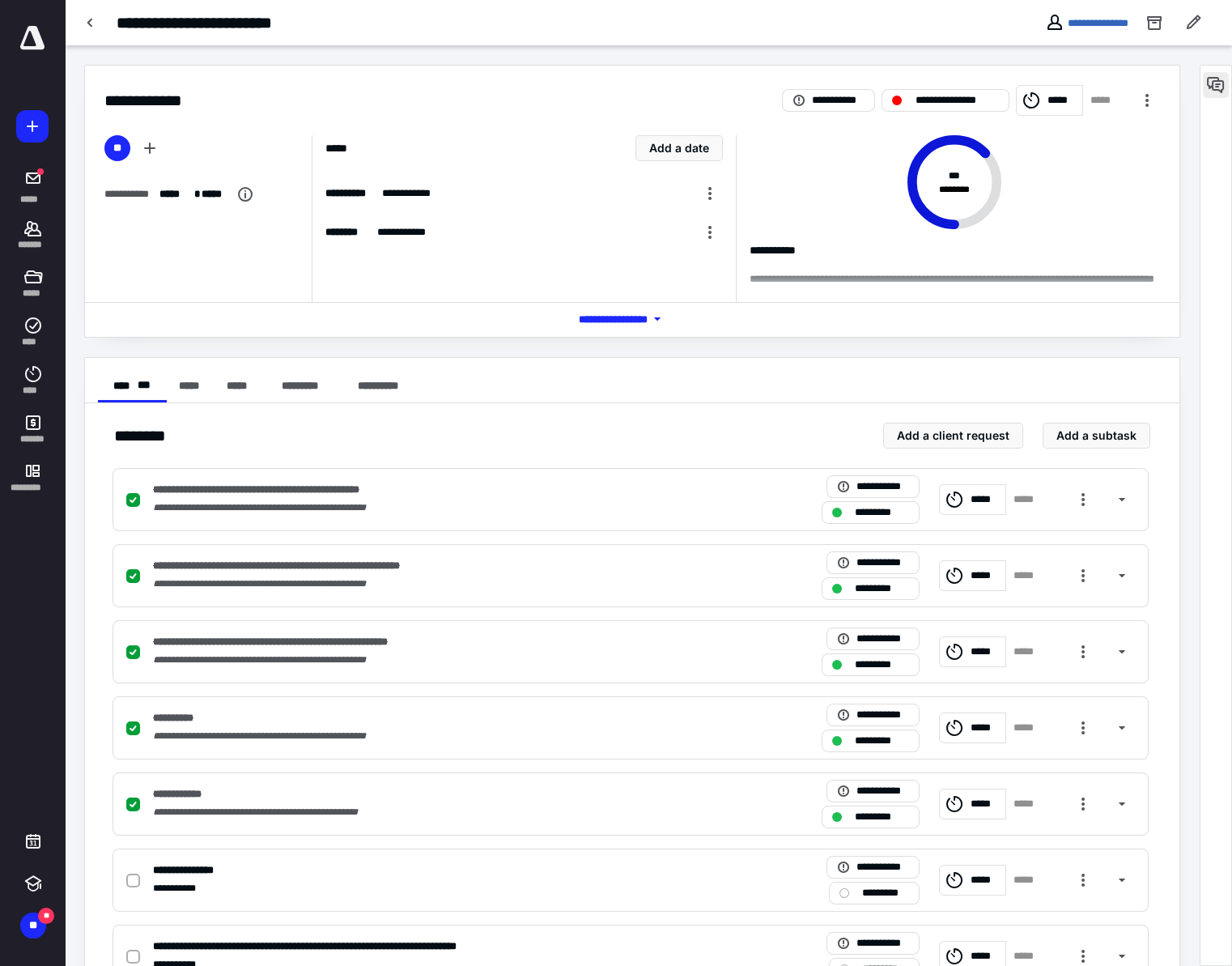 click at bounding box center [1216, 85] 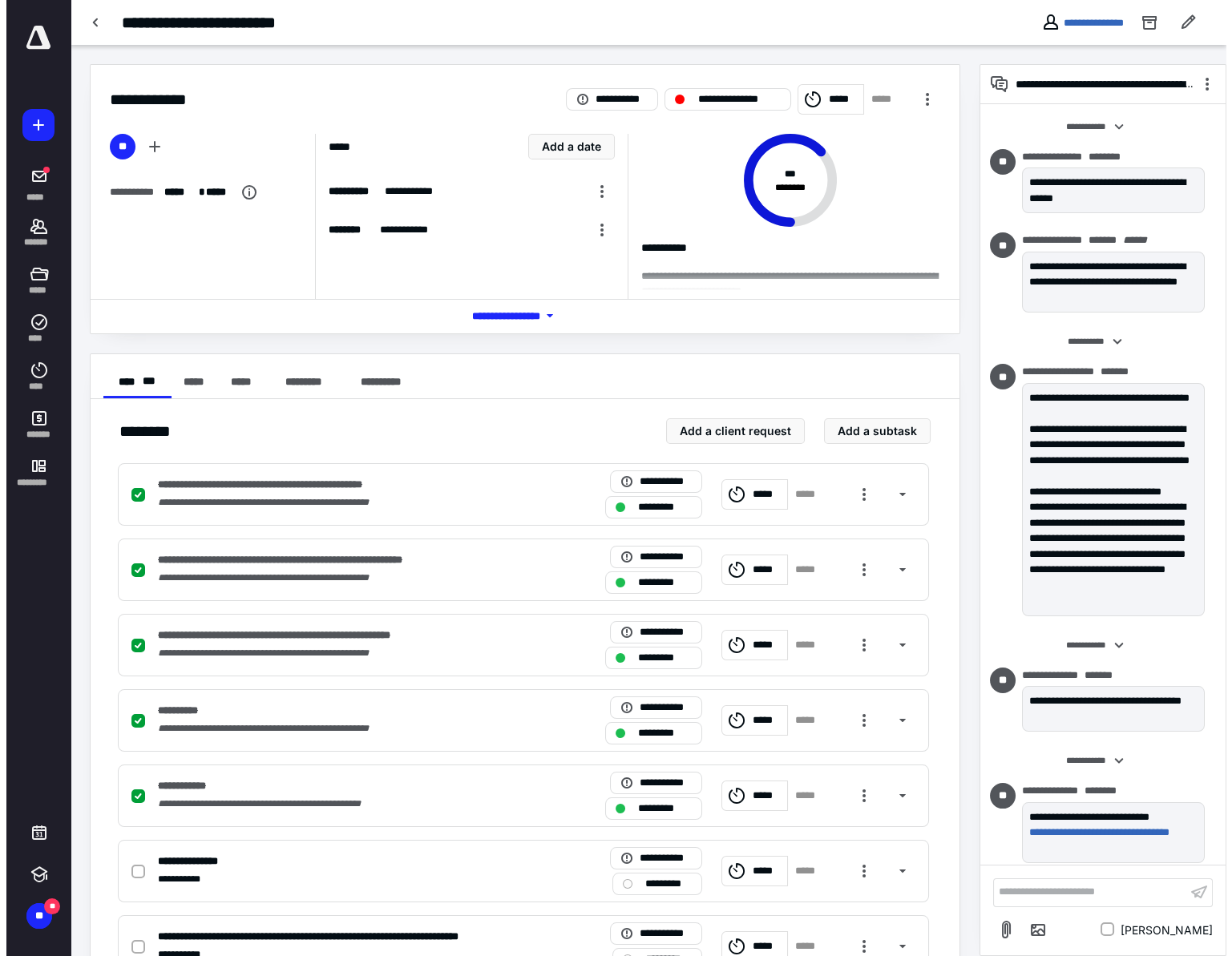 scroll, scrollTop: 579, scrollLeft: 0, axis: vertical 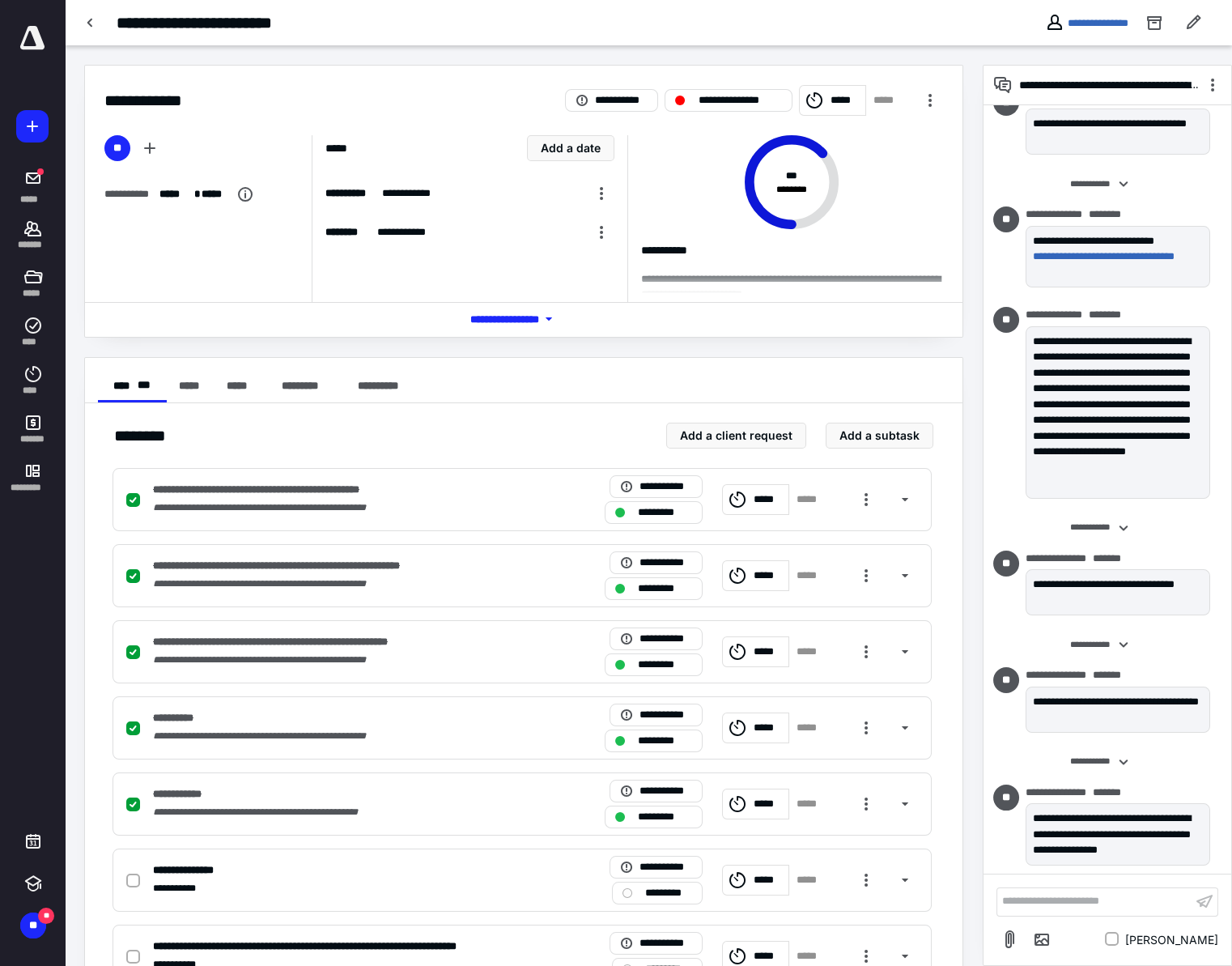 click at bounding box center (798, 287) 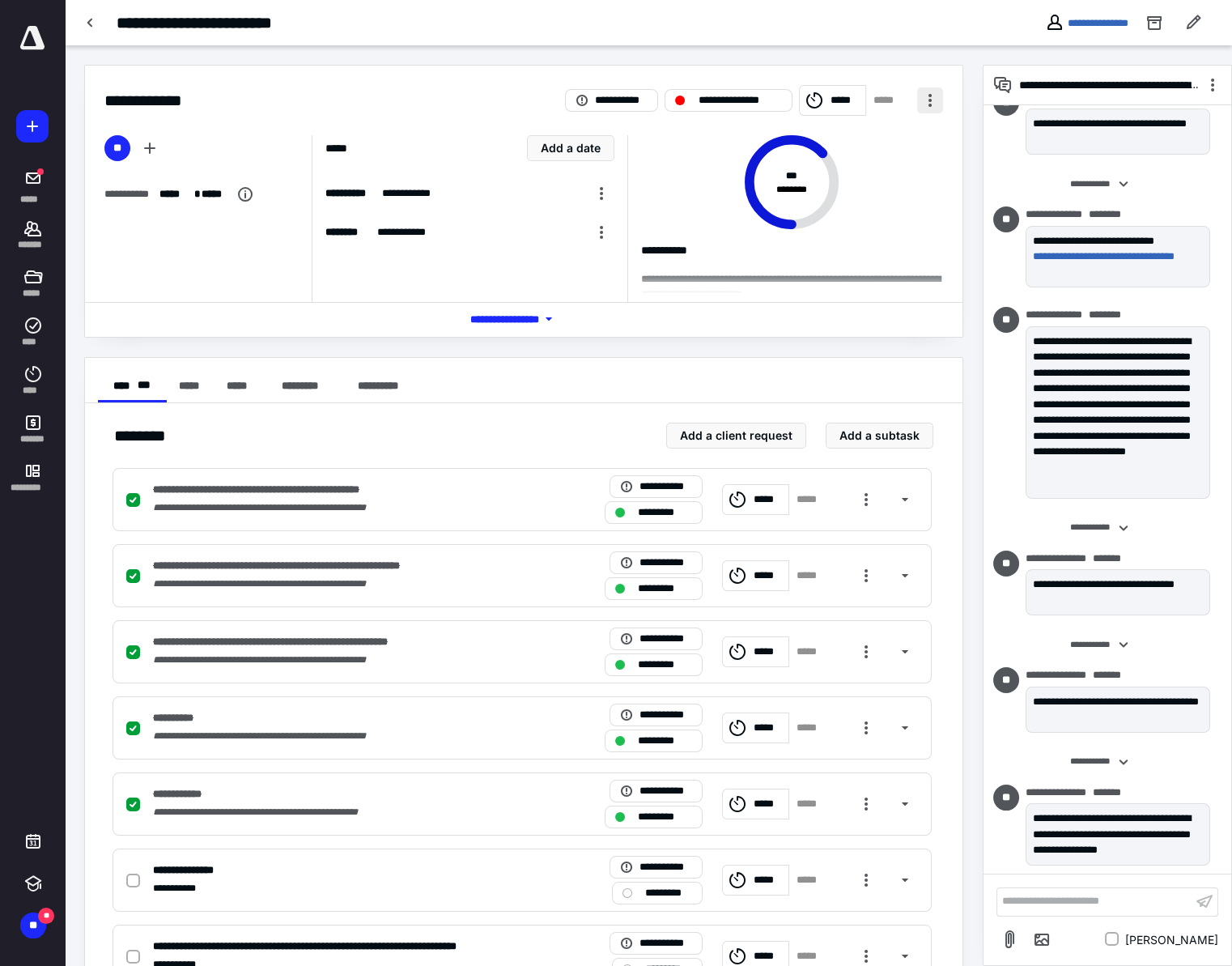 click at bounding box center [930, 100] 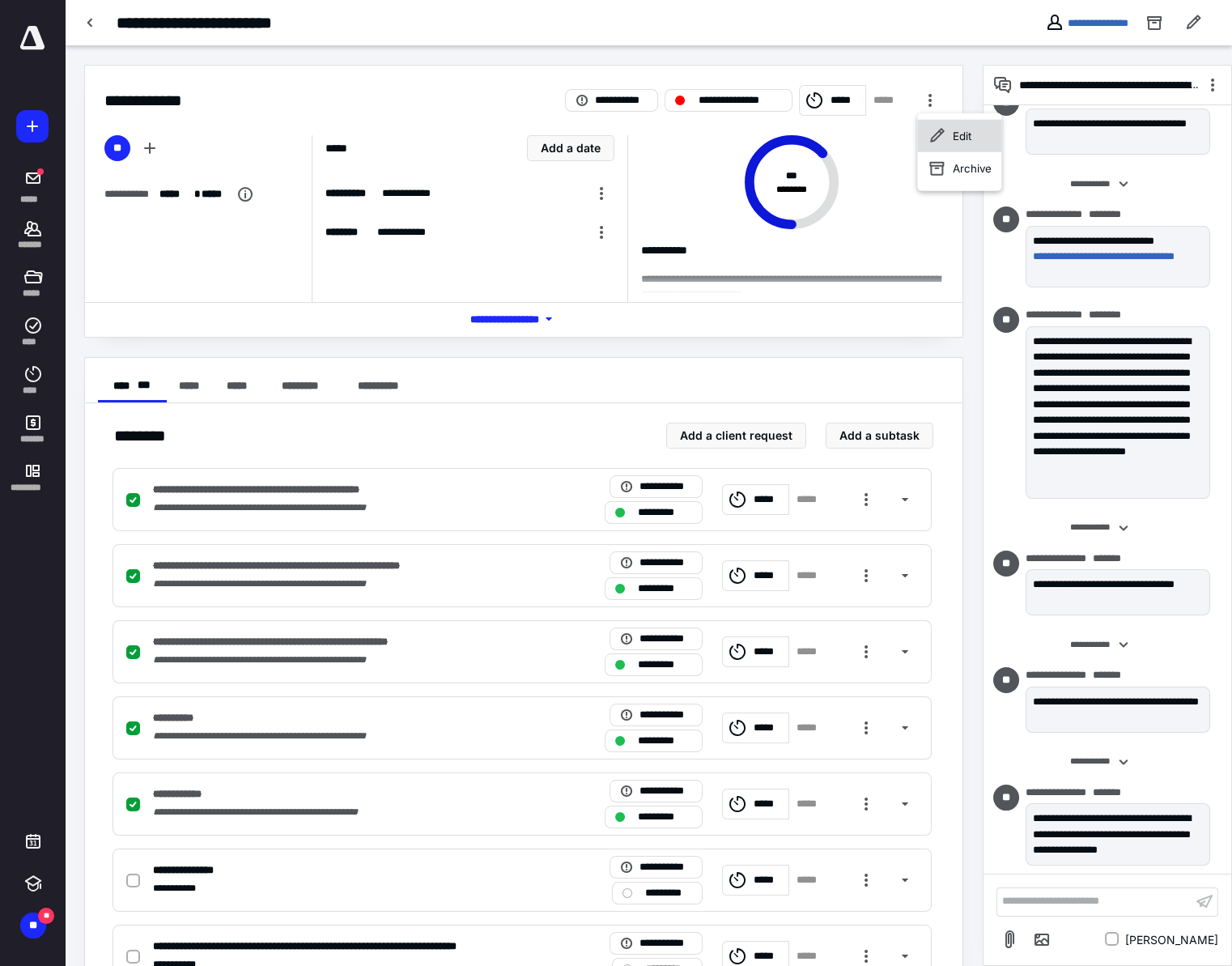 click on "Edit" at bounding box center (959, 136) 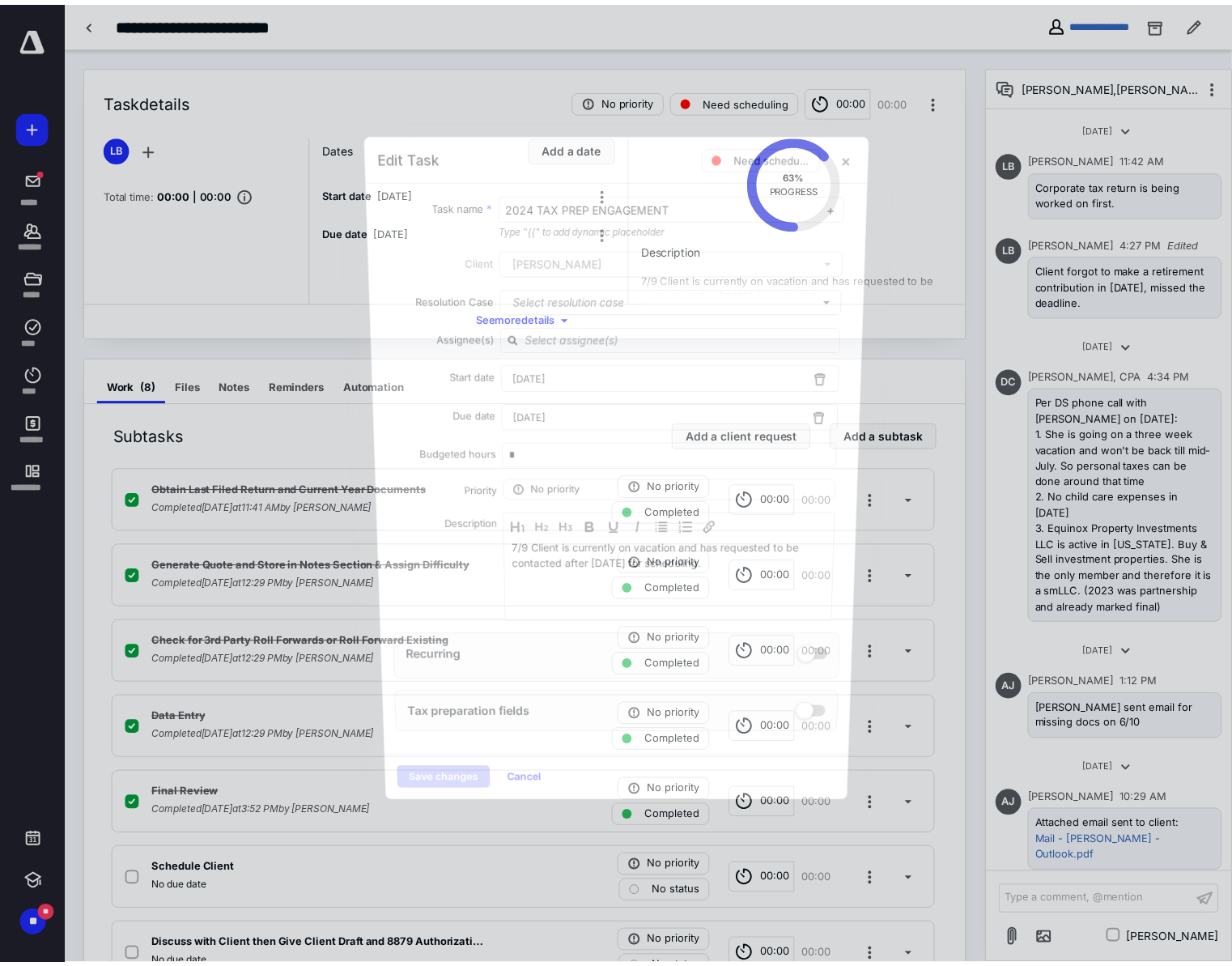 scroll, scrollTop: 585, scrollLeft: 0, axis: vertical 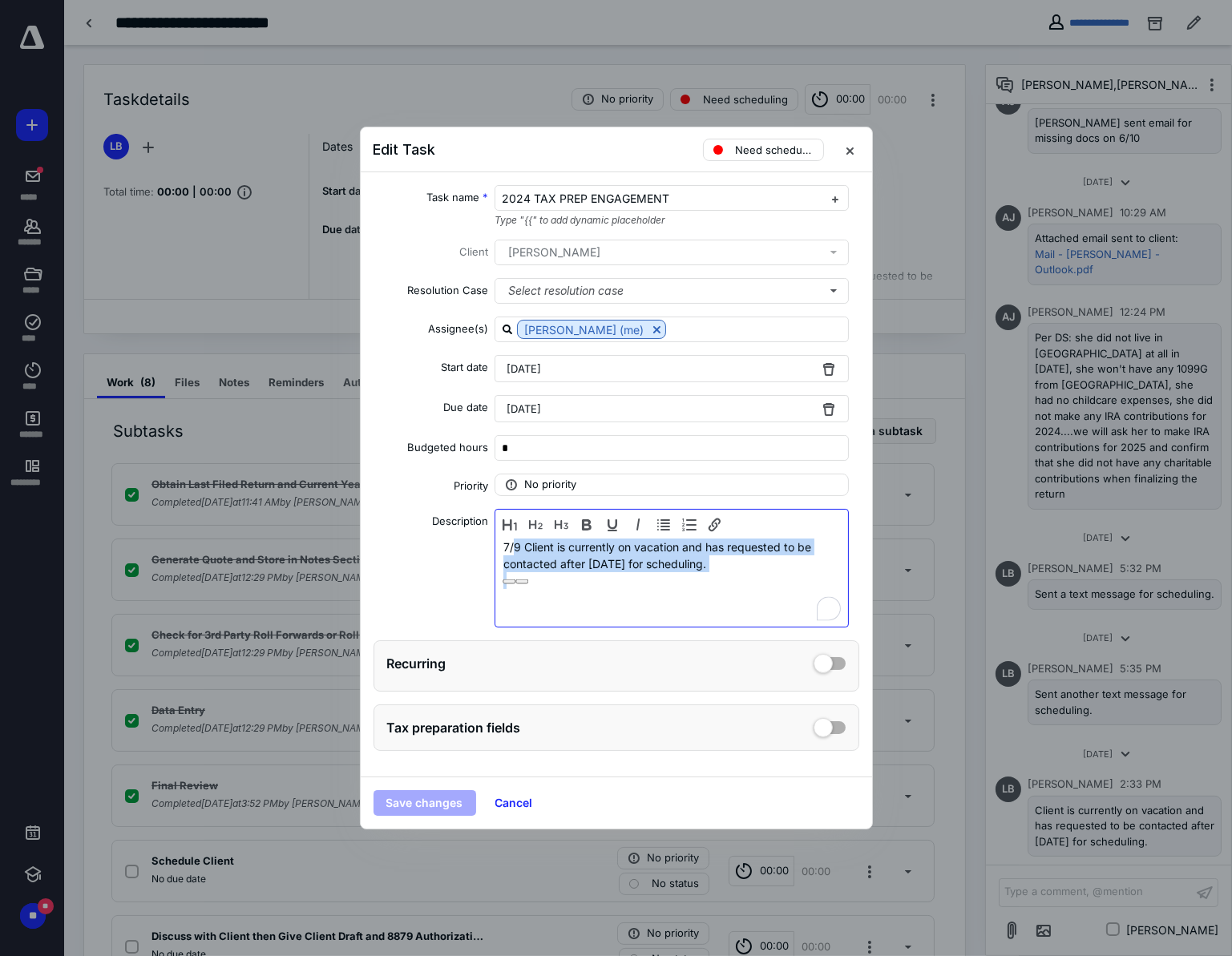 drag, startPoint x: 722, startPoint y: 575, endPoint x: 514, endPoint y: 551, distance: 209.38 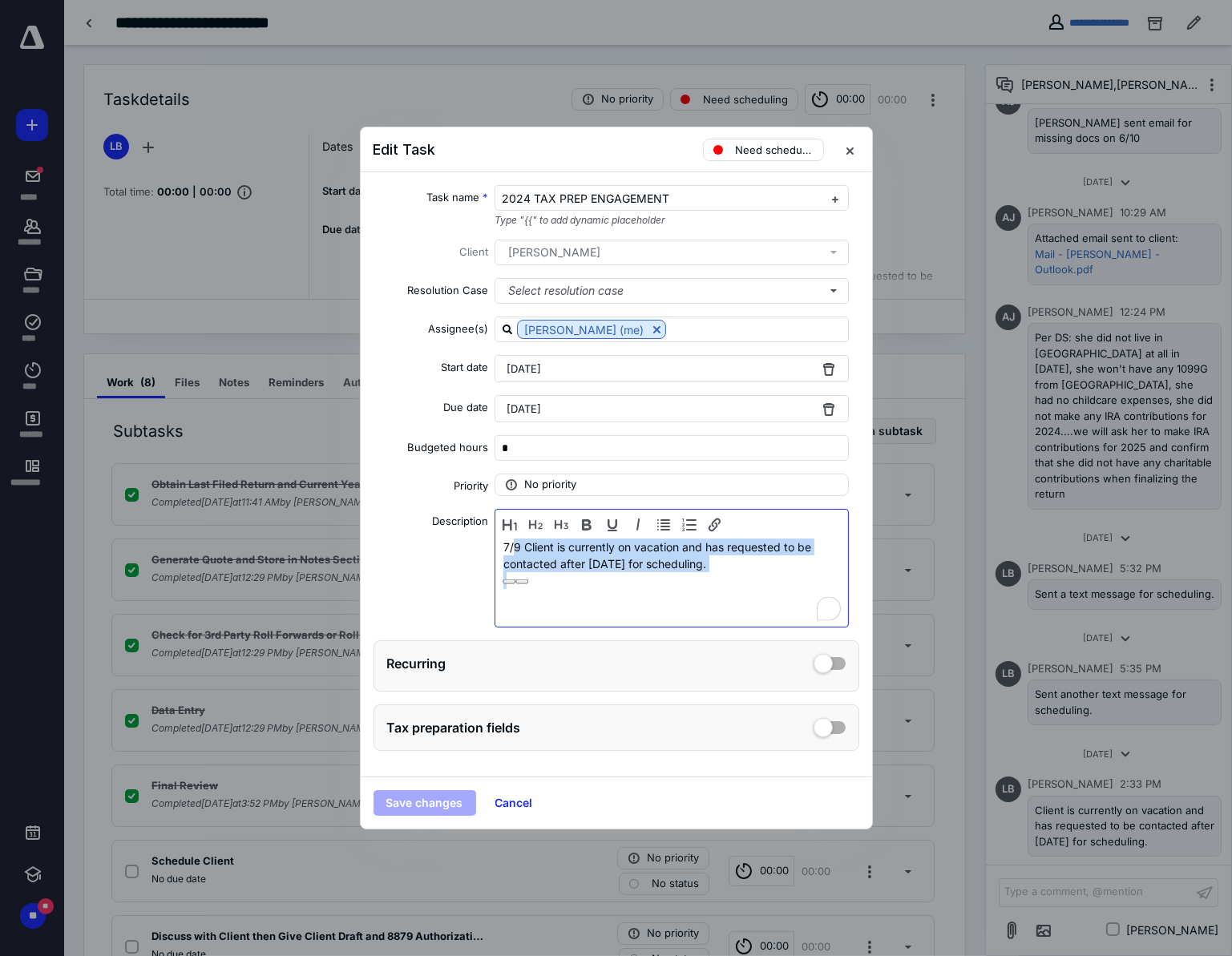 click on "7/9 Client is currently on vacation and has requested to be contacted after [DATE] for scheduling." at bounding box center (672, 580) 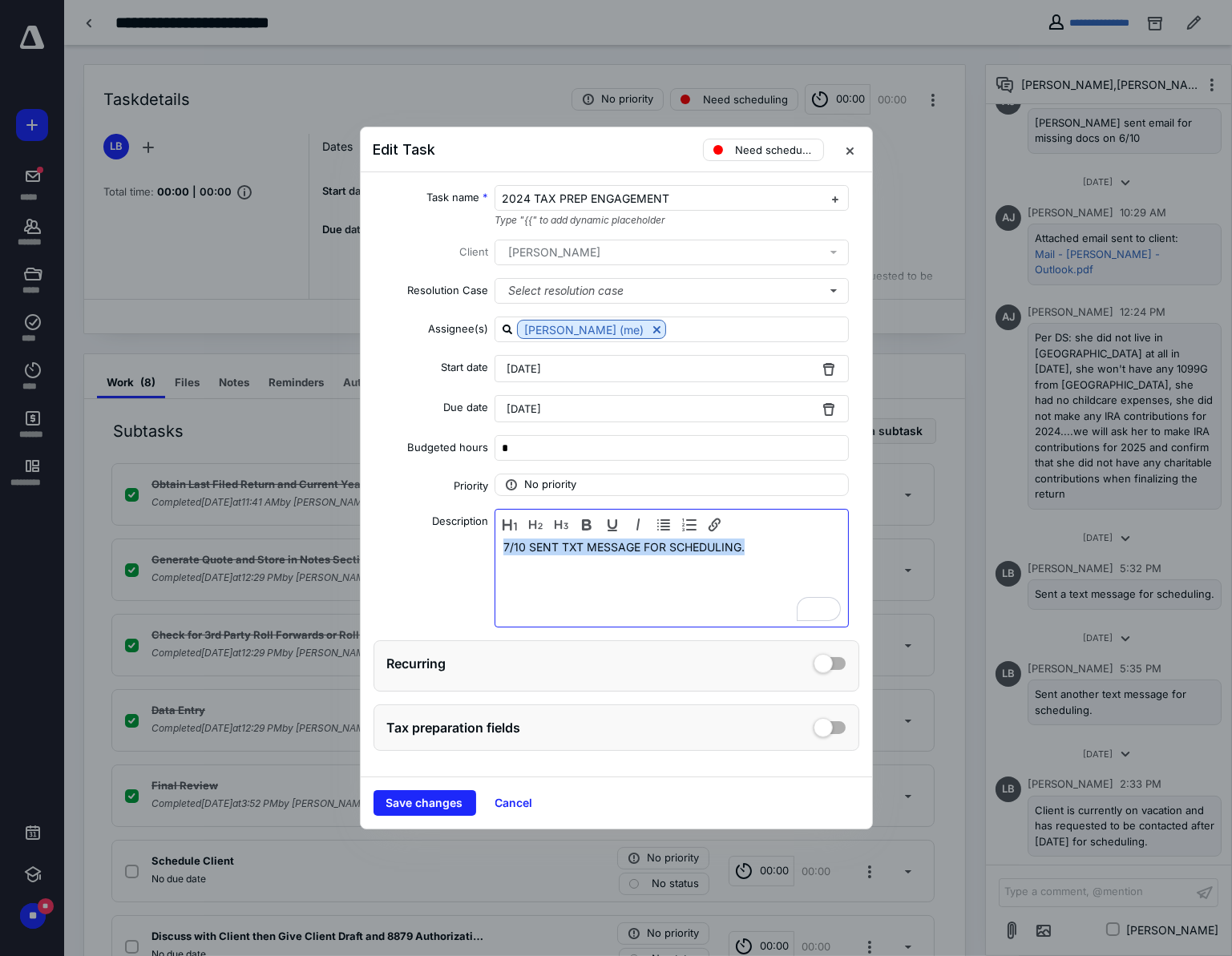 drag, startPoint x: 750, startPoint y: 548, endPoint x: 463, endPoint y: 560, distance: 287.25076 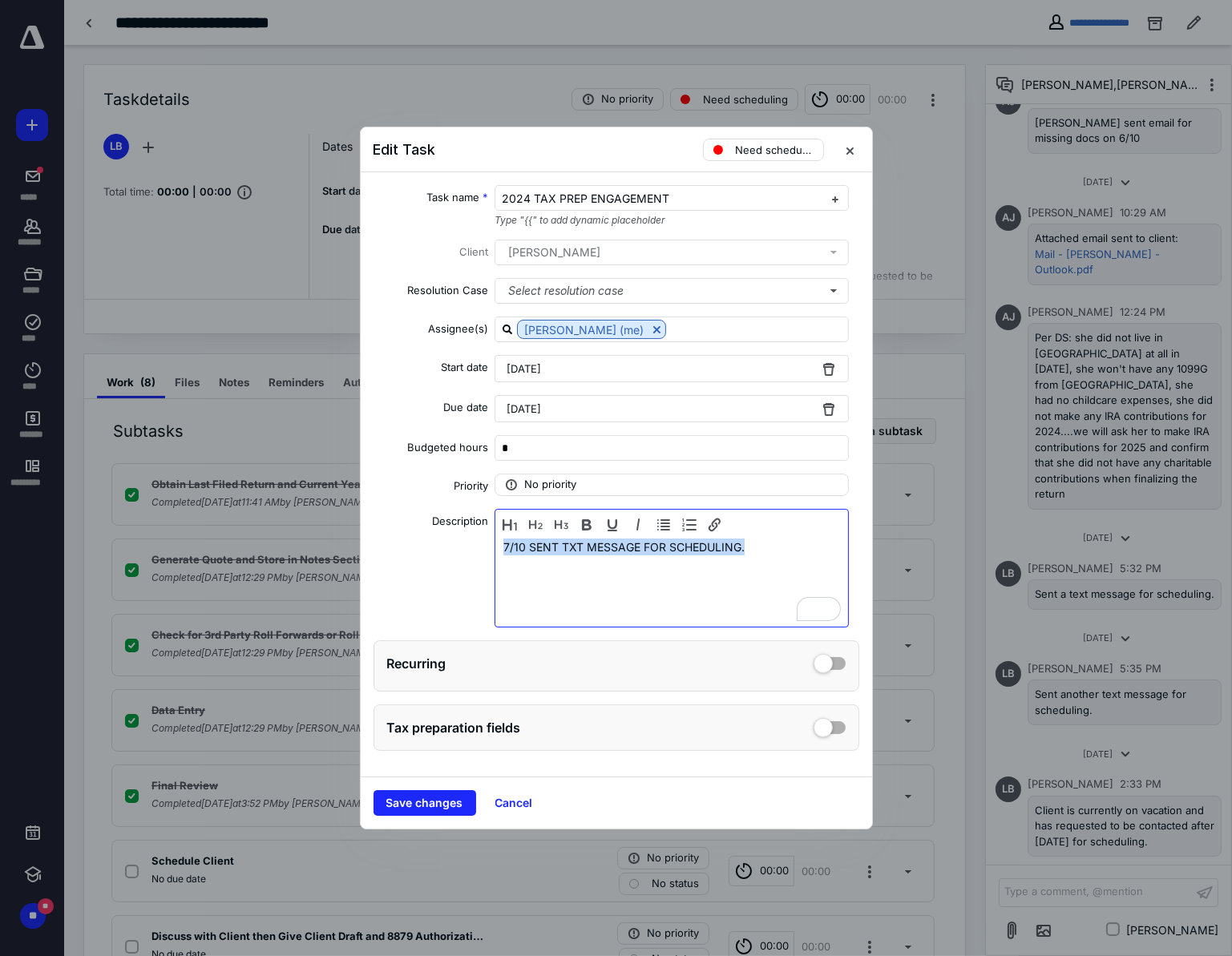 click on "Description 7/10 SENT TXT MESSAGE FOR SCHEDULING." at bounding box center (616, 568) 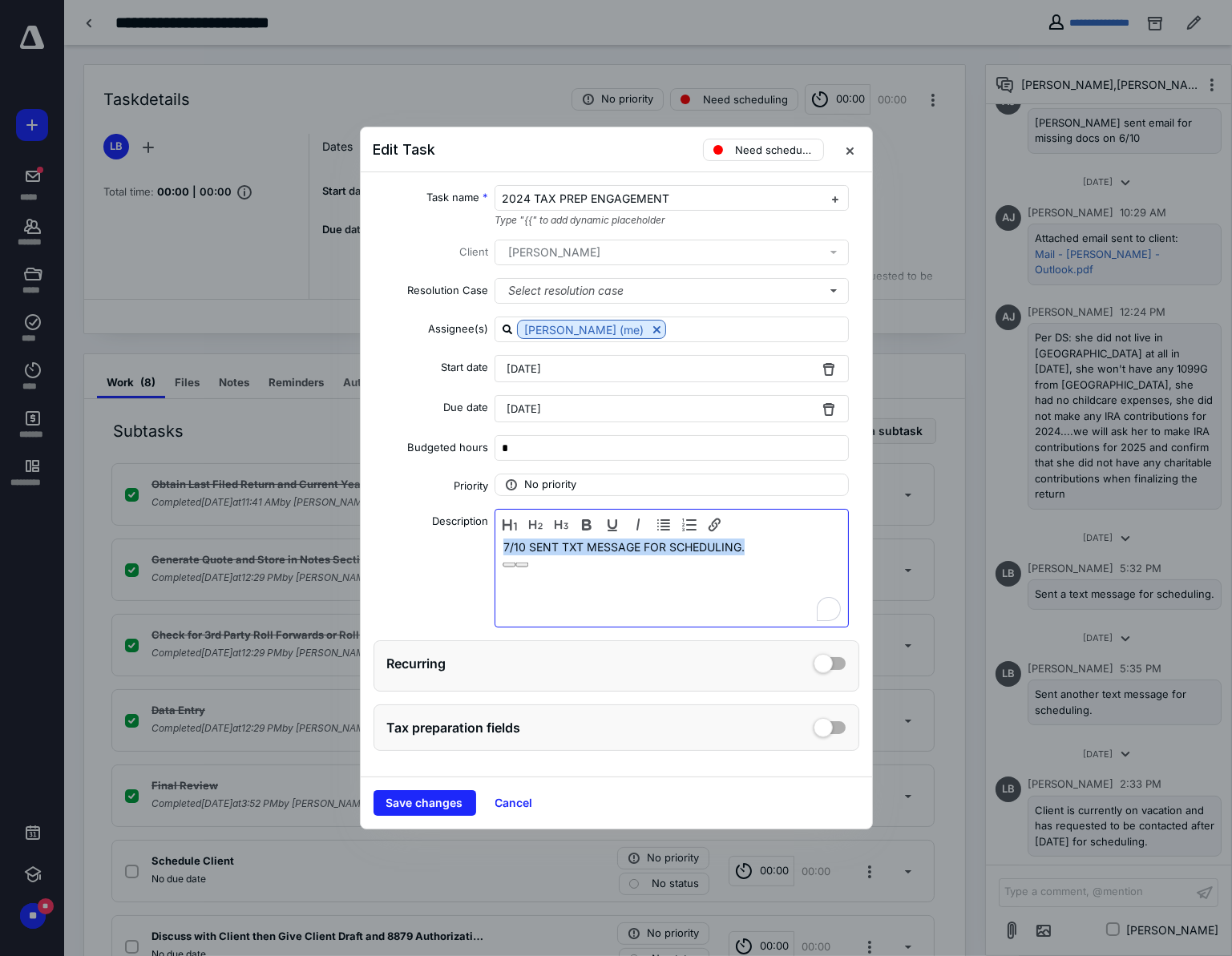 copy on "7/10 SENT TXT MESSAGE FOR SCHEDULING." 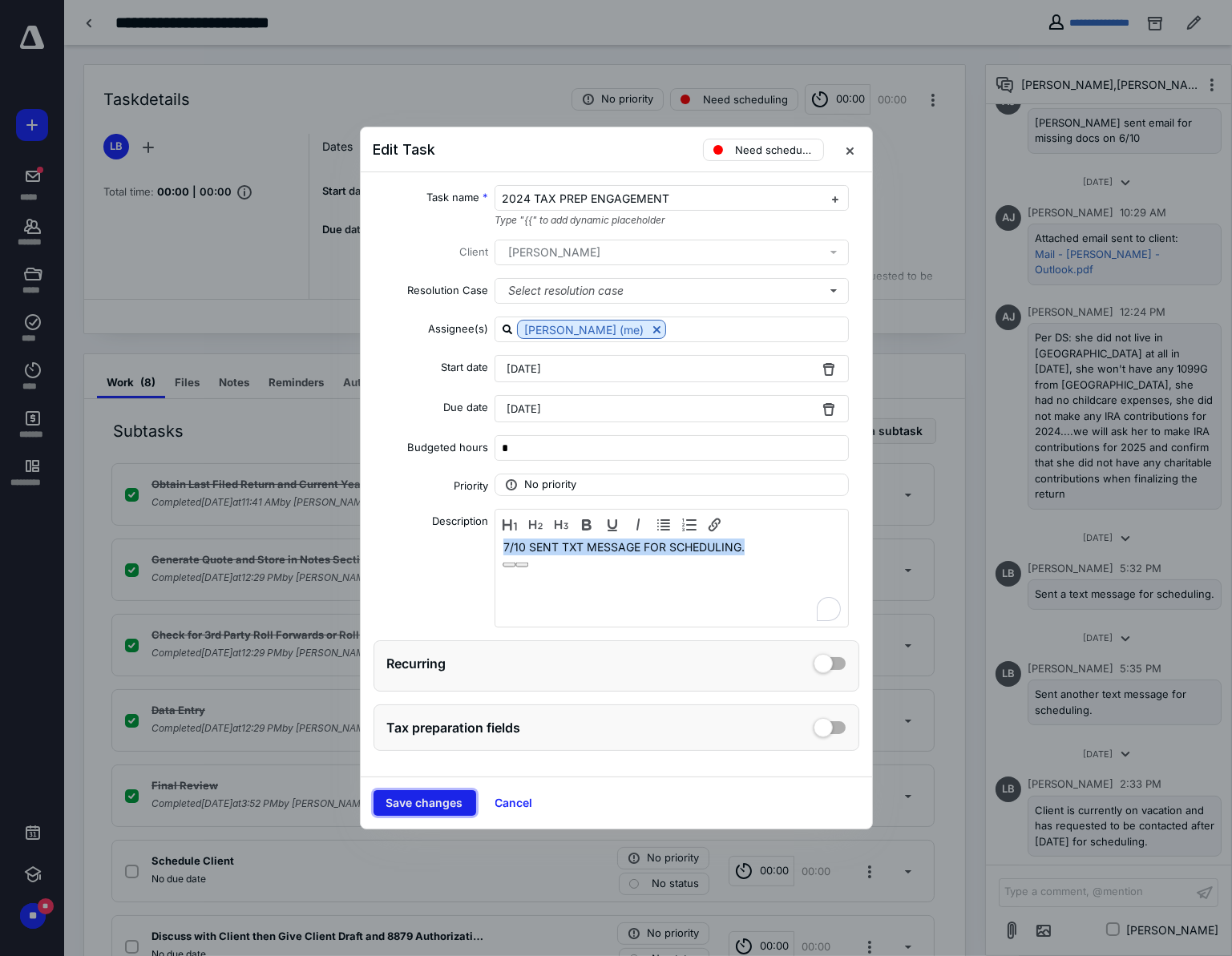 click on "Save changes" at bounding box center [425, 803] 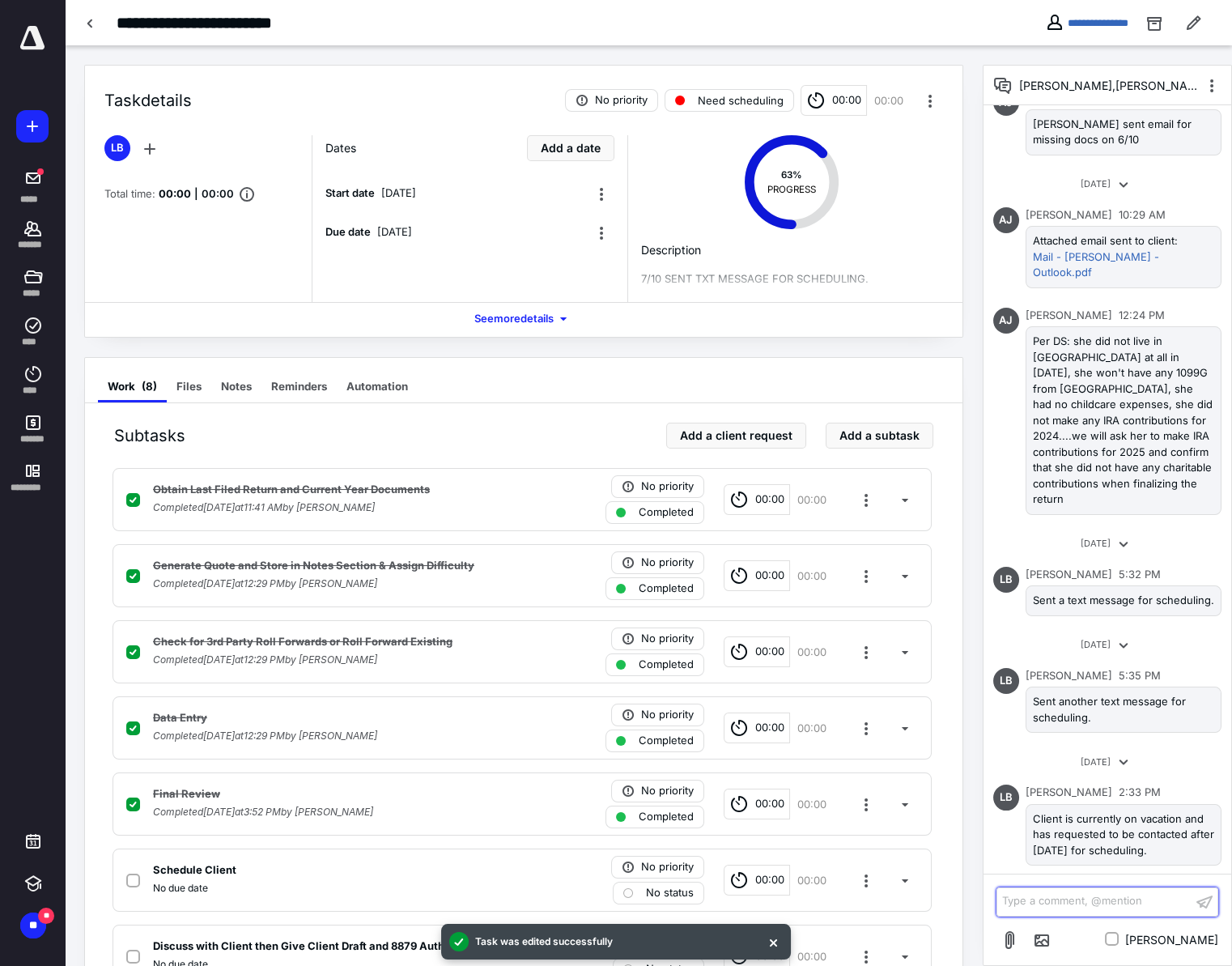 click on "Type a comment, @mention ﻿" at bounding box center [1094, 901] 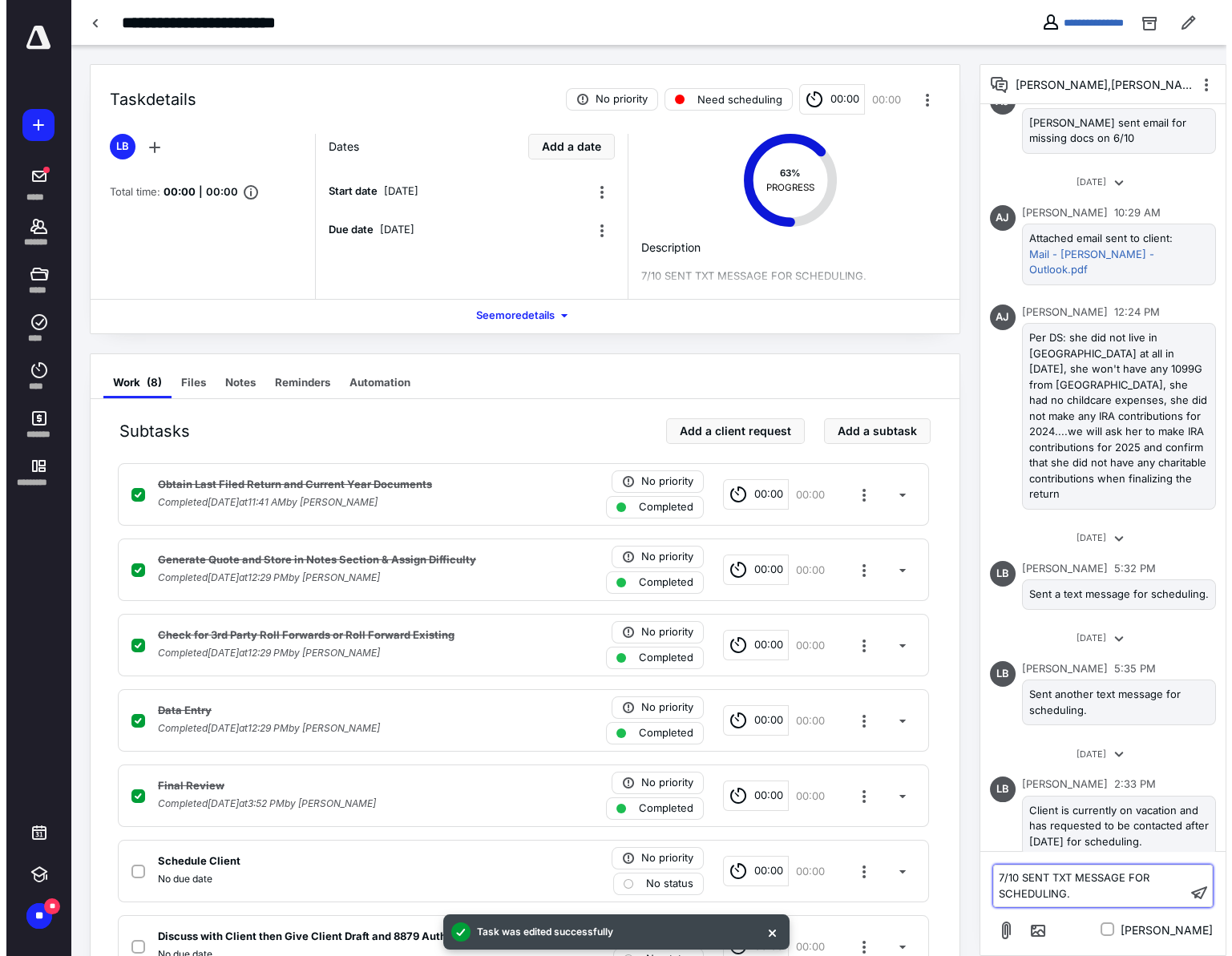 scroll, scrollTop: 694, scrollLeft: 0, axis: vertical 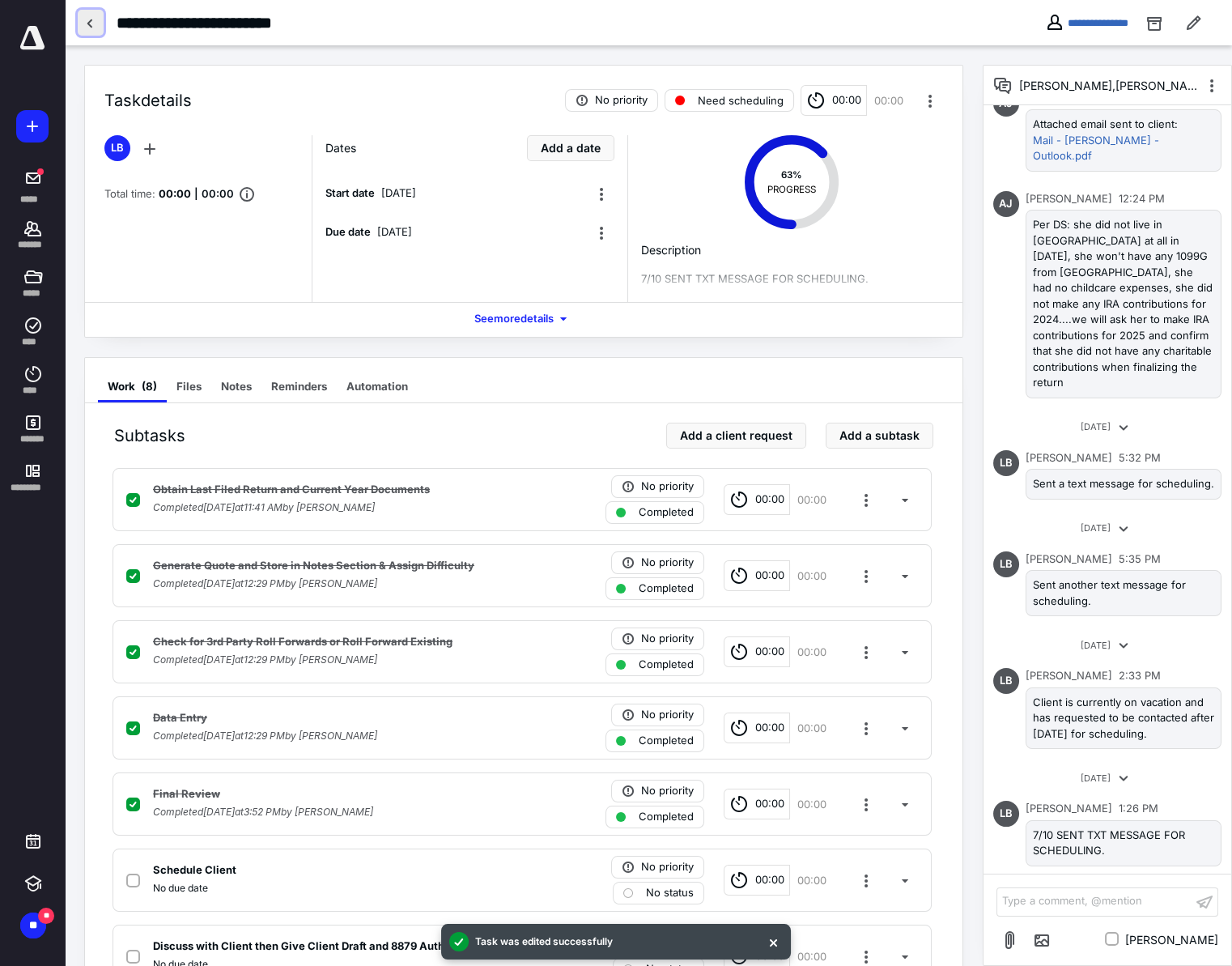 click at bounding box center (91, 23) 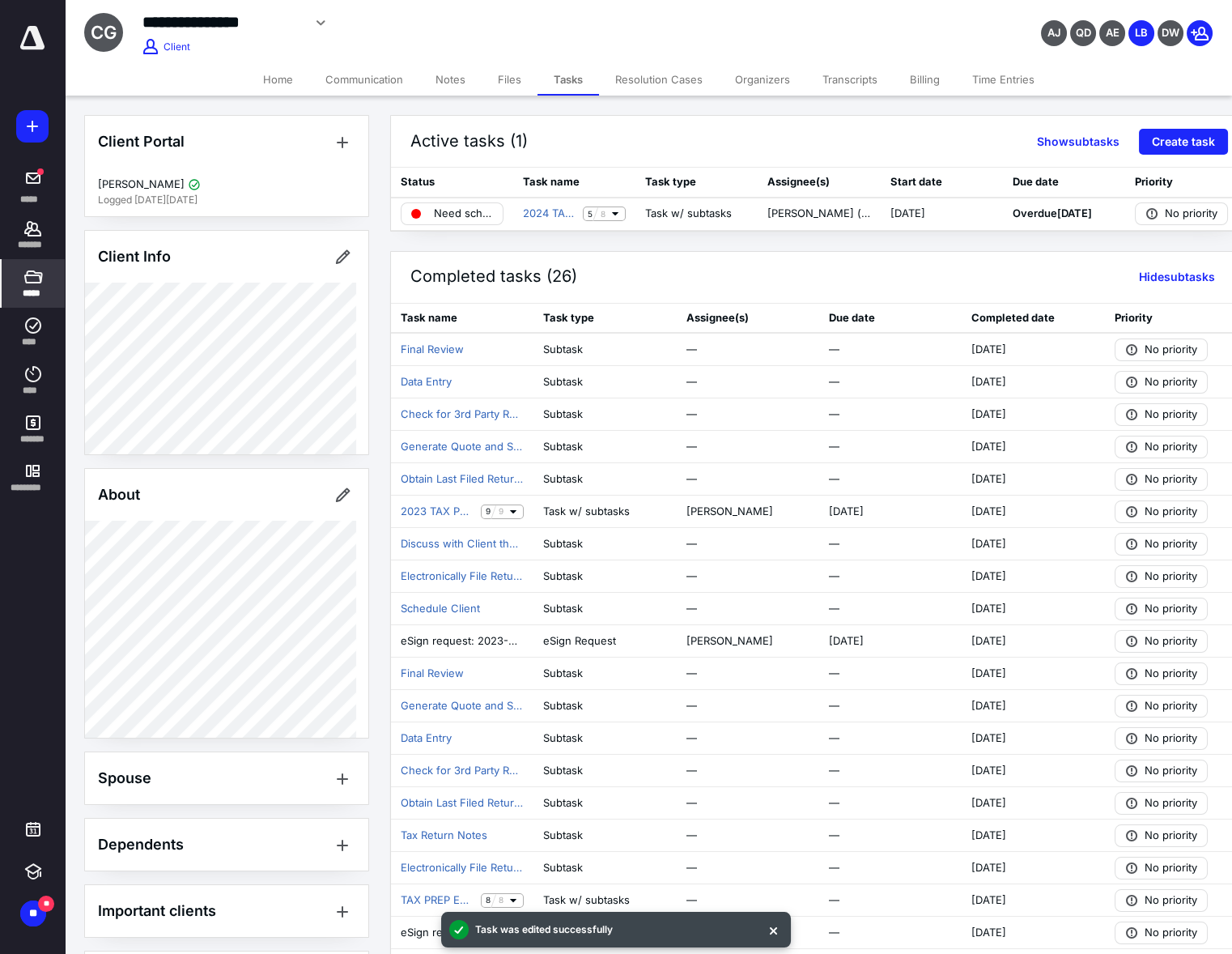 click on "*****" at bounding box center [32, 293] 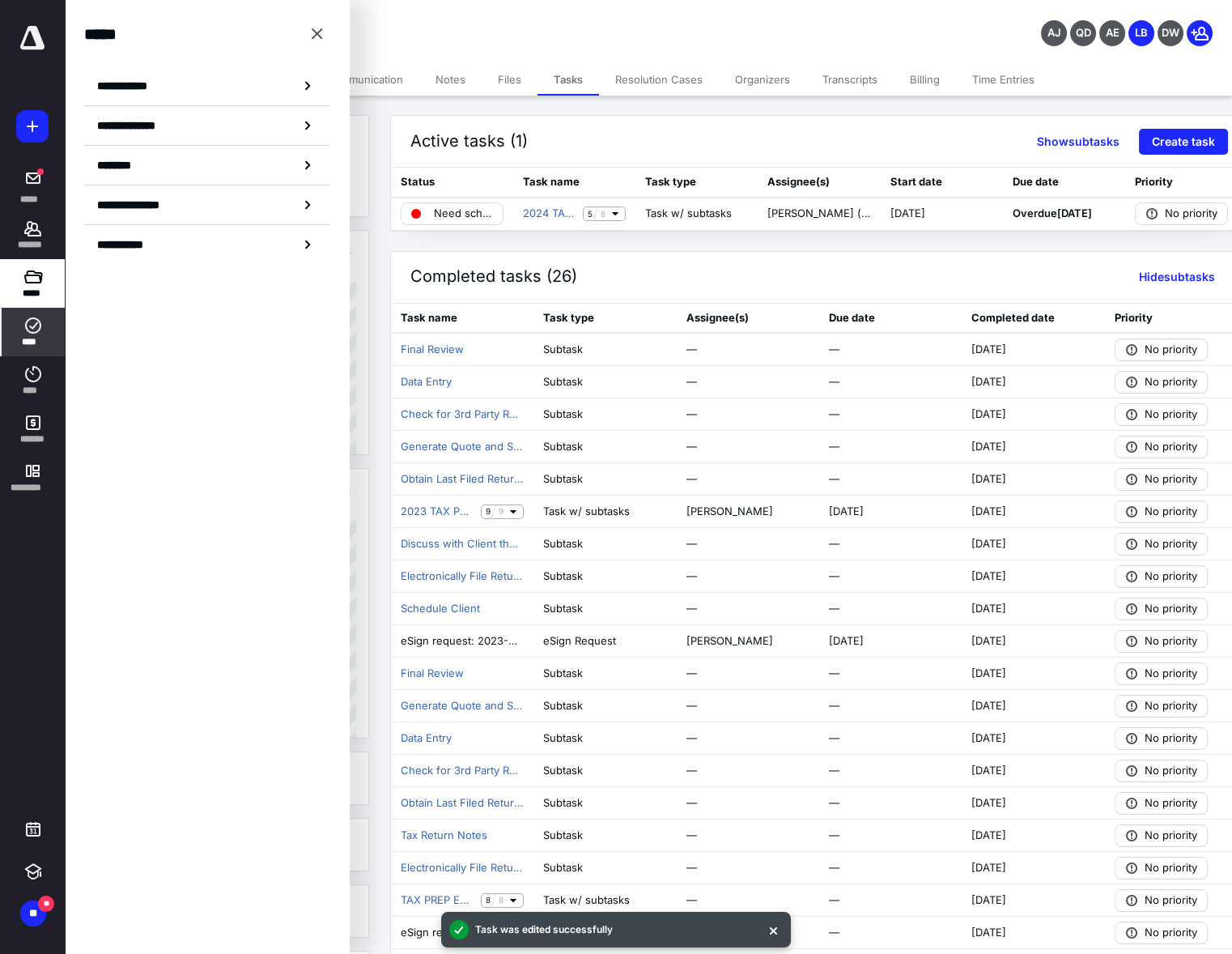 click 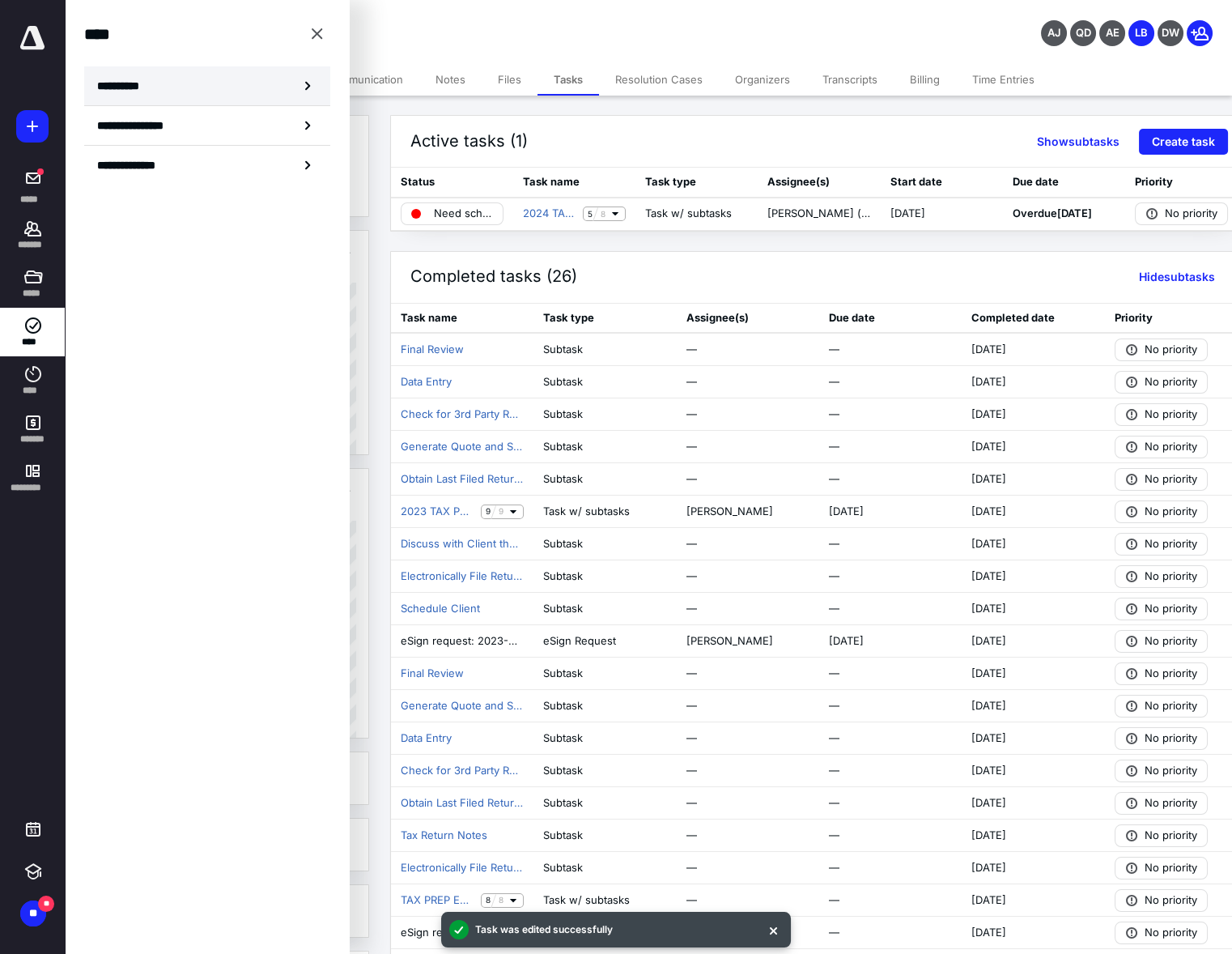 click on "**********" at bounding box center [207, 86] 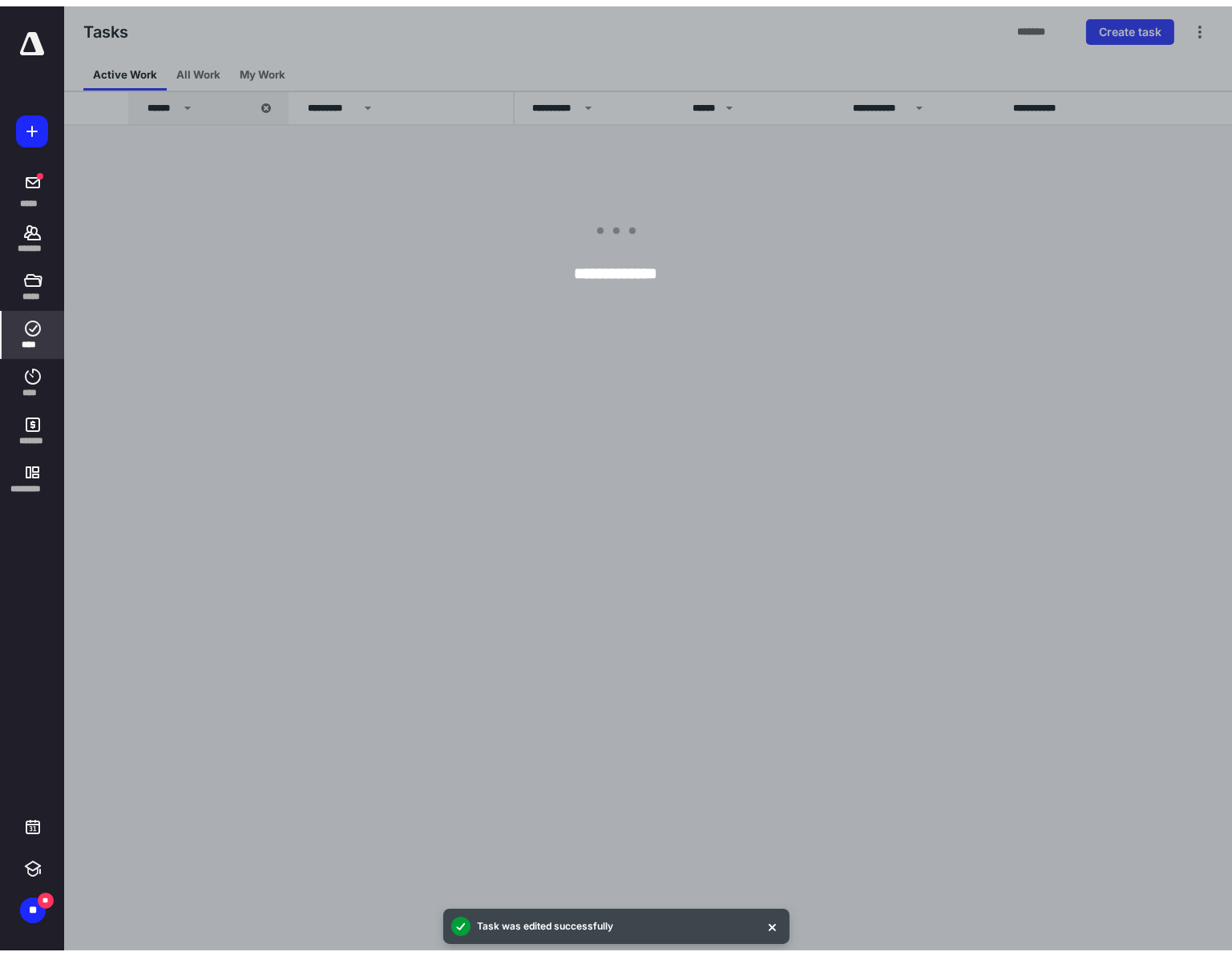 scroll, scrollTop: 0, scrollLeft: 0, axis: both 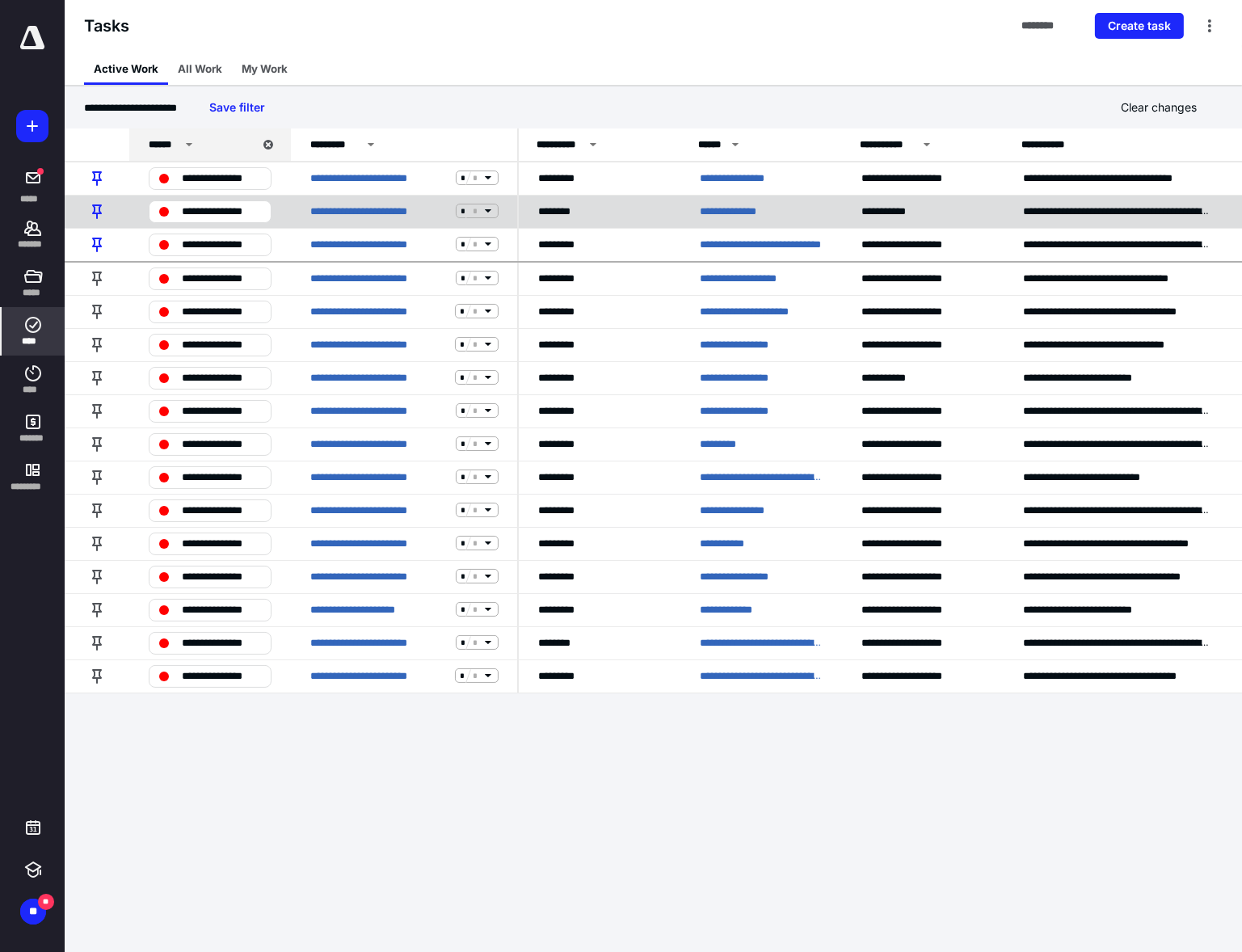 click on "**********" at bounding box center (743, 211) 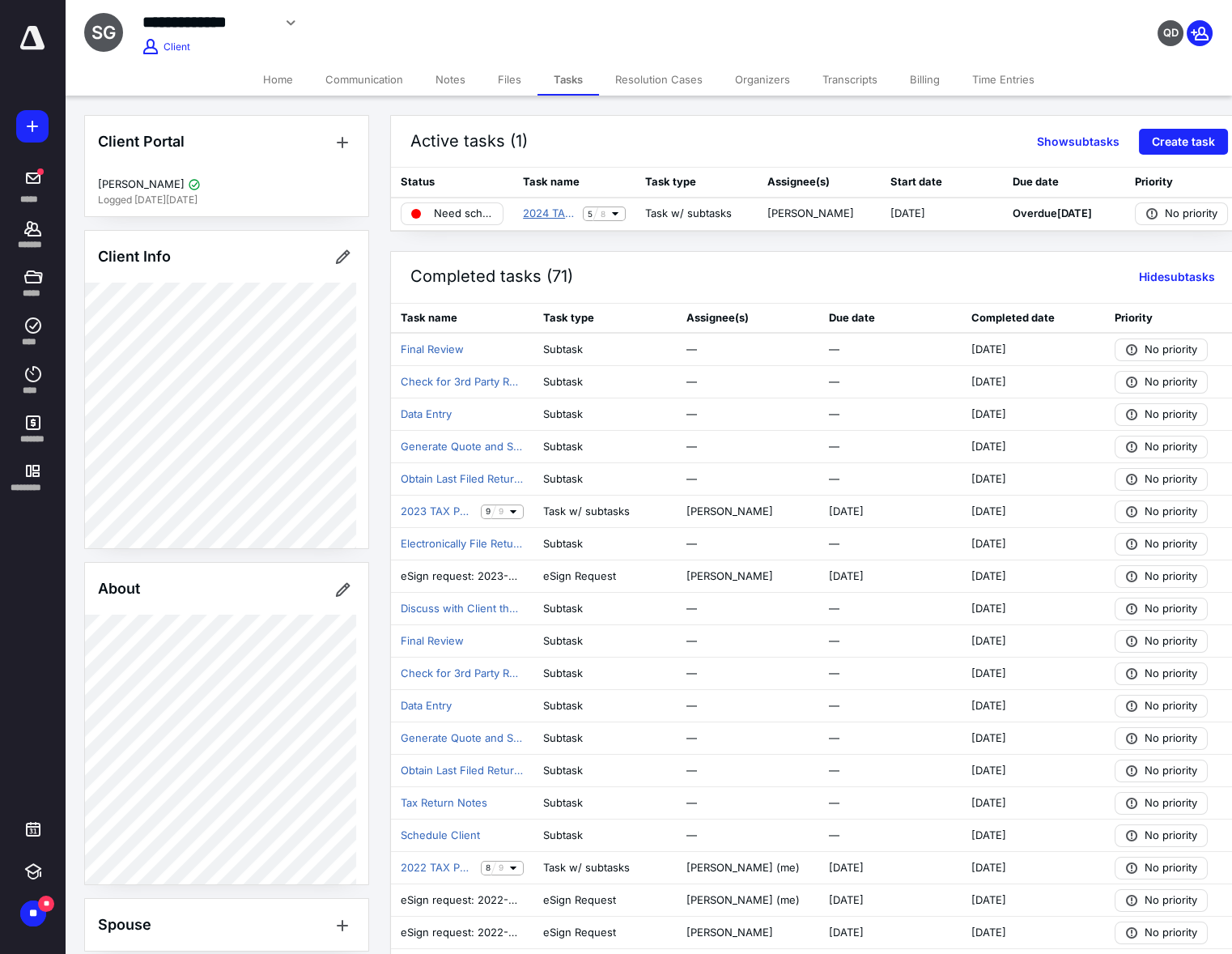 click on "2024 TAX PREP ENGAGEMENT" at bounding box center [550, 214] 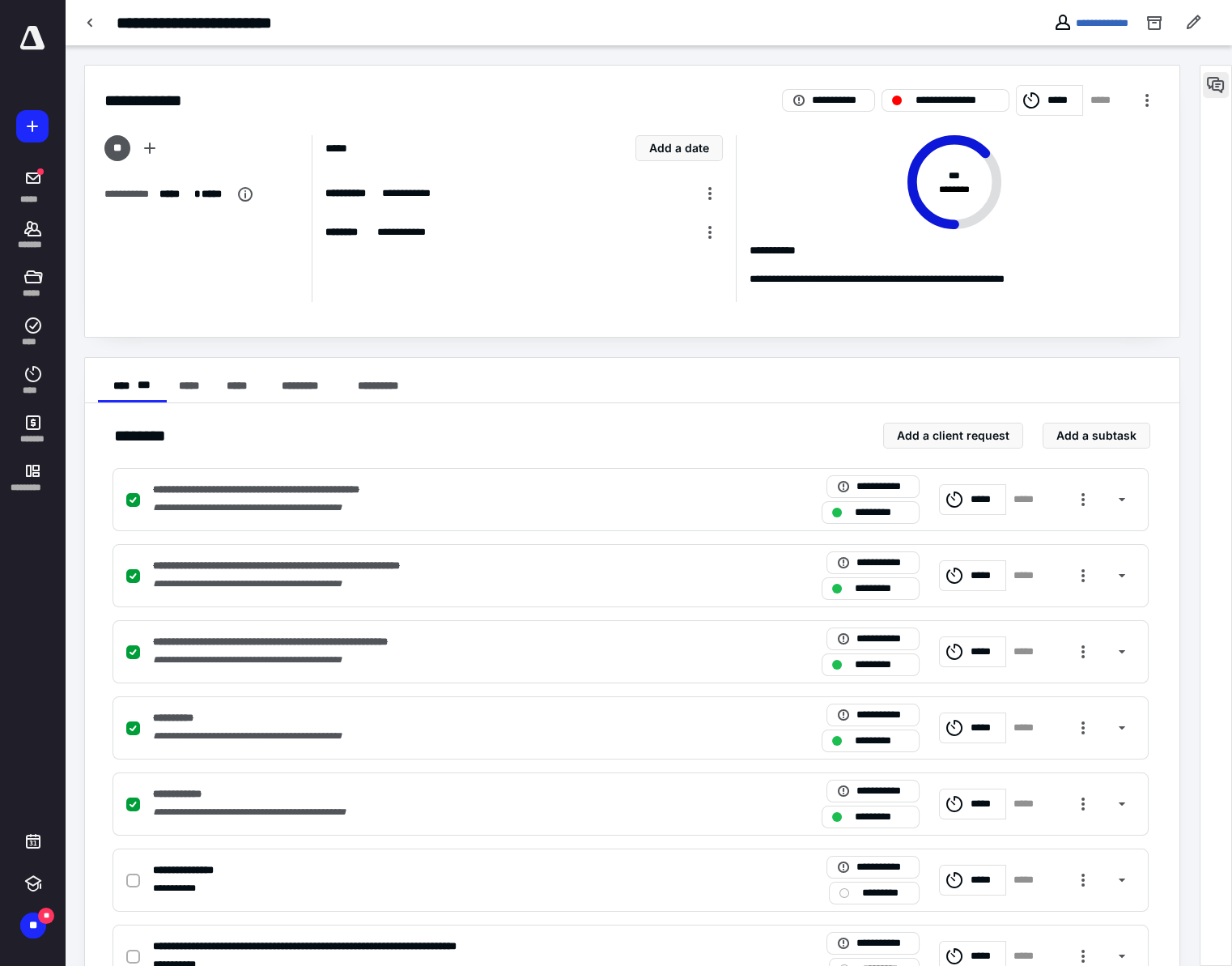 click at bounding box center (1216, 85) 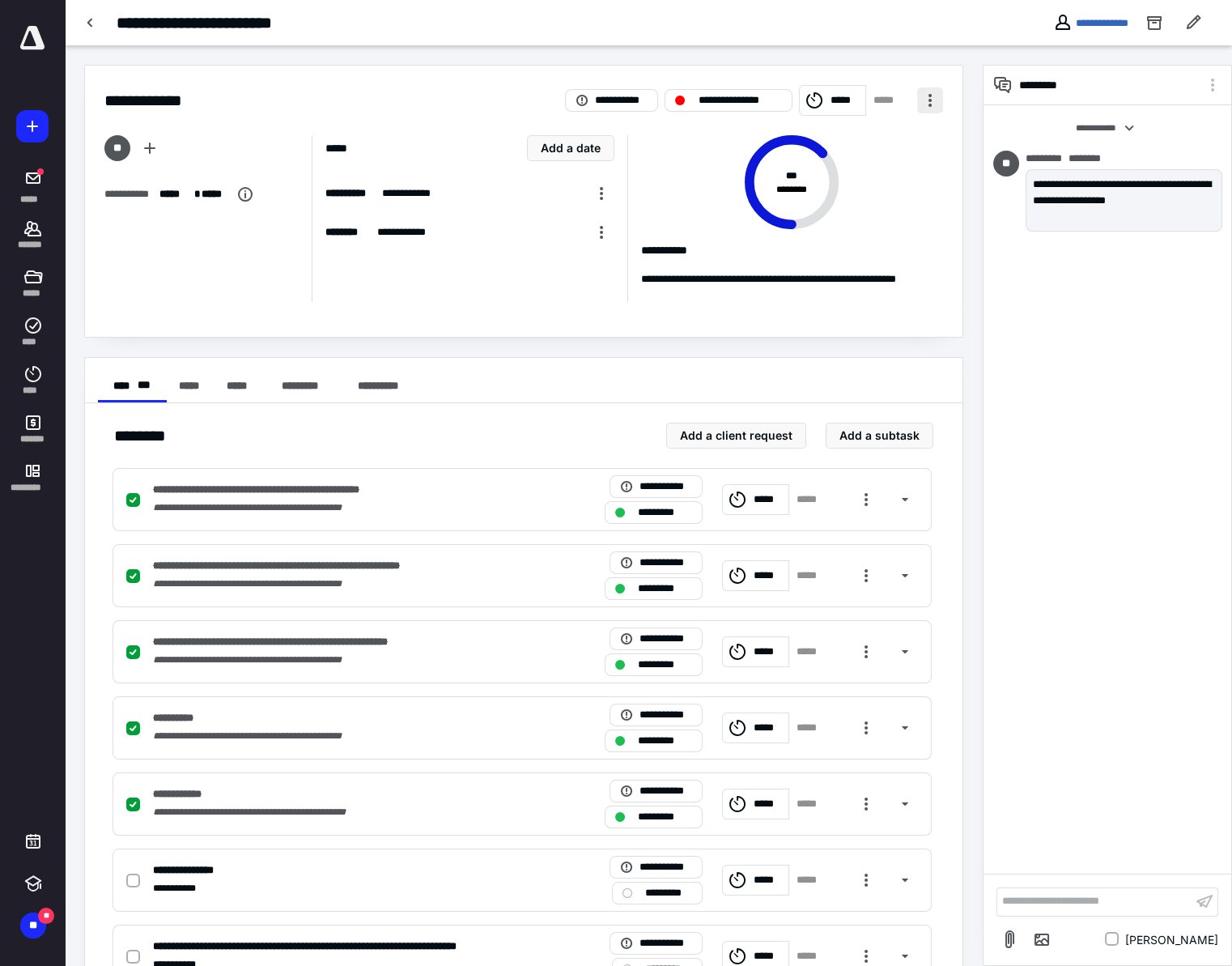 click at bounding box center (930, 100) 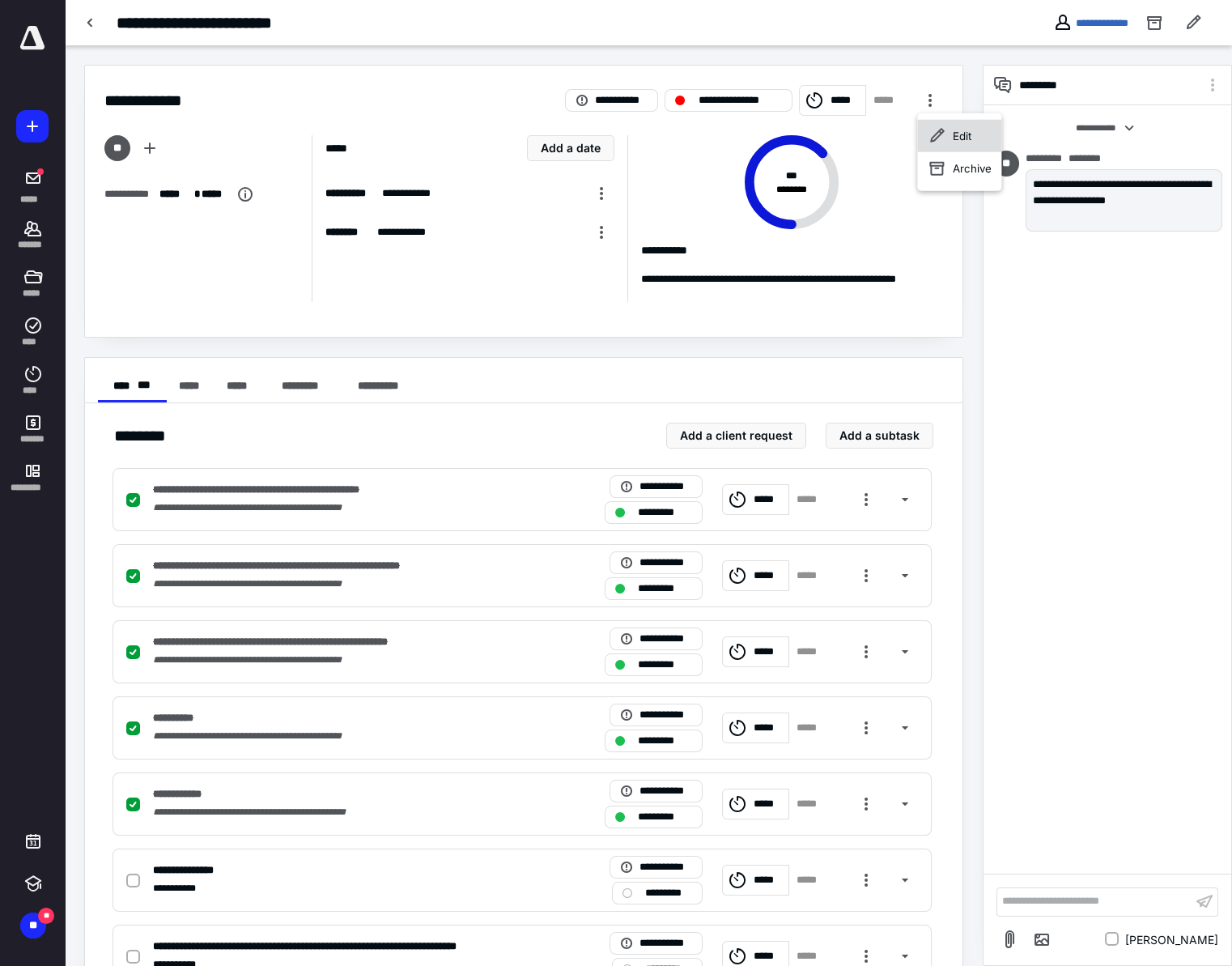click on "Edit" at bounding box center [959, 136] 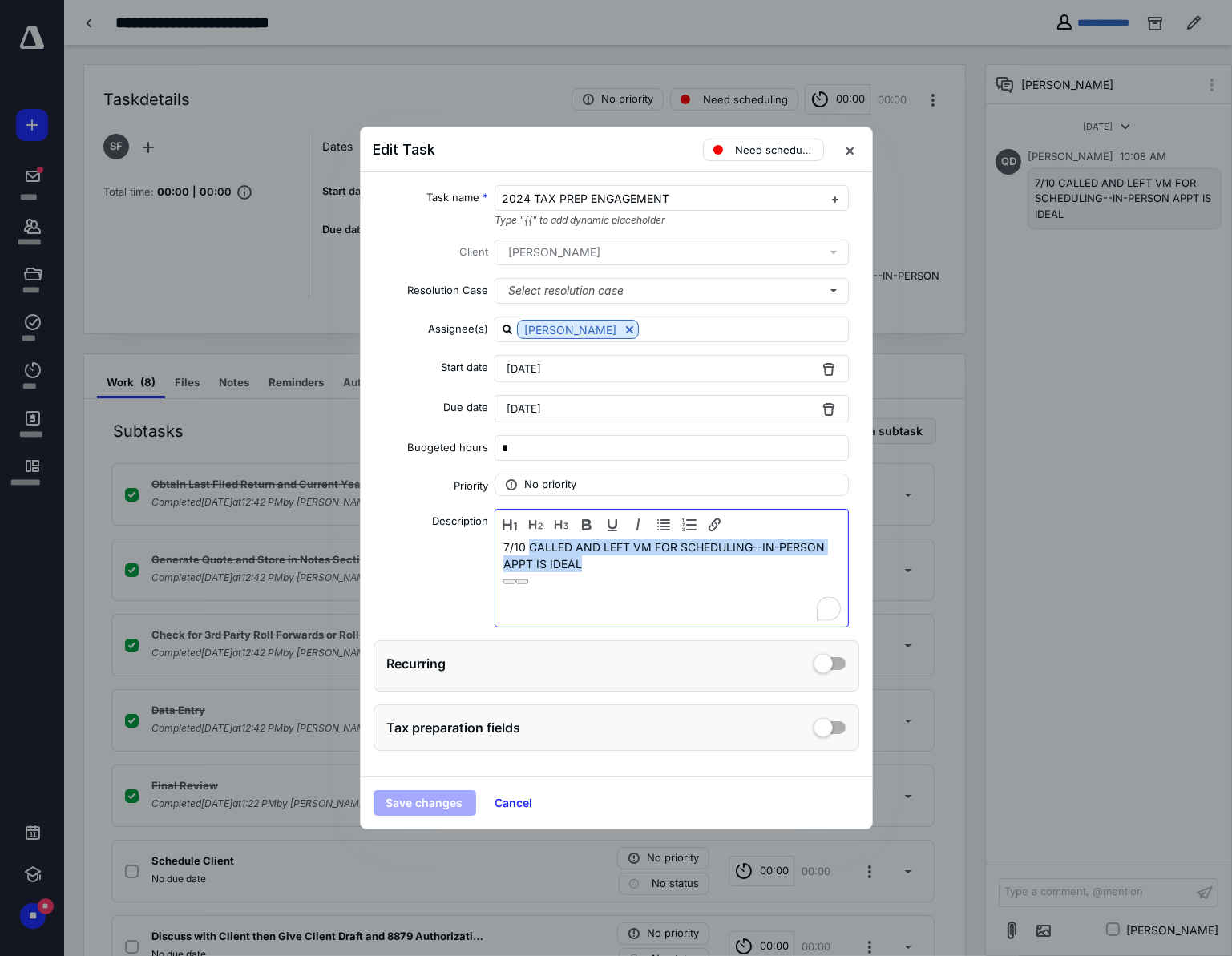 drag, startPoint x: 579, startPoint y: 570, endPoint x: 531, endPoint y: 539, distance: 57.140179 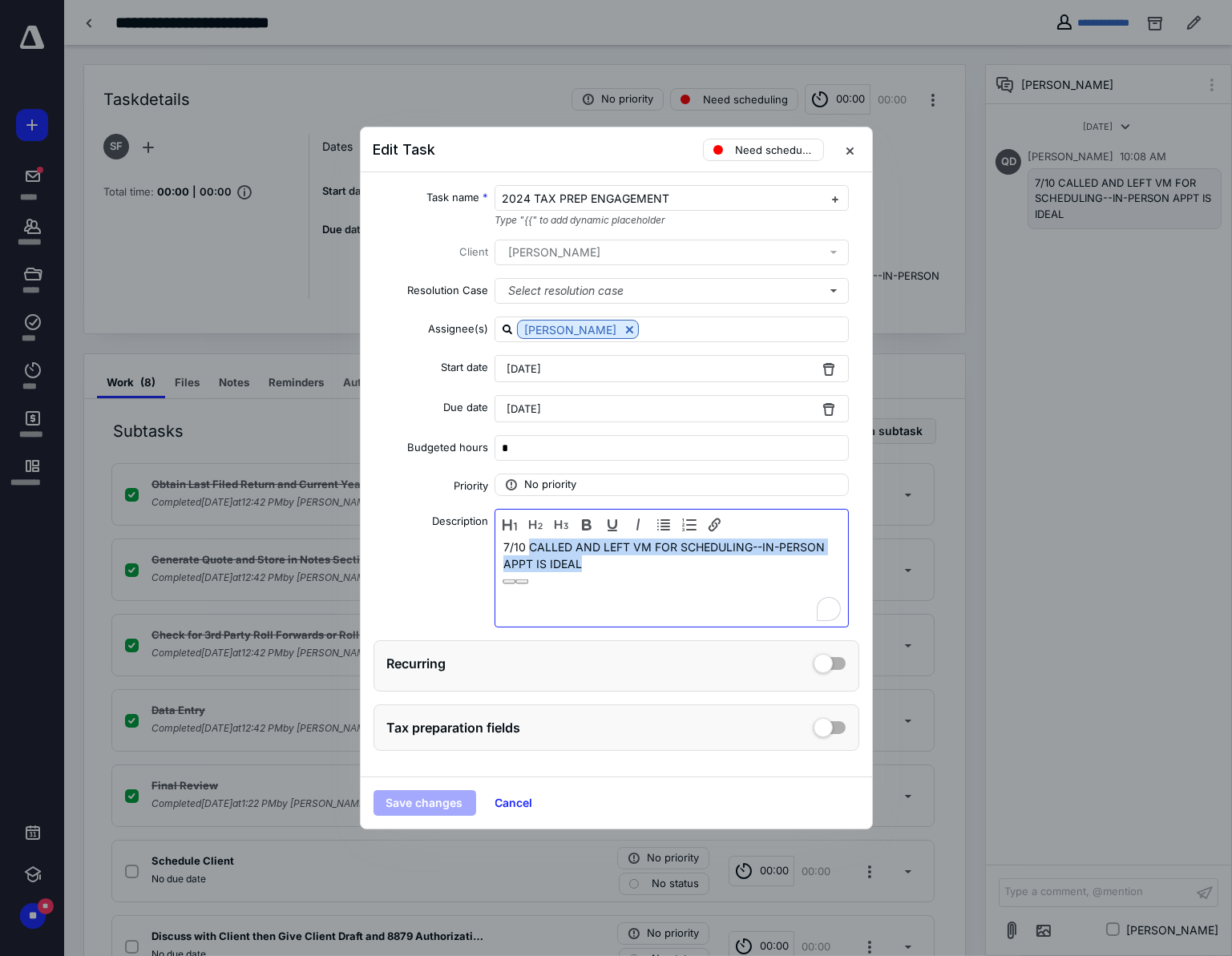type 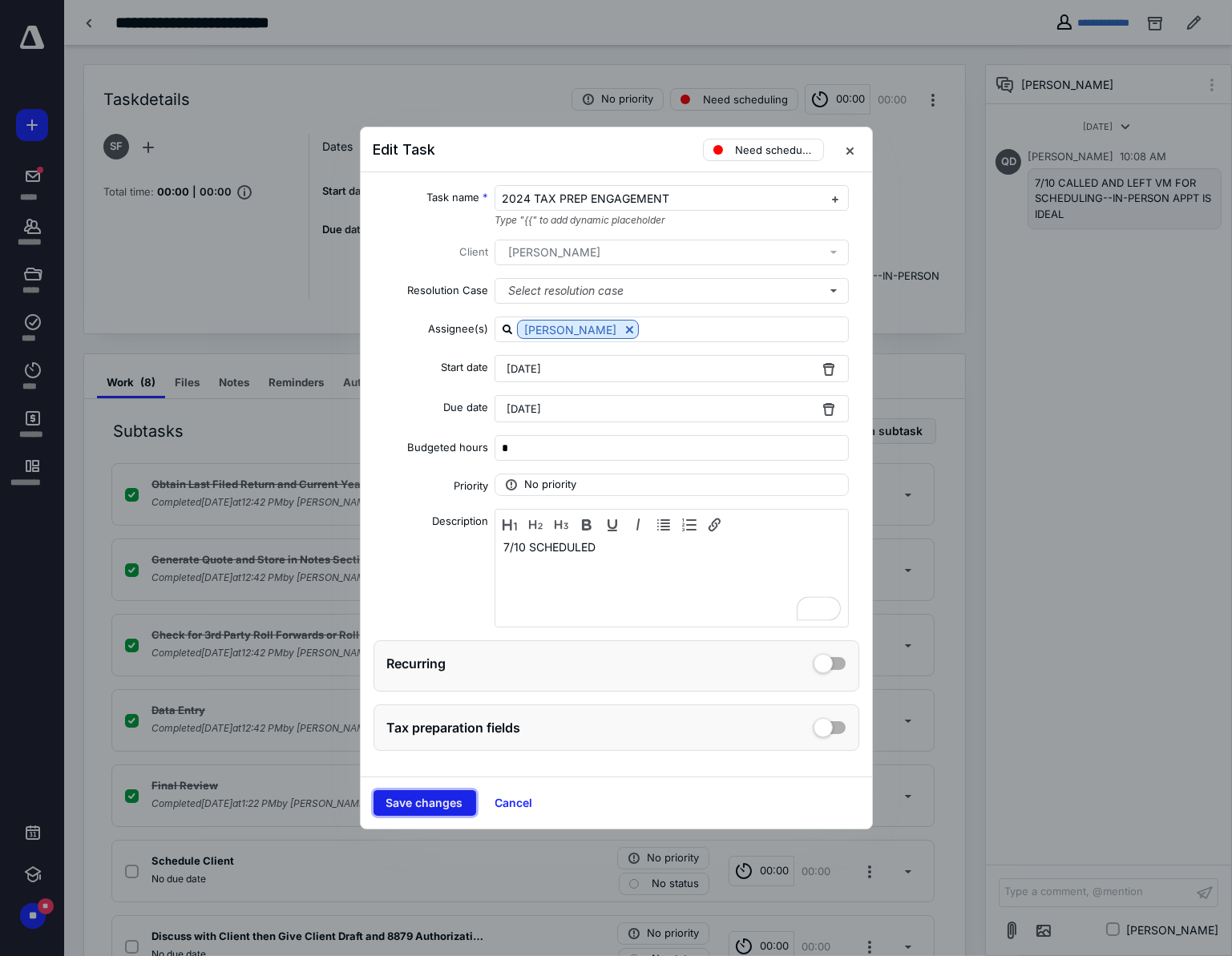 click on "Save changes" at bounding box center [425, 803] 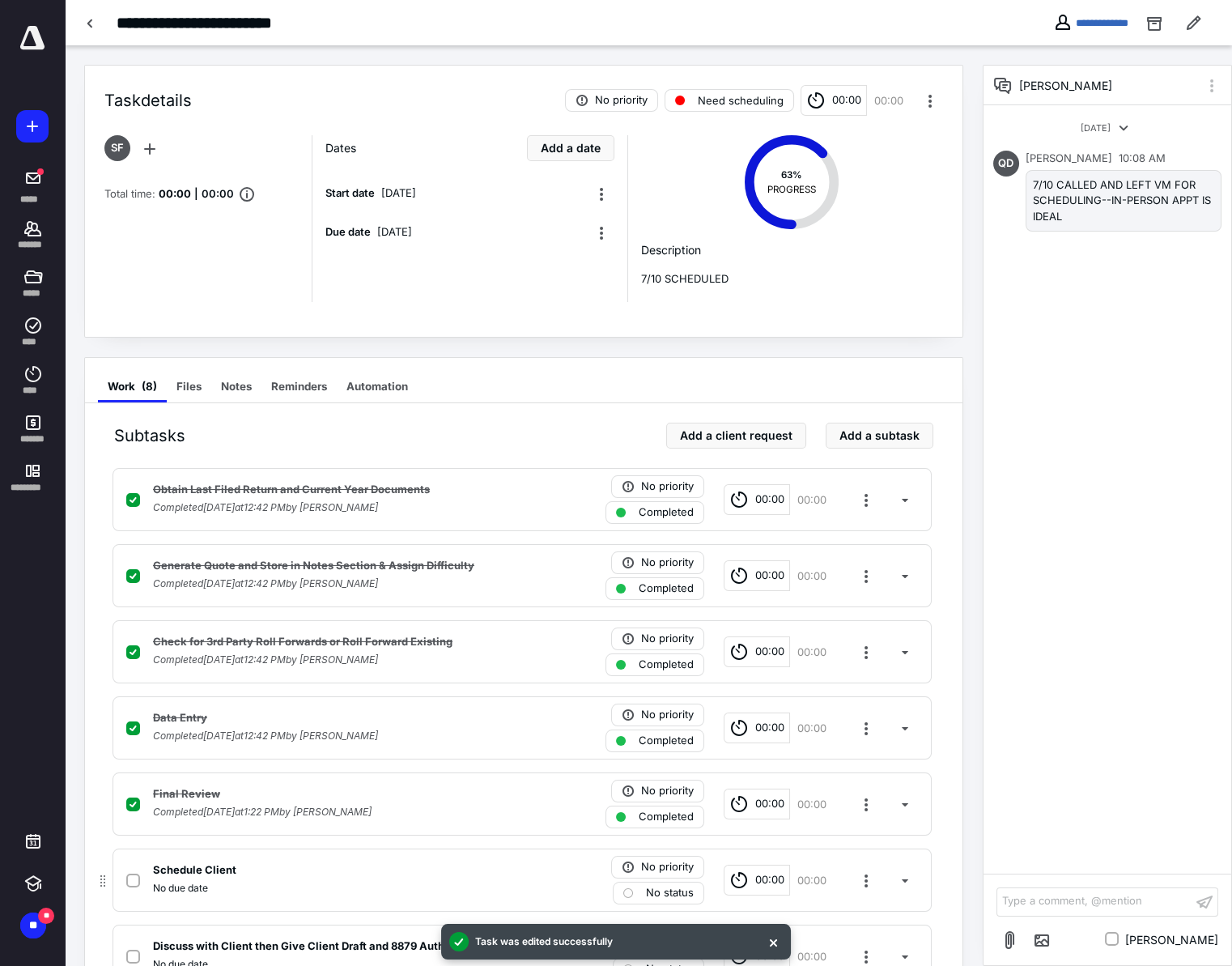 click 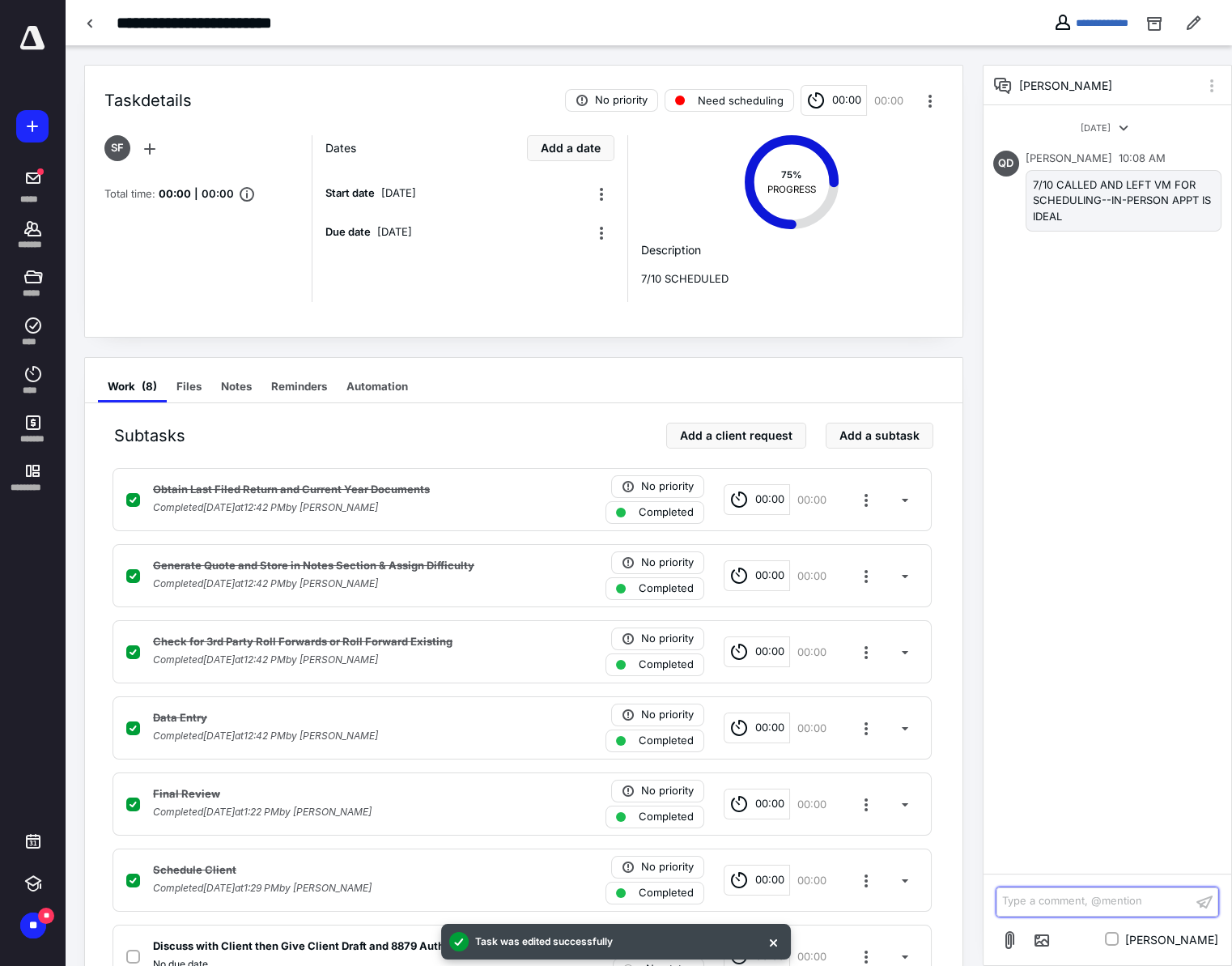 click on "Type a comment, @mention ﻿" at bounding box center (1094, 901) 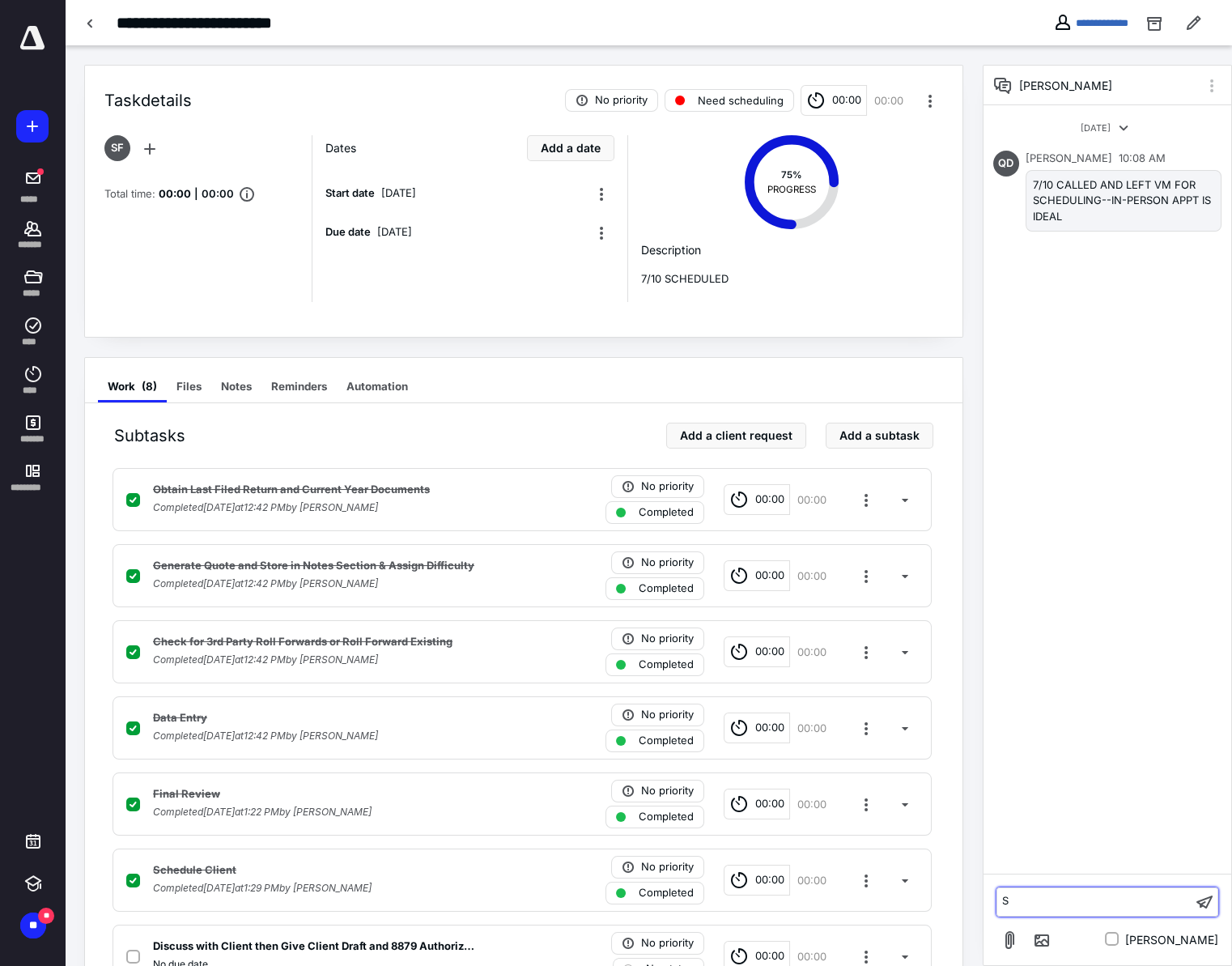 type 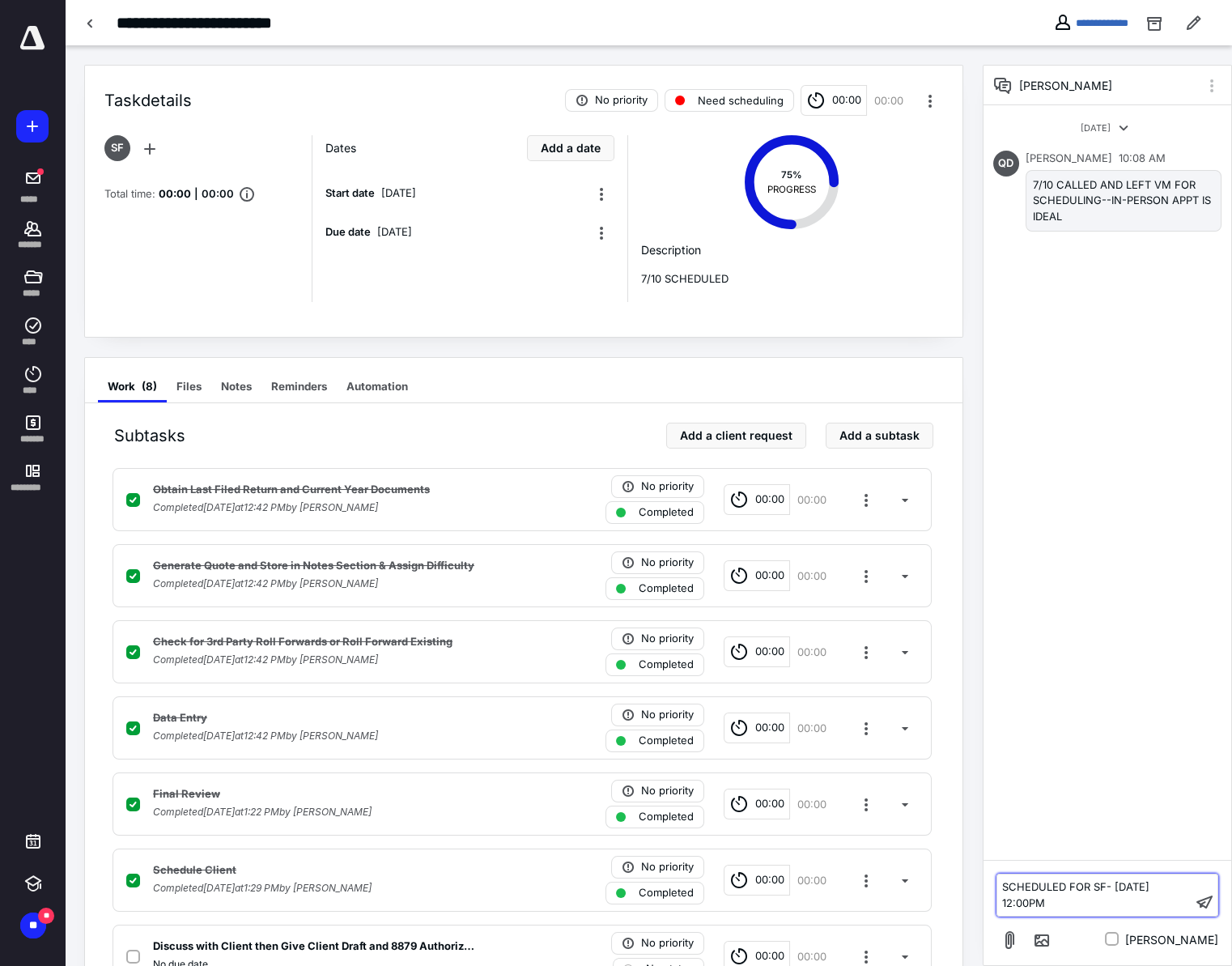 drag, startPoint x: 1135, startPoint y: 903, endPoint x: 1160, endPoint y: 901, distance: 25.07987 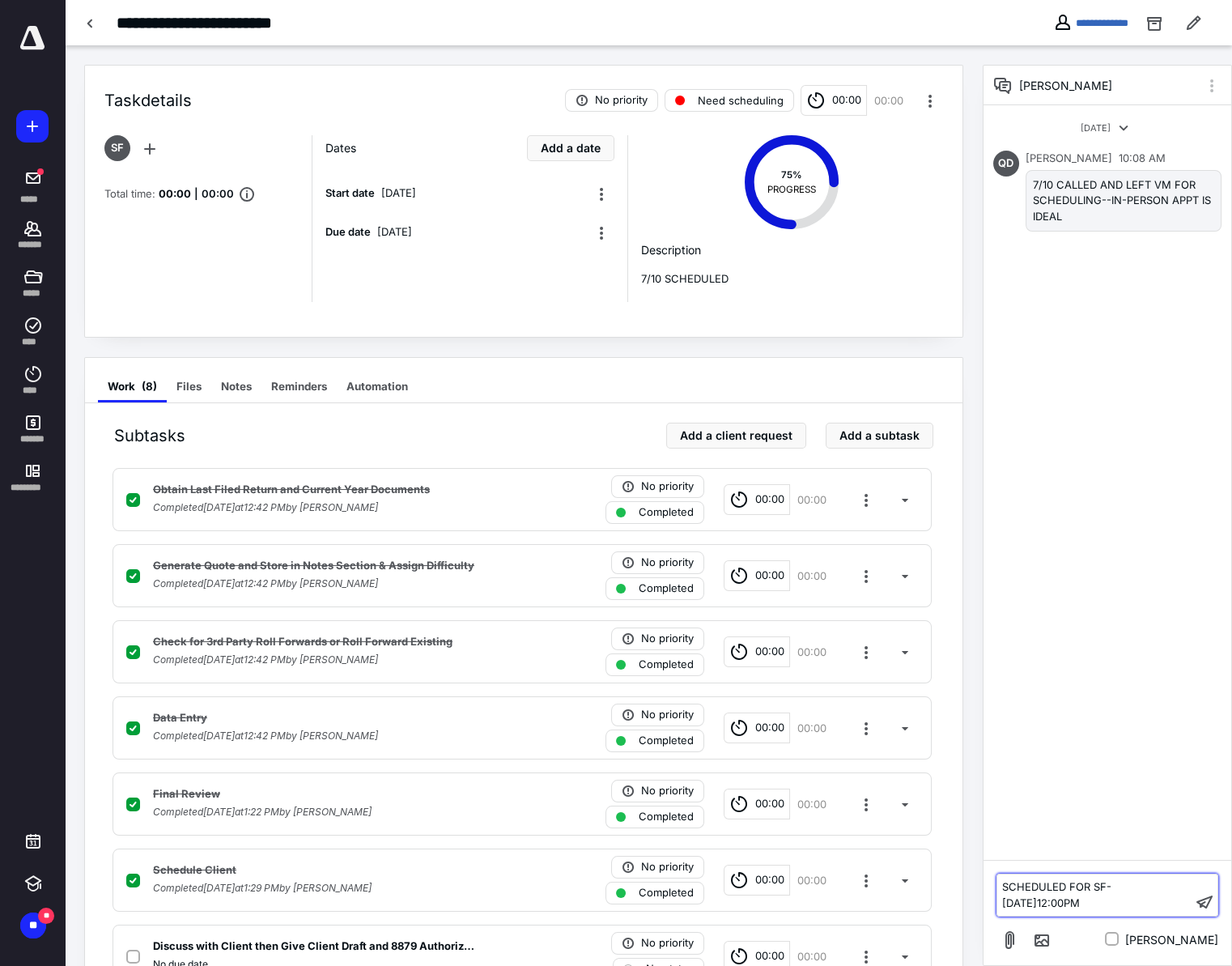 click on "SCHEDULED FOR SF- [DATE]12:00PM" at bounding box center [1058, 895] 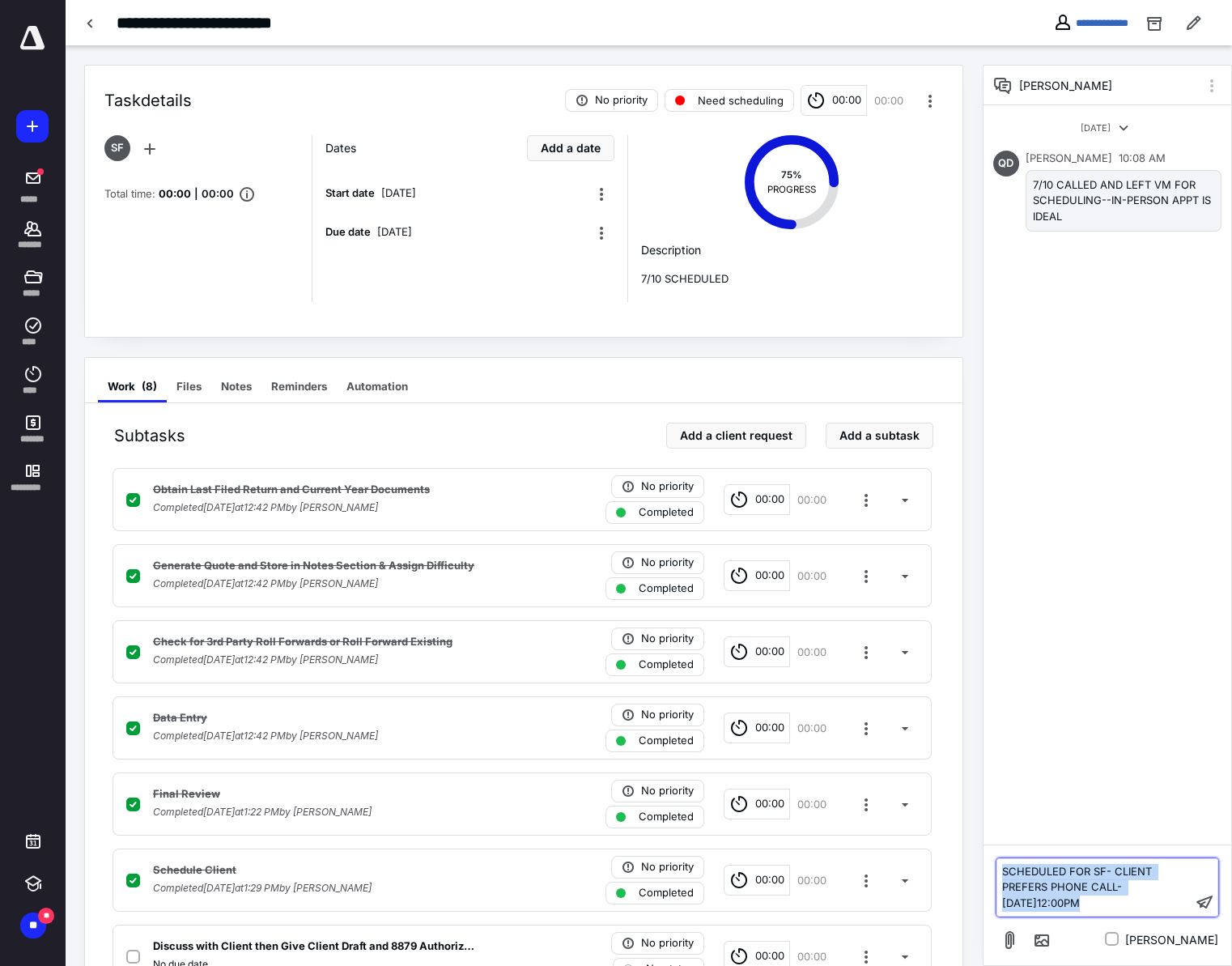 drag, startPoint x: 1072, startPoint y: 904, endPoint x: 993, endPoint y: 857, distance: 91.9239 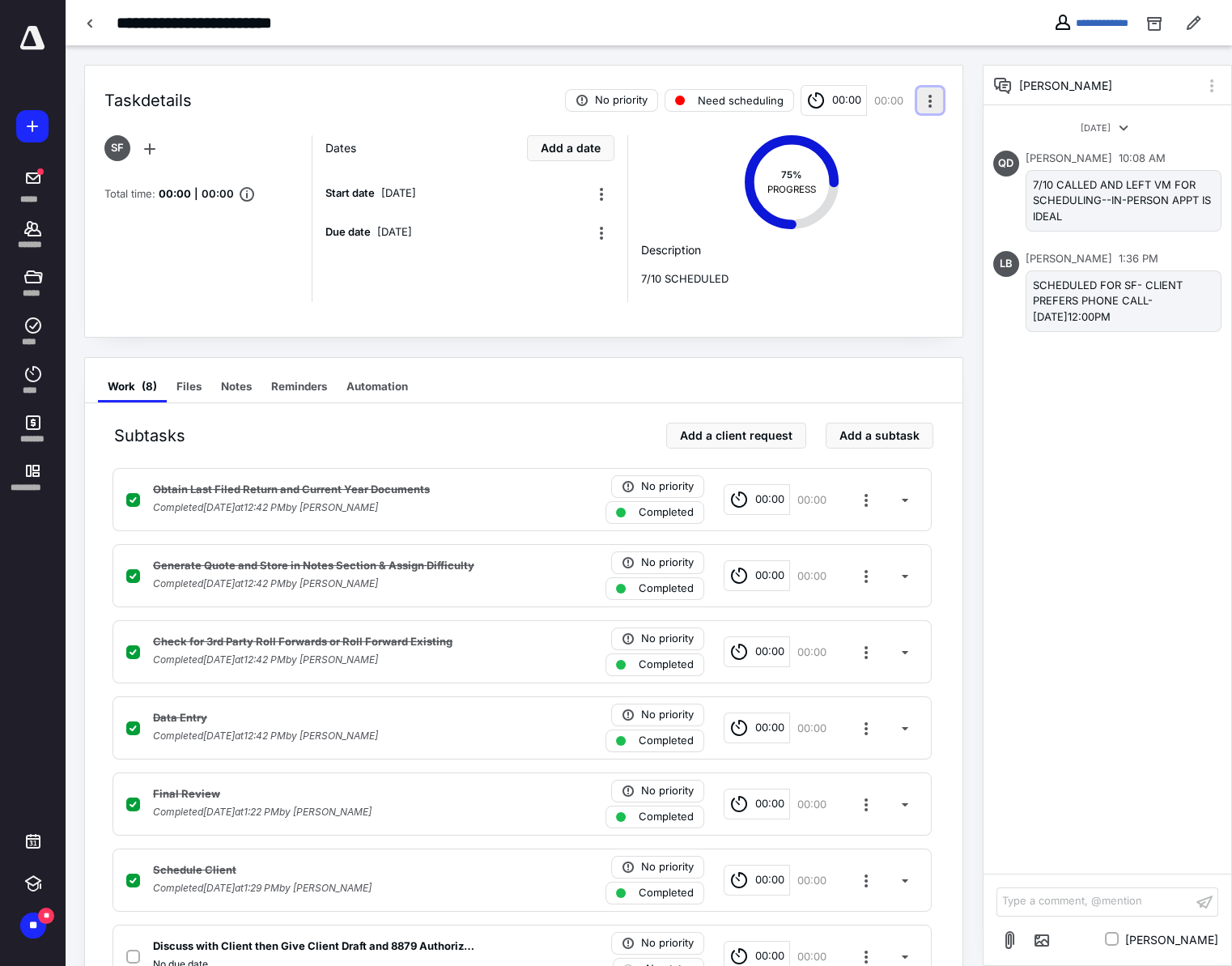 click at bounding box center (930, 100) 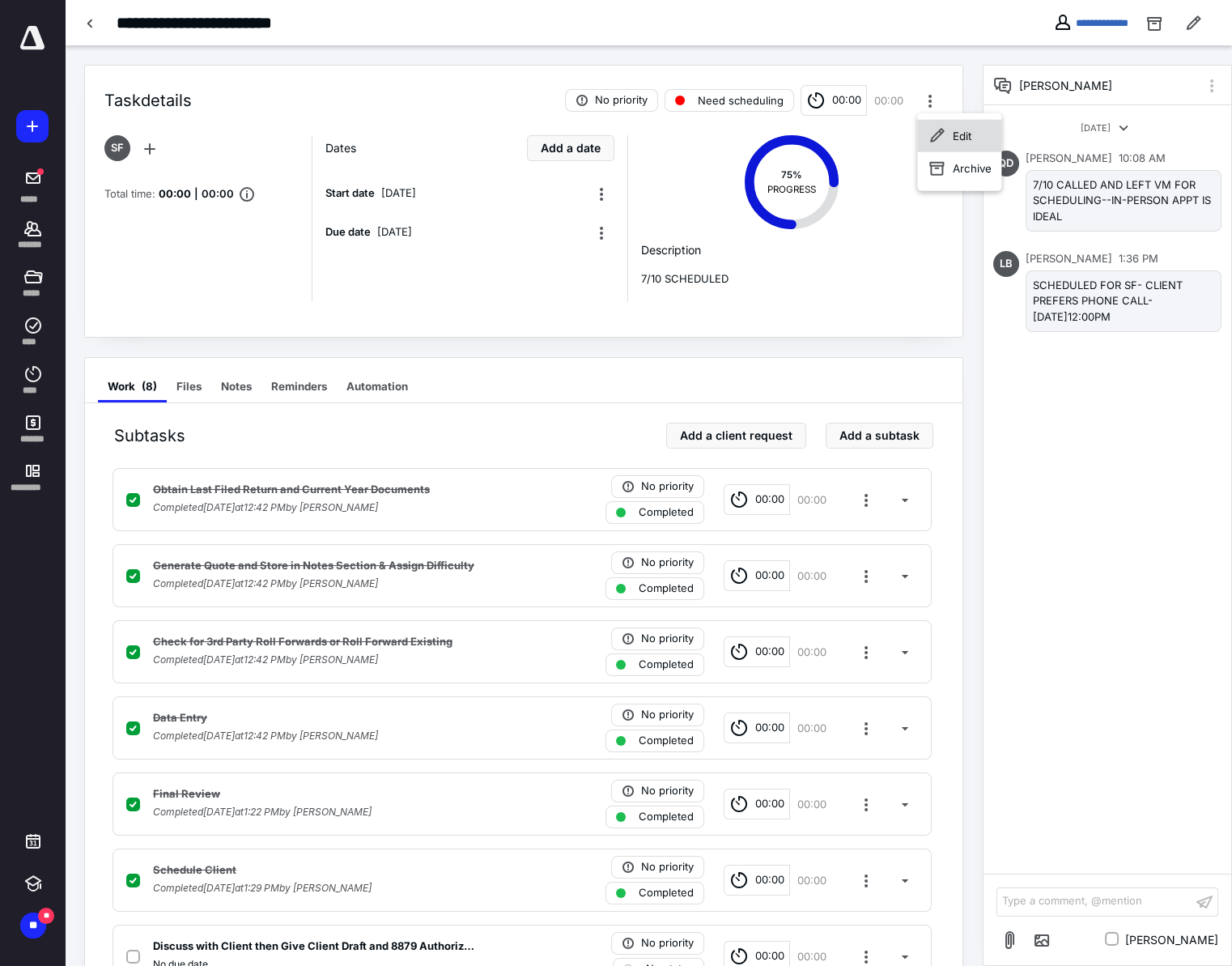 click on "Edit" at bounding box center [962, 136] 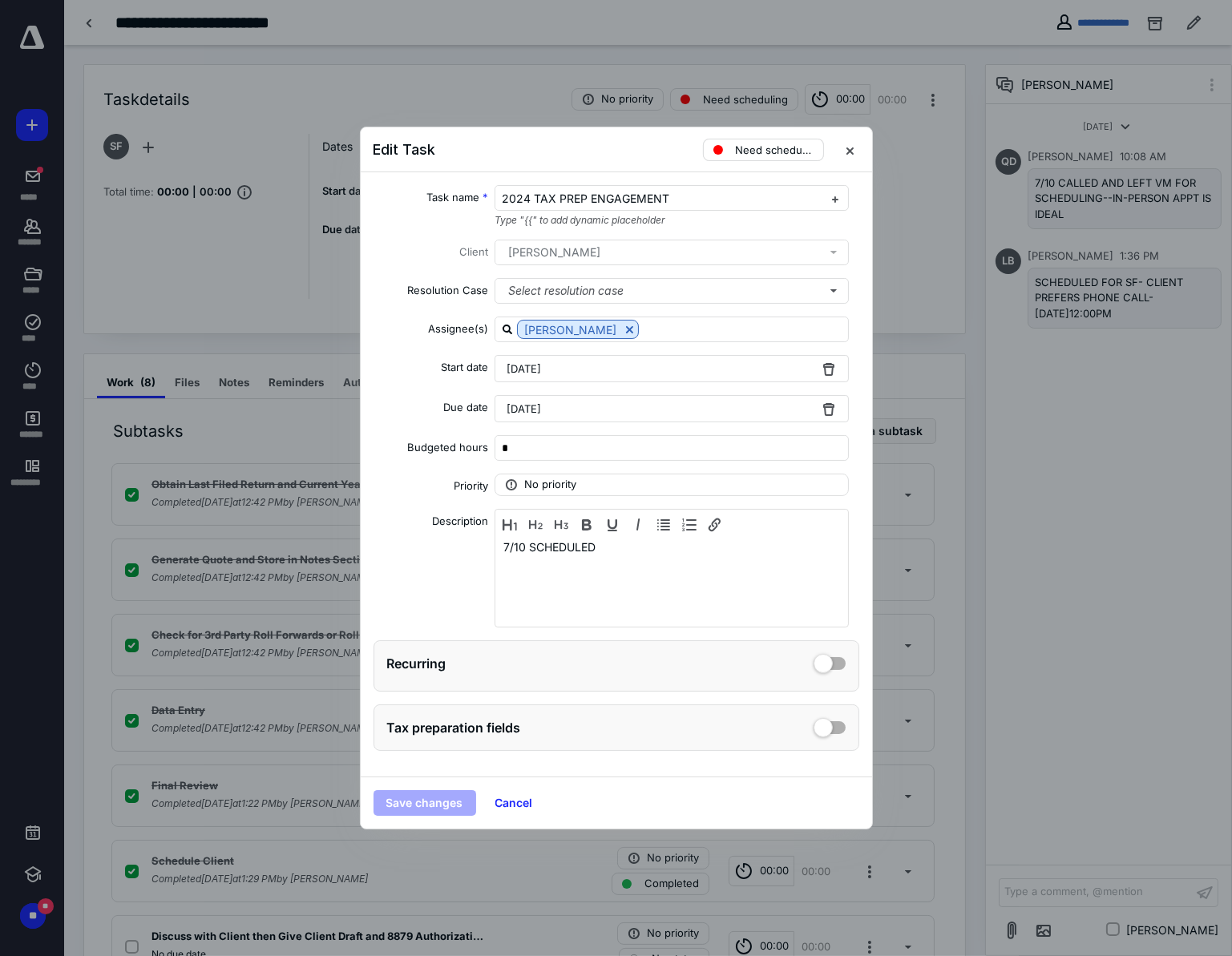 click on "Need scheduling" at bounding box center (763, 150) 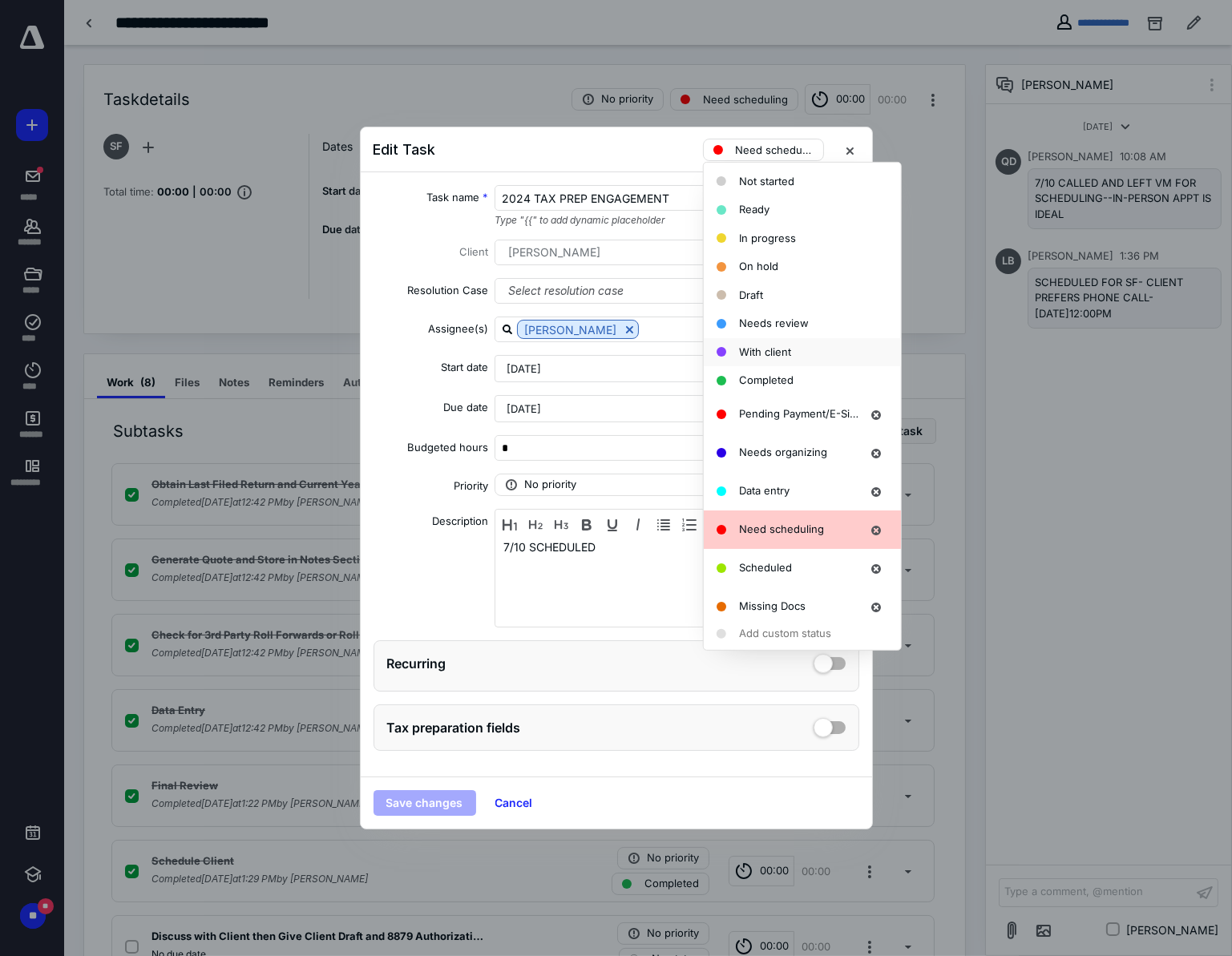 scroll, scrollTop: 108, scrollLeft: 0, axis: vertical 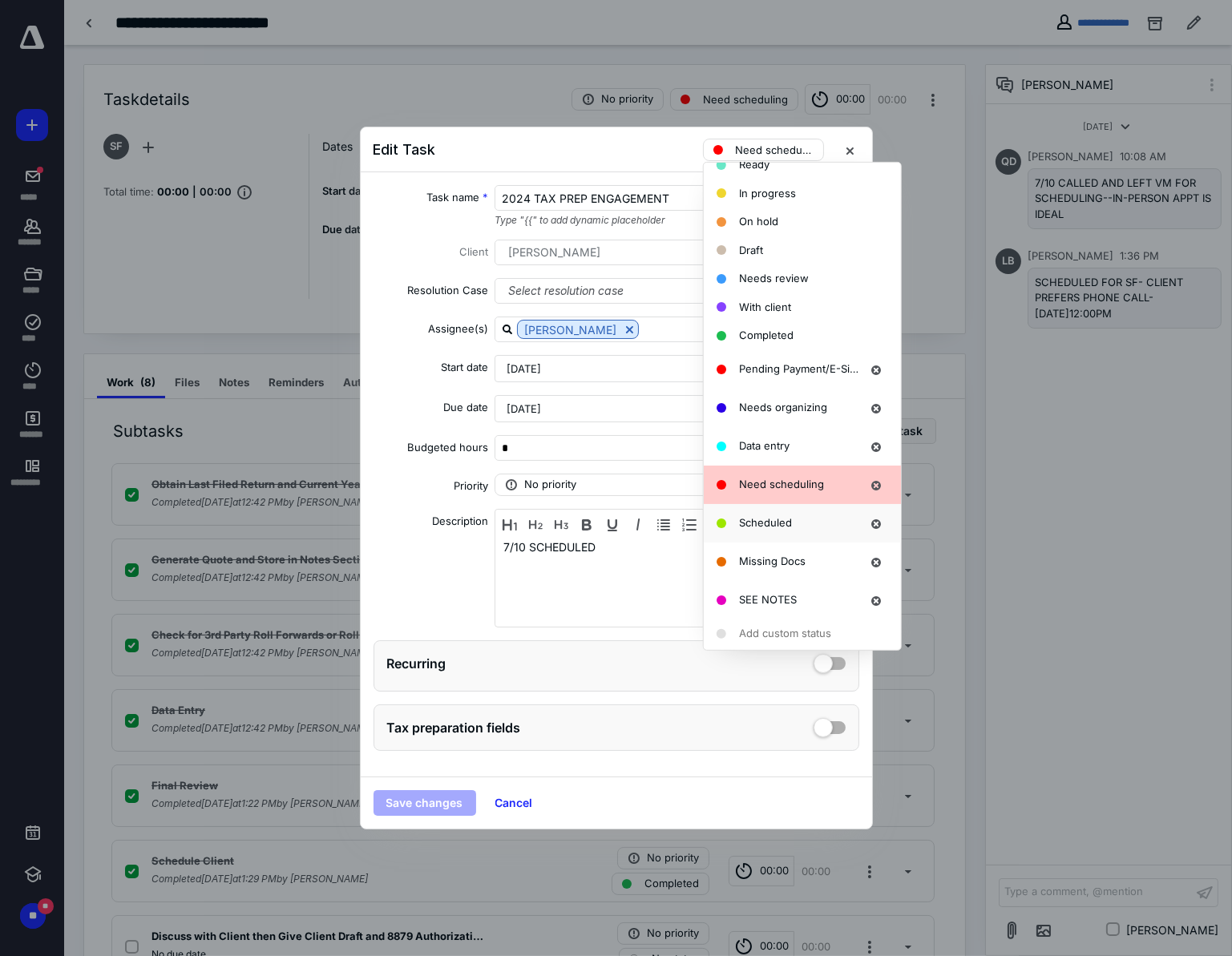 click on "Scheduled" at bounding box center [765, 522] 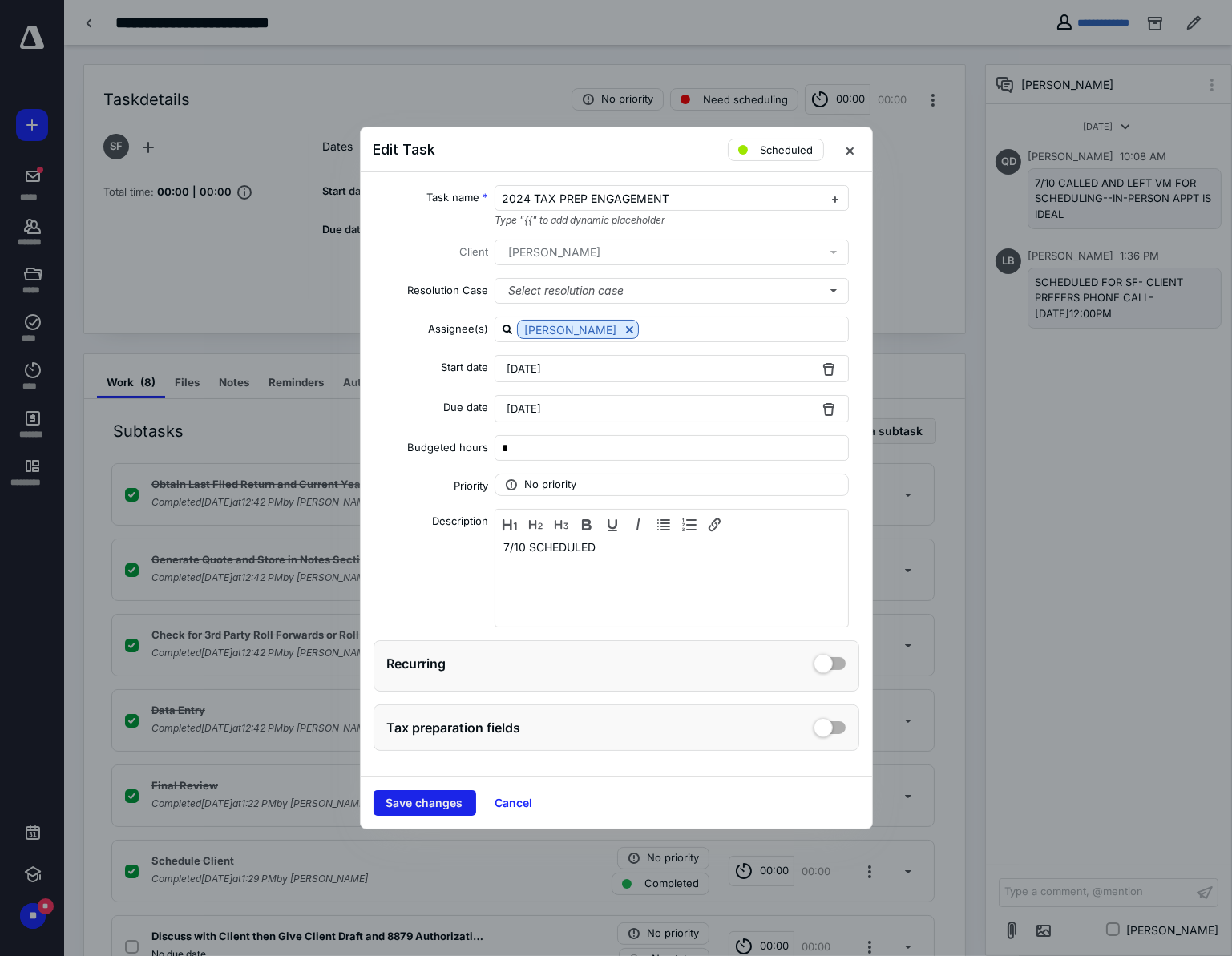 click on "Save changes" at bounding box center [425, 803] 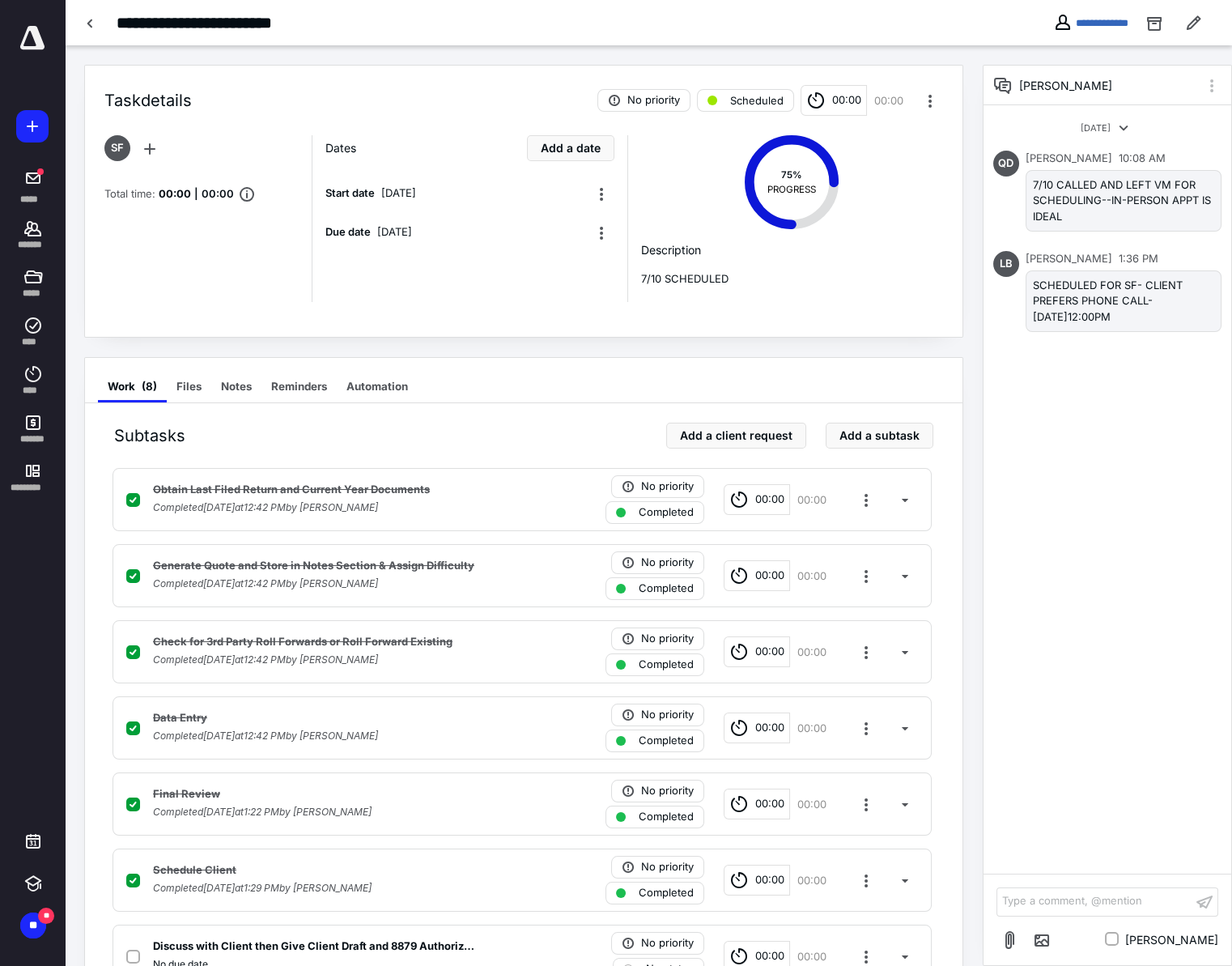 click on "Task  details No priority Scheduled 00:00 00:00 SF Total time: 00:00 | 00:00 Dates Add a date Start date [DATE] Due date [DATE] 75 % PROGRESS Description 7/10 SCHEDULED Work ( 8 ) Files Notes Reminders Automation Subtasks Add a client request Add a subtask Obtain Last Filed Return and Current Year Documents Completed  [DATE]  12:42 PM  by [PERSON_NAME] Won No priority Completed 00:00 00:00 Generate Quote and Store in Notes Section & Assign Difficulty Completed  [DATE]  12:42 PM  by [PERSON_NAME] No priority Completed 00:00 00:00 Check for 3rd Party Roll Forwards or Roll Forward Existing Completed  [DATE]  12:42 PM  by [PERSON_NAME] No priority Completed 00:00 00:00 Data Entry Completed  [DATE]  12:42 PM  by [PERSON_NAME] No priority Completed 00:00 00:00 Final Review Completed  [DATE]  1:22 PM  by [PERSON_NAME] No priority Completed 00:00 00:00 Schedule Client Completed  [DATE]  1:29 PM  by [PERSON_NAME] No priority Completed 00:00 00:00 No due date 00:00" at bounding box center [524, 574] 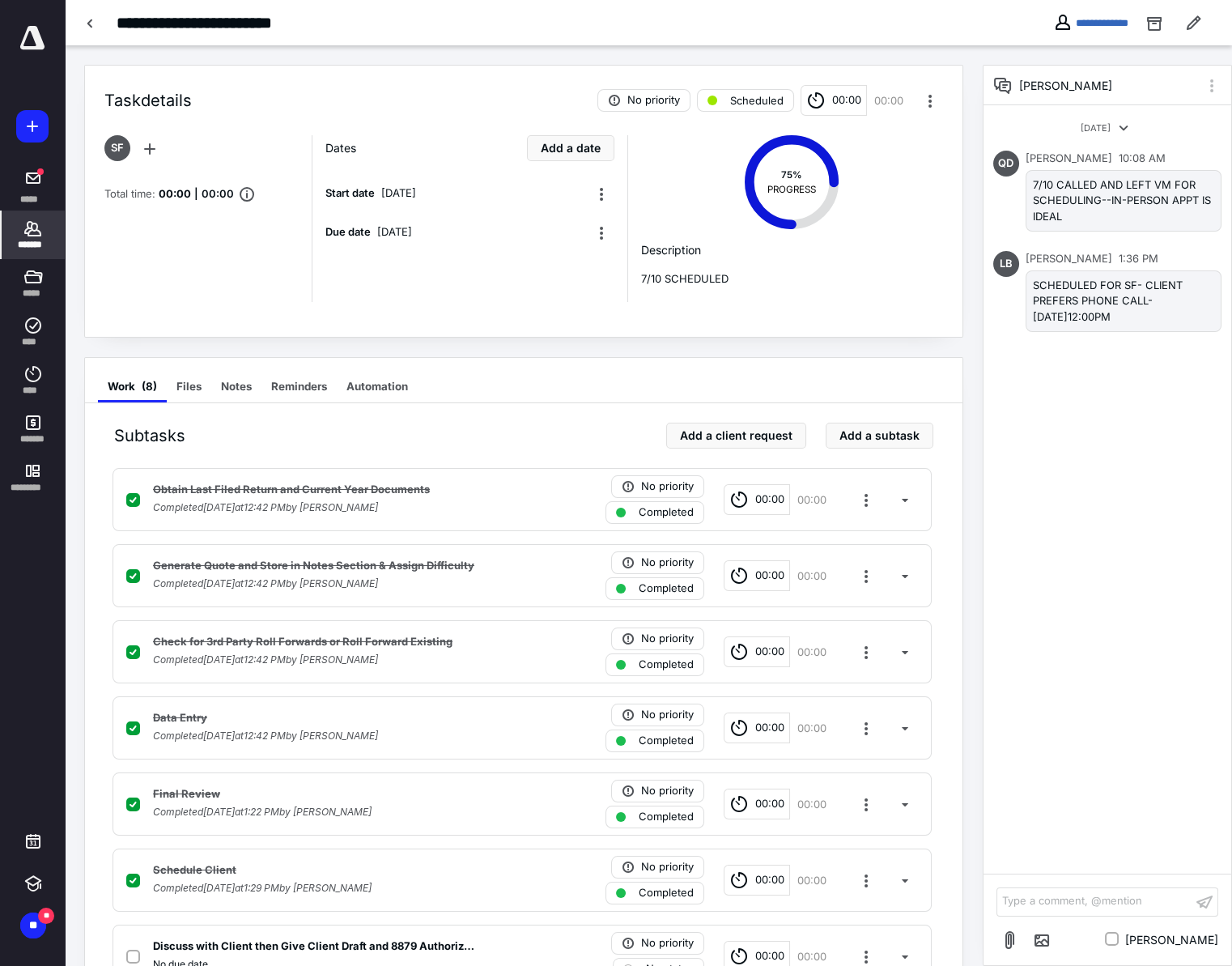 click on "*******" at bounding box center (33, 245) 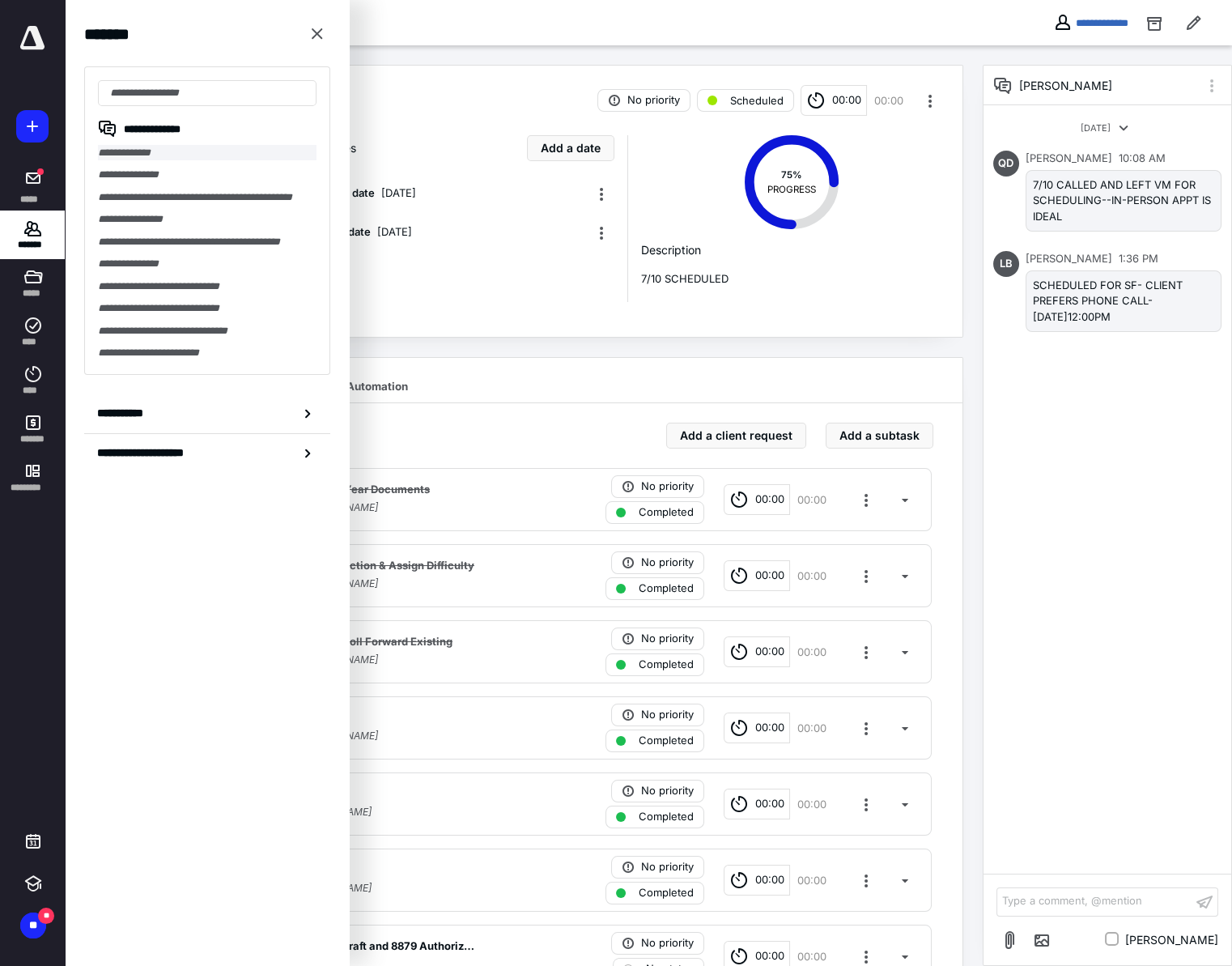 click on "**********" at bounding box center [207, 152] 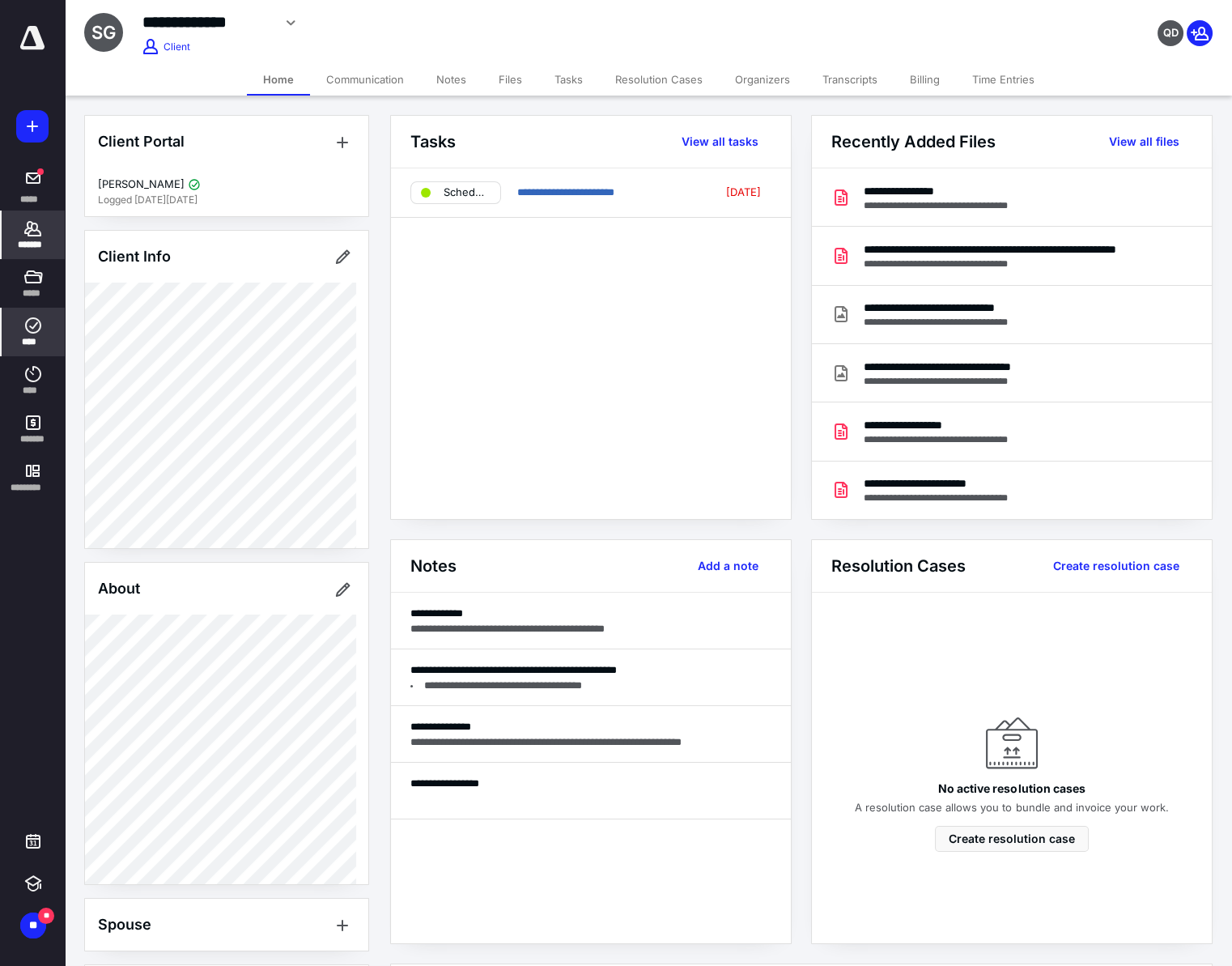 click 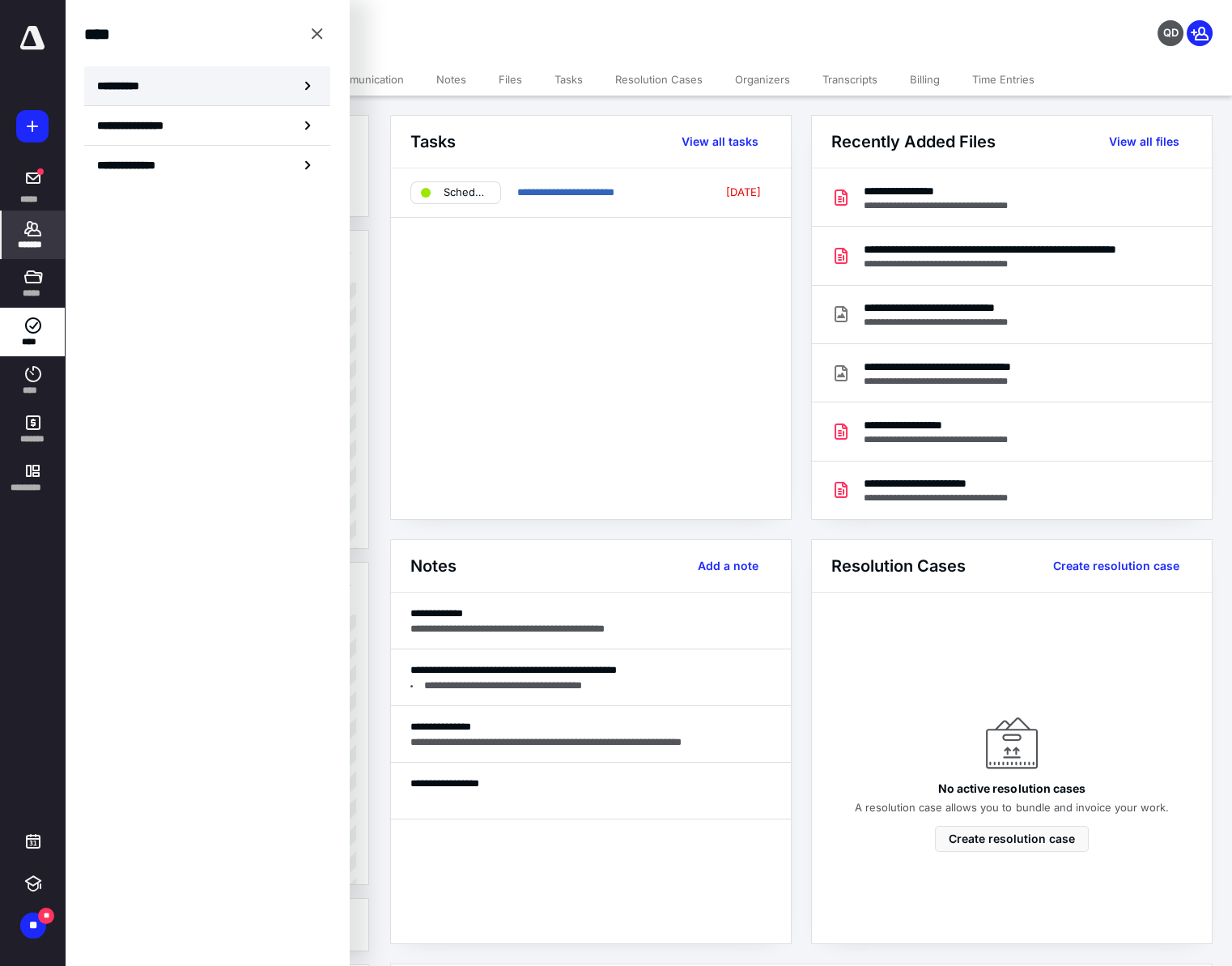 click on "**********" at bounding box center [207, 86] 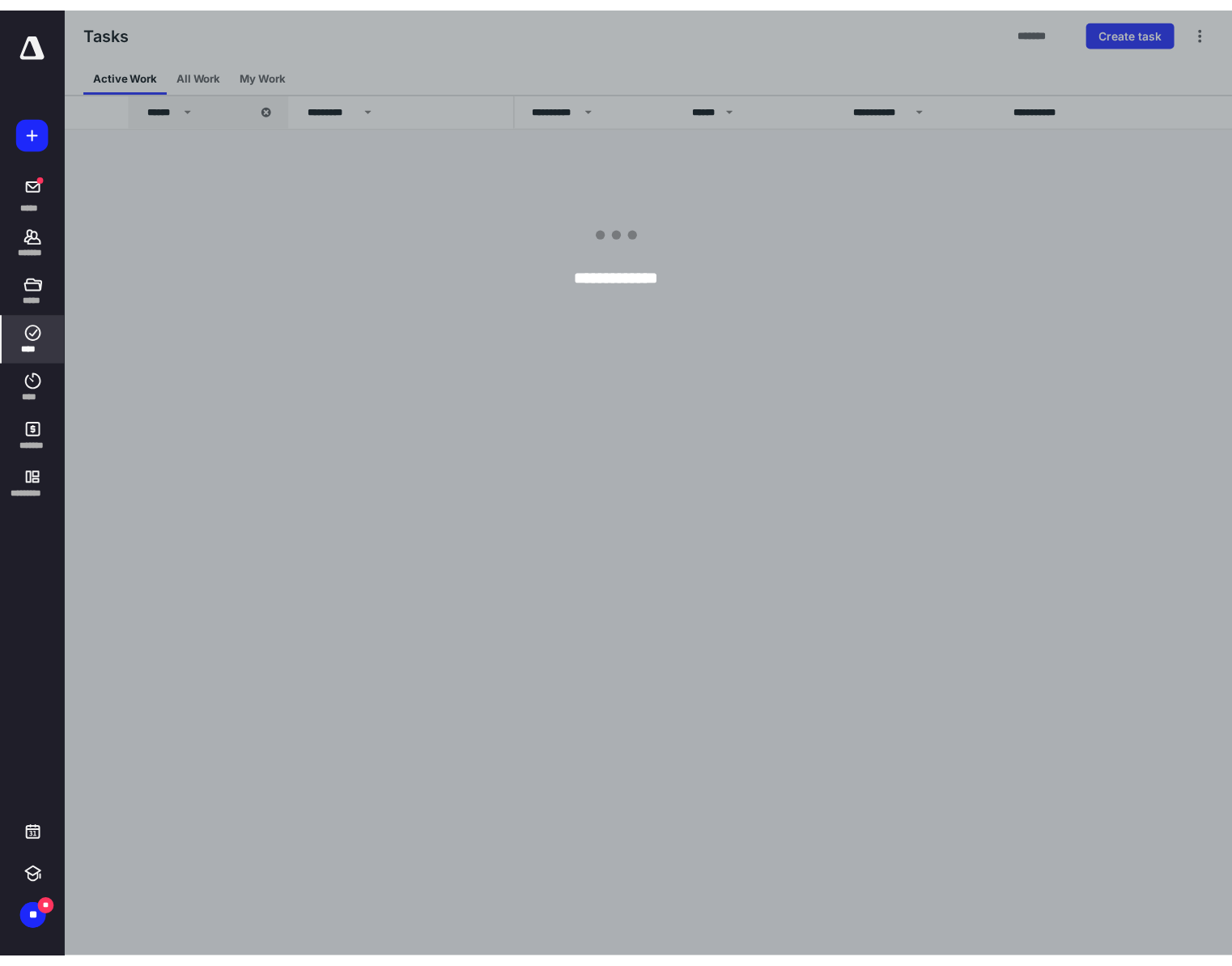 scroll, scrollTop: 0, scrollLeft: 0, axis: both 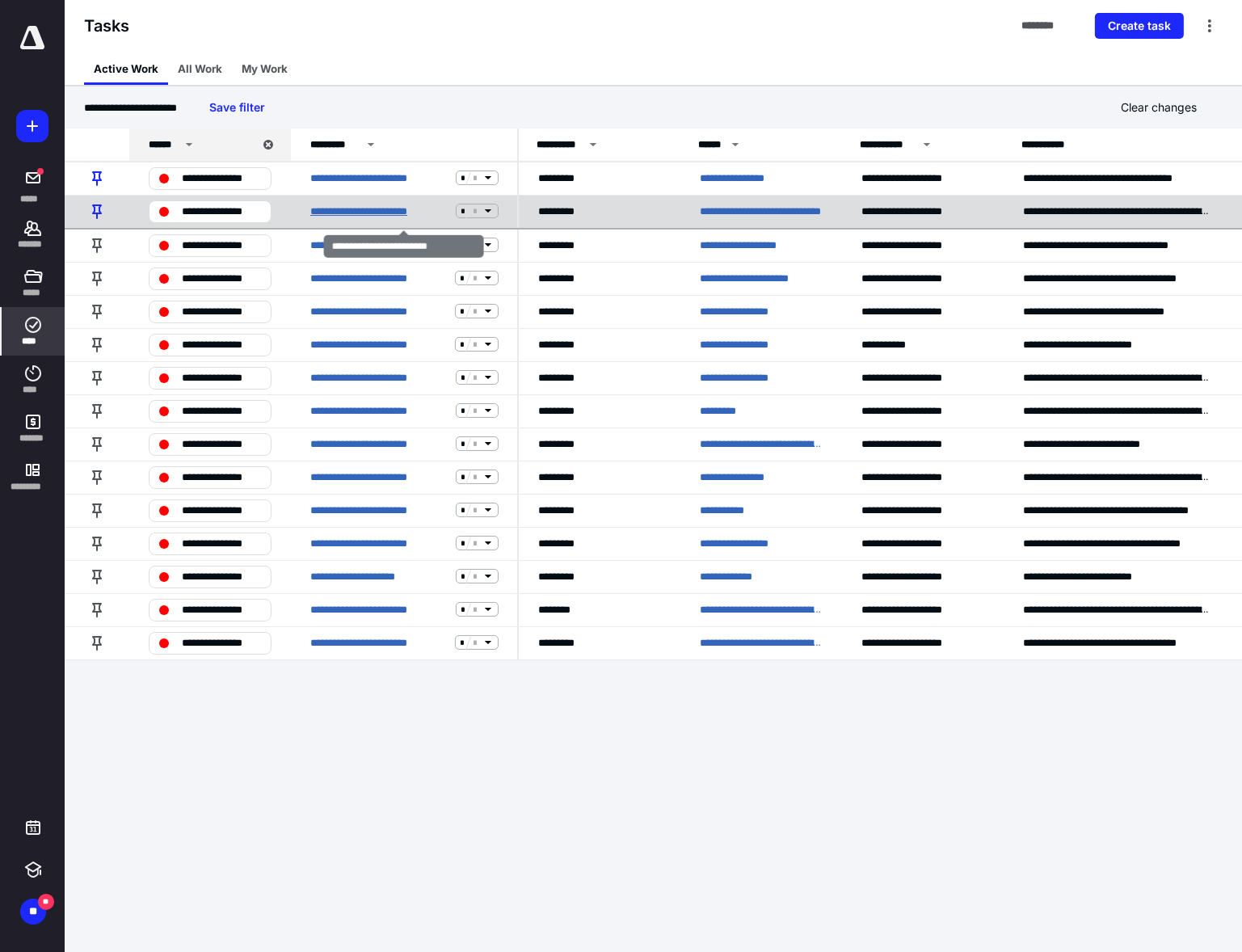 click on "**********" at bounding box center [380, 211] 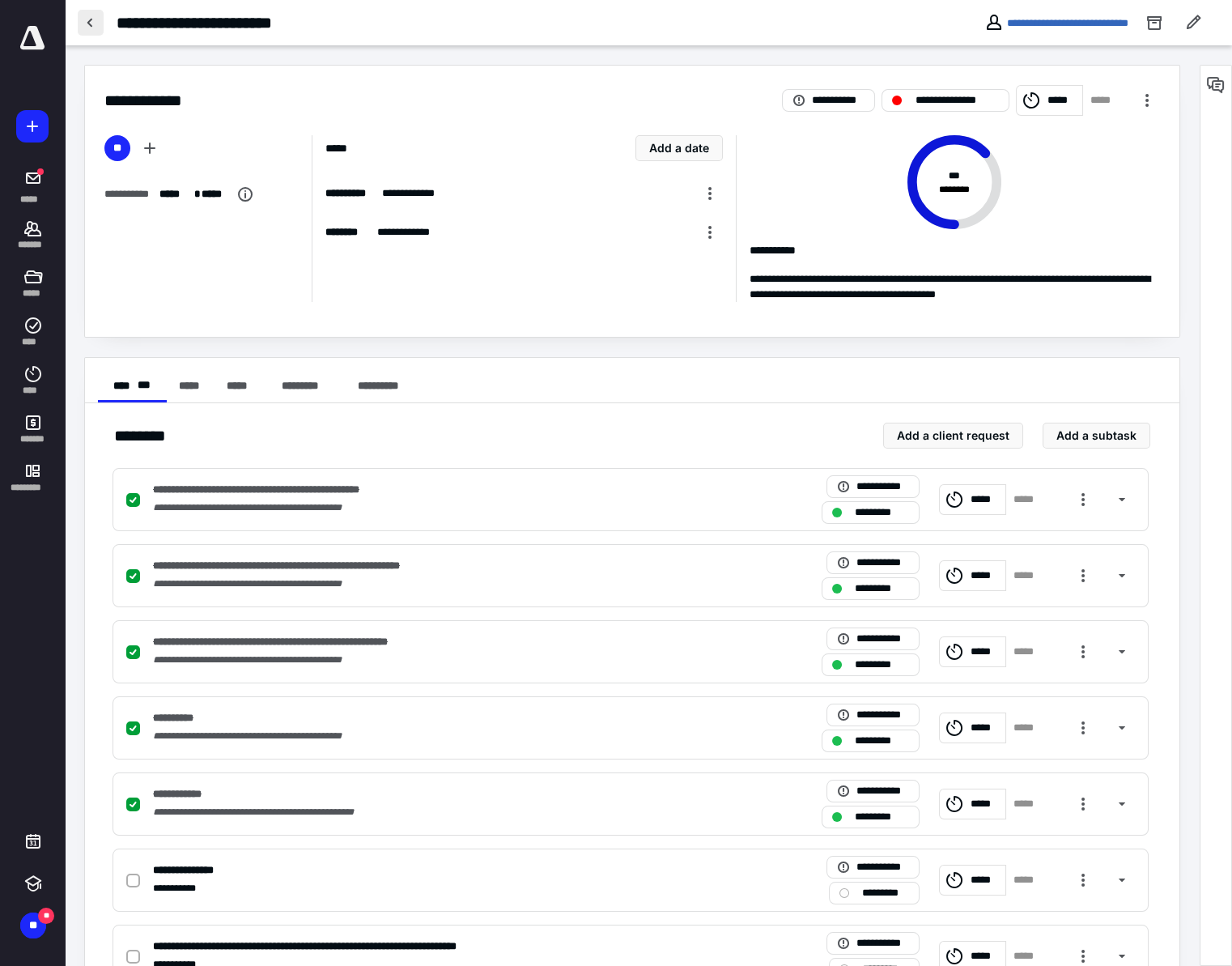 click at bounding box center [91, 23] 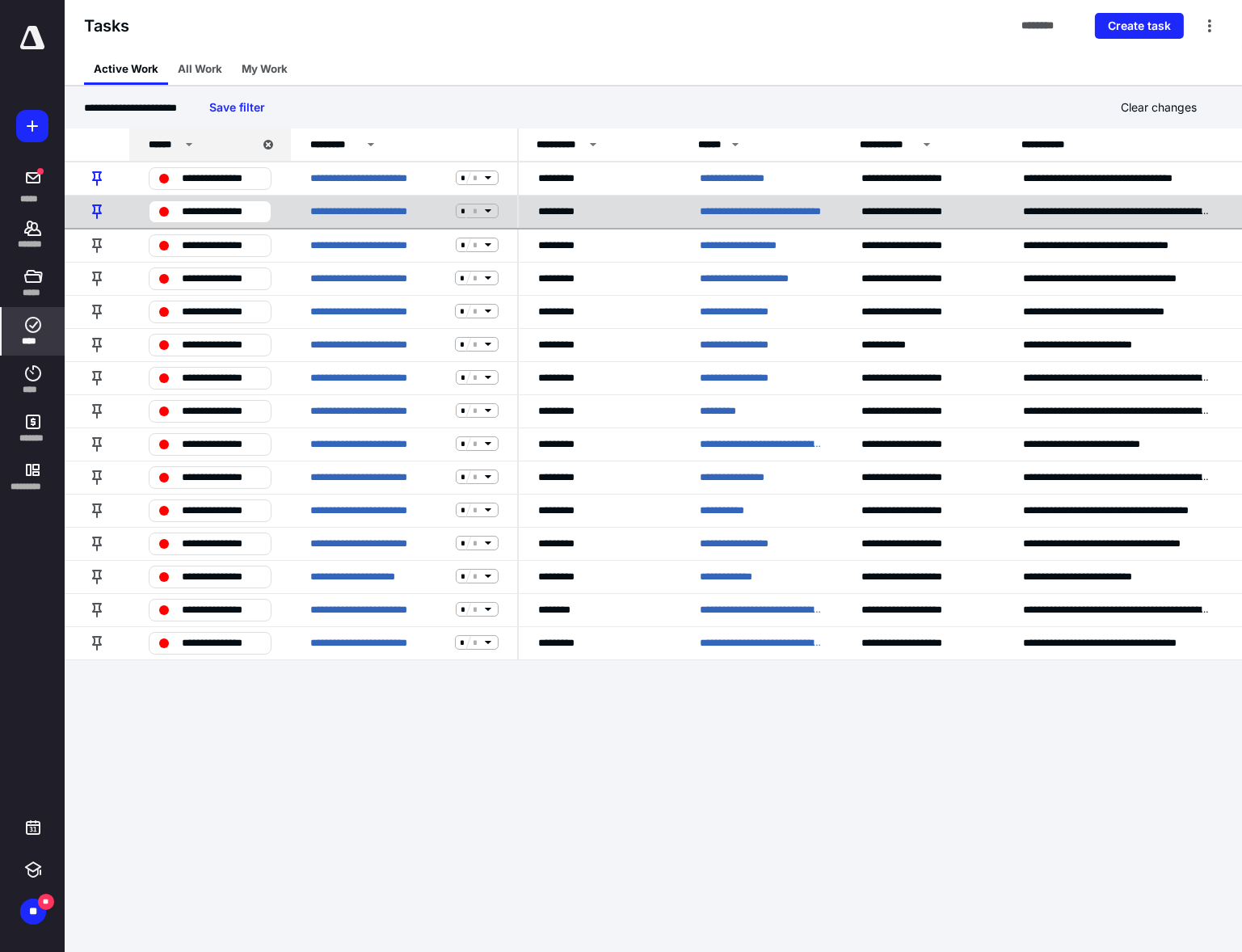 click on "**********" at bounding box center [761, 211] 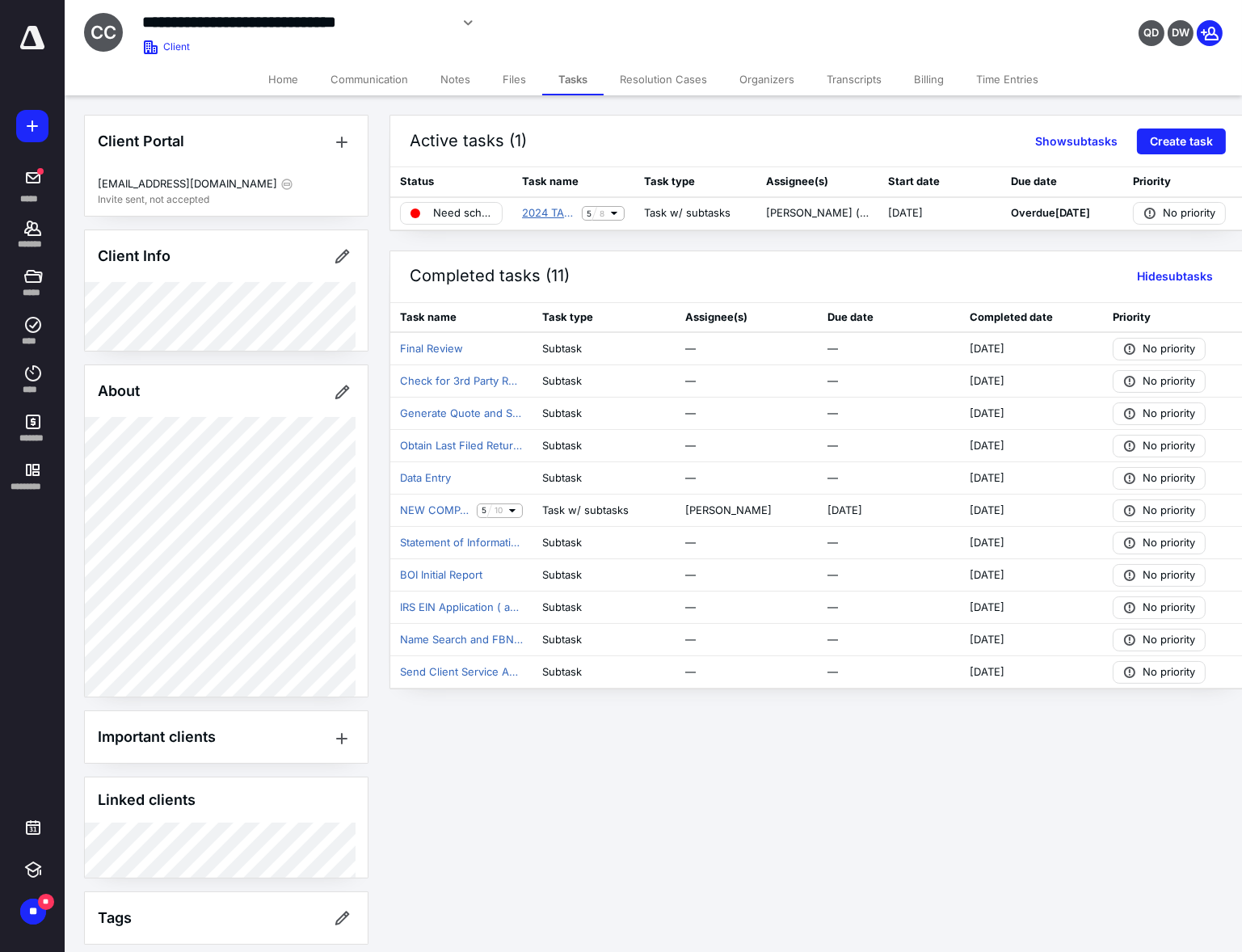 drag, startPoint x: 551, startPoint y: 208, endPoint x: 558, endPoint y: 204, distance: 8.06226 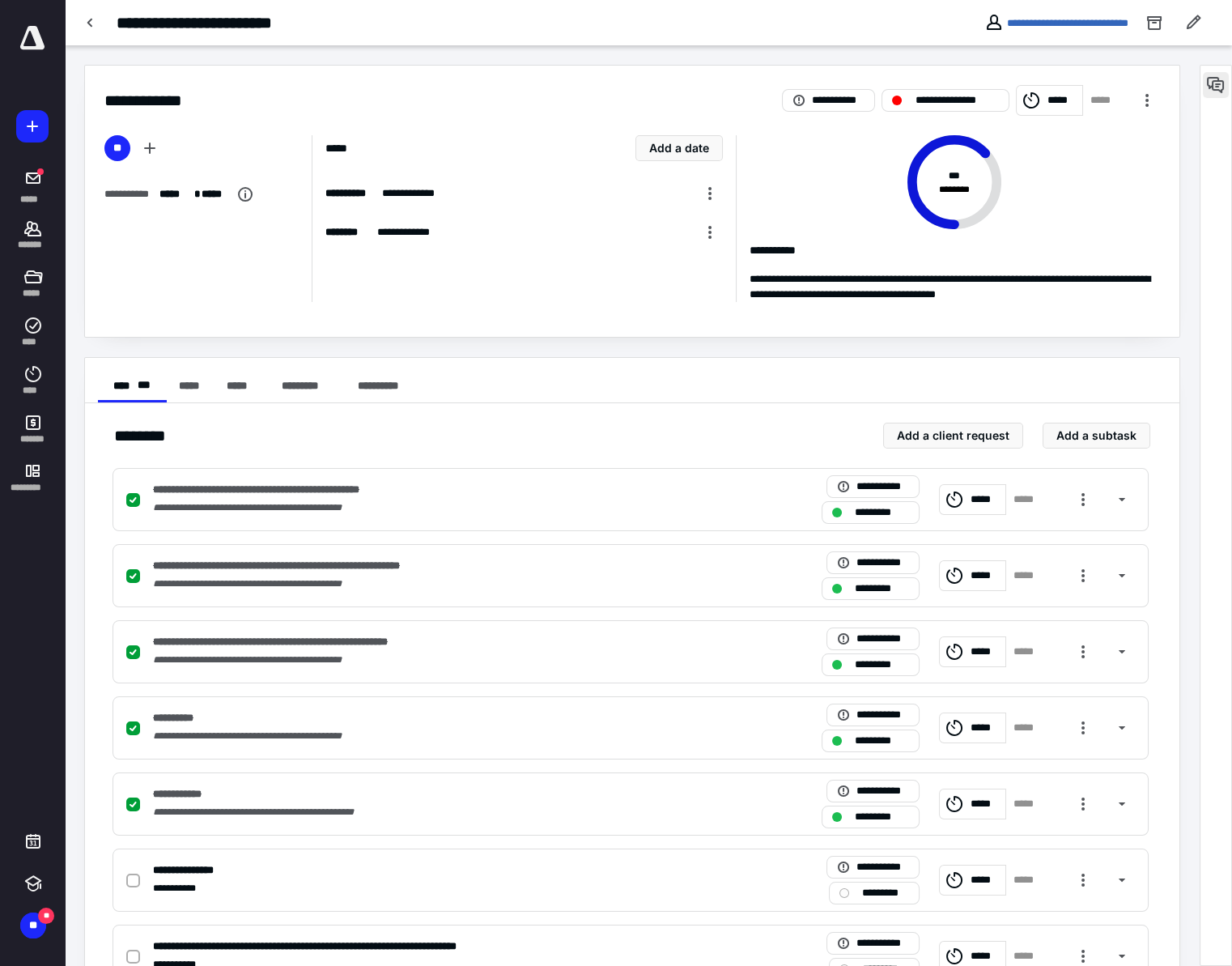 click at bounding box center (1216, 85) 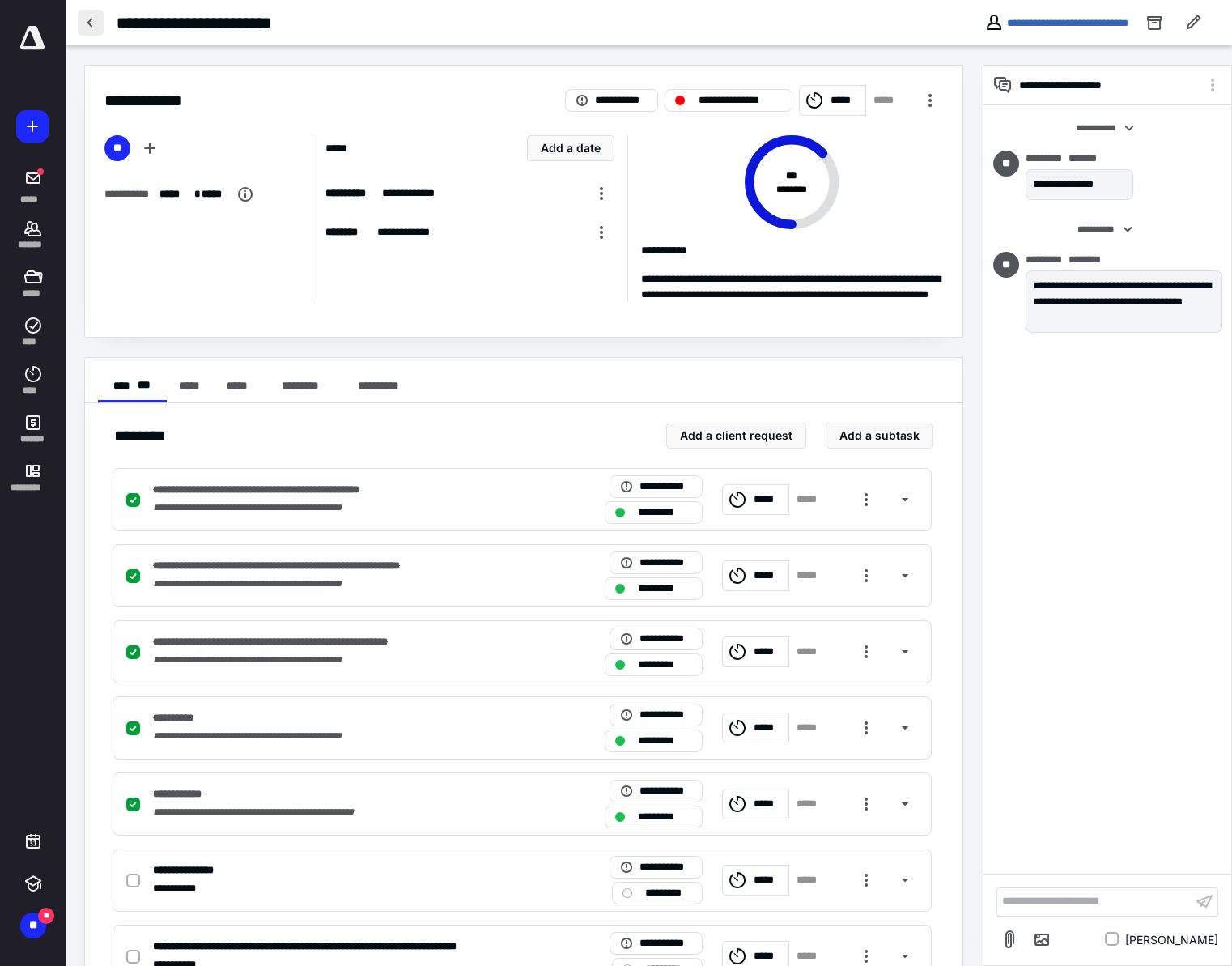 click at bounding box center [91, 23] 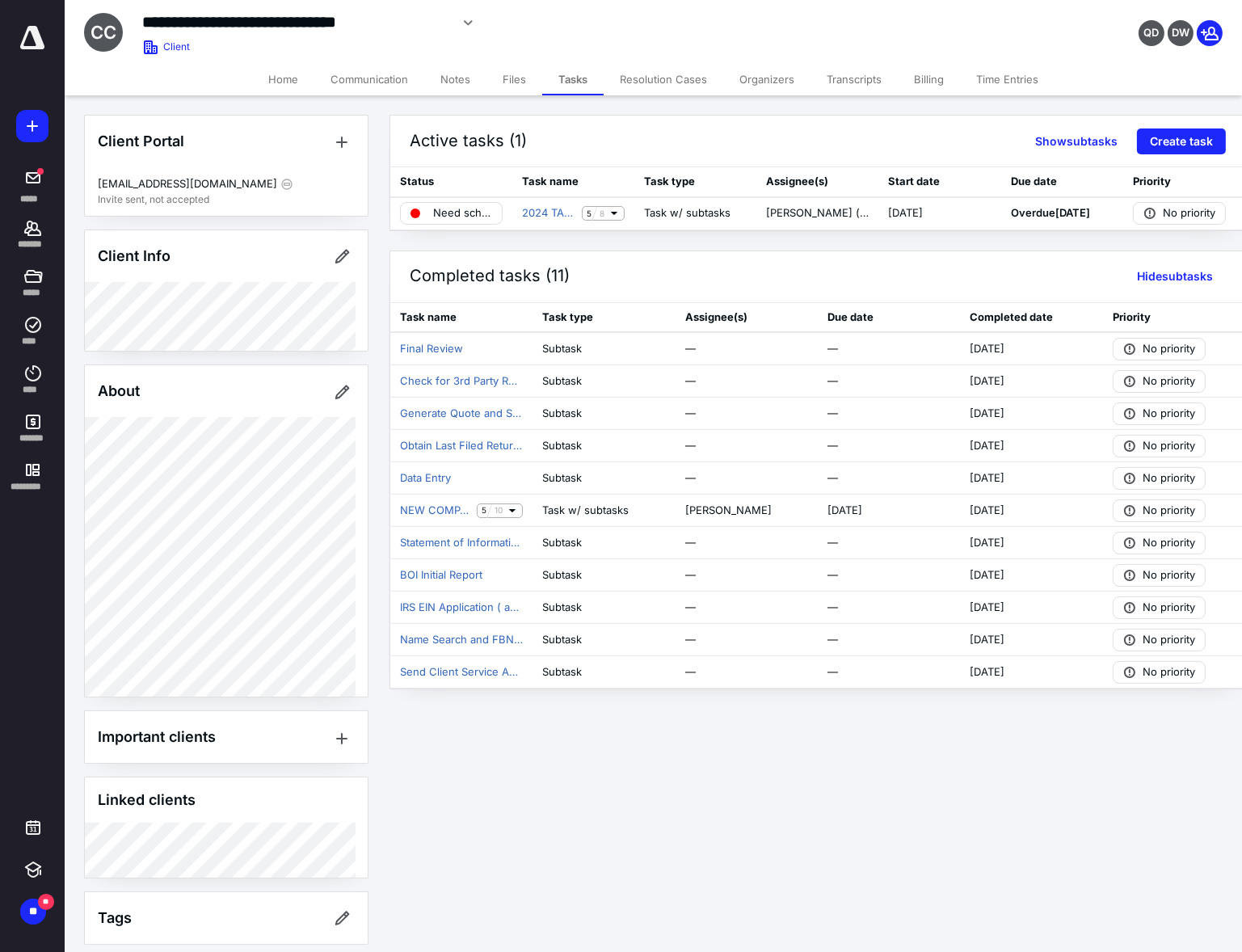 drag, startPoint x: 186, startPoint y: 87, endPoint x: 195, endPoint y: 91, distance: 9.848858 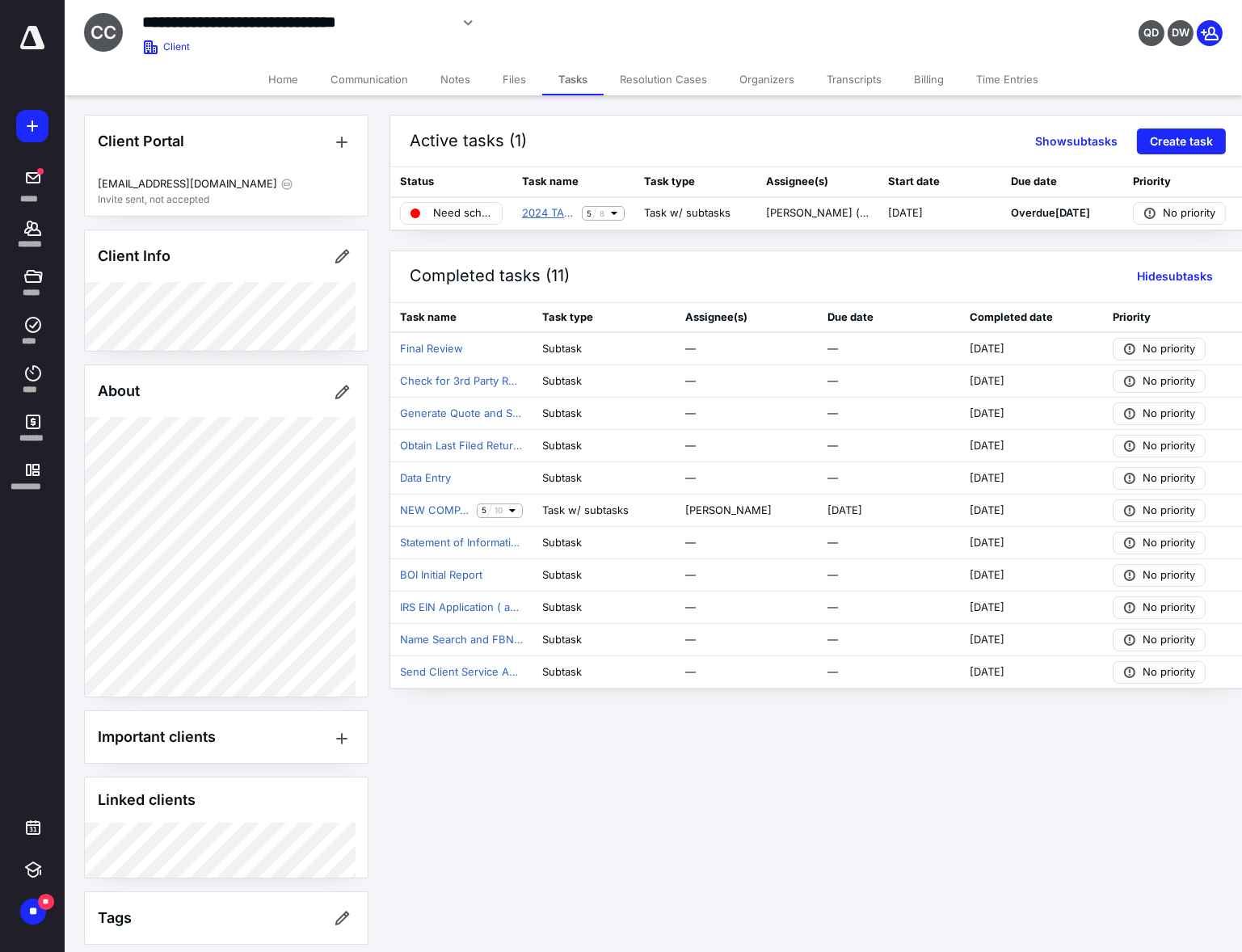 click on "2024 TAX PREP ENGAGEMENT" at bounding box center [549, 213] 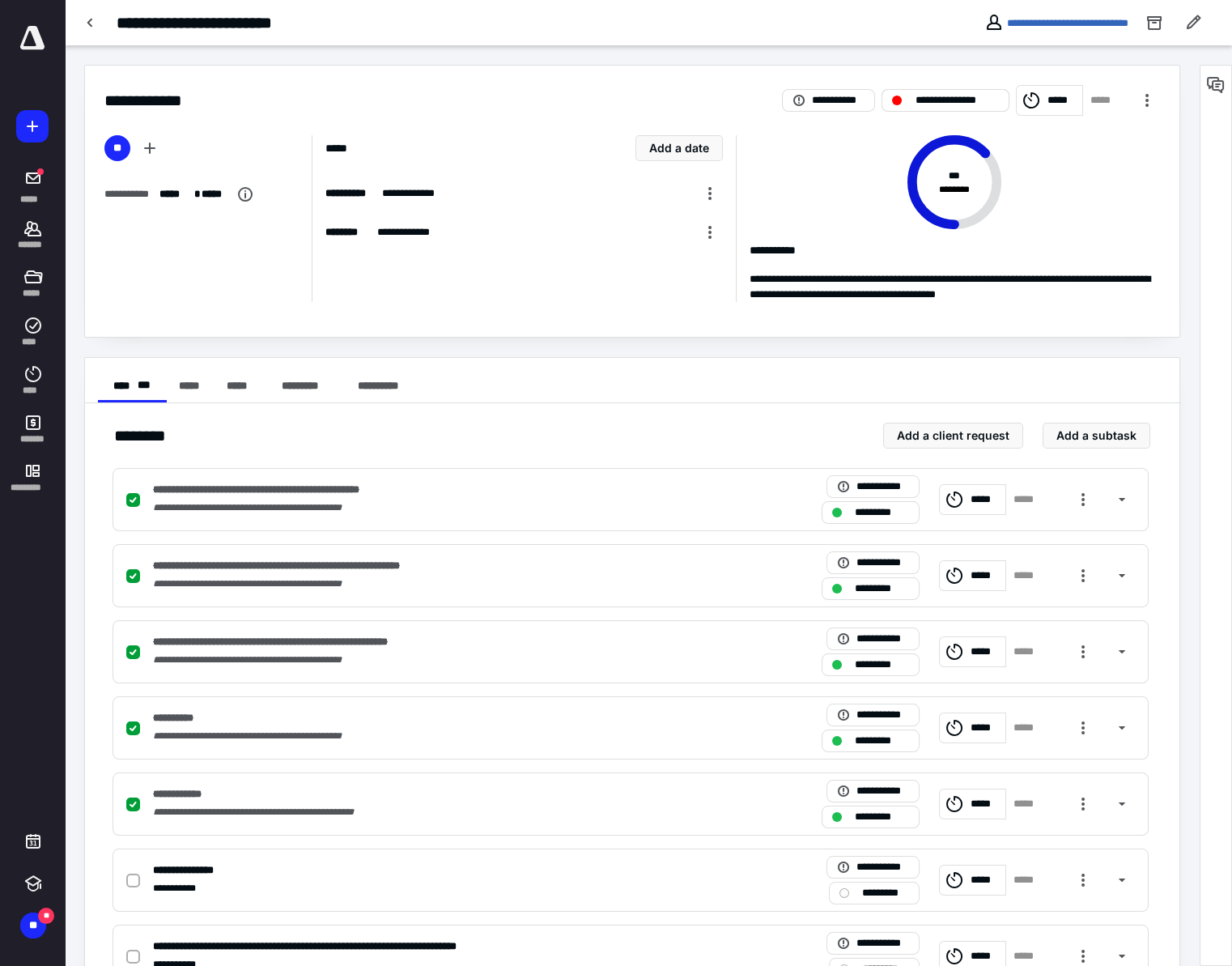 click on "**********" at bounding box center [957, 100] 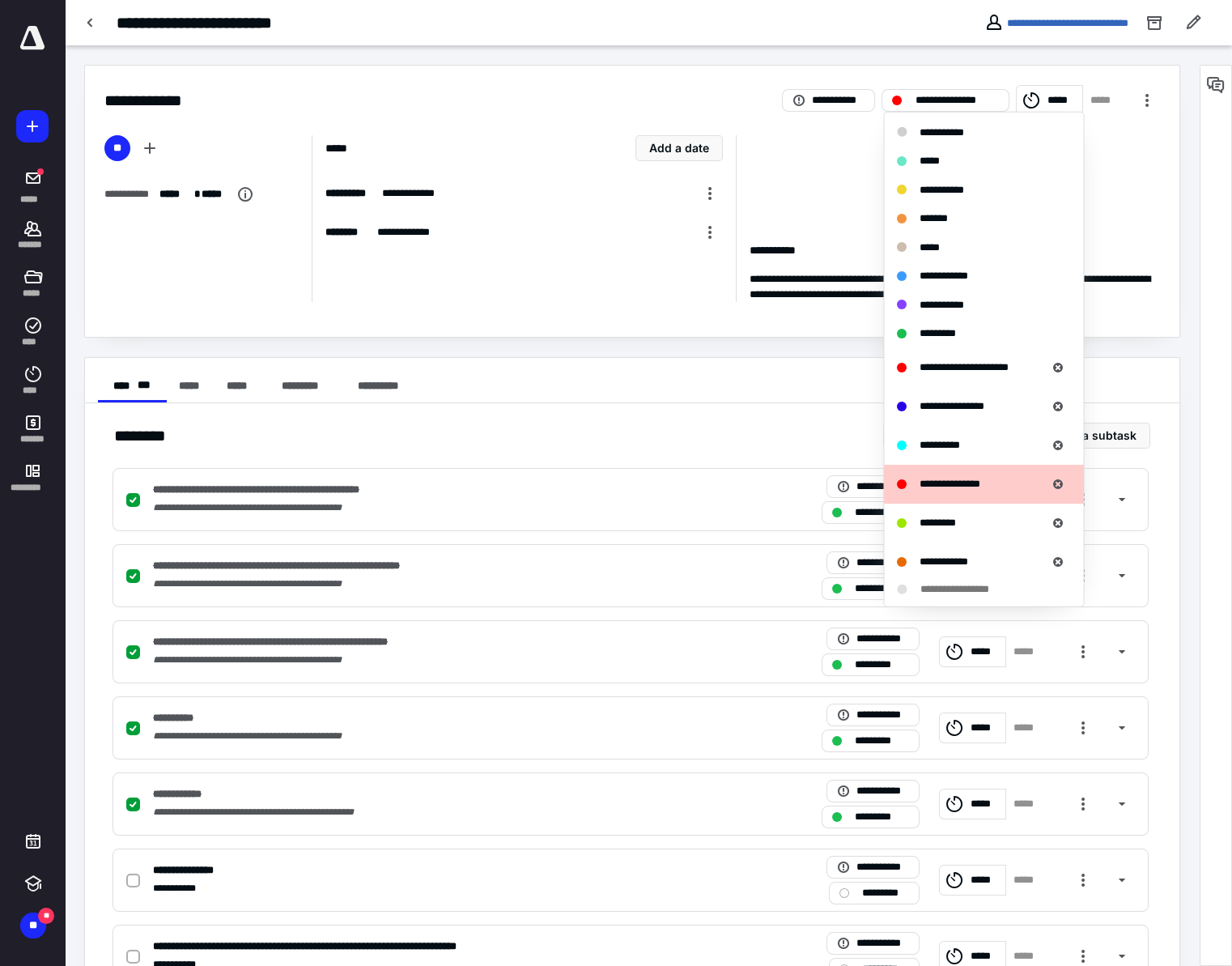 scroll, scrollTop: 109, scrollLeft: 0, axis: vertical 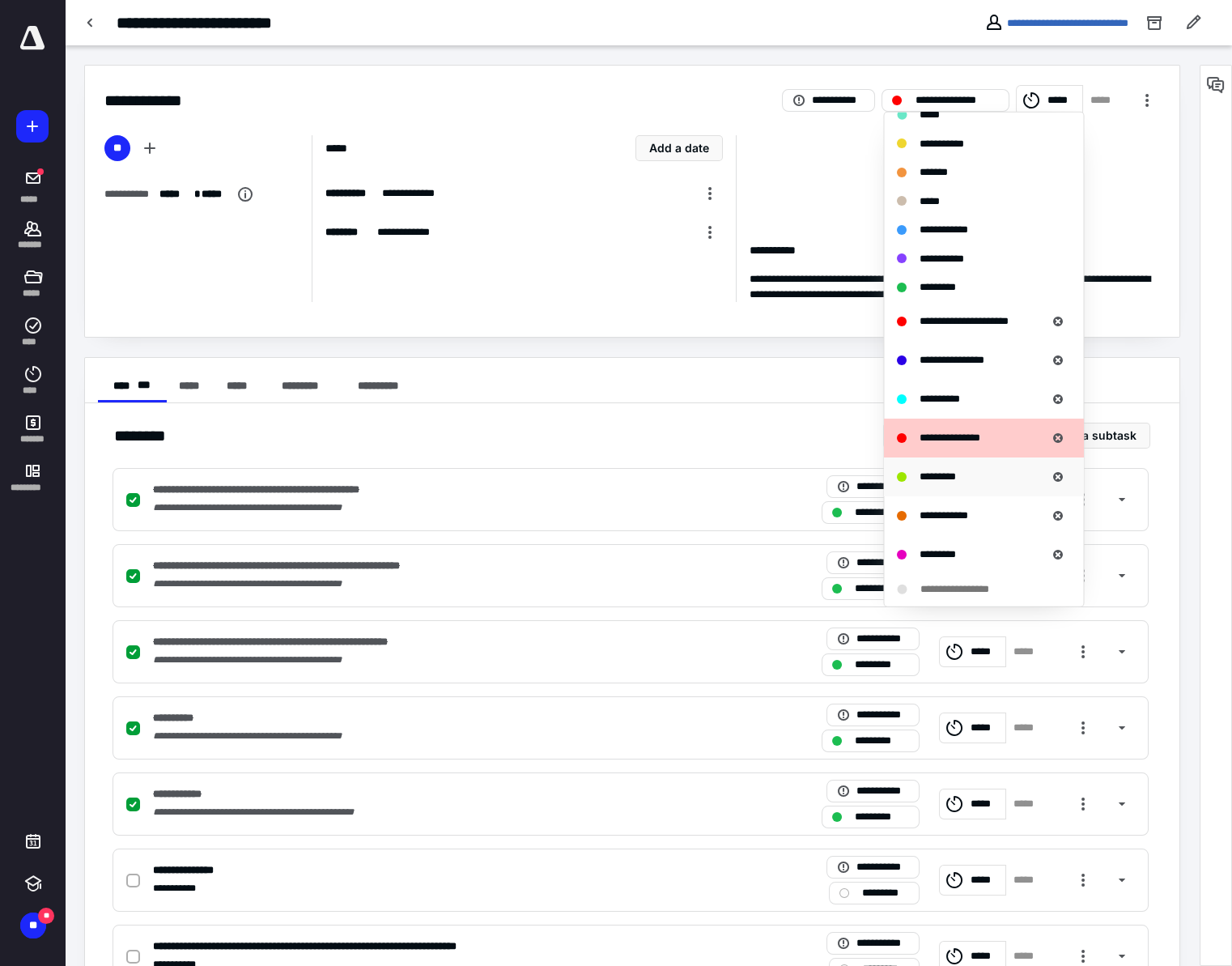 click on "*********" at bounding box center [937, 476] 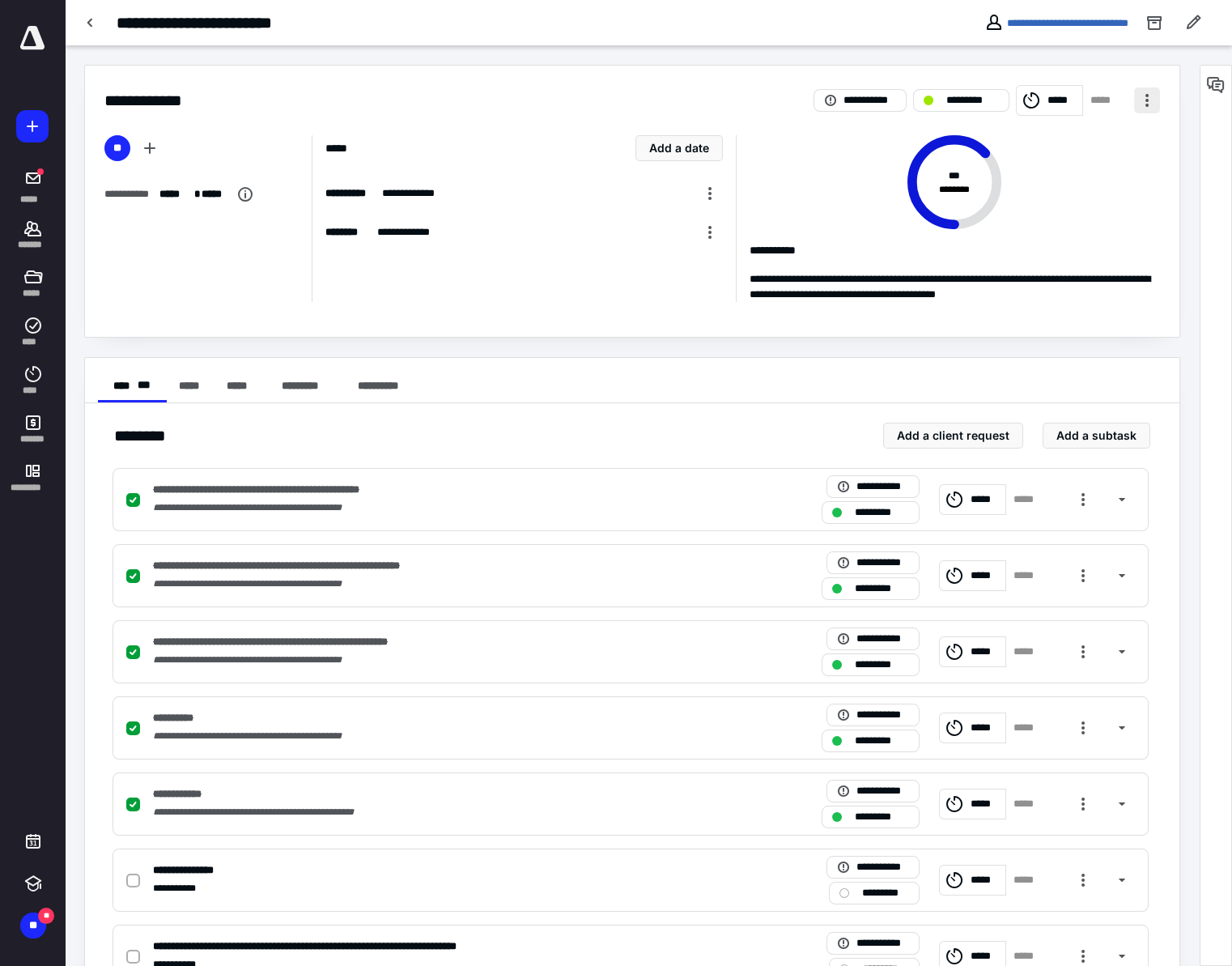 click at bounding box center [1147, 100] 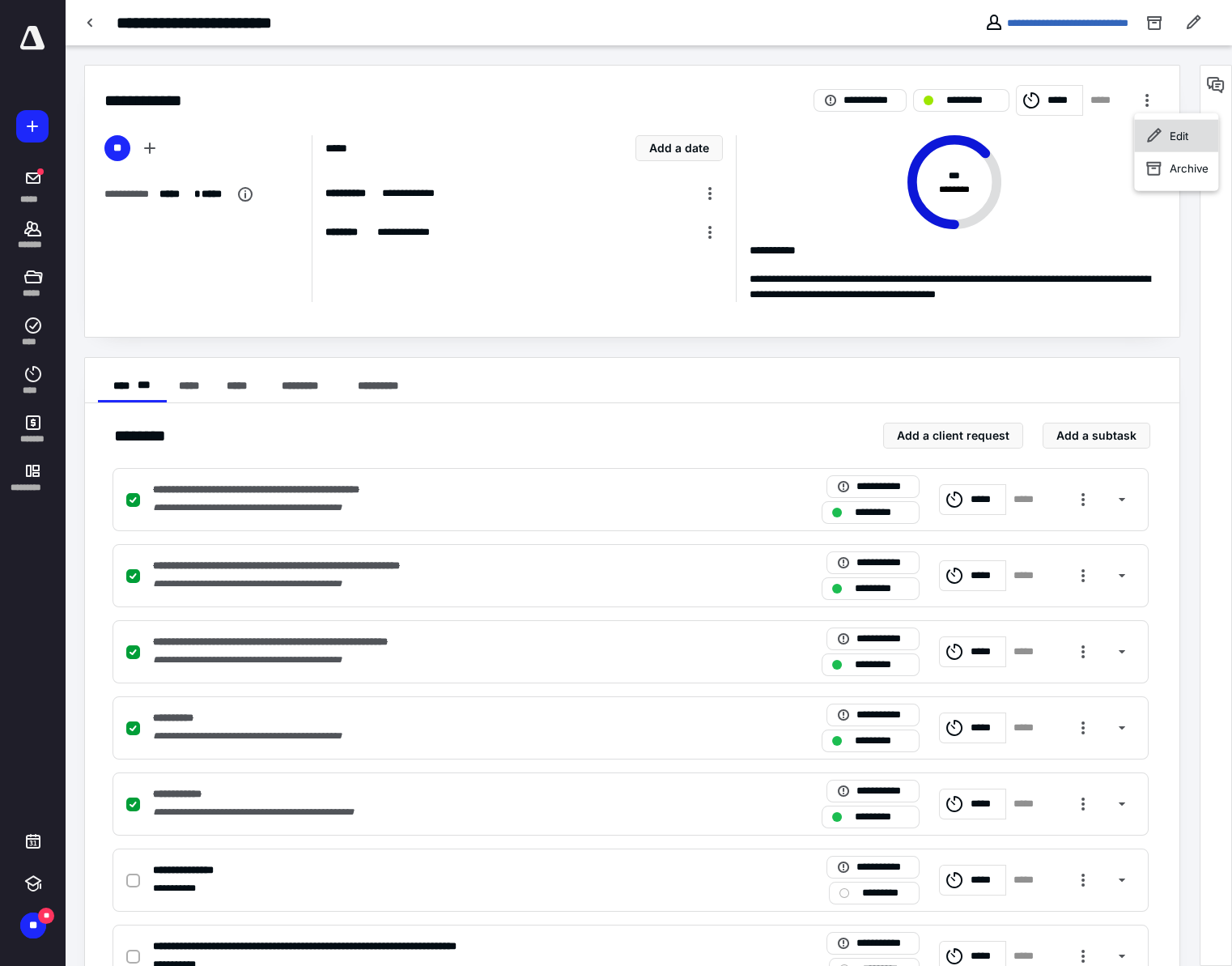 click on "Edit" at bounding box center [1176, 136] 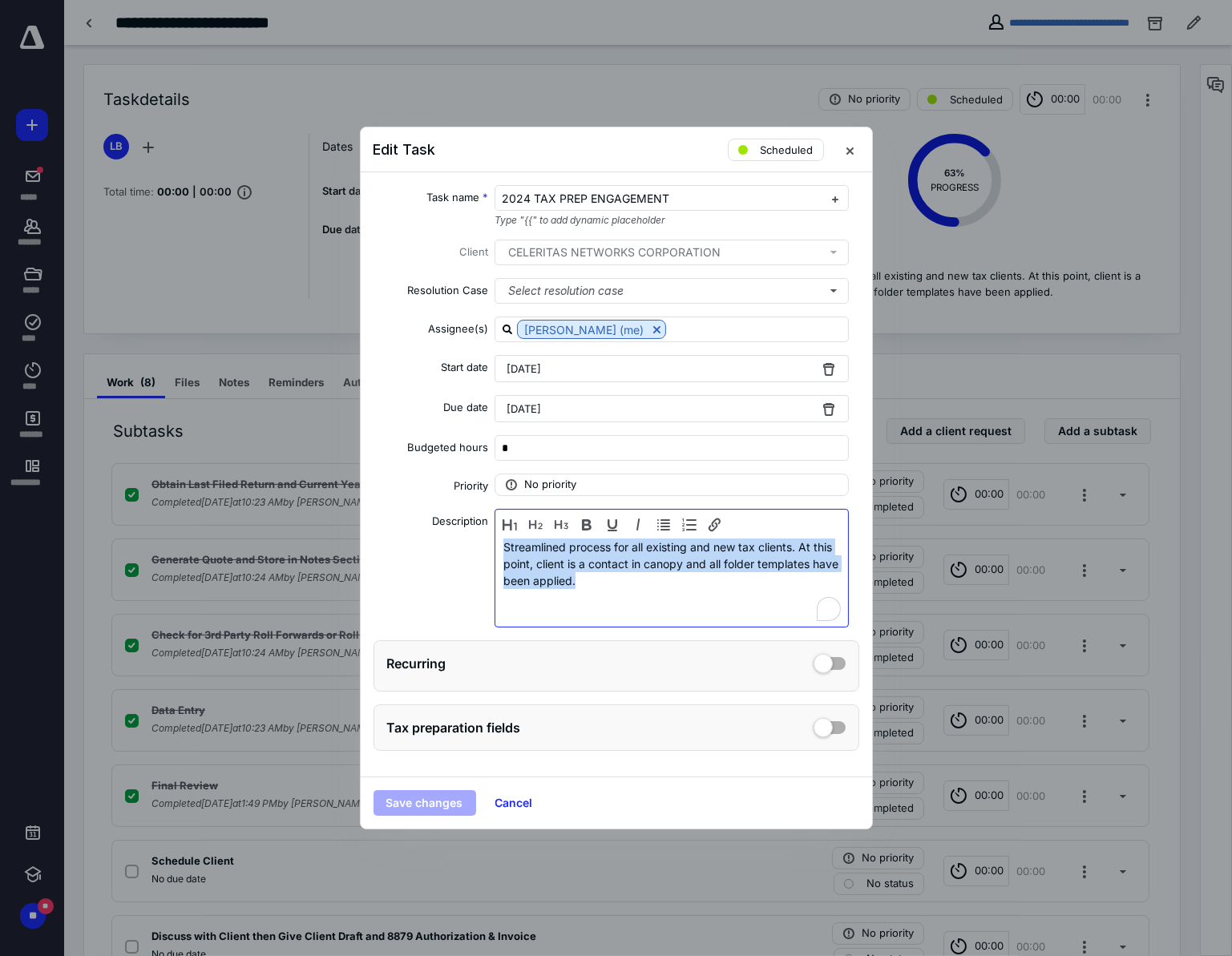 drag, startPoint x: 584, startPoint y: 579, endPoint x: 499, endPoint y: 551, distance: 89 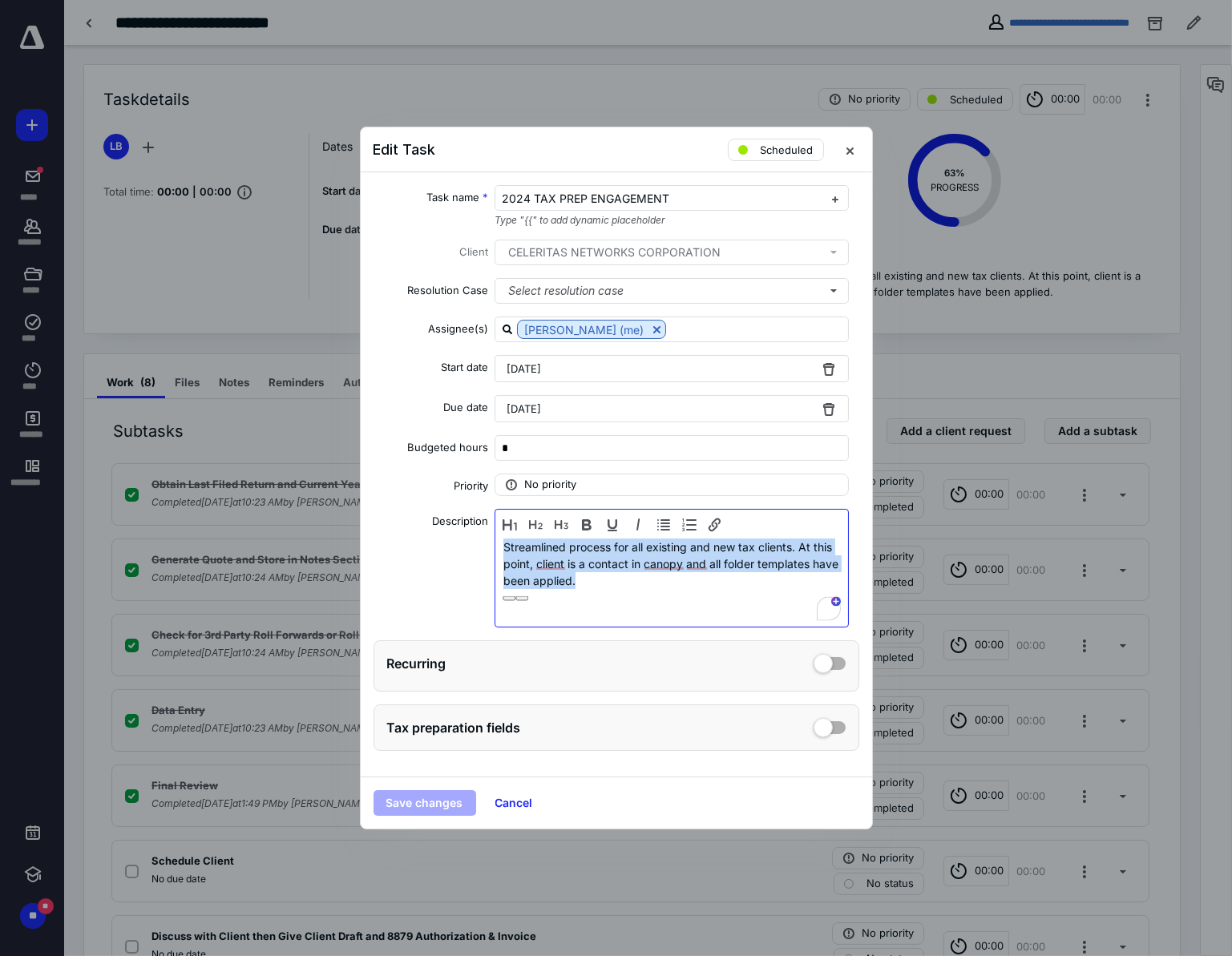 type 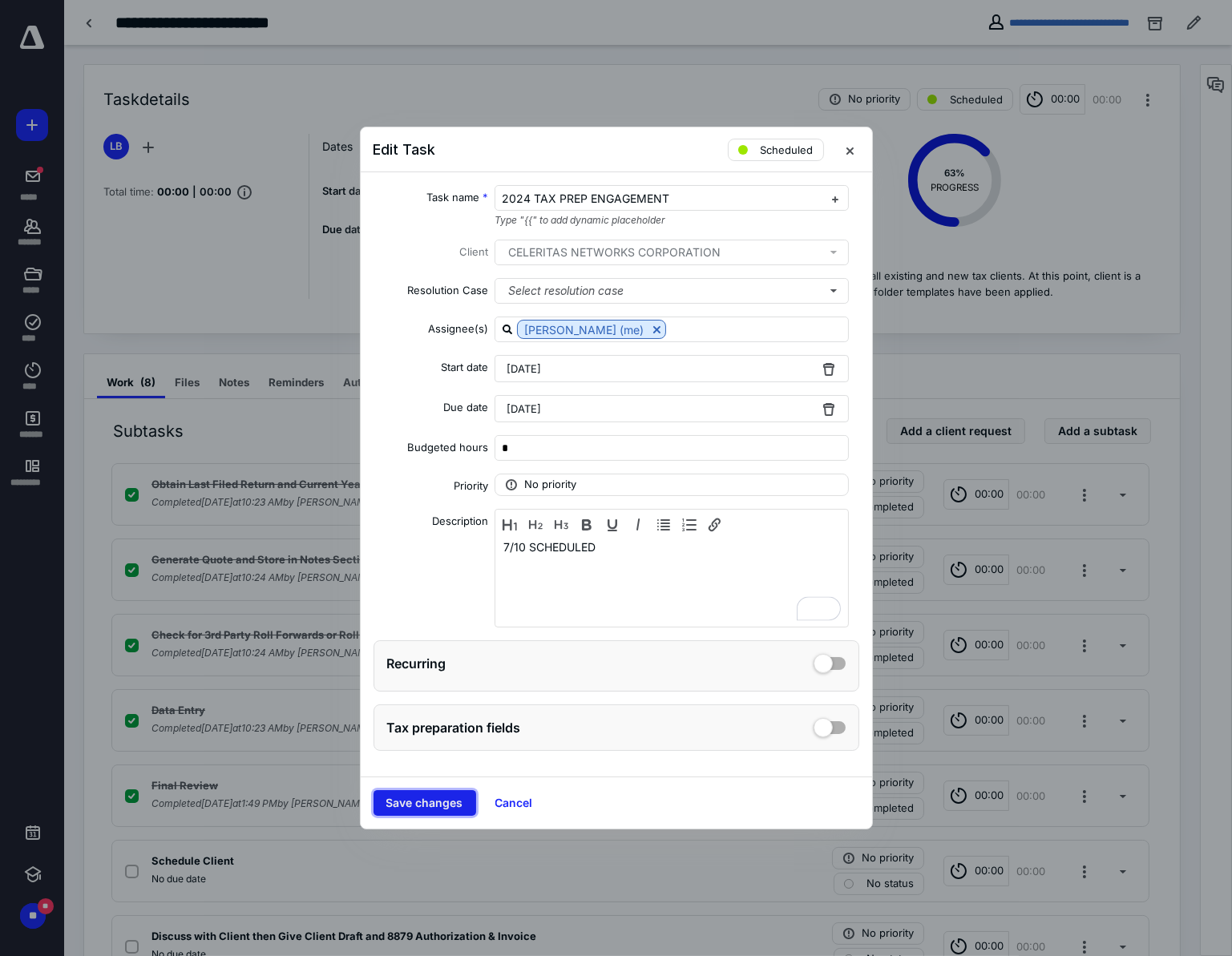 click on "Save changes" at bounding box center [425, 803] 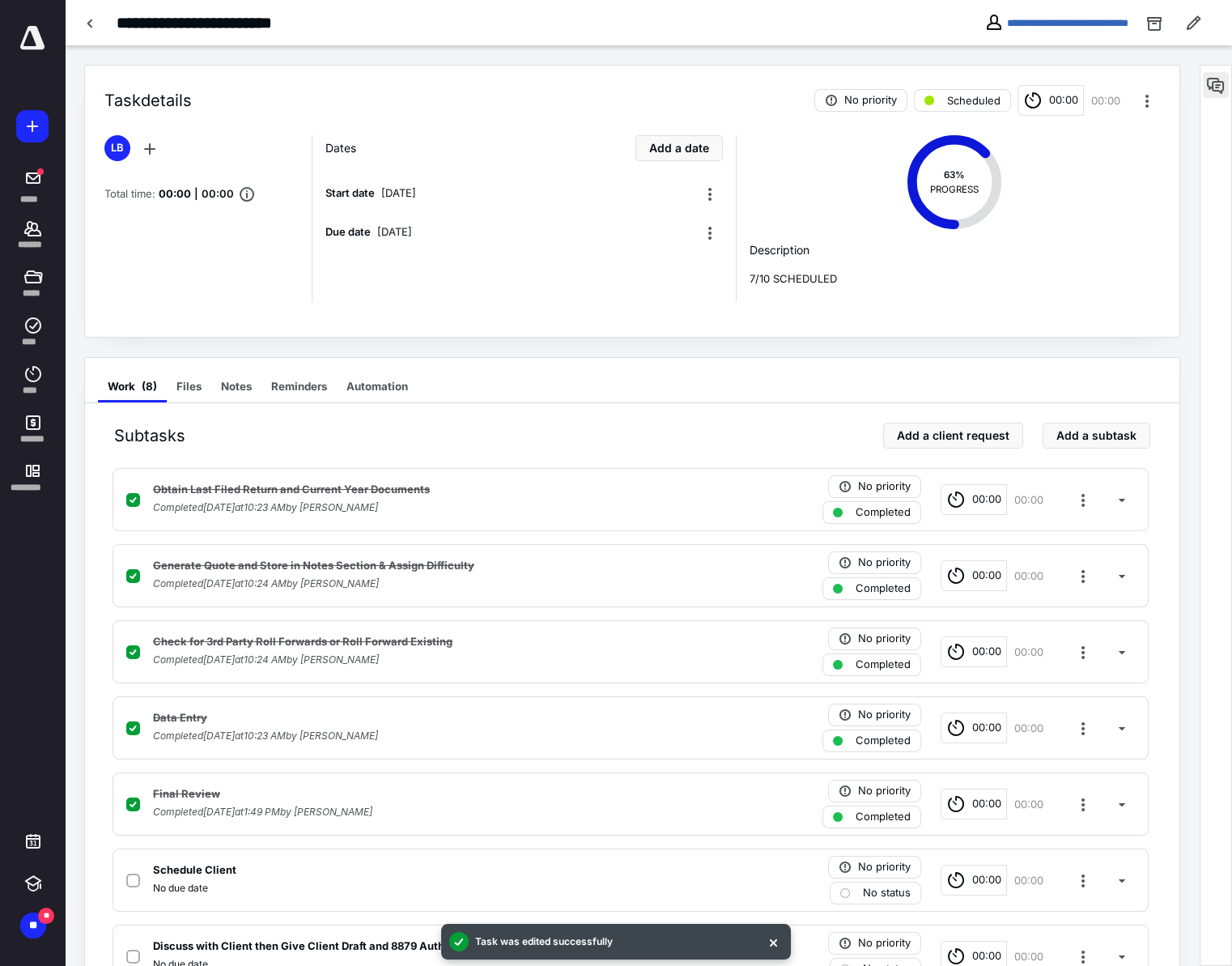 click at bounding box center (1216, 85) 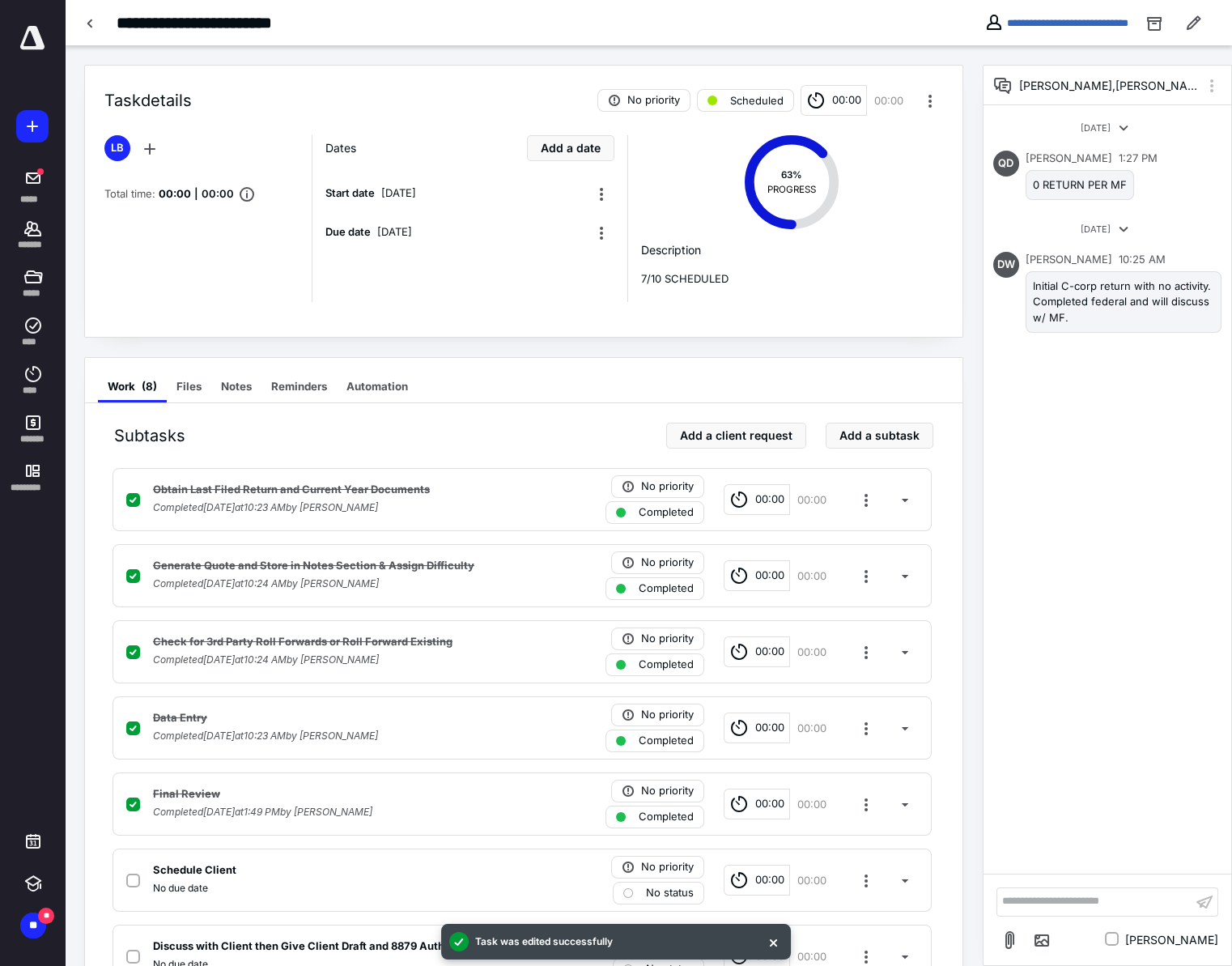 click on "**********" at bounding box center (1094, 901) 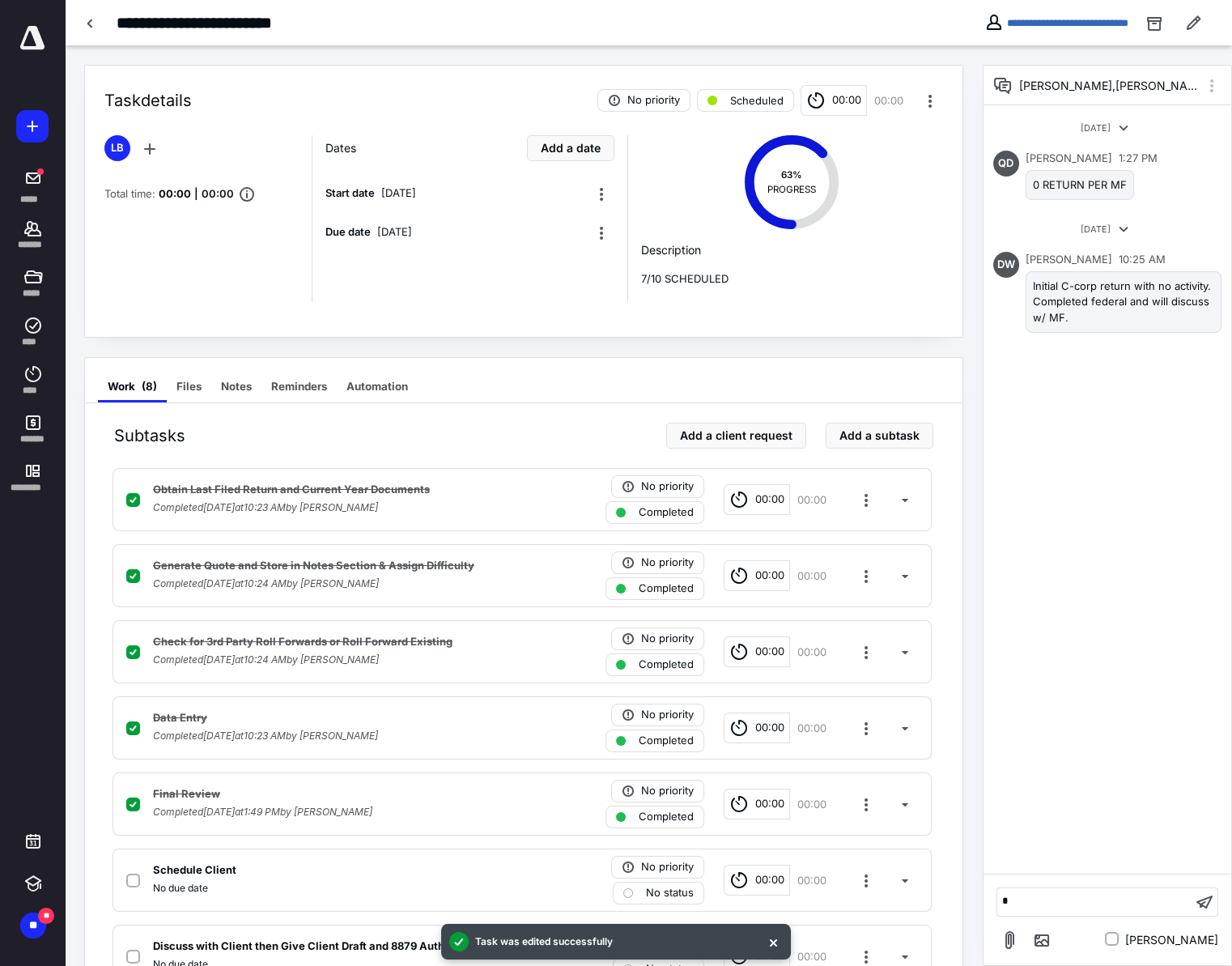 type 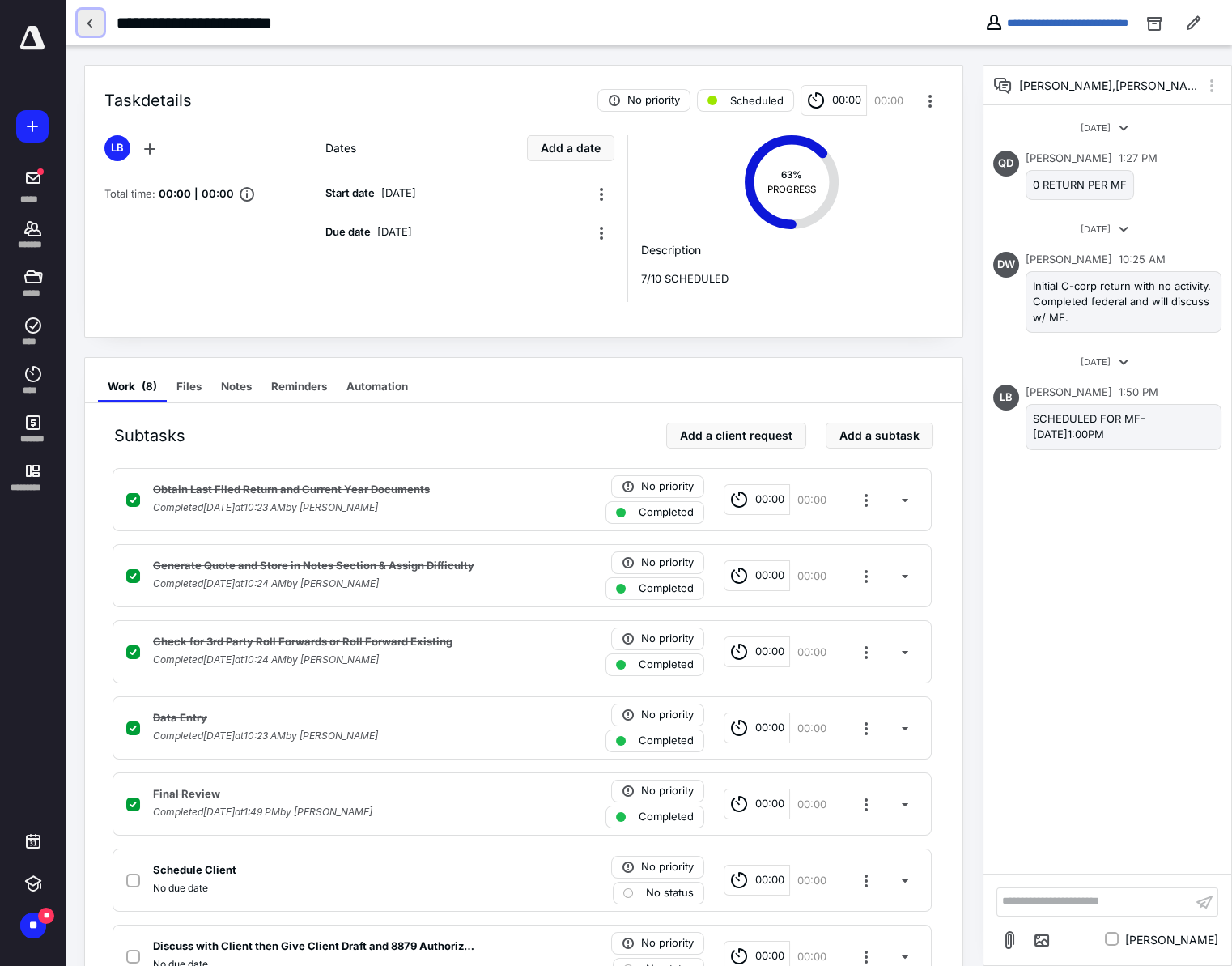 click at bounding box center [91, 23] 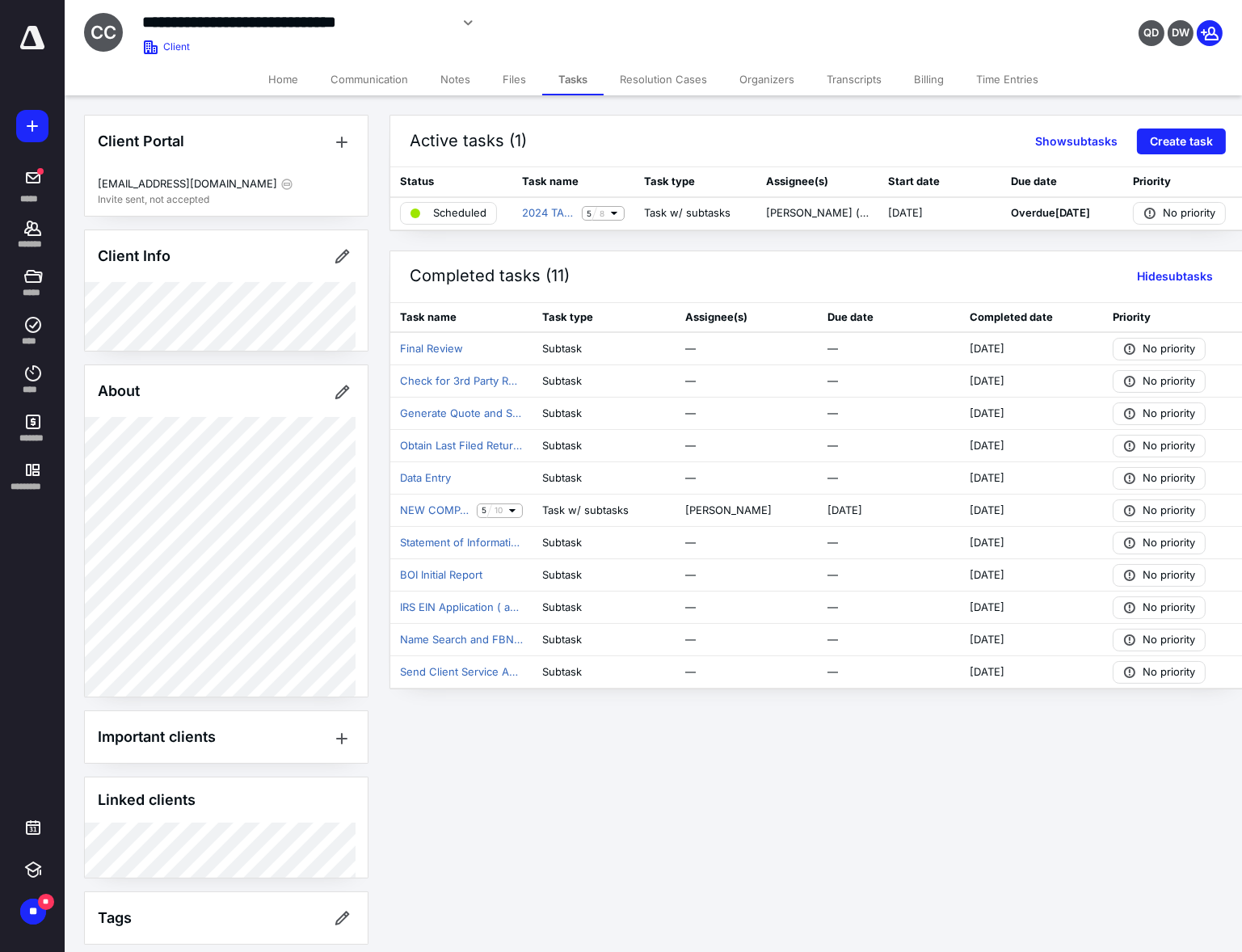 click on "Home" at bounding box center [283, 79] 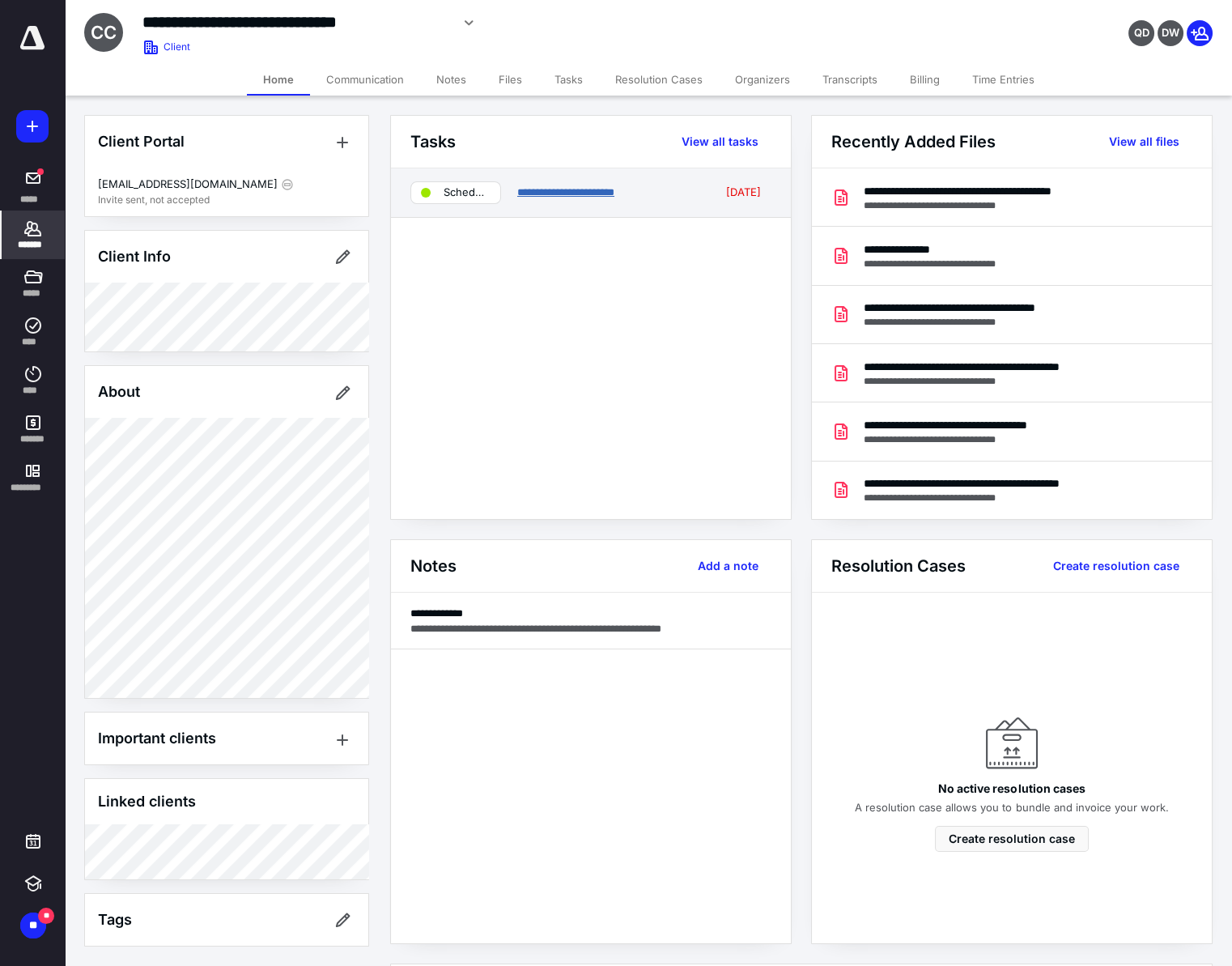click on "**********" at bounding box center (566, 192) 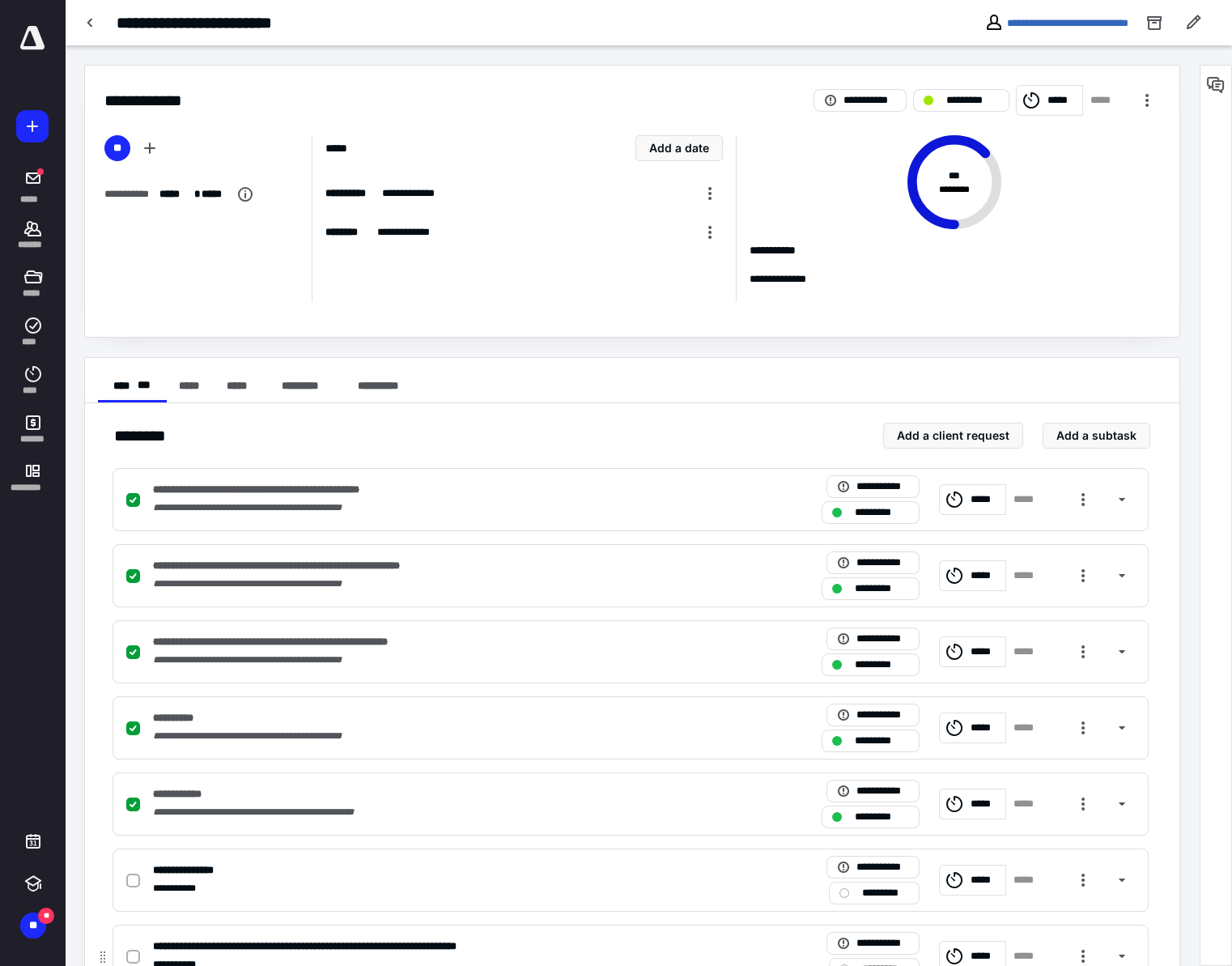 scroll, scrollTop: 136, scrollLeft: 0, axis: vertical 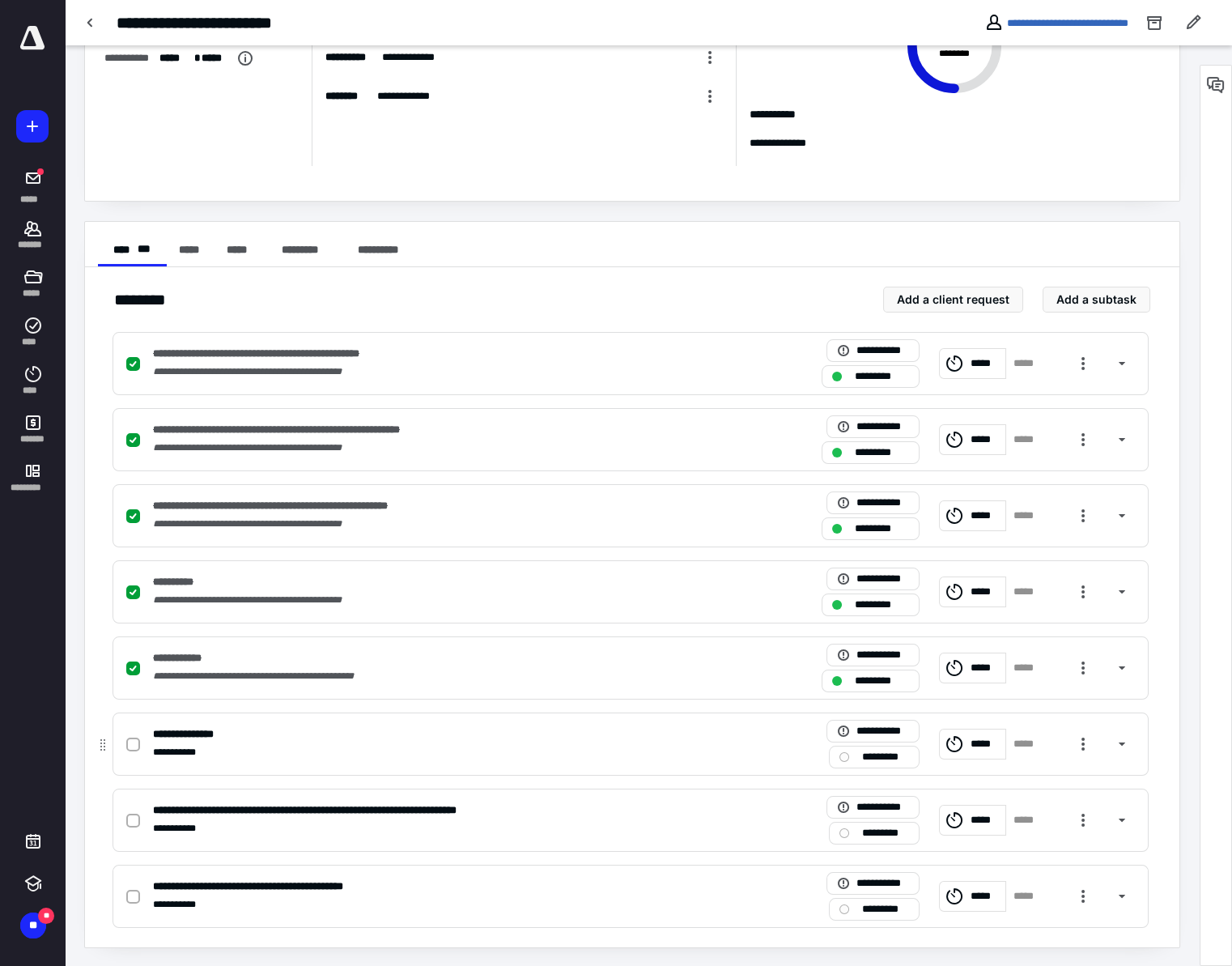 click at bounding box center (133, 745) 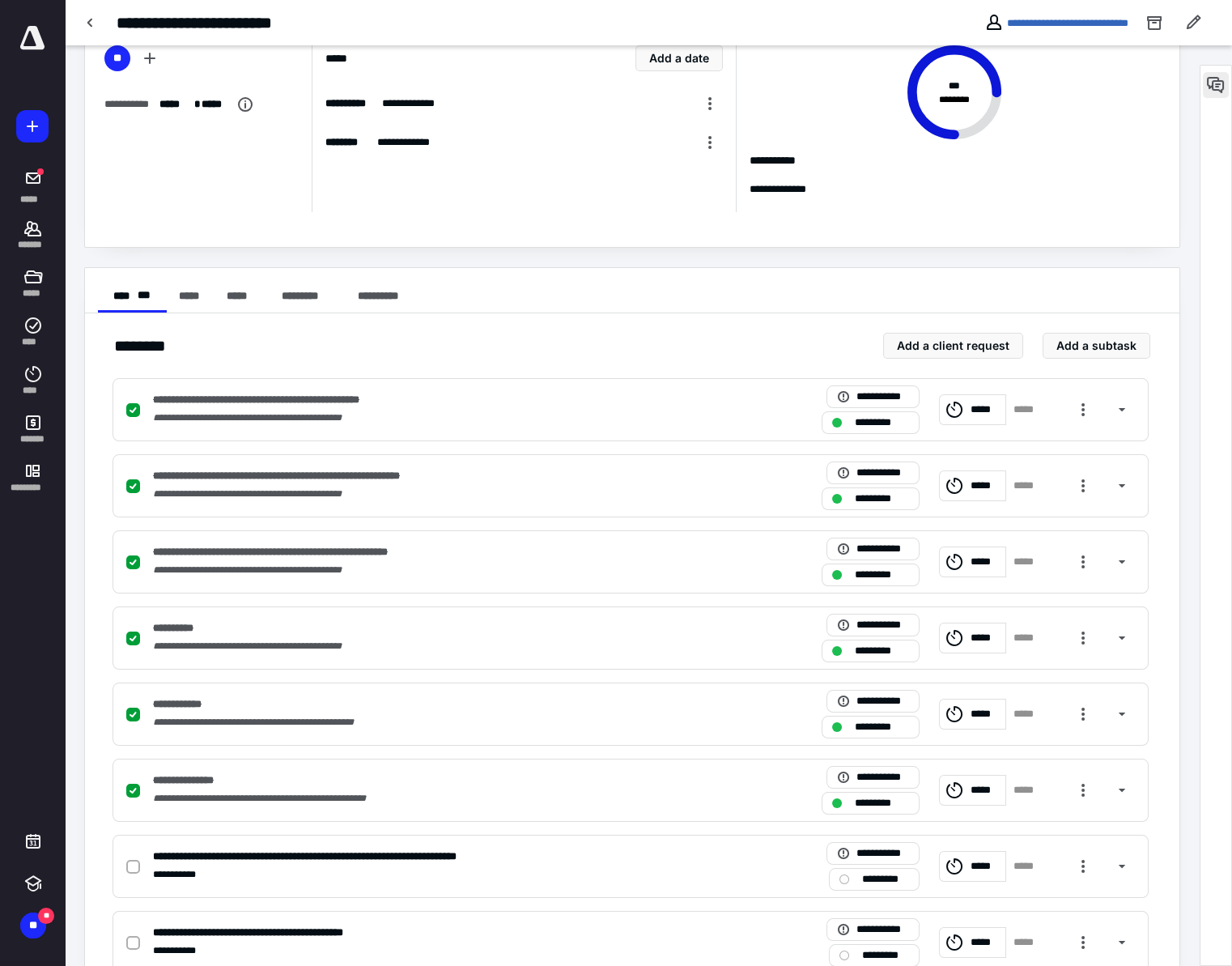 scroll, scrollTop: 56, scrollLeft: 0, axis: vertical 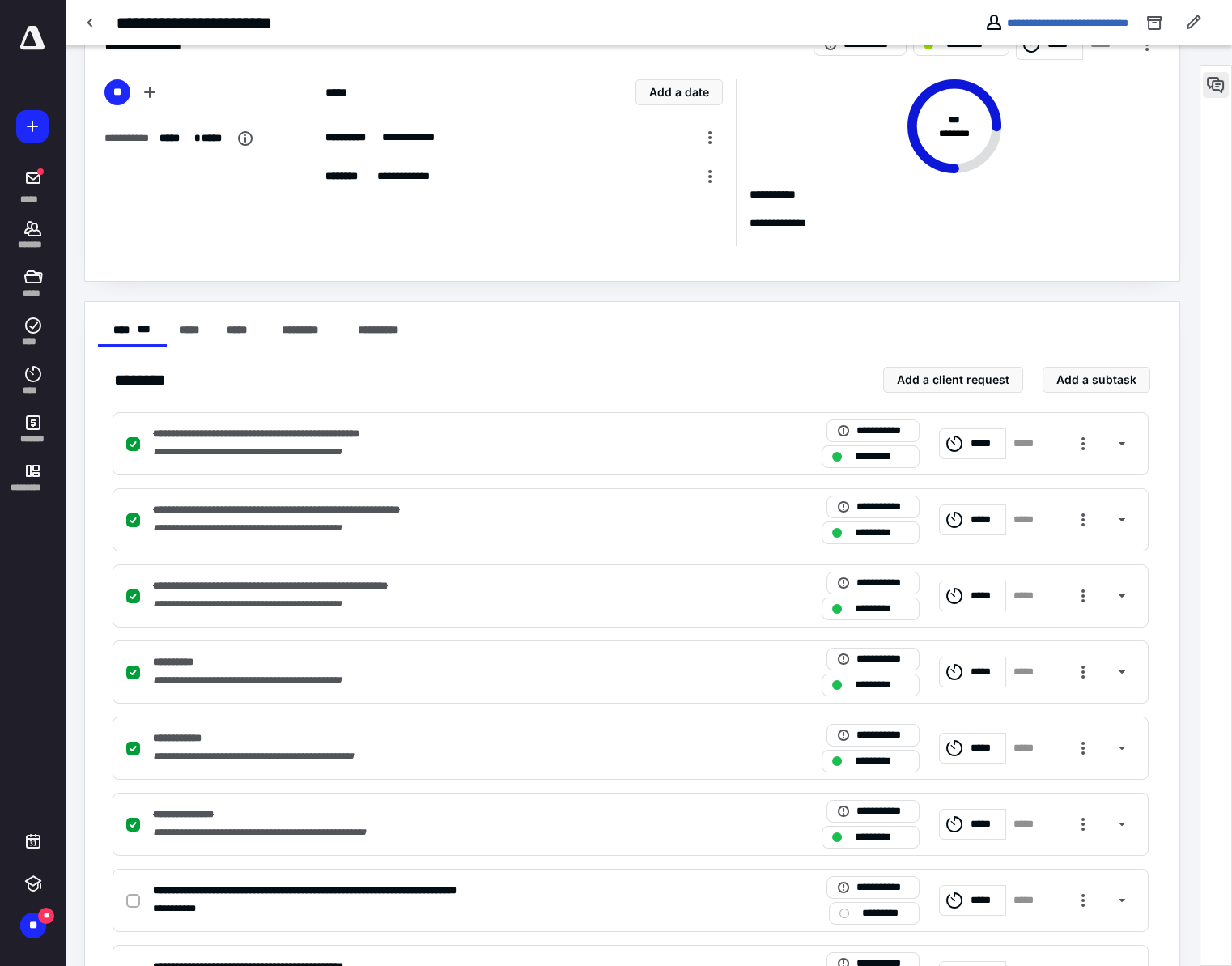 click at bounding box center (1216, 85) 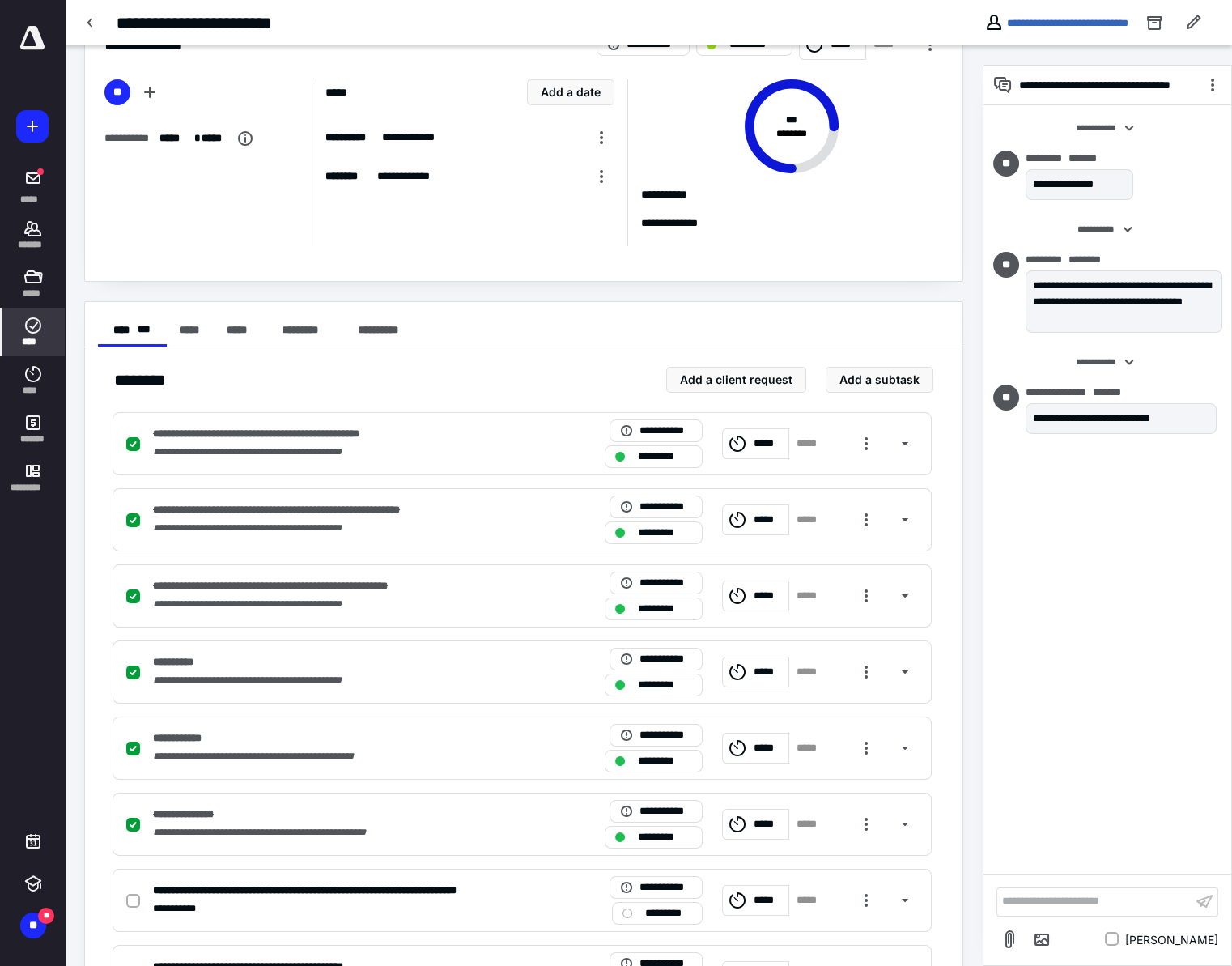 click 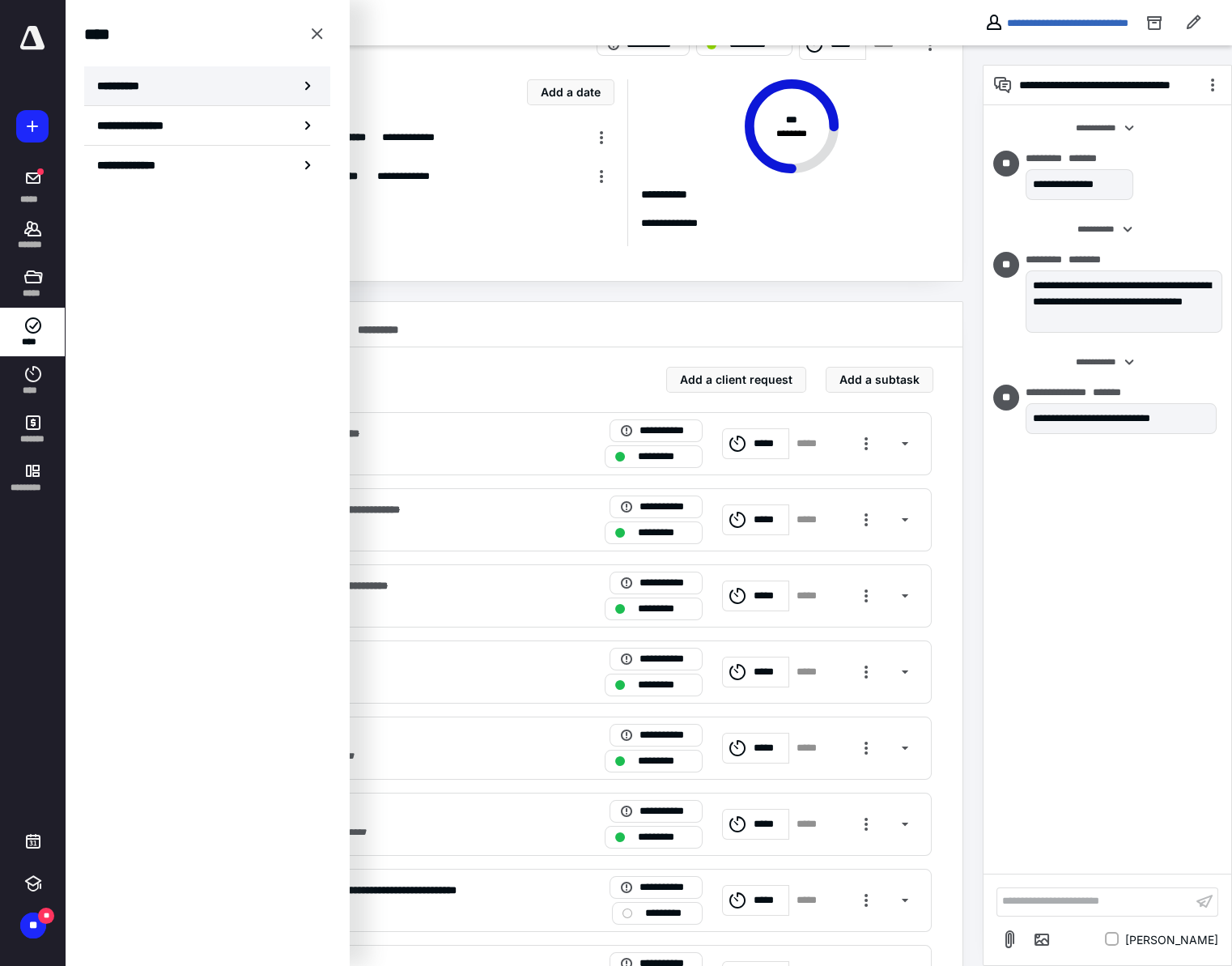 click on "**********" at bounding box center (124, 86) 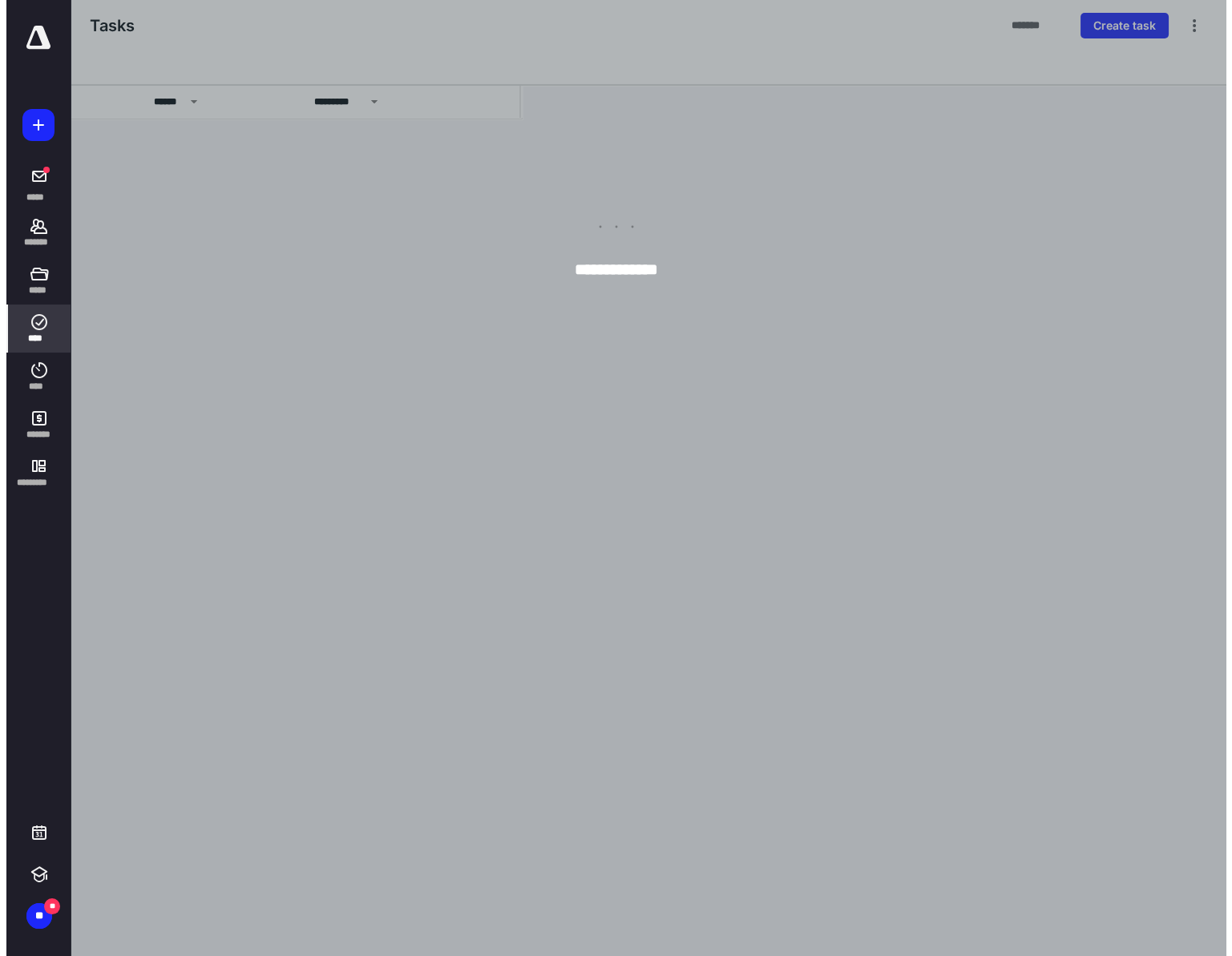 scroll, scrollTop: 0, scrollLeft: 0, axis: both 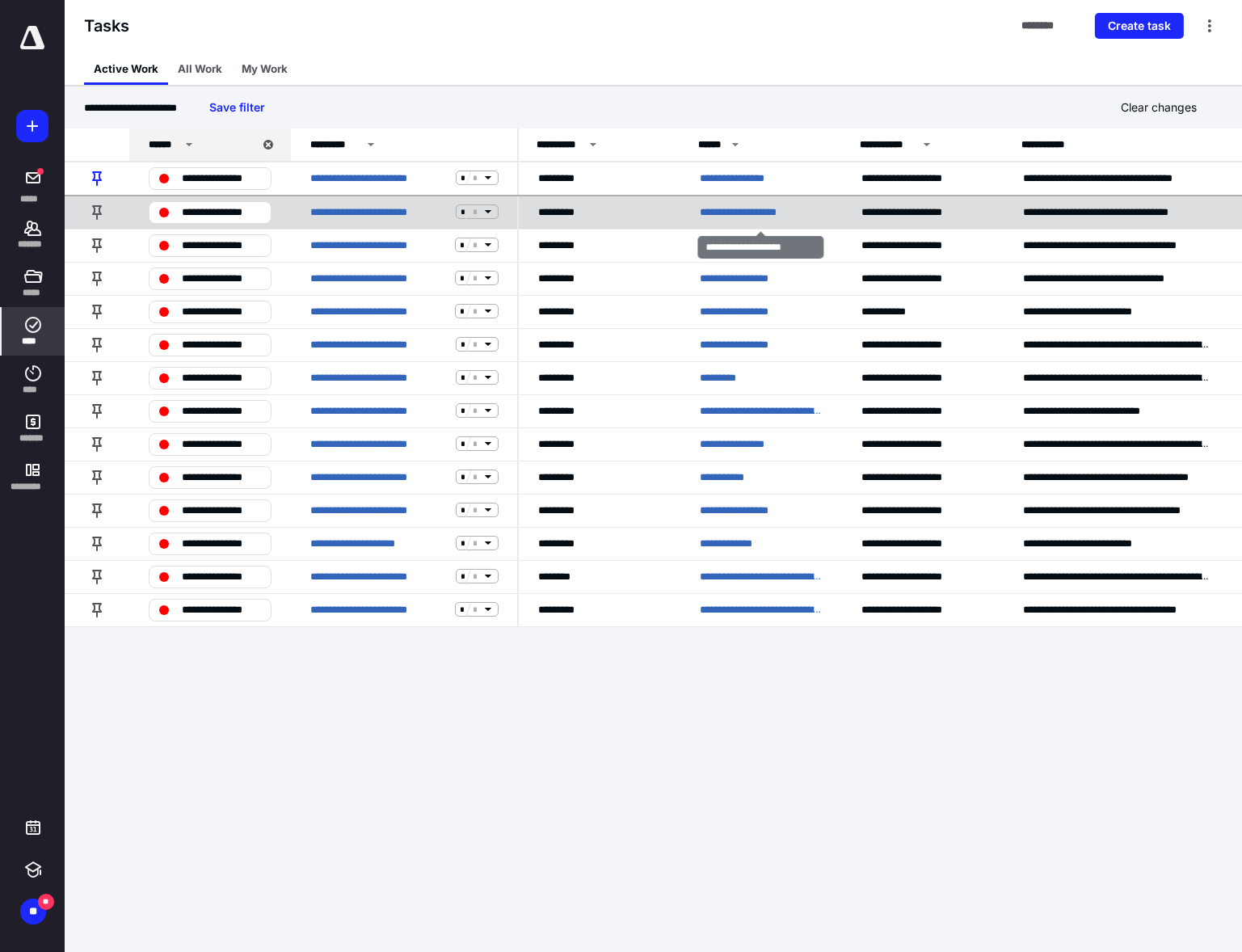click on "**********" at bounding box center (759, 212) 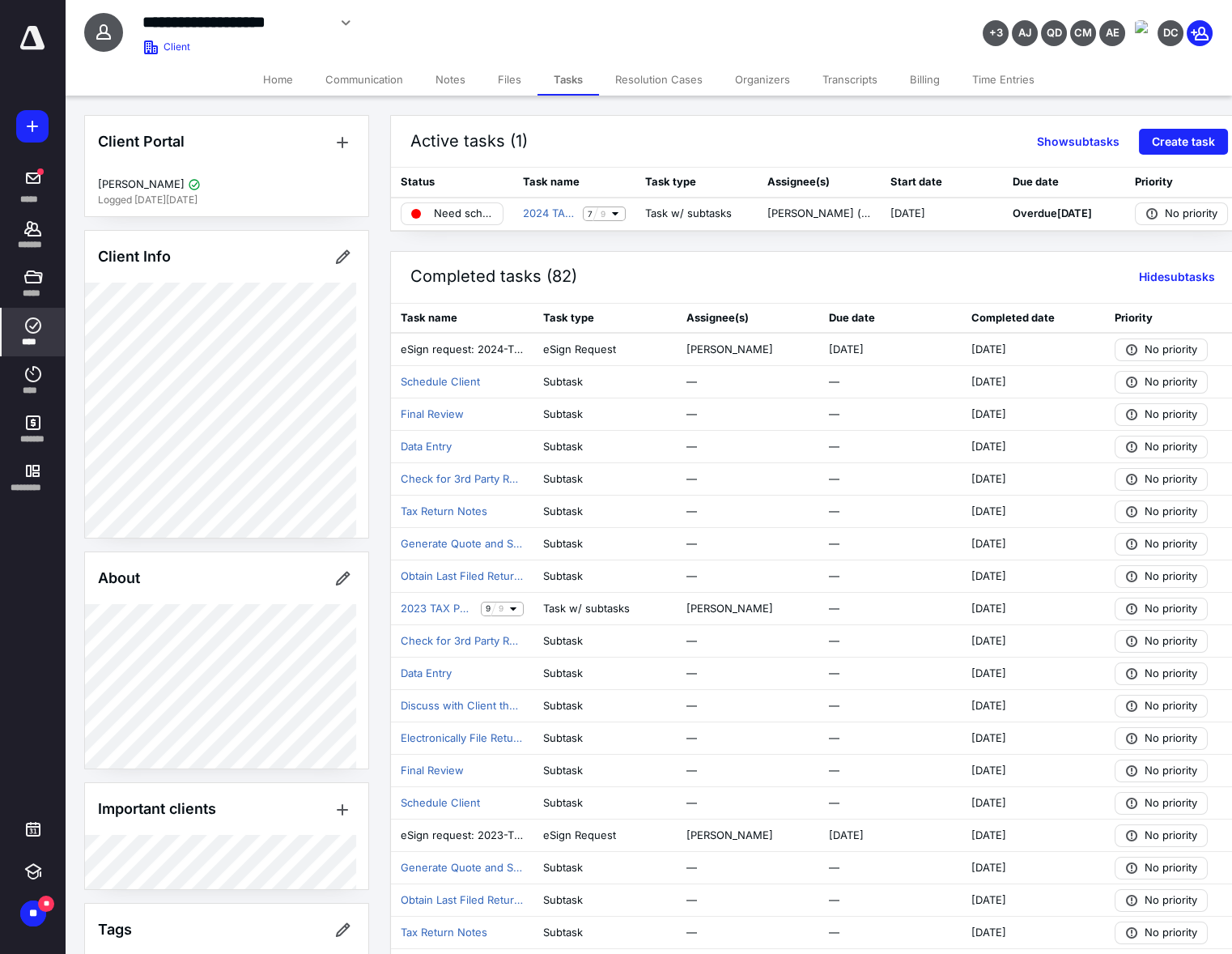 click on "****" at bounding box center [33, 342] 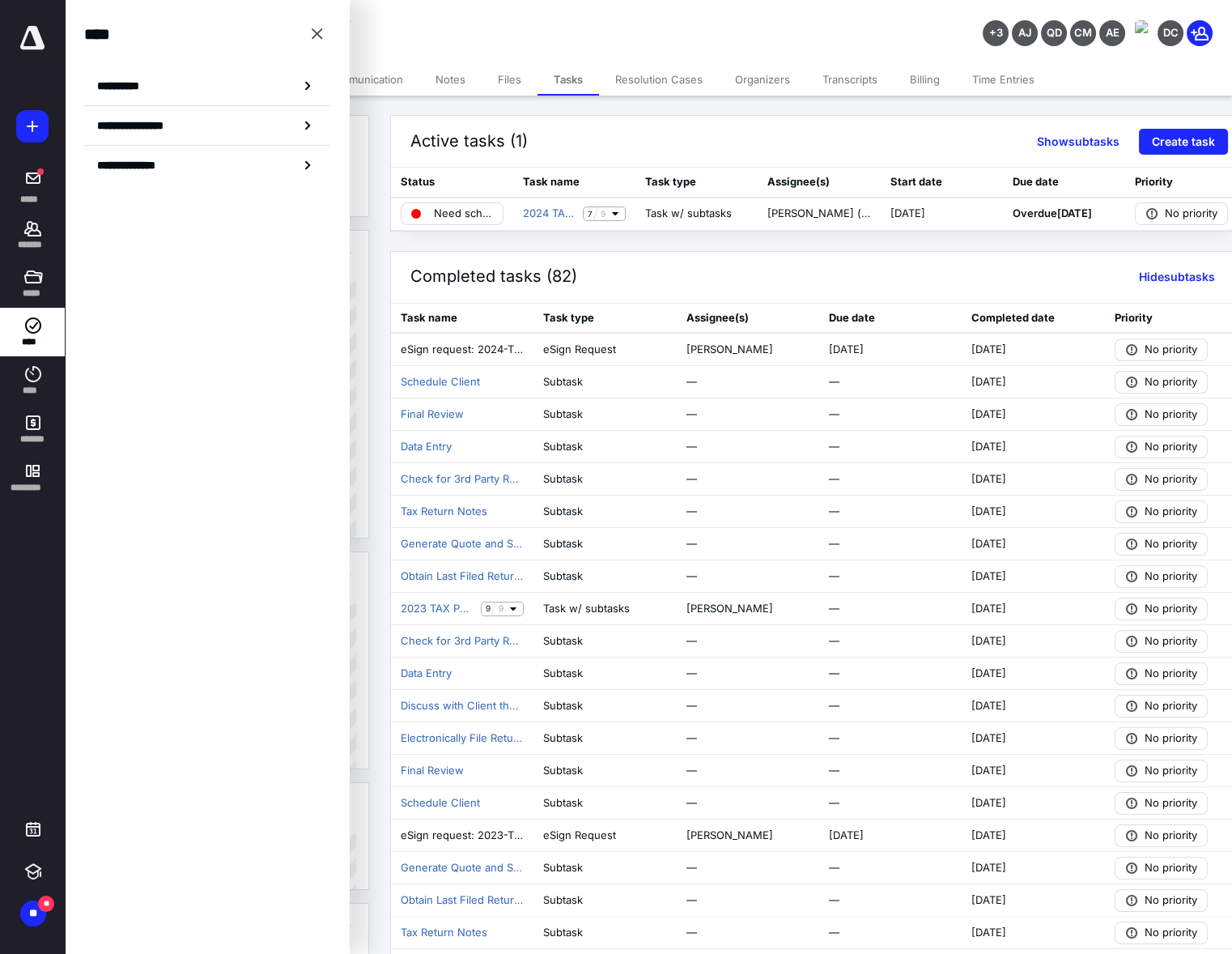 click on "**********" at bounding box center (207, 86) 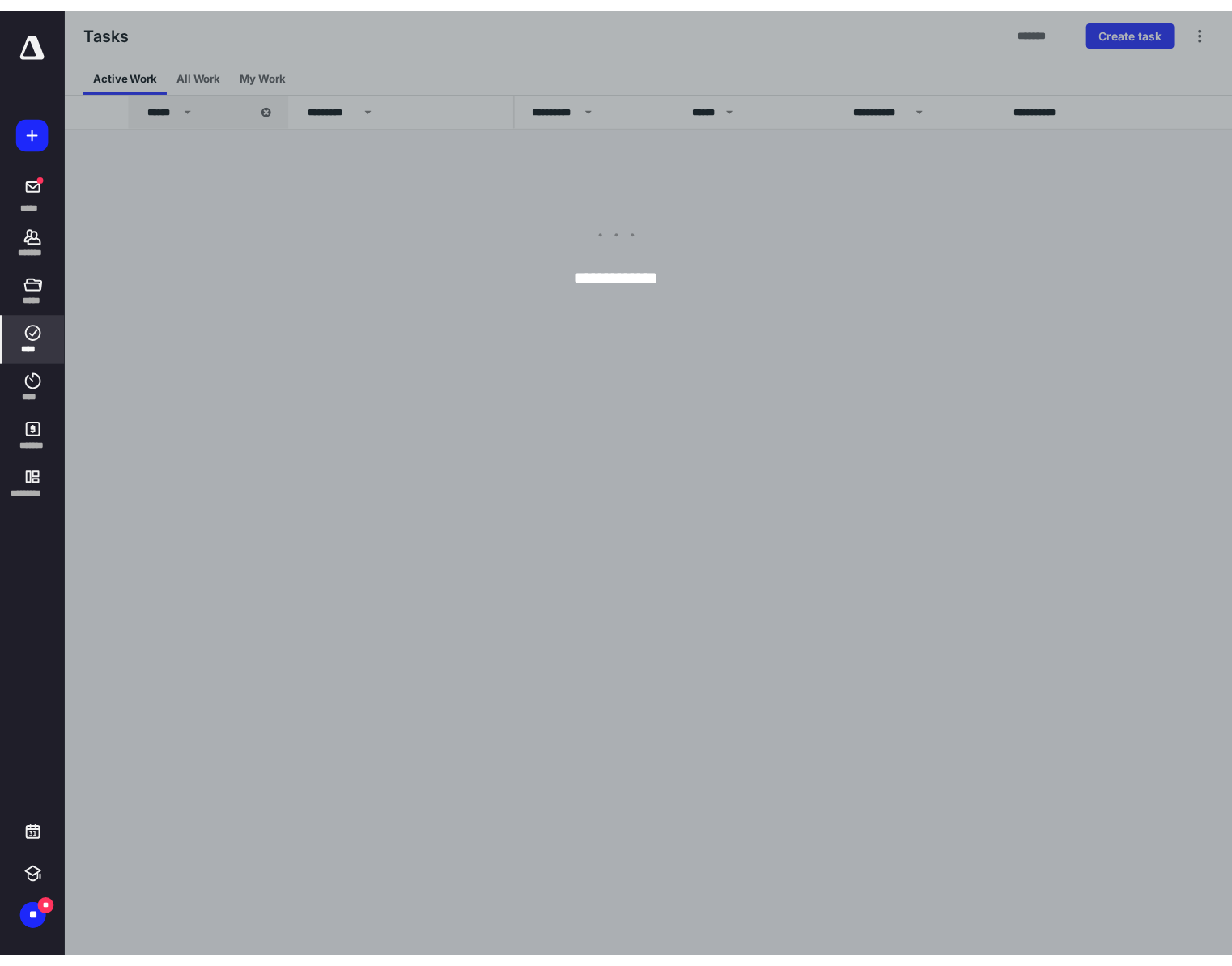 scroll, scrollTop: 0, scrollLeft: 0, axis: both 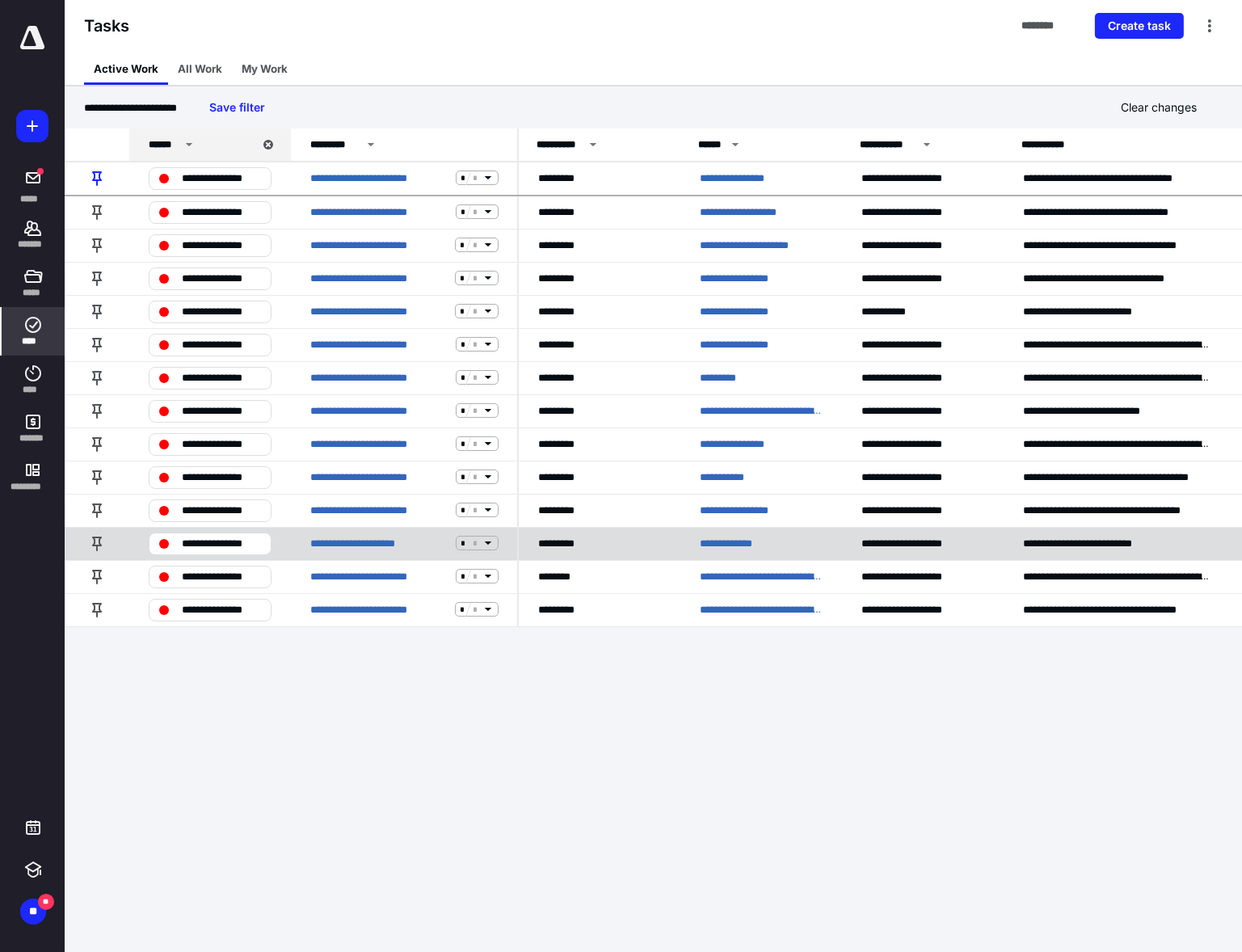 click on "**********" at bounding box center [740, 543] 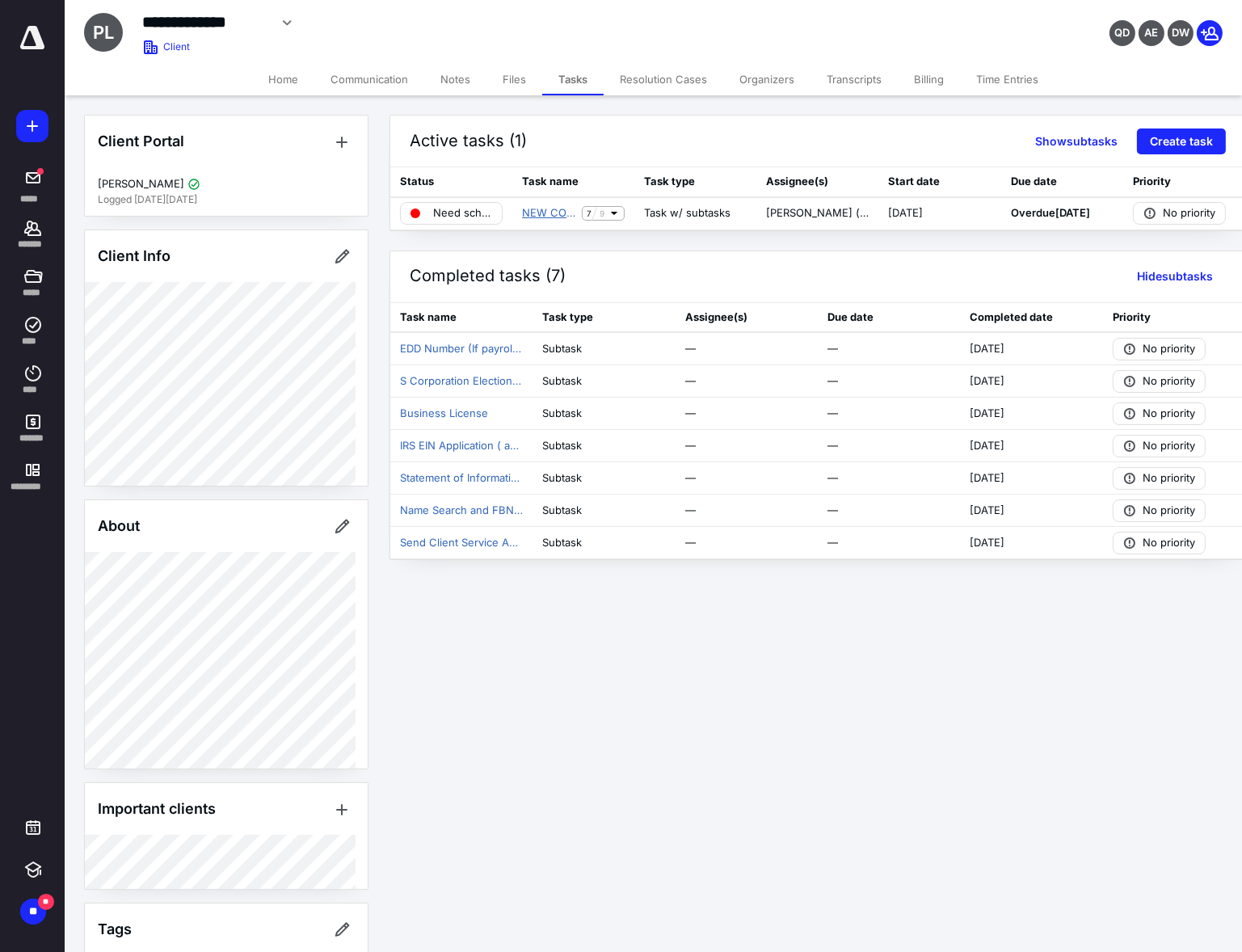 click on "NEW COMPANY FORMATION" at bounding box center [549, 213] 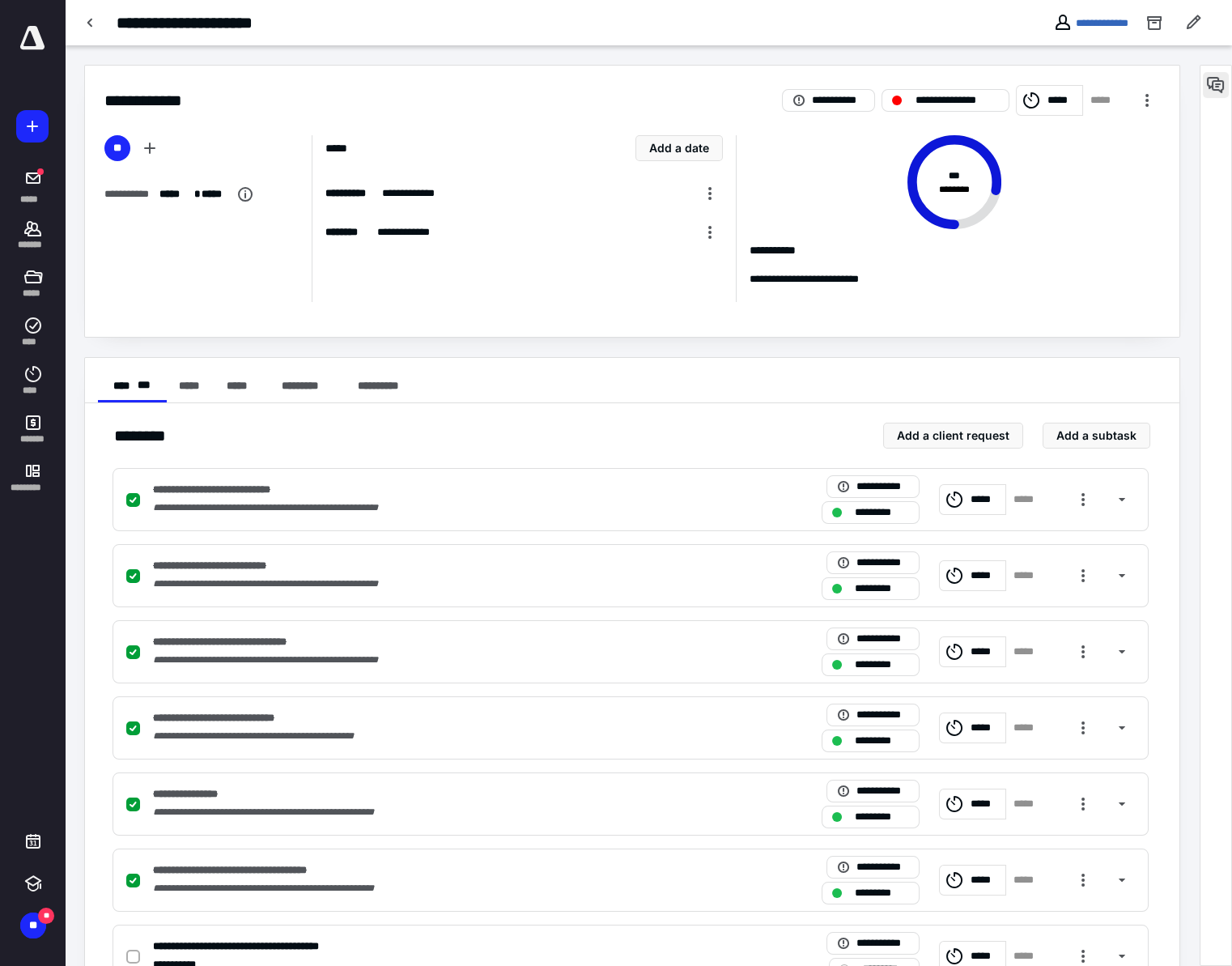 click at bounding box center [1216, 85] 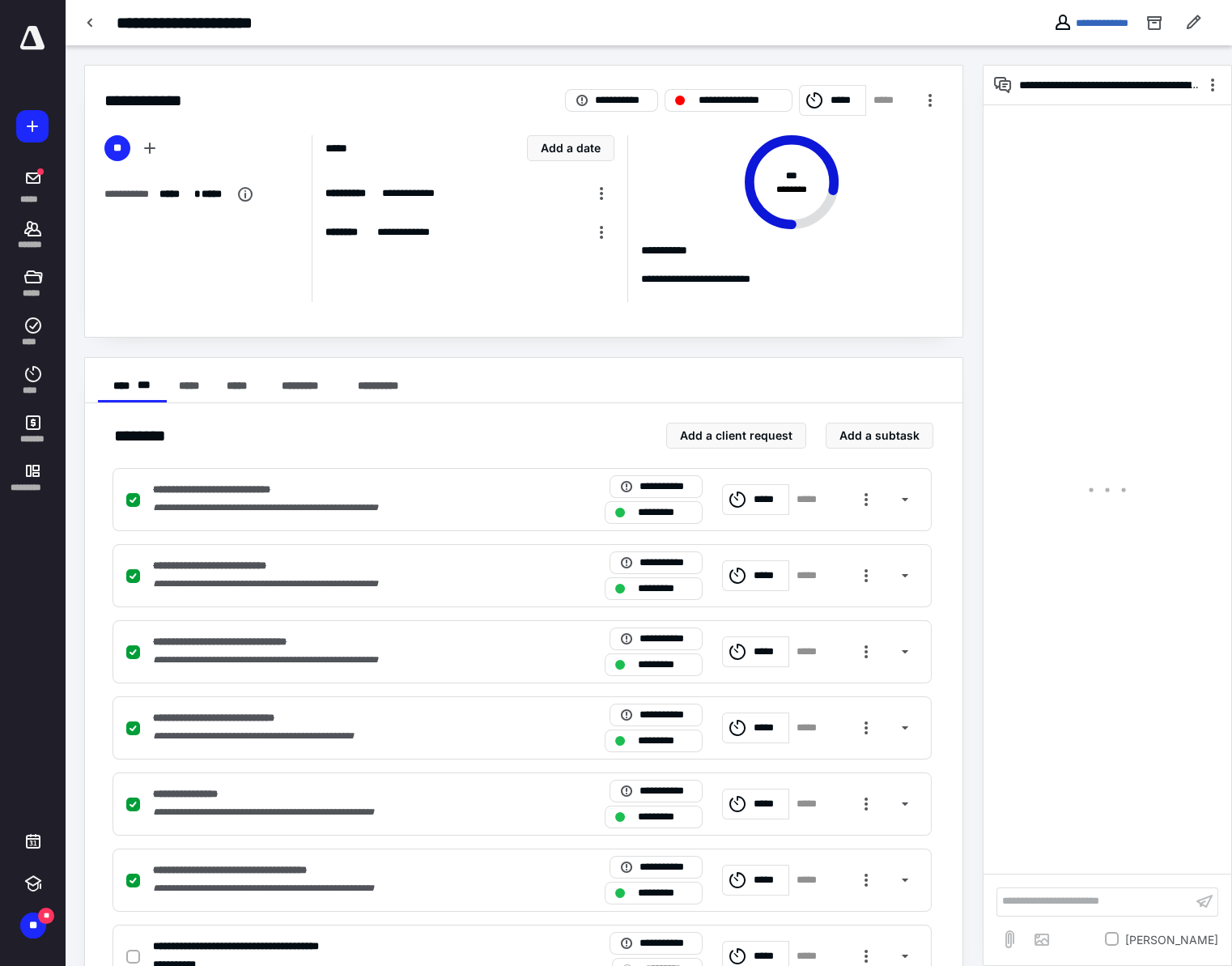 scroll, scrollTop: 212, scrollLeft: 0, axis: vertical 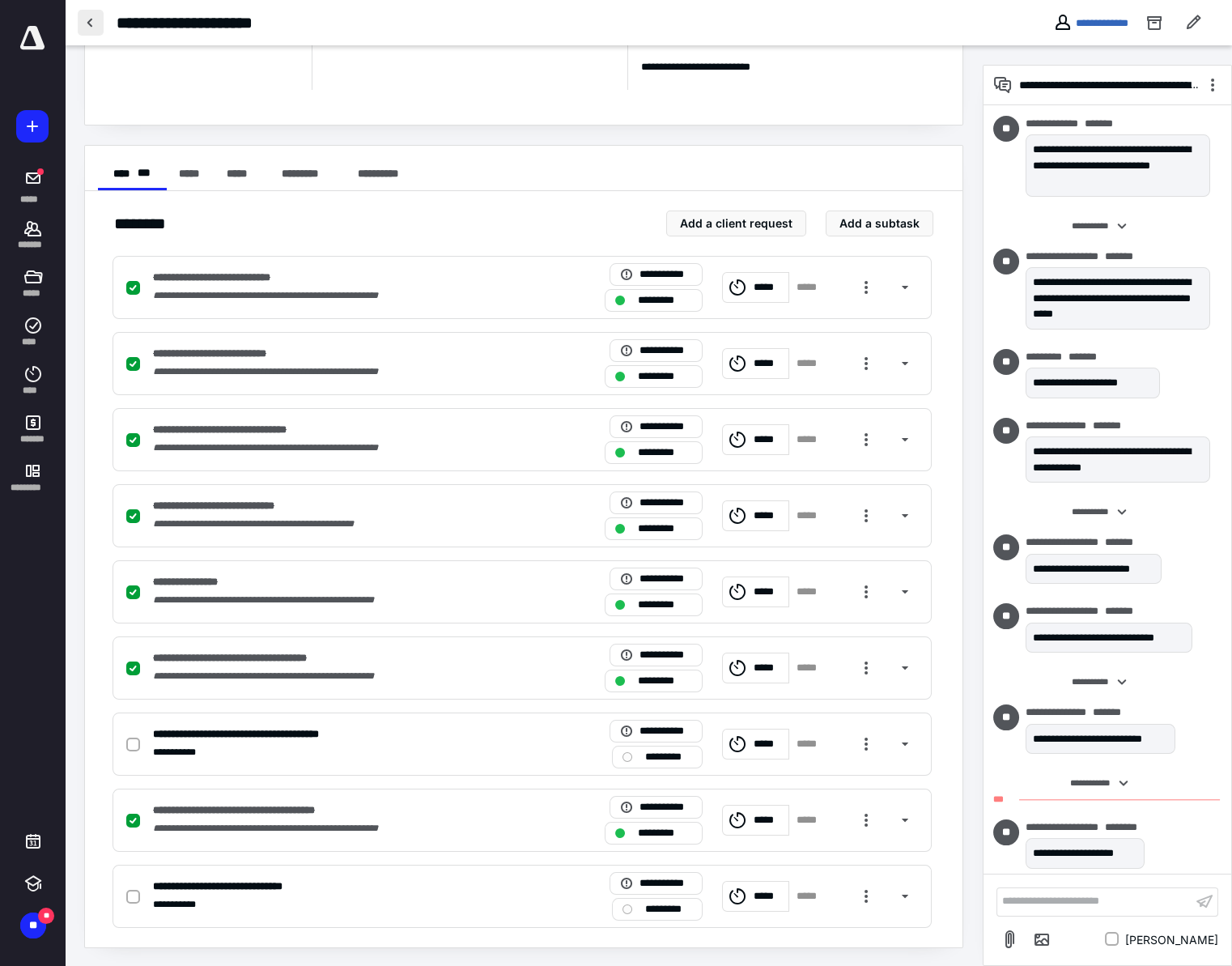 click at bounding box center [91, 23] 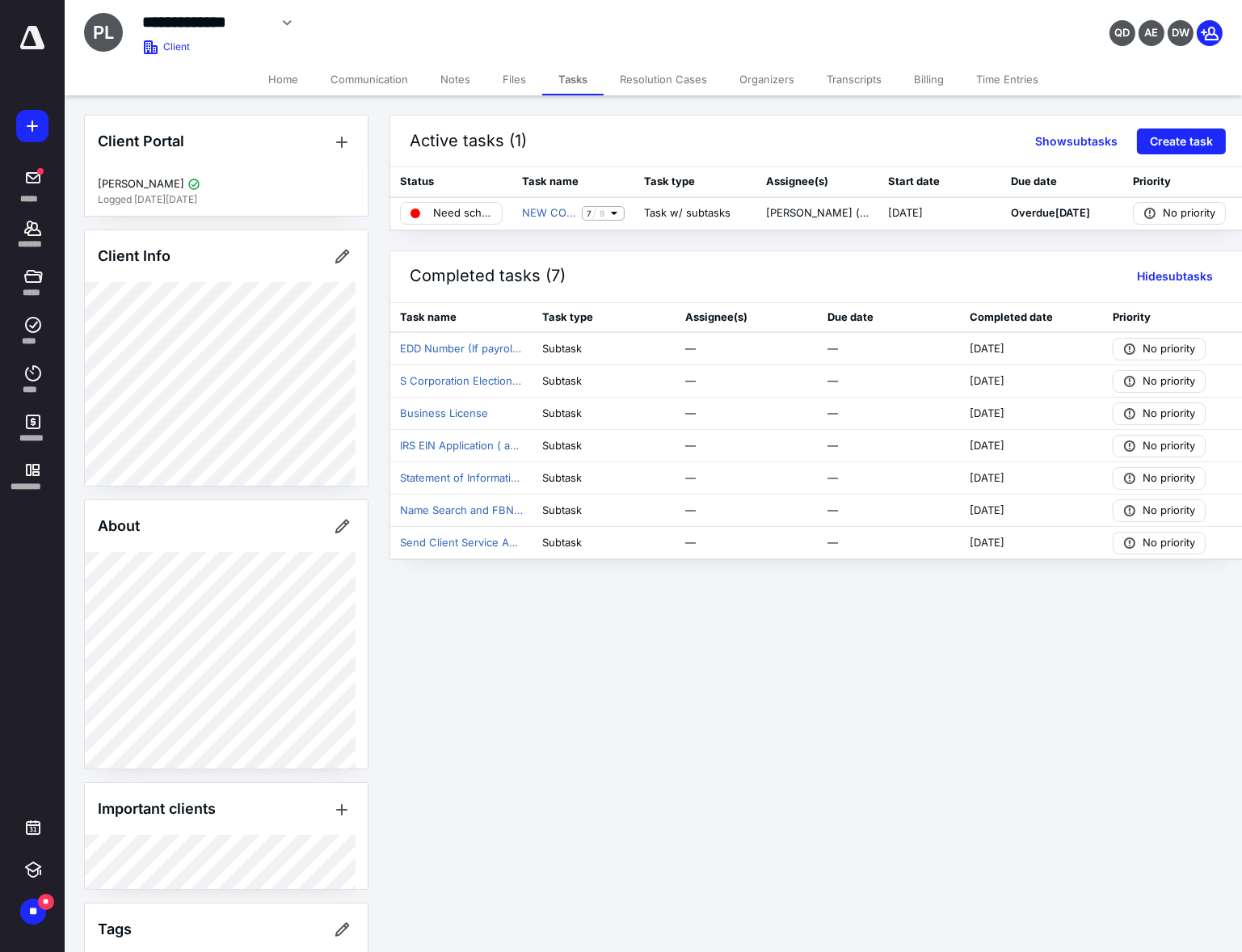 click on "**********" at bounding box center [490, 23] 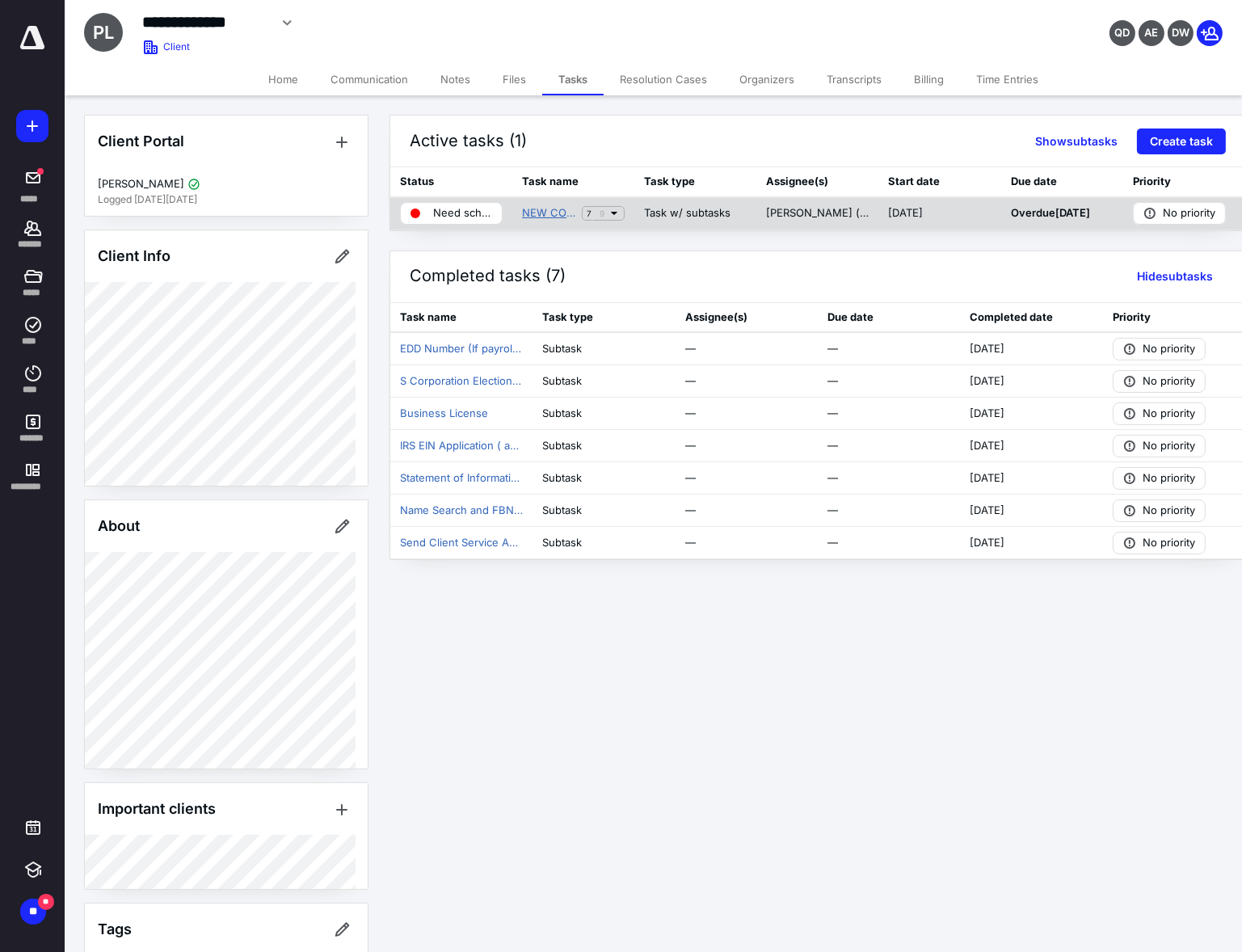 click on "NEW COMPANY FORMATION" at bounding box center (549, 213) 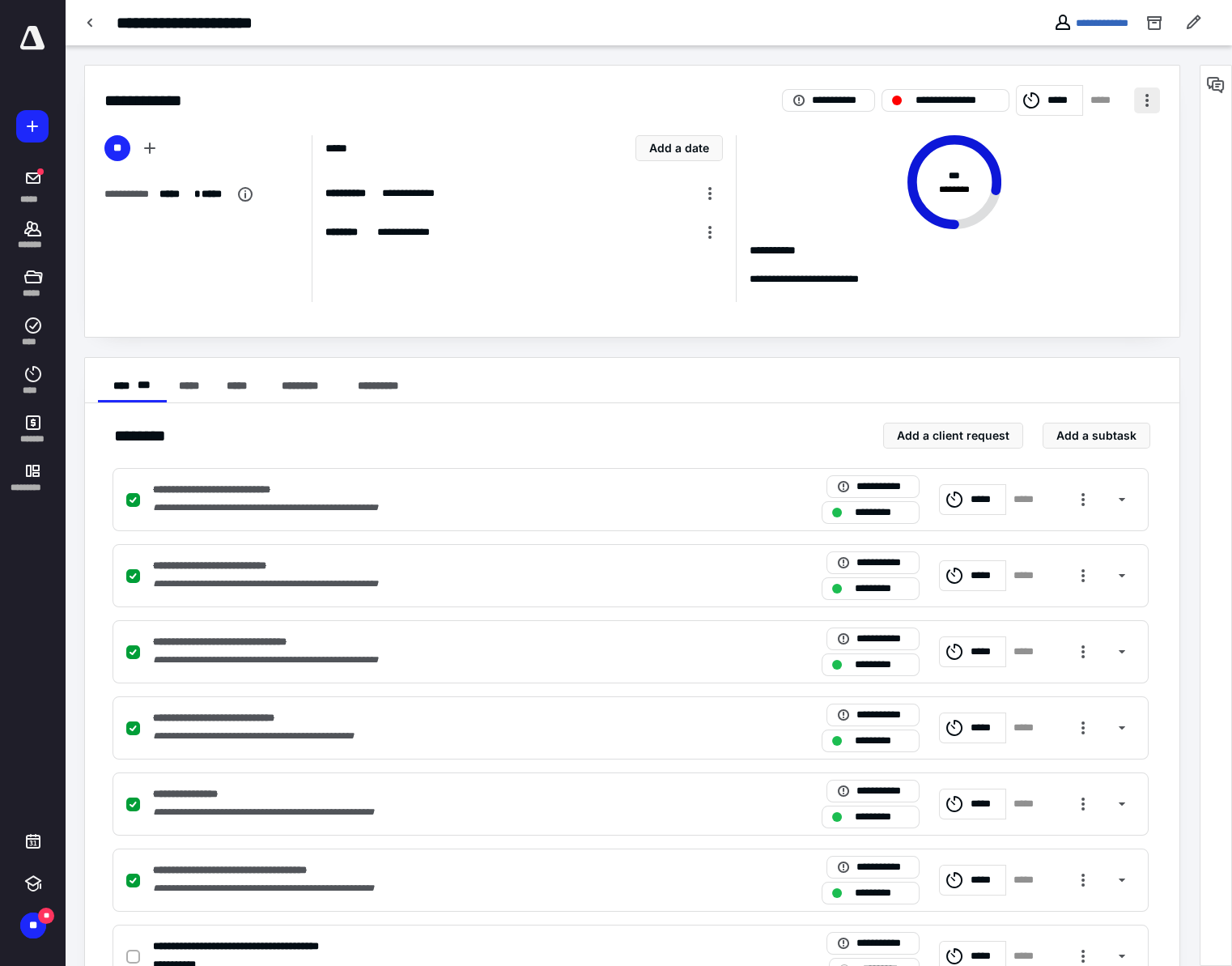 click at bounding box center (1147, 100) 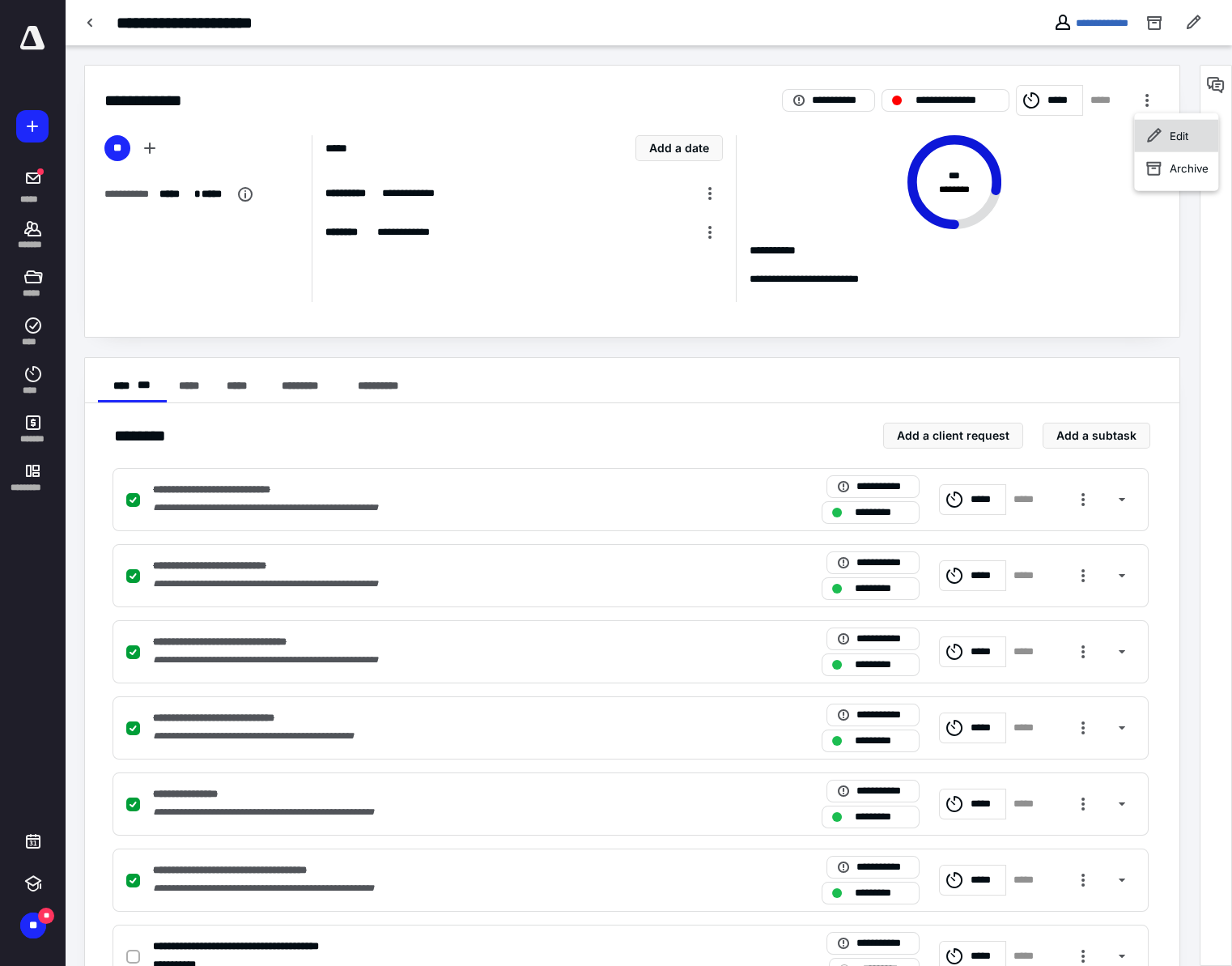 click 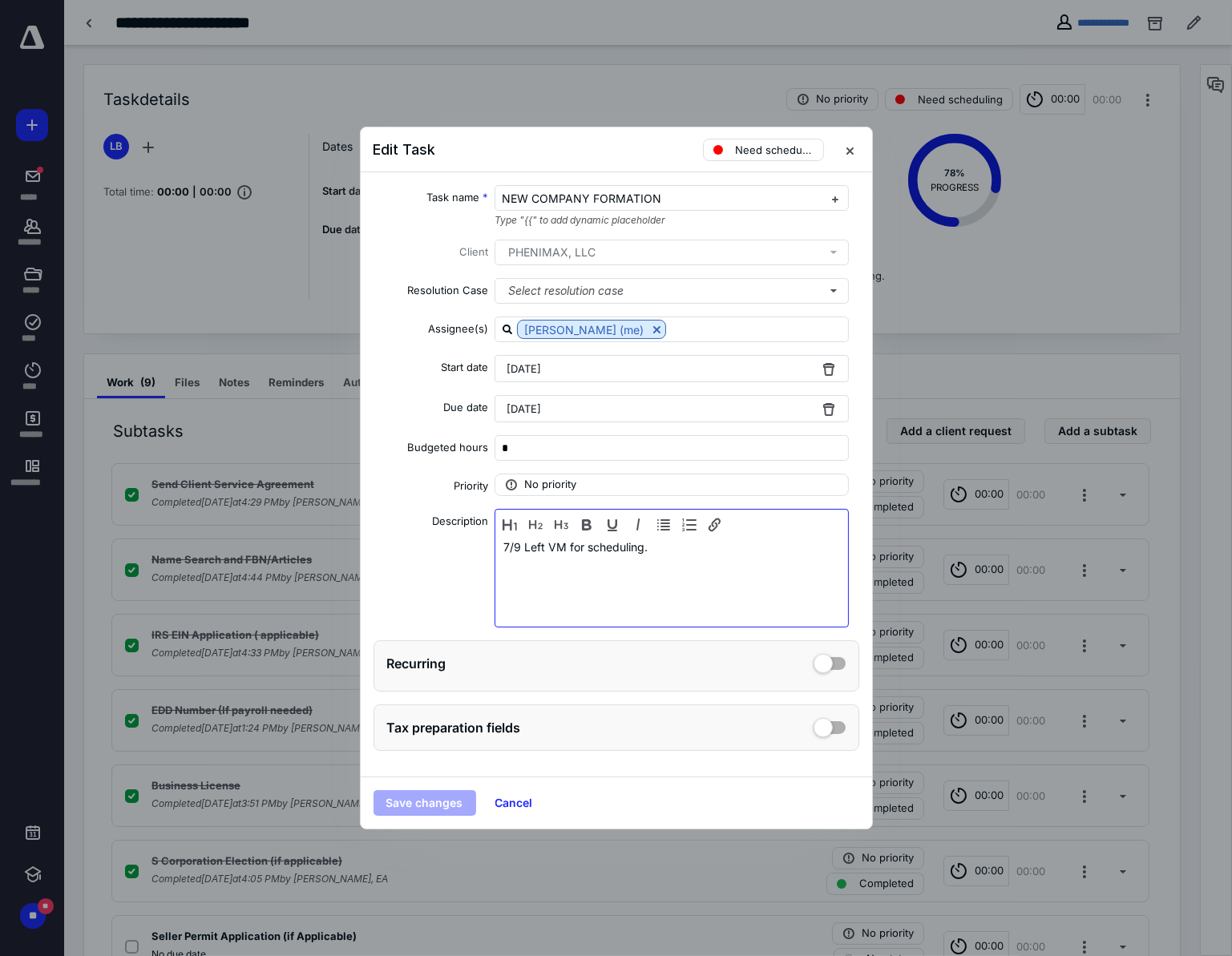 click on "7/9 Left VM for scheduling." at bounding box center [672, 580] 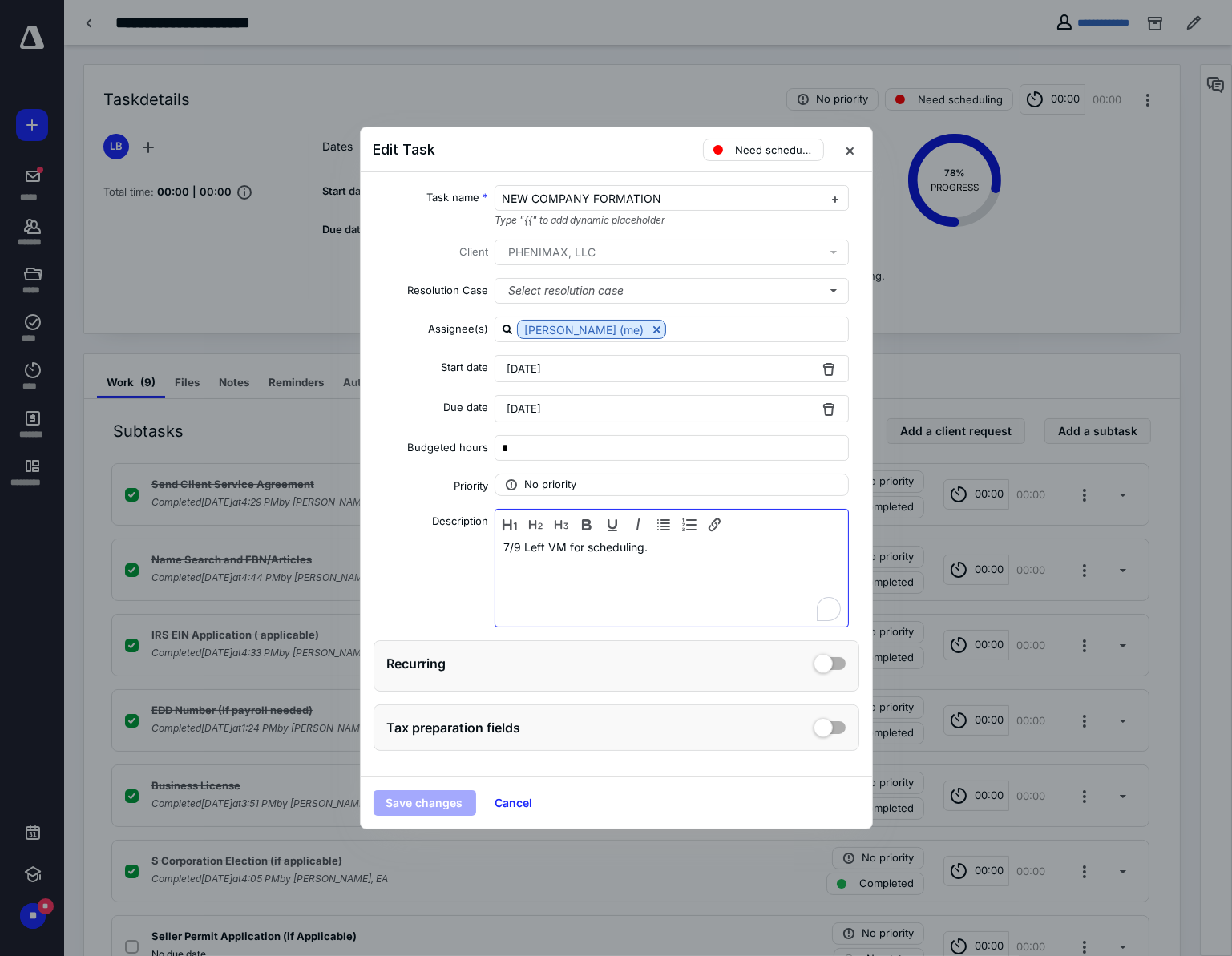 type 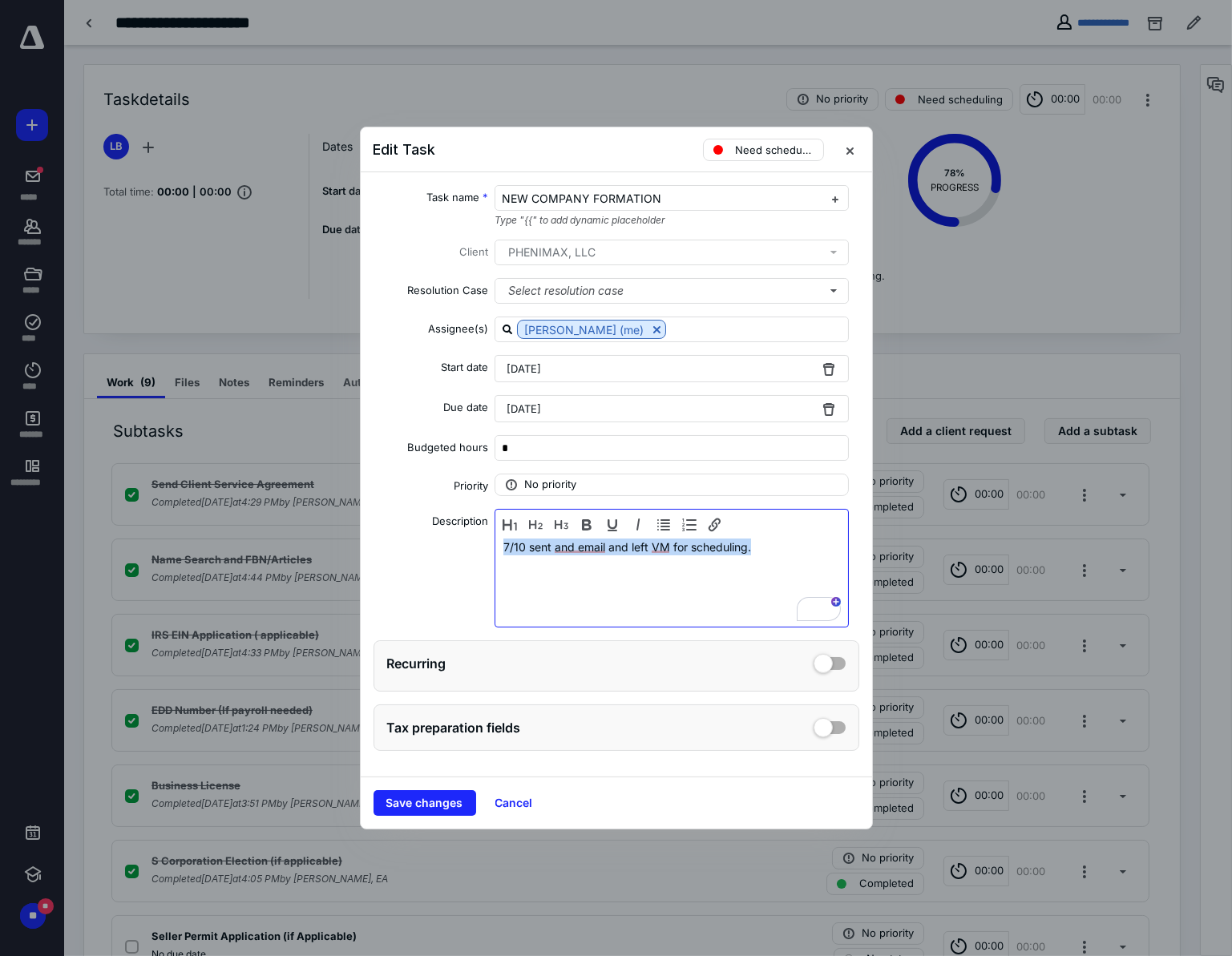 drag, startPoint x: 761, startPoint y: 547, endPoint x: 482, endPoint y: 559, distance: 279.2579 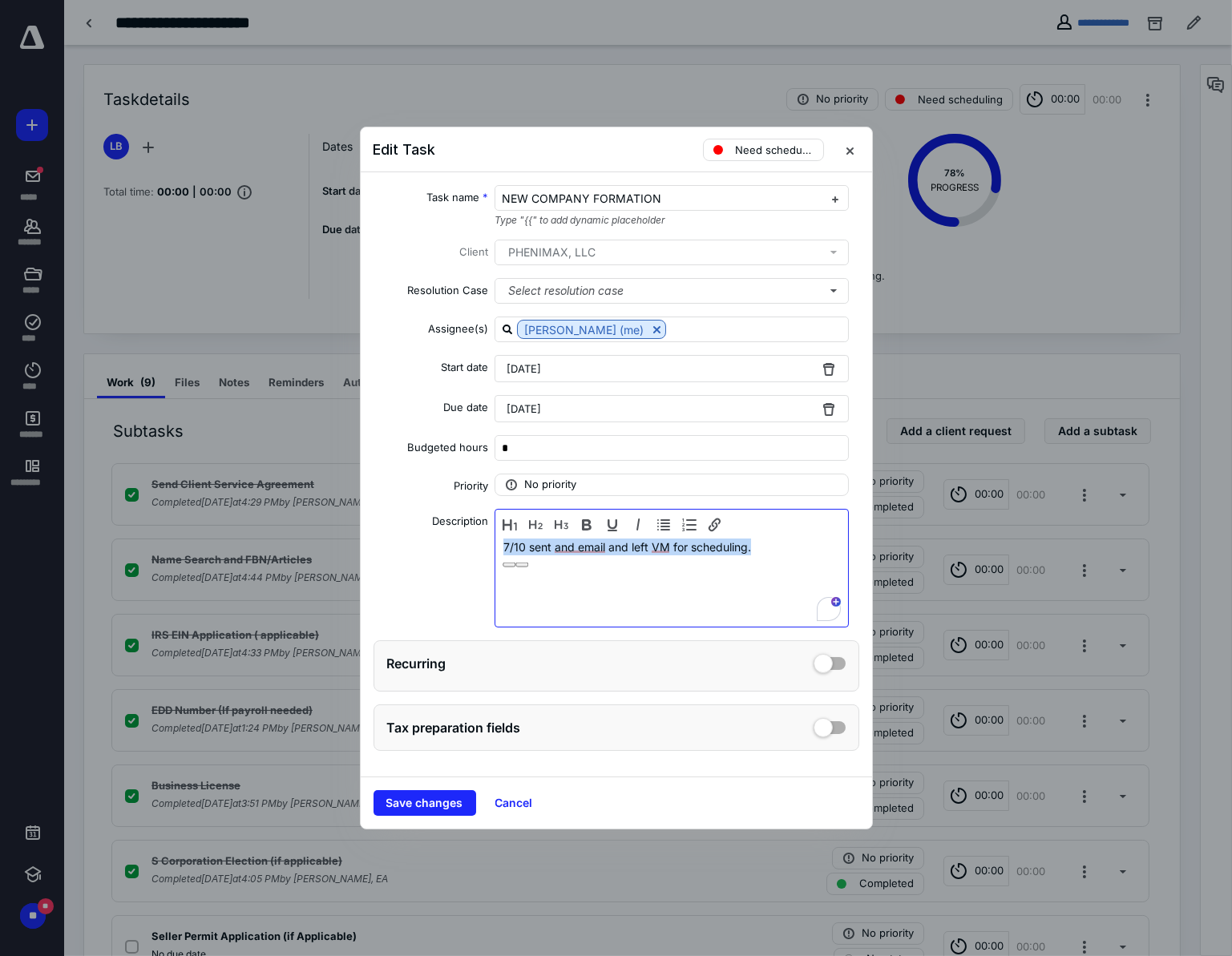 copy on "7/10 sent and email and left VM for scheduling." 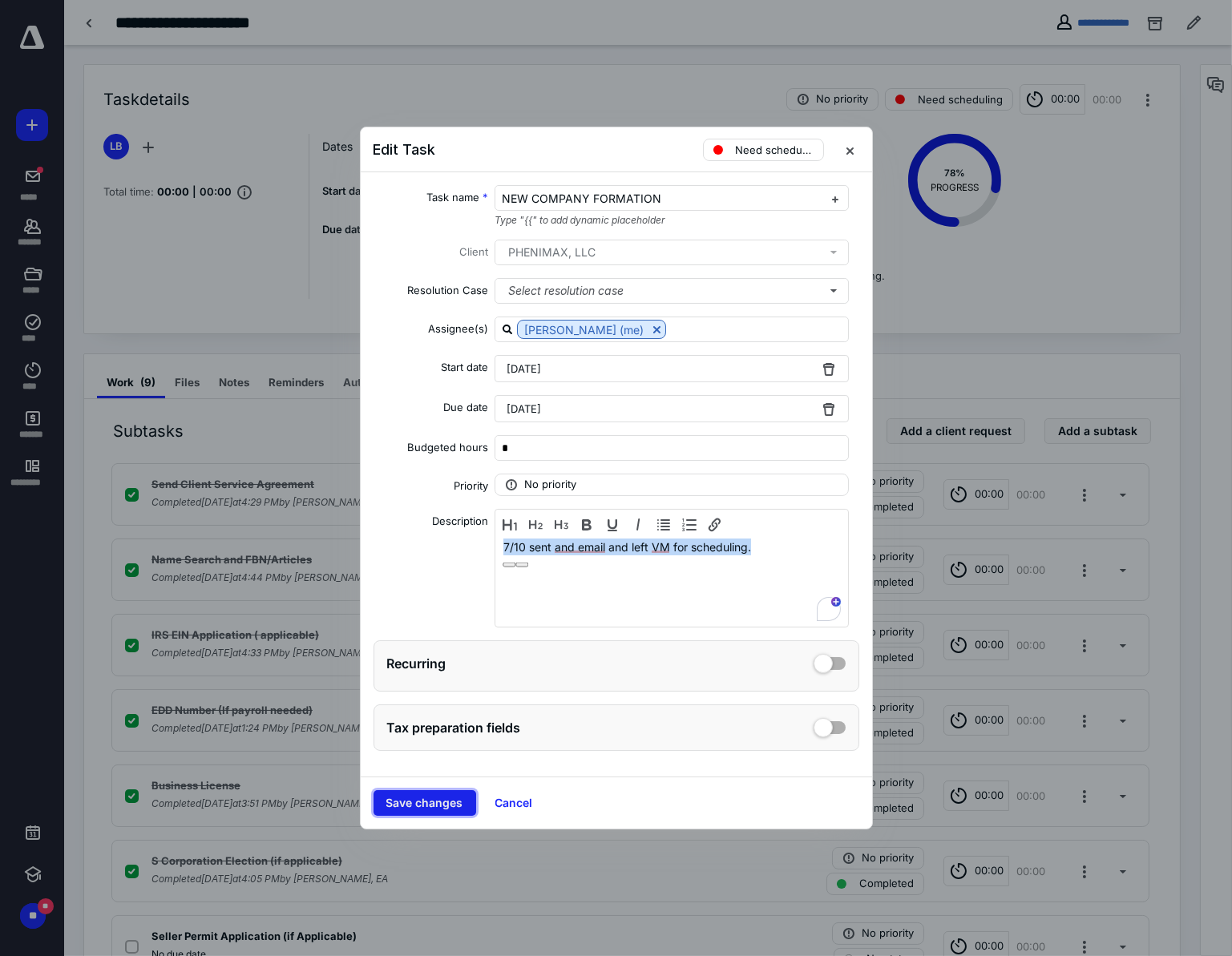 click on "Save changes" at bounding box center [425, 803] 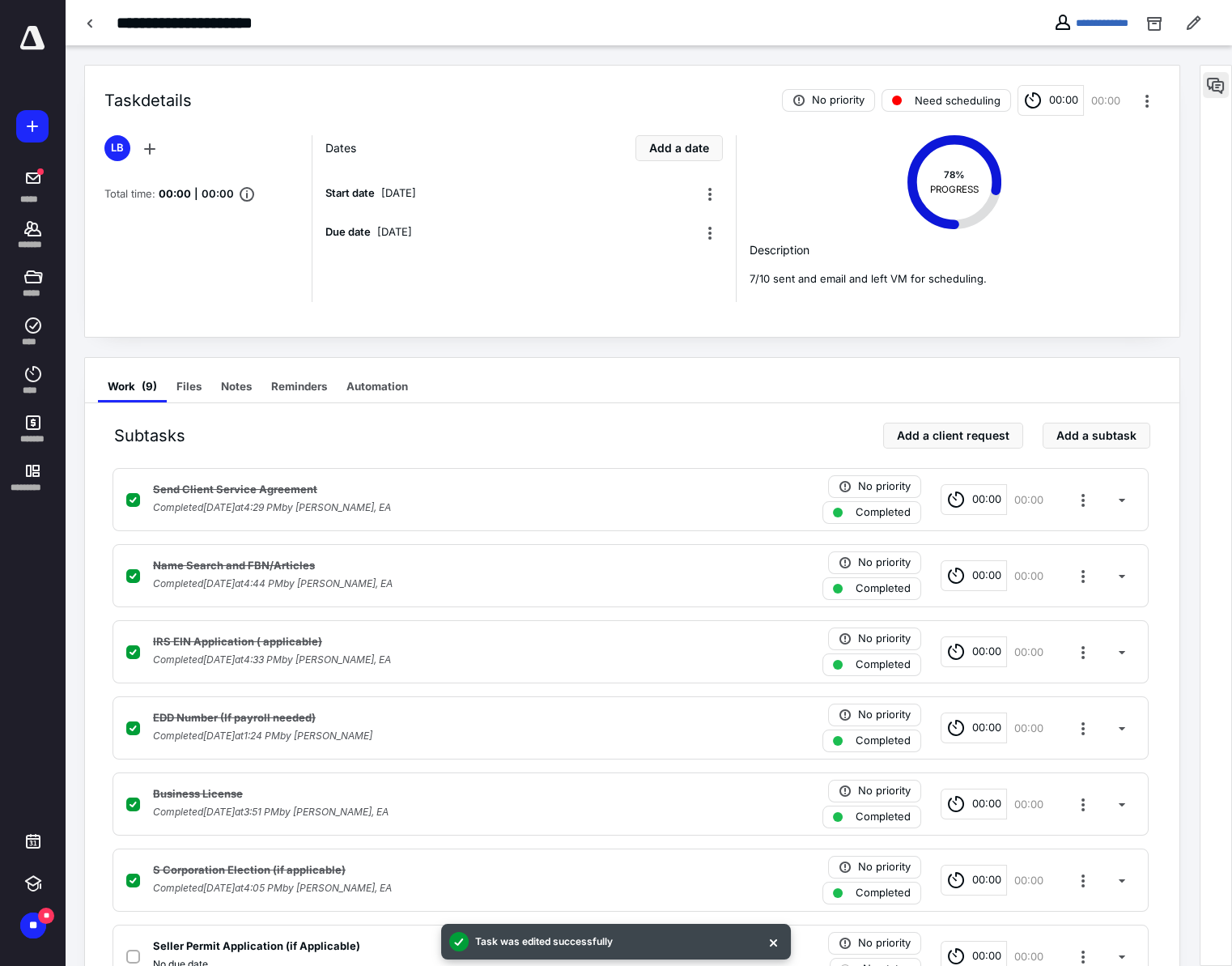 click at bounding box center [1216, 85] 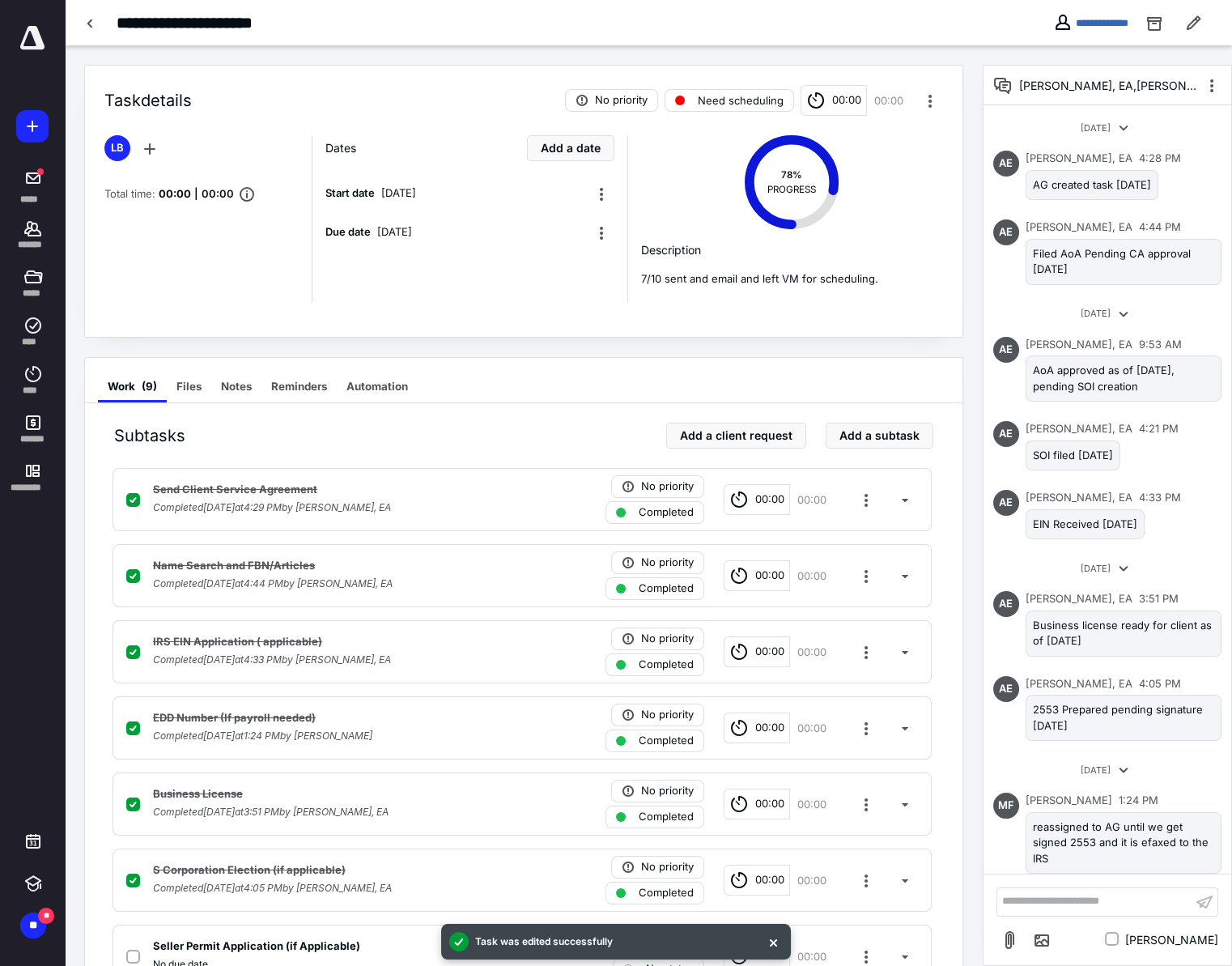 scroll, scrollTop: 663, scrollLeft: 0, axis: vertical 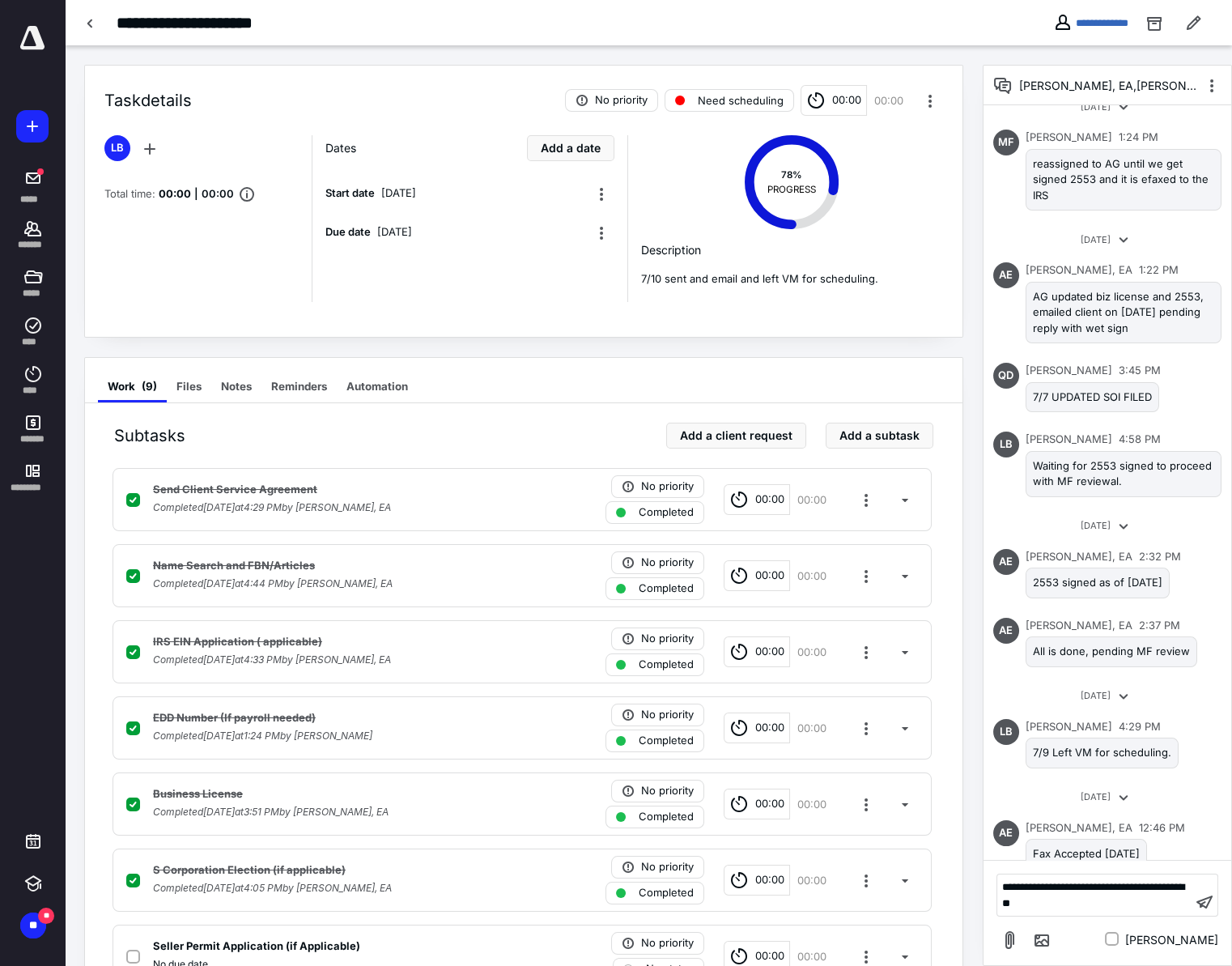 drag, startPoint x: 1070, startPoint y: 887, endPoint x: 1086, endPoint y: 889, distance: 16.12452 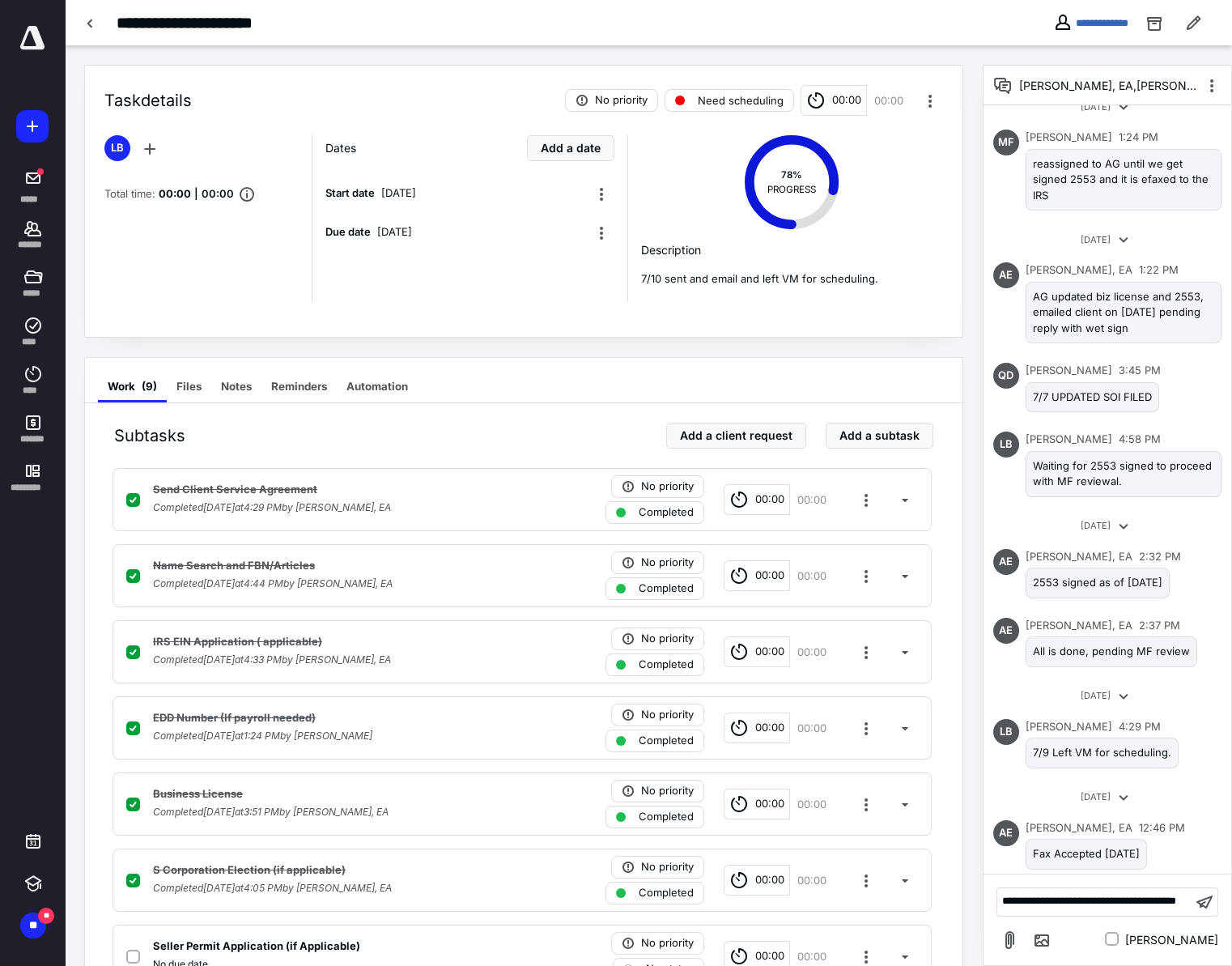 type 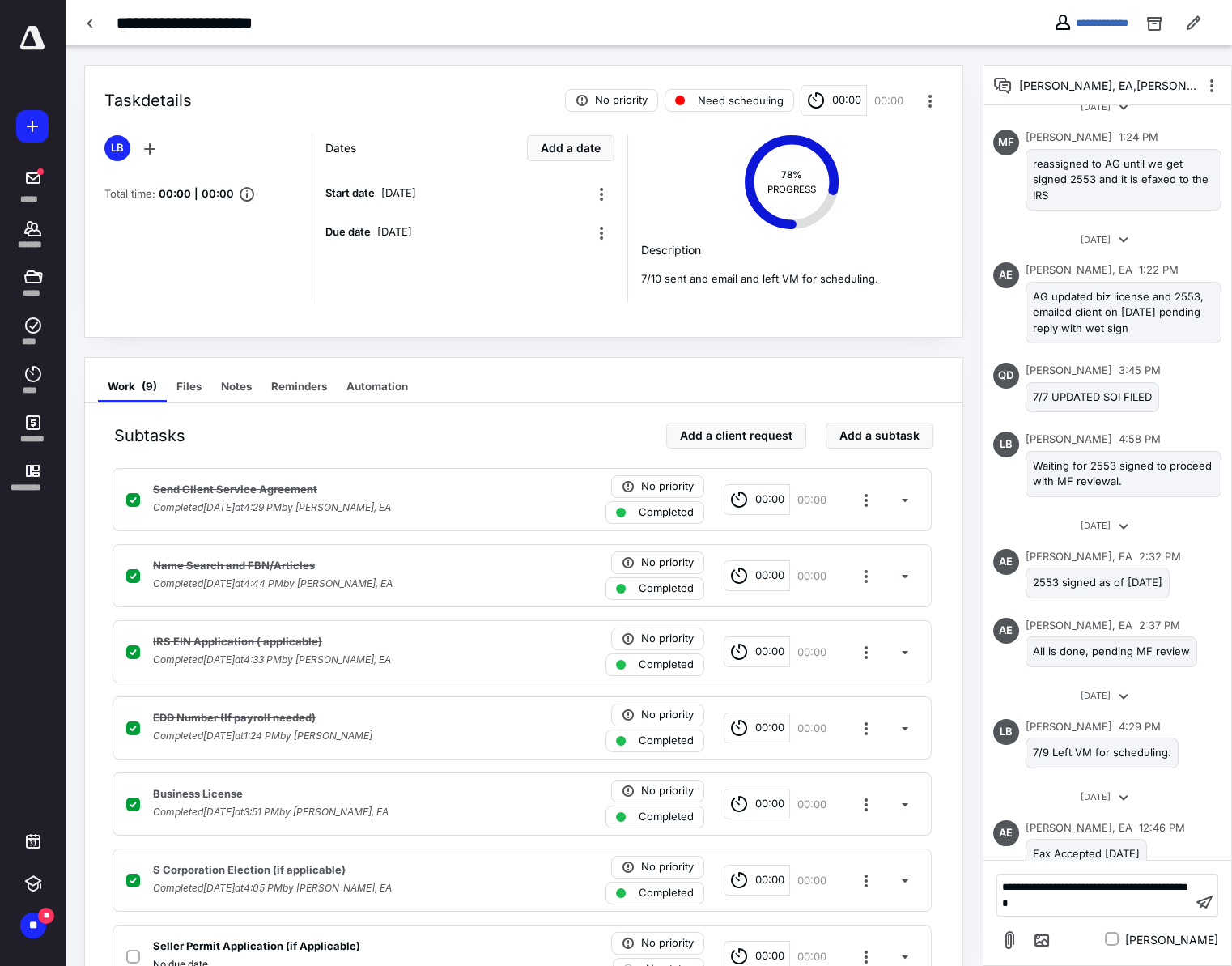 click on "**********" at bounding box center [1095, 895] 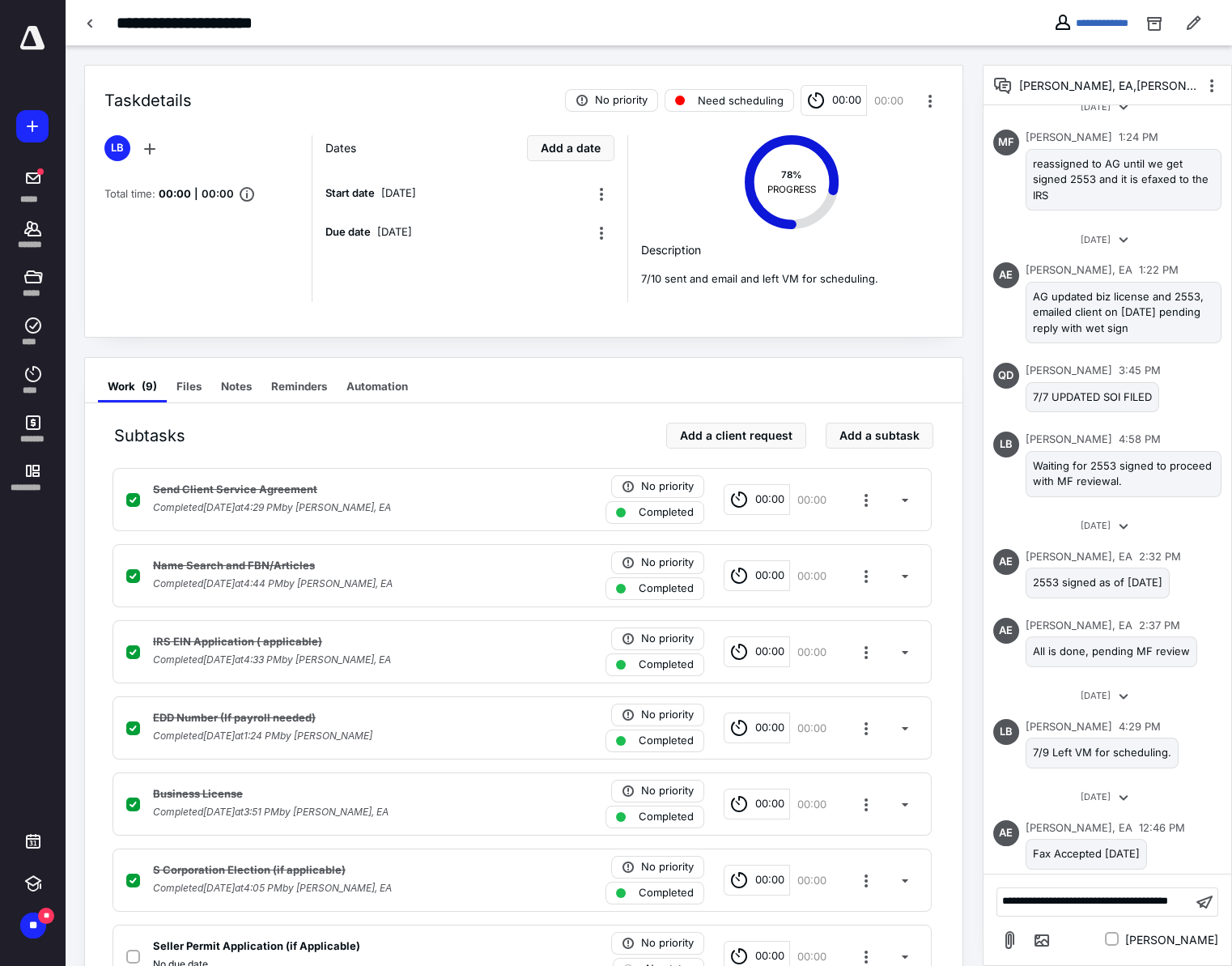 click on "**********" at bounding box center (1094, 901) 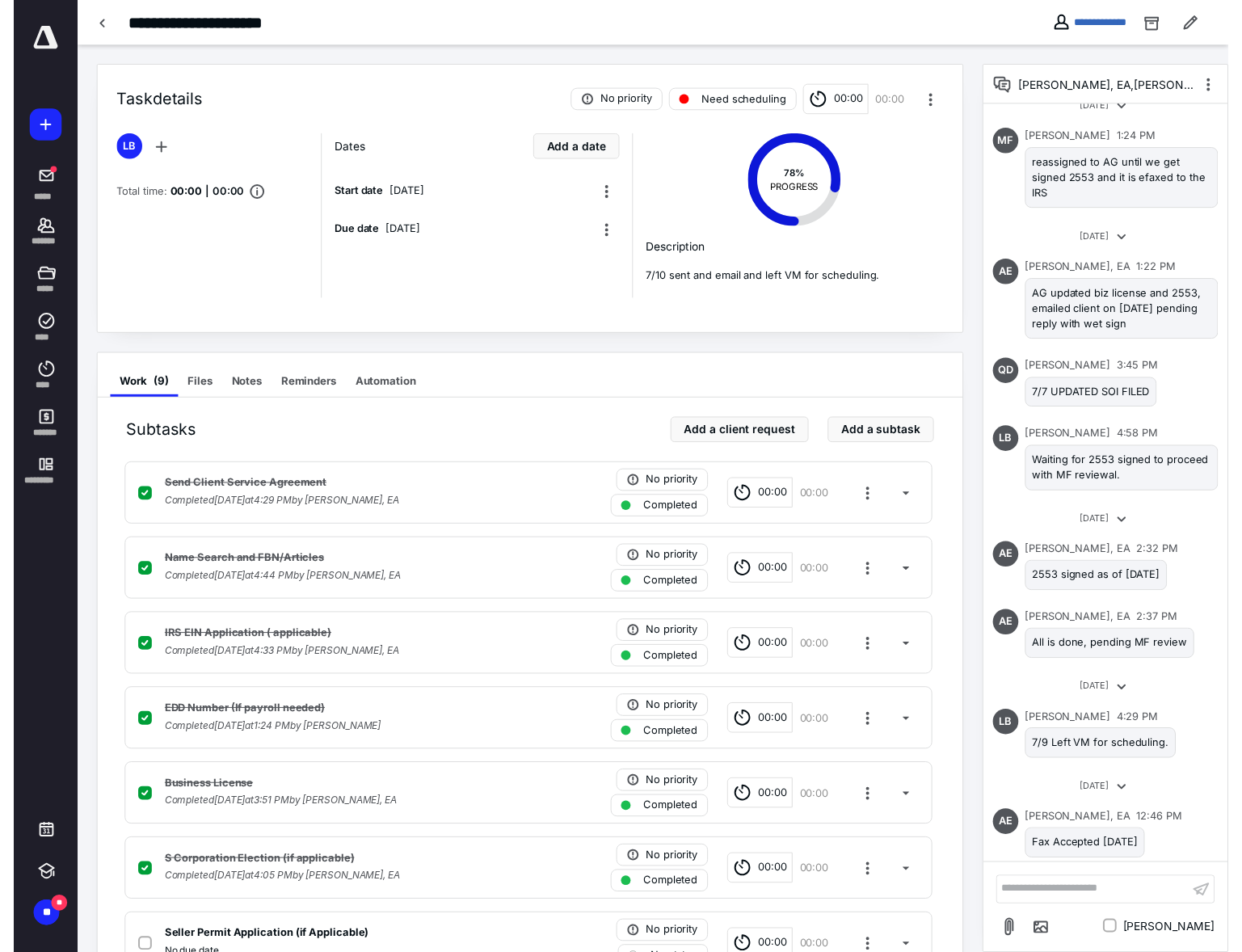 scroll, scrollTop: 746, scrollLeft: 0, axis: vertical 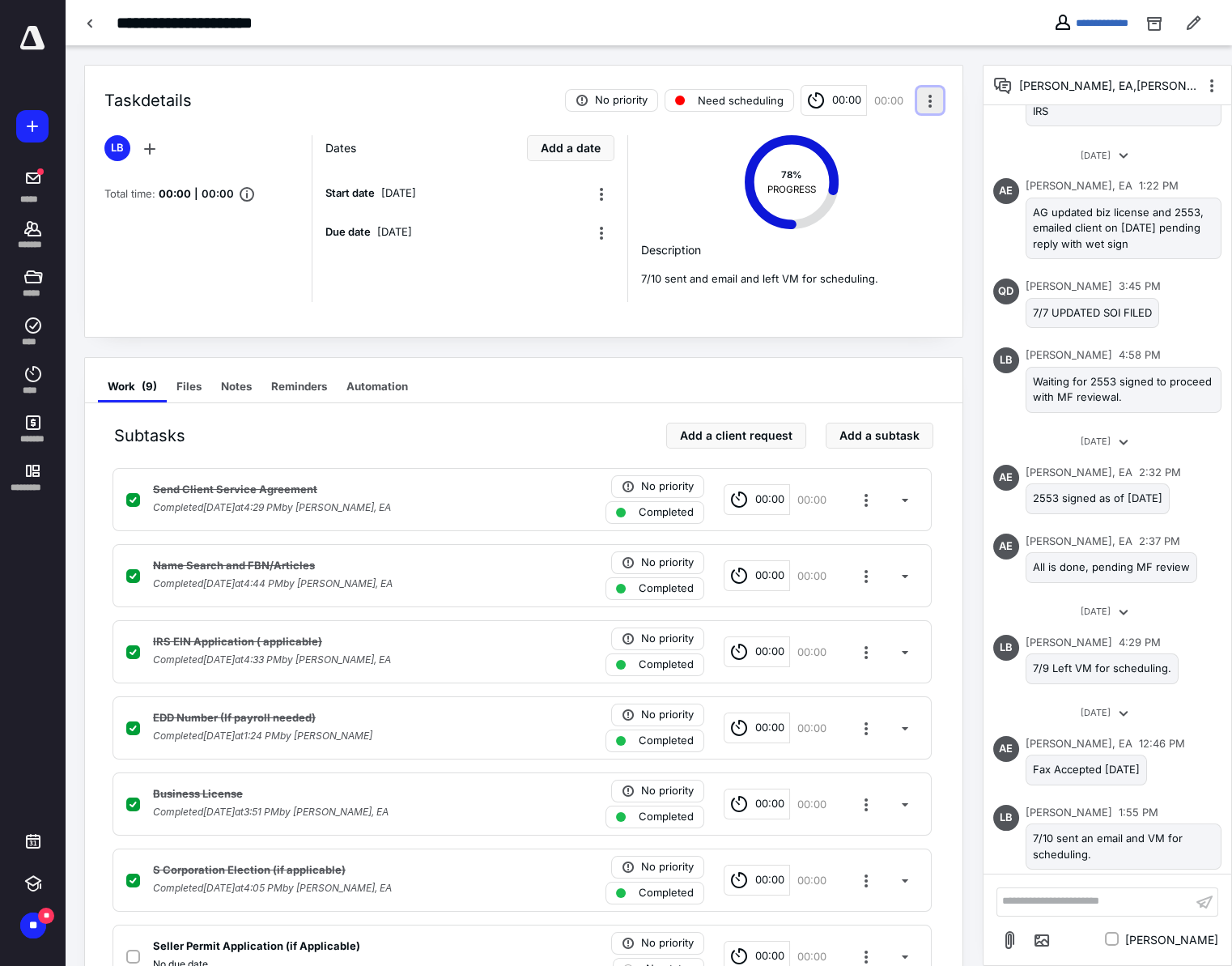 click at bounding box center (930, 100) 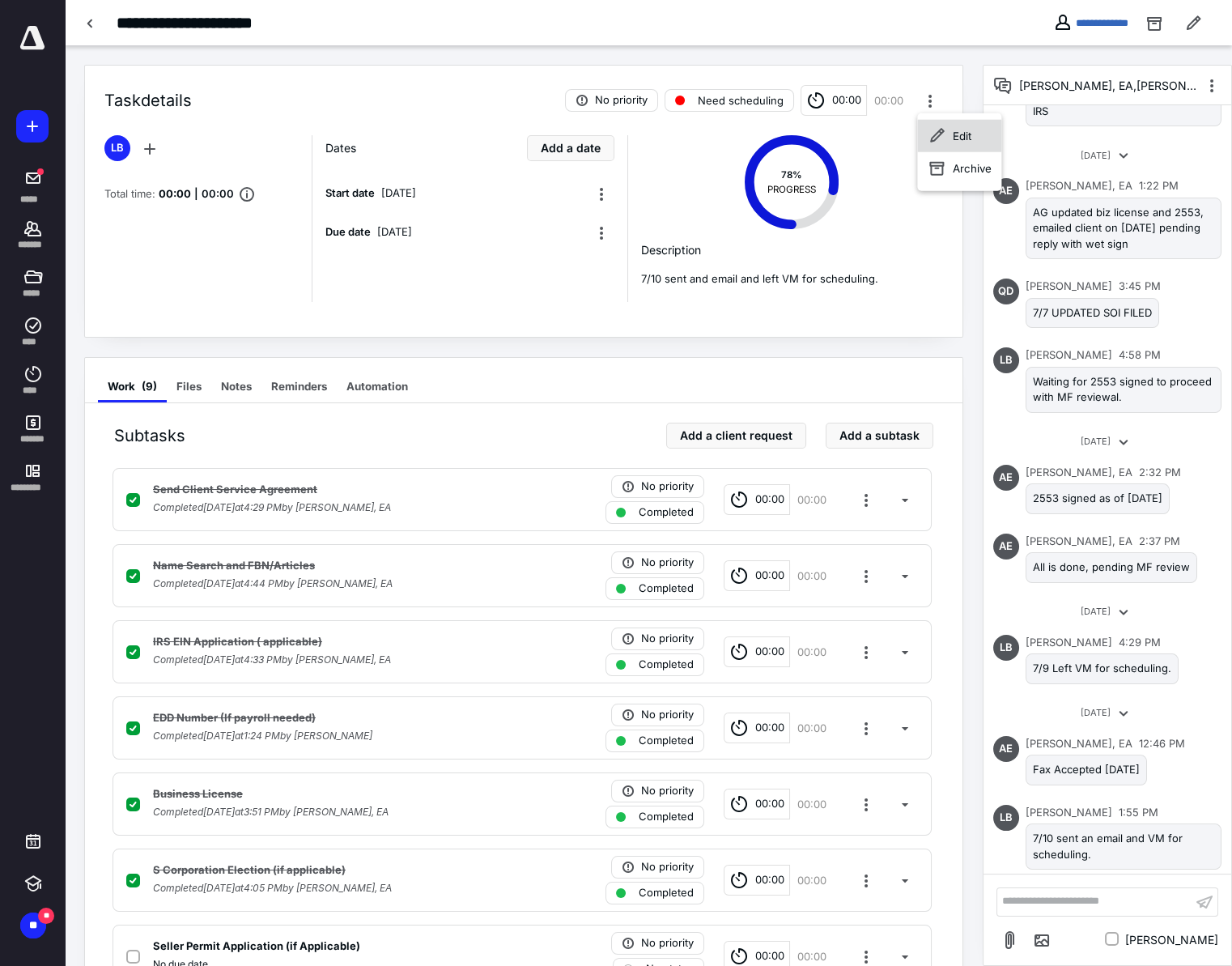 click on "Edit" at bounding box center [962, 136] 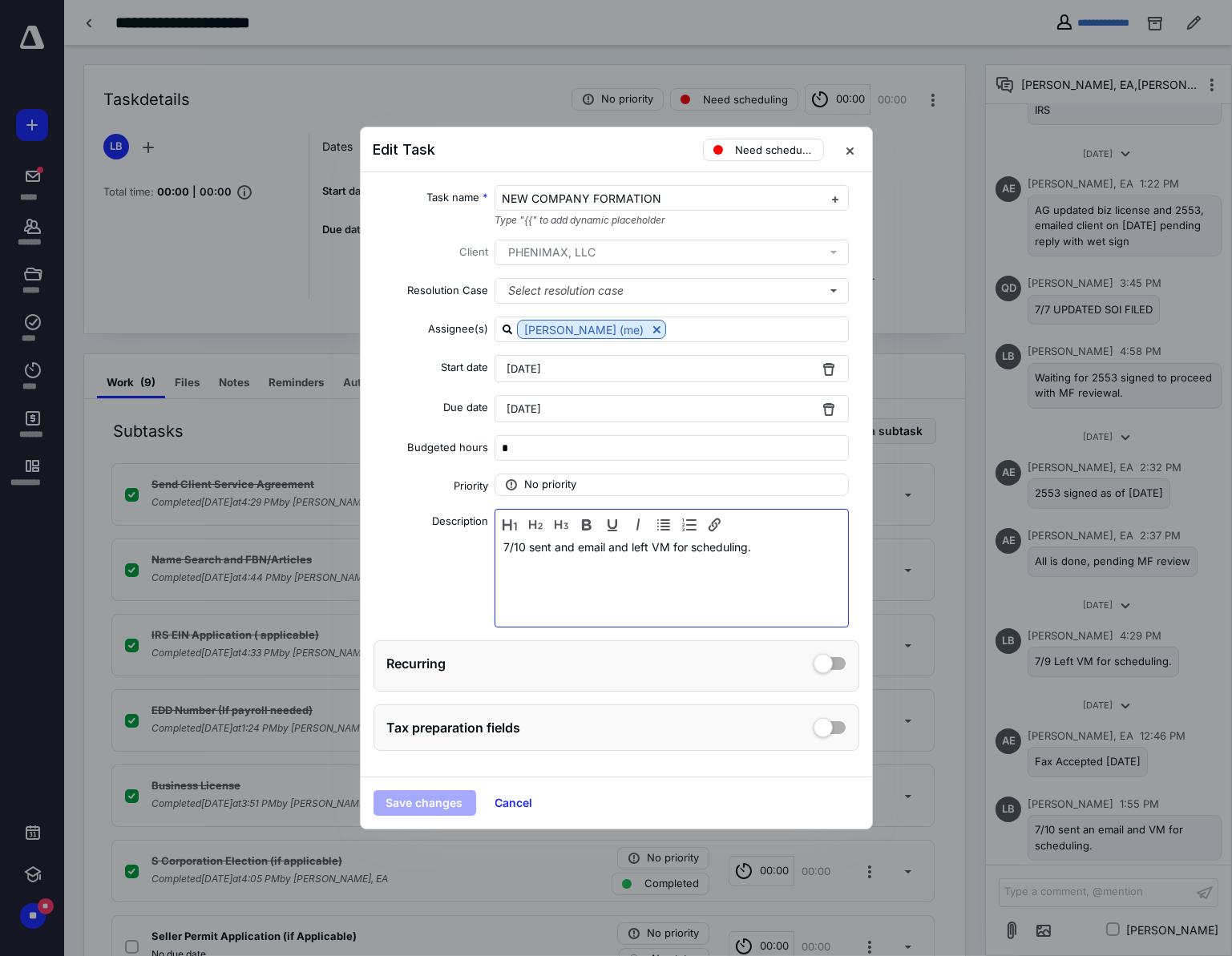 click on "7/10 sent and email and left VM for scheduling." at bounding box center [672, 580] 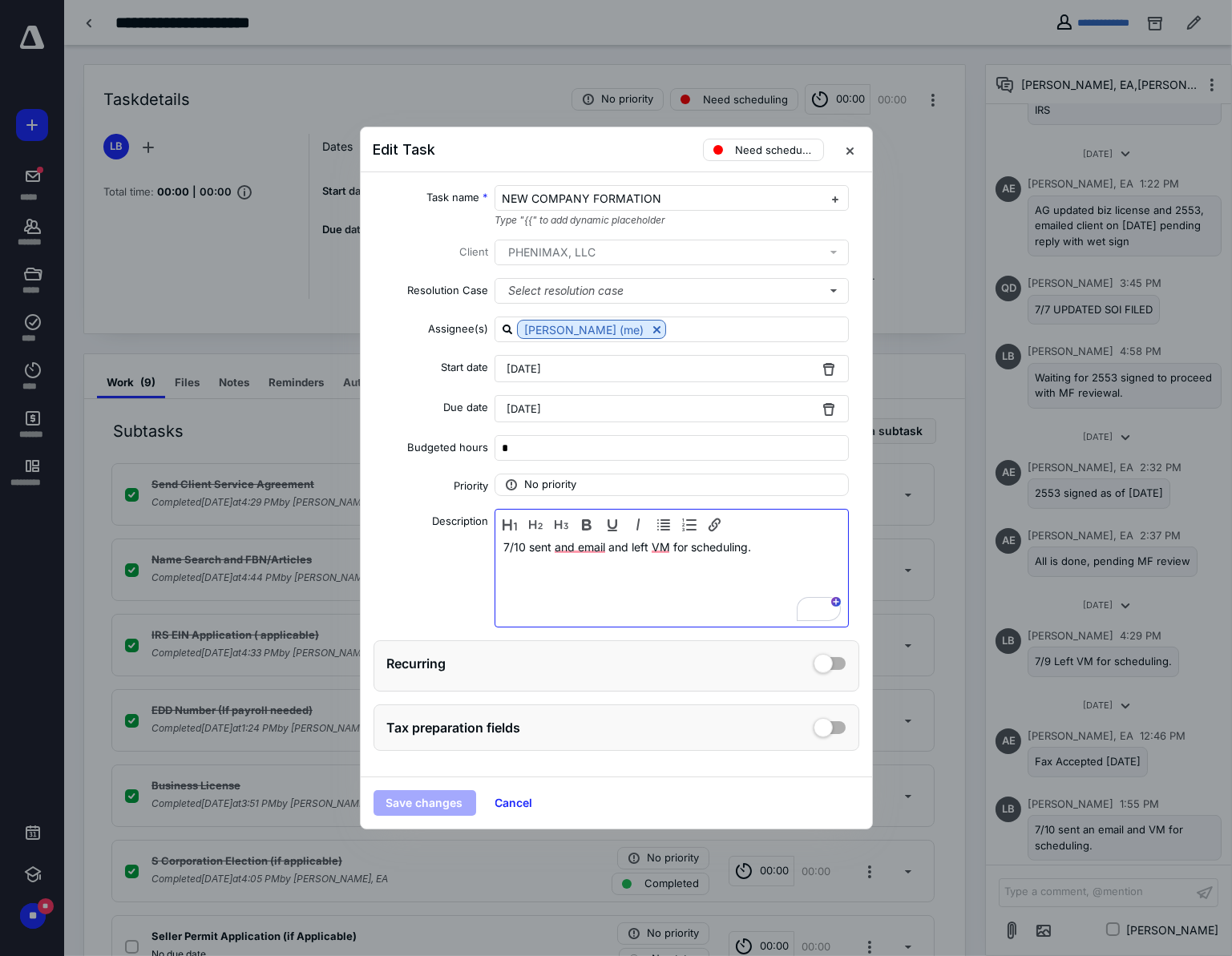 type 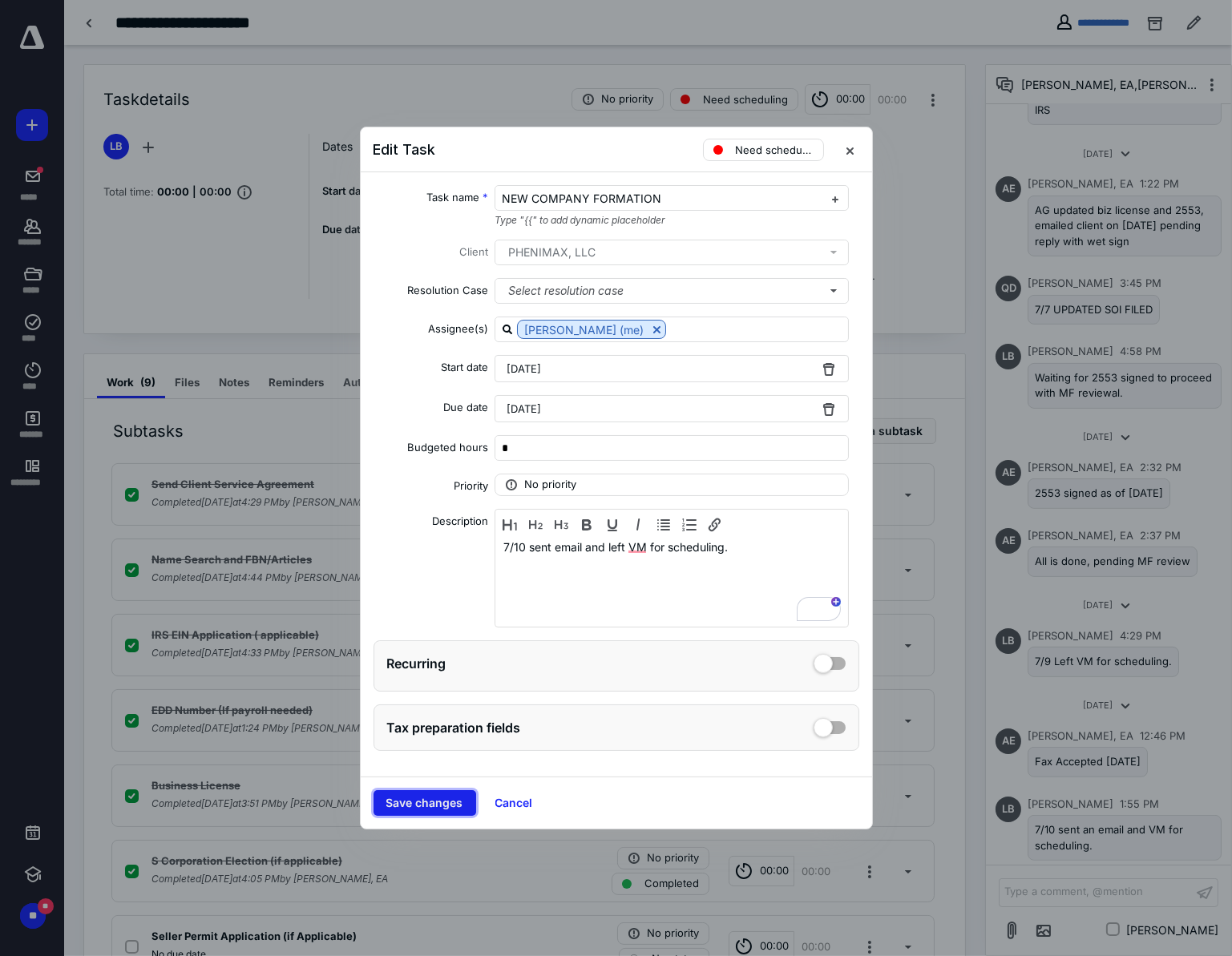 click on "Save changes" at bounding box center (425, 803) 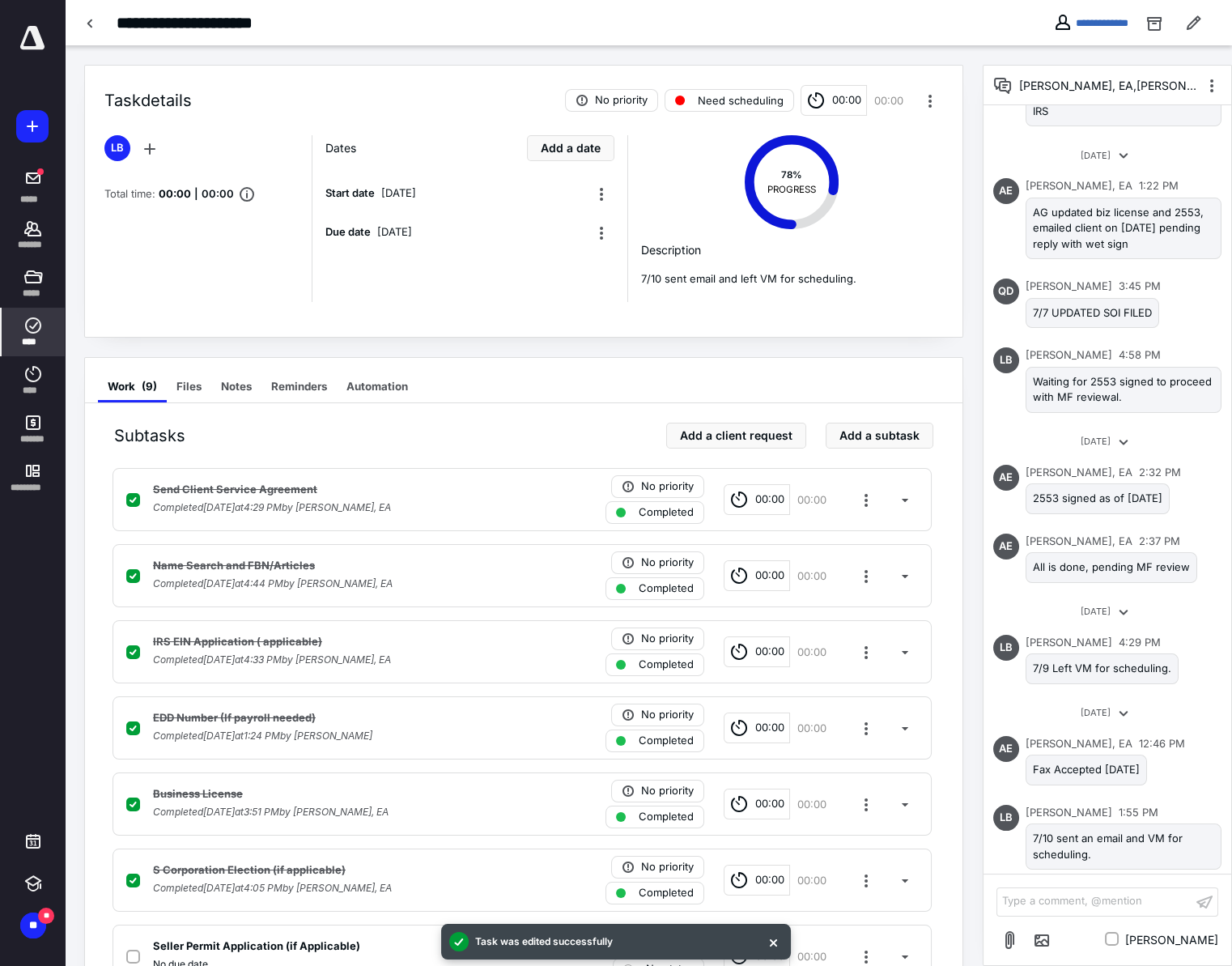 click on "****" at bounding box center [33, 342] 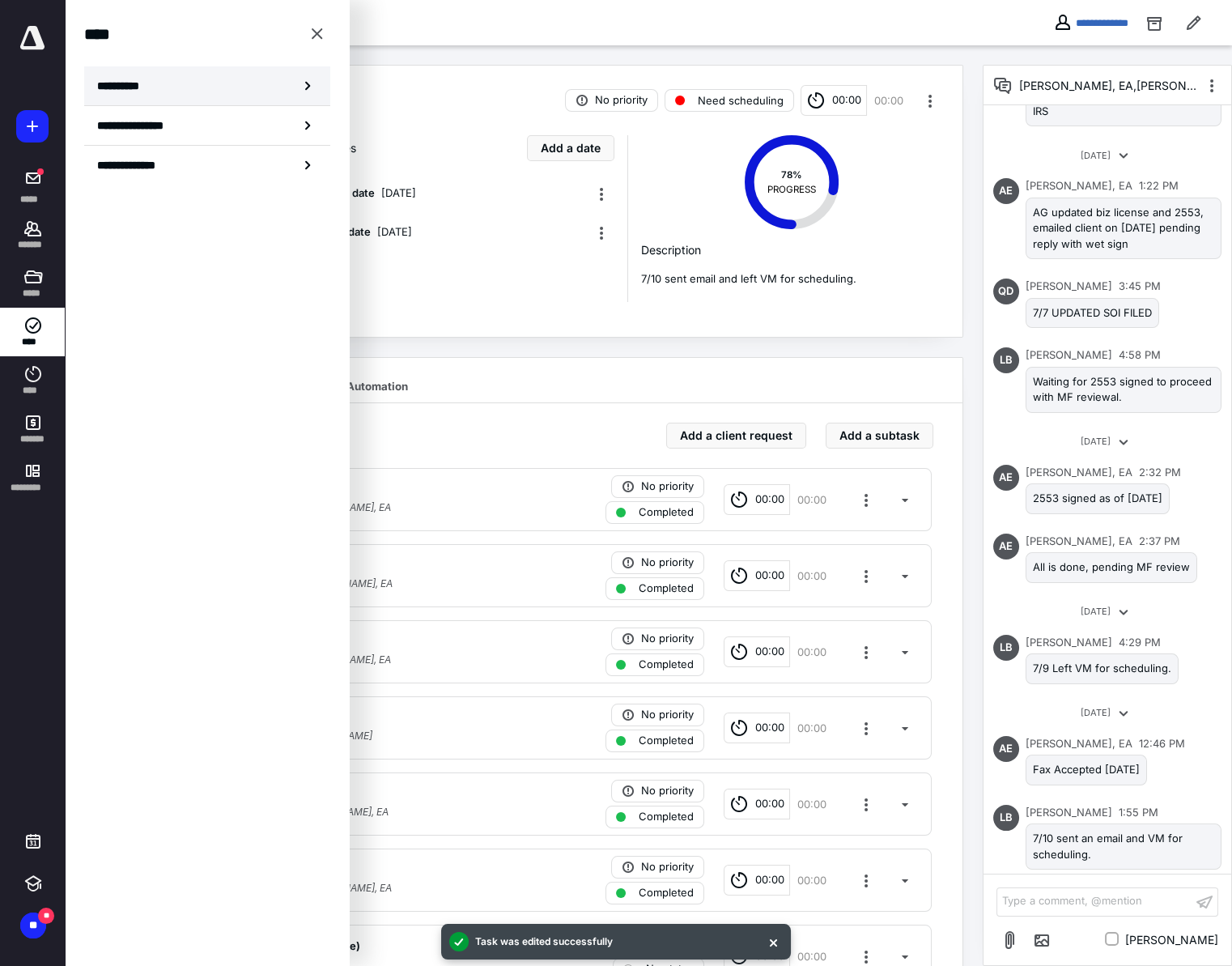 click on "**********" at bounding box center [207, 86] 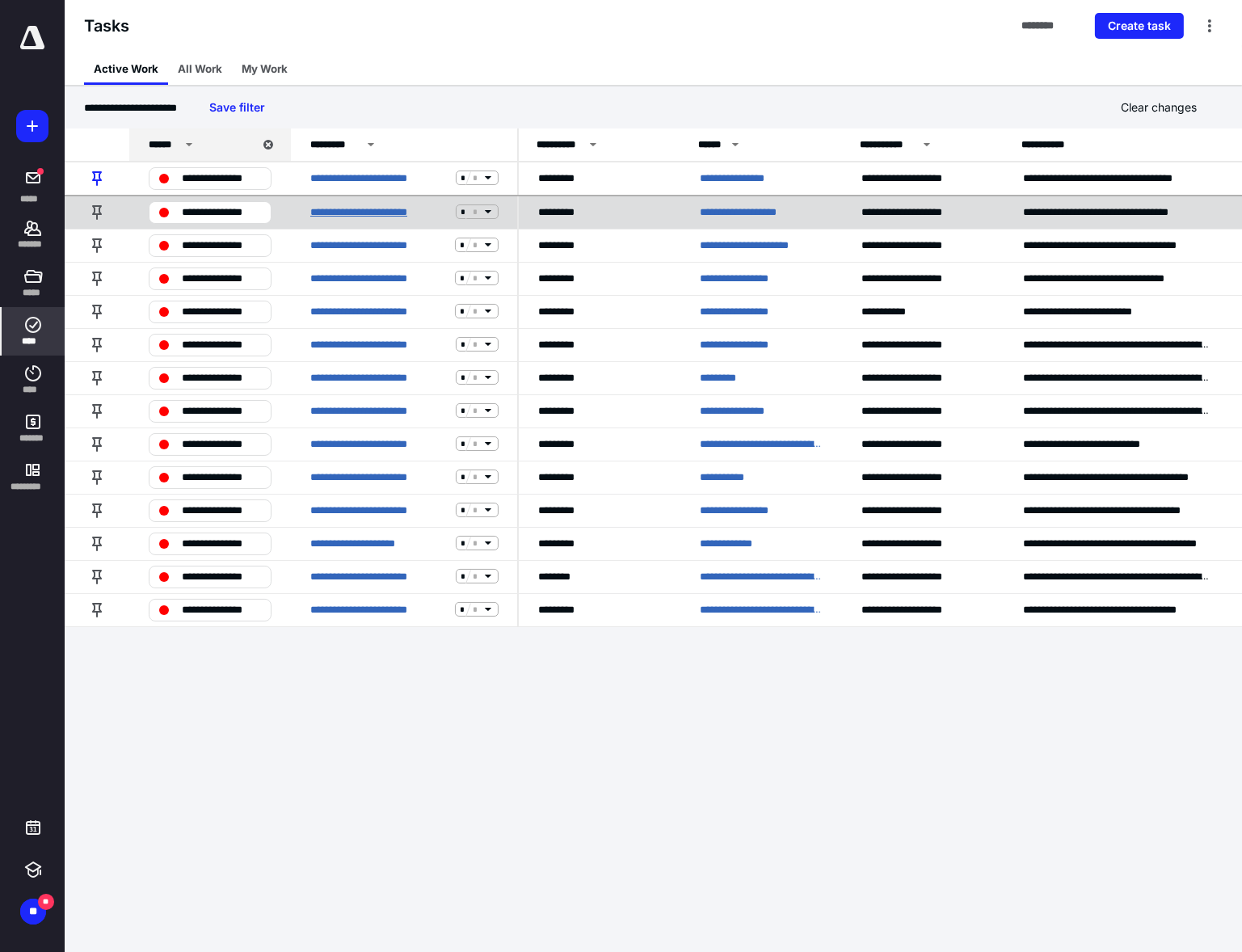 click on "**********" at bounding box center (380, 212) 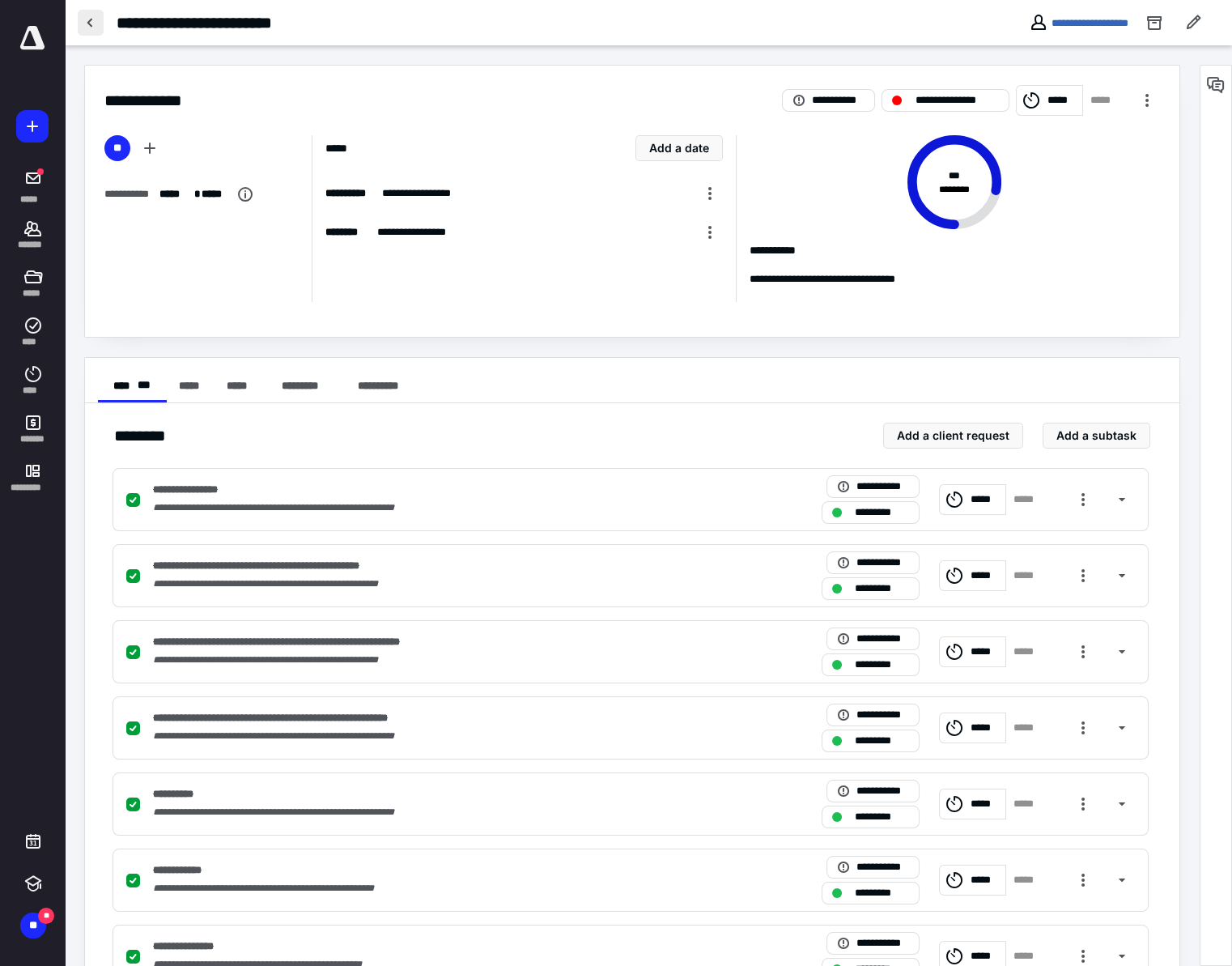 click at bounding box center (91, 23) 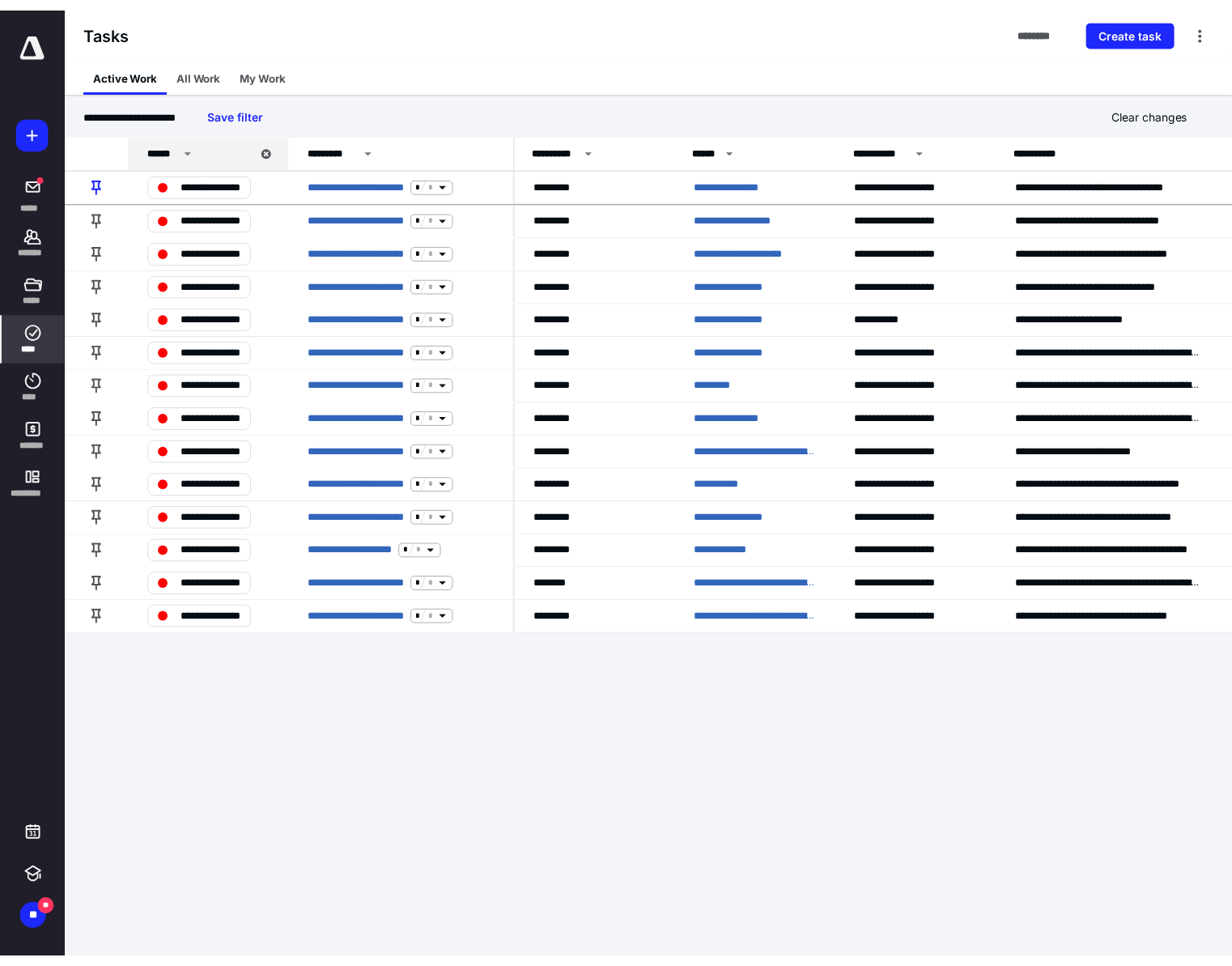 scroll, scrollTop: 0, scrollLeft: 0, axis: both 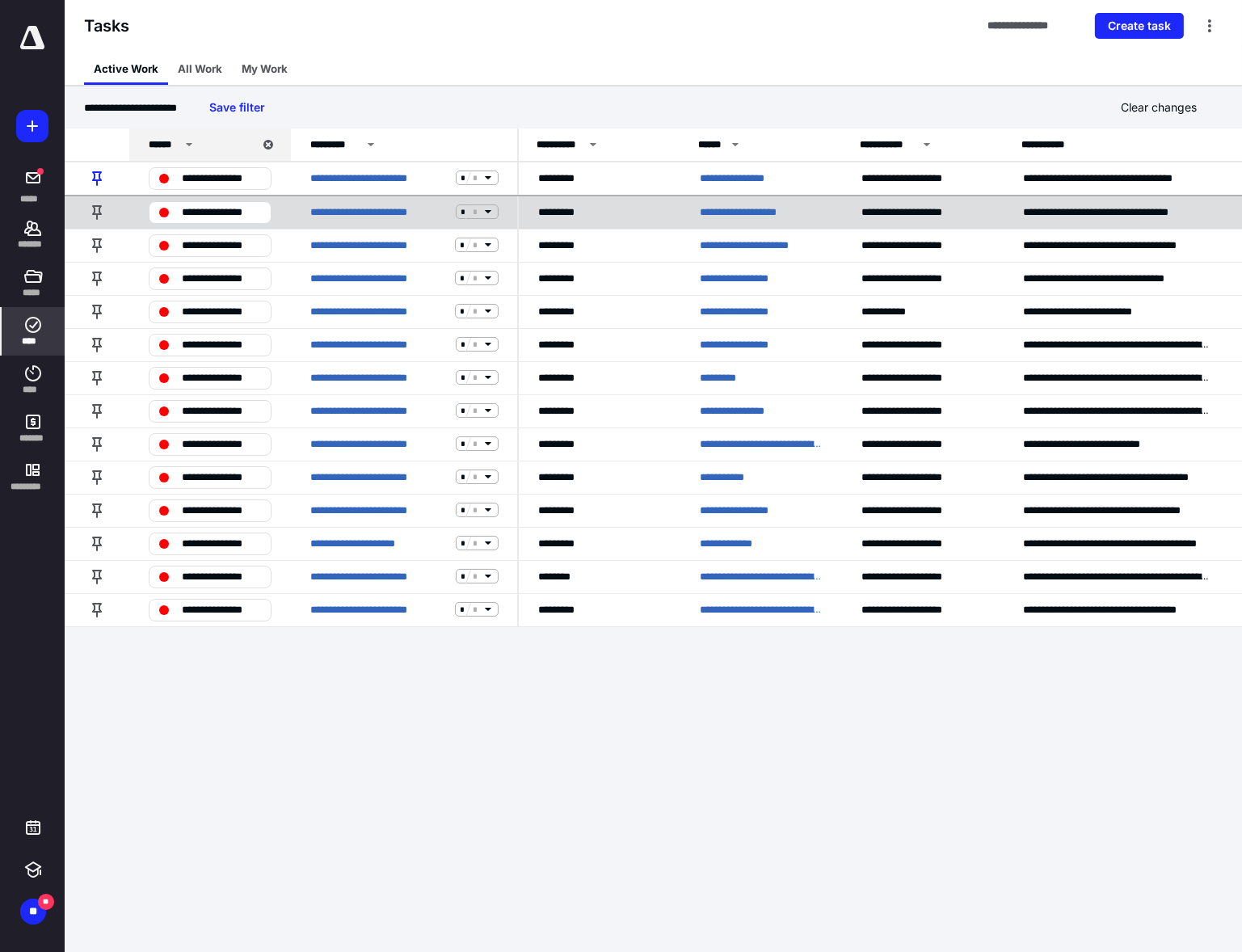 click on "**********" at bounding box center (759, 212) 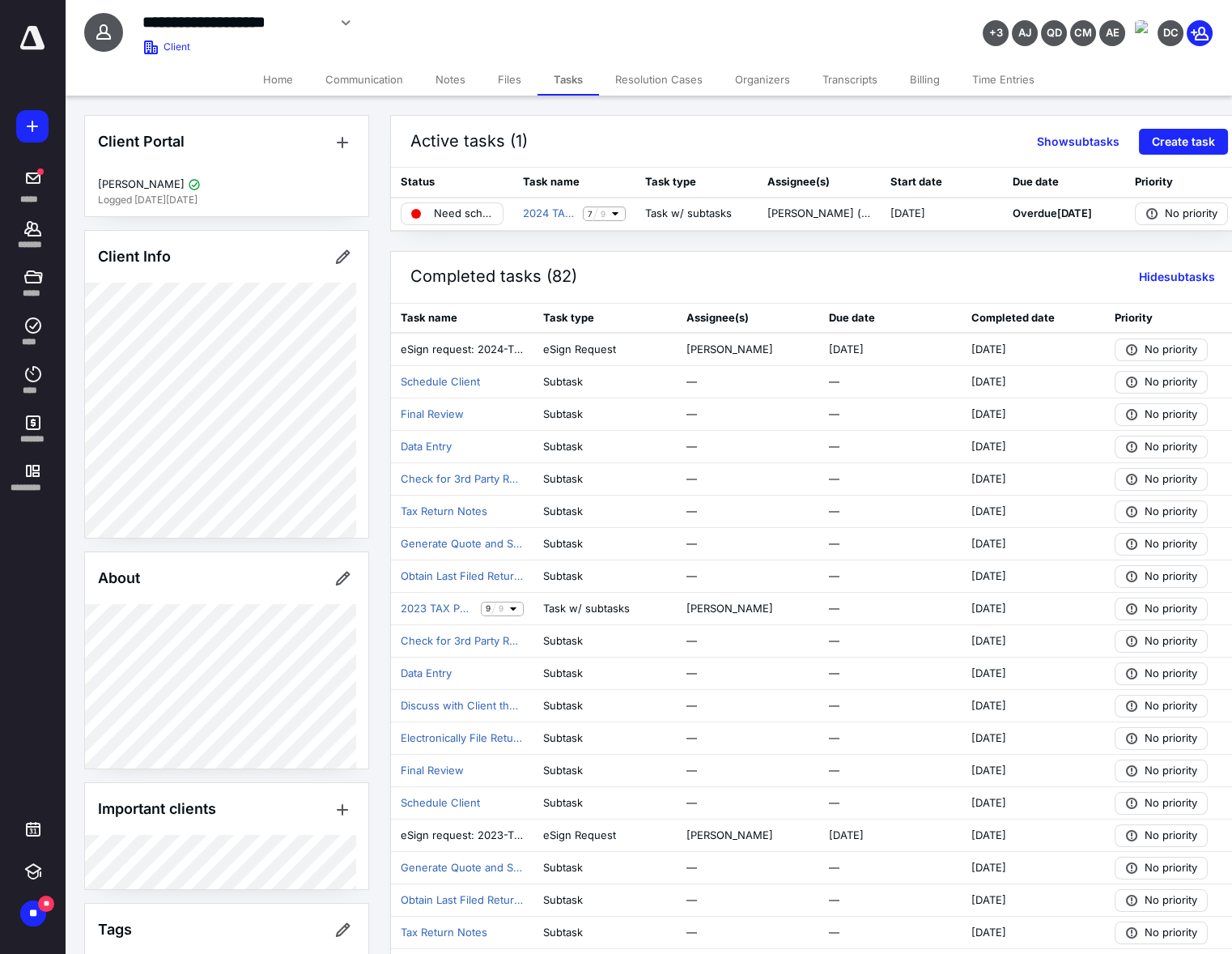 click on "Active   tasks   (1) Show  subtasks Create task" at bounding box center (819, 142) 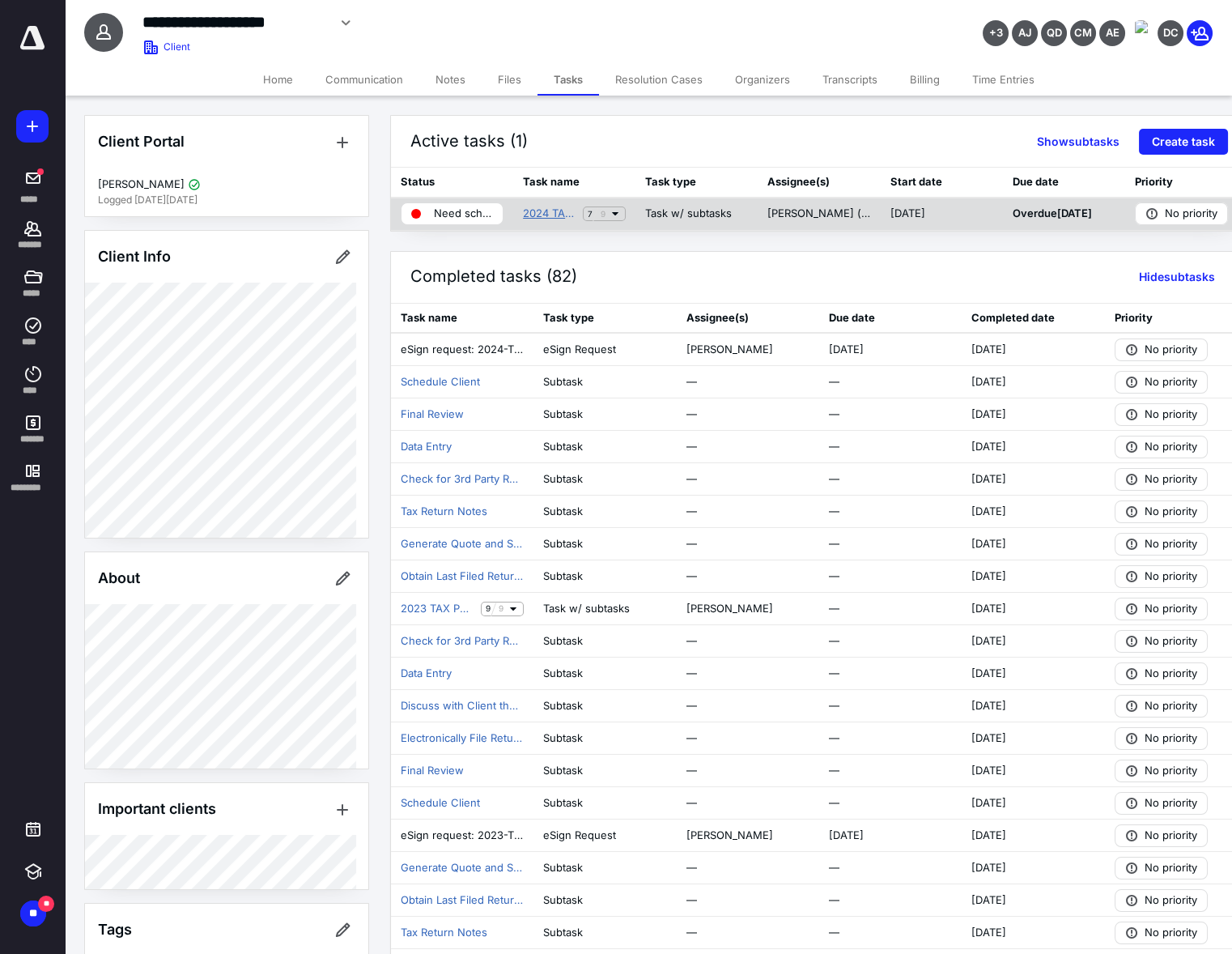 click on "2024 TAX PREP ENGAGEMENT" at bounding box center [550, 214] 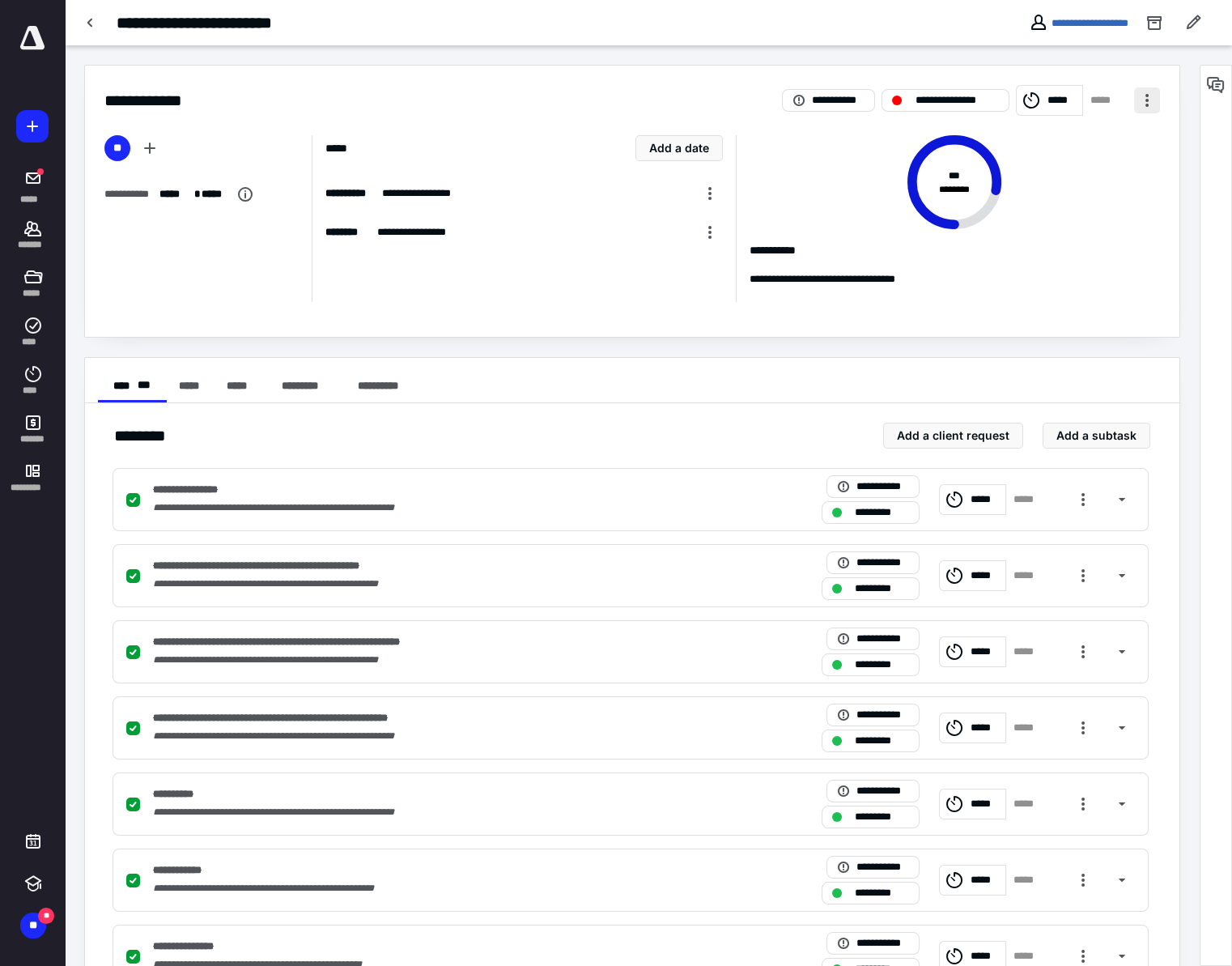 click at bounding box center (1147, 100) 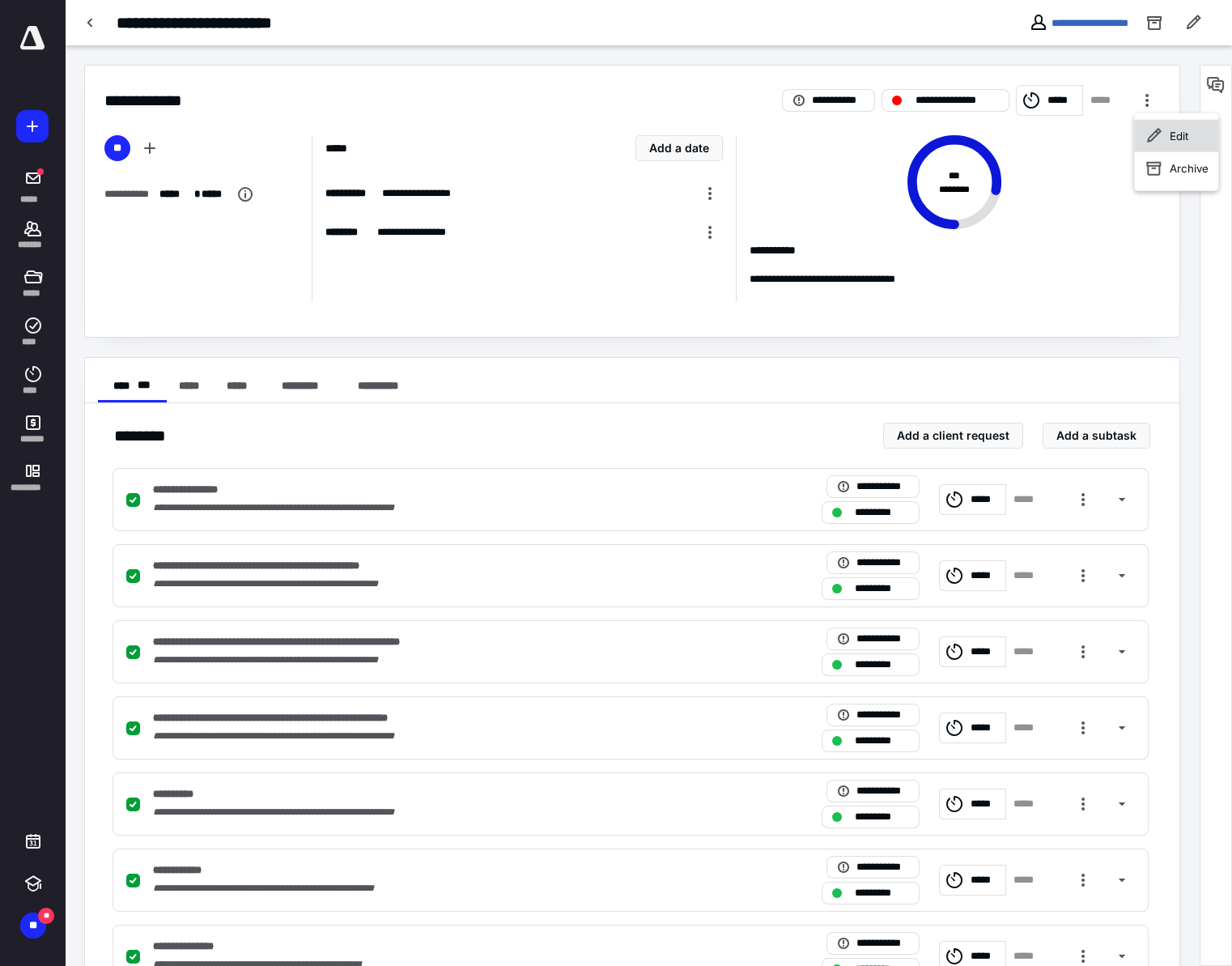 click on "Edit" at bounding box center (1179, 136) 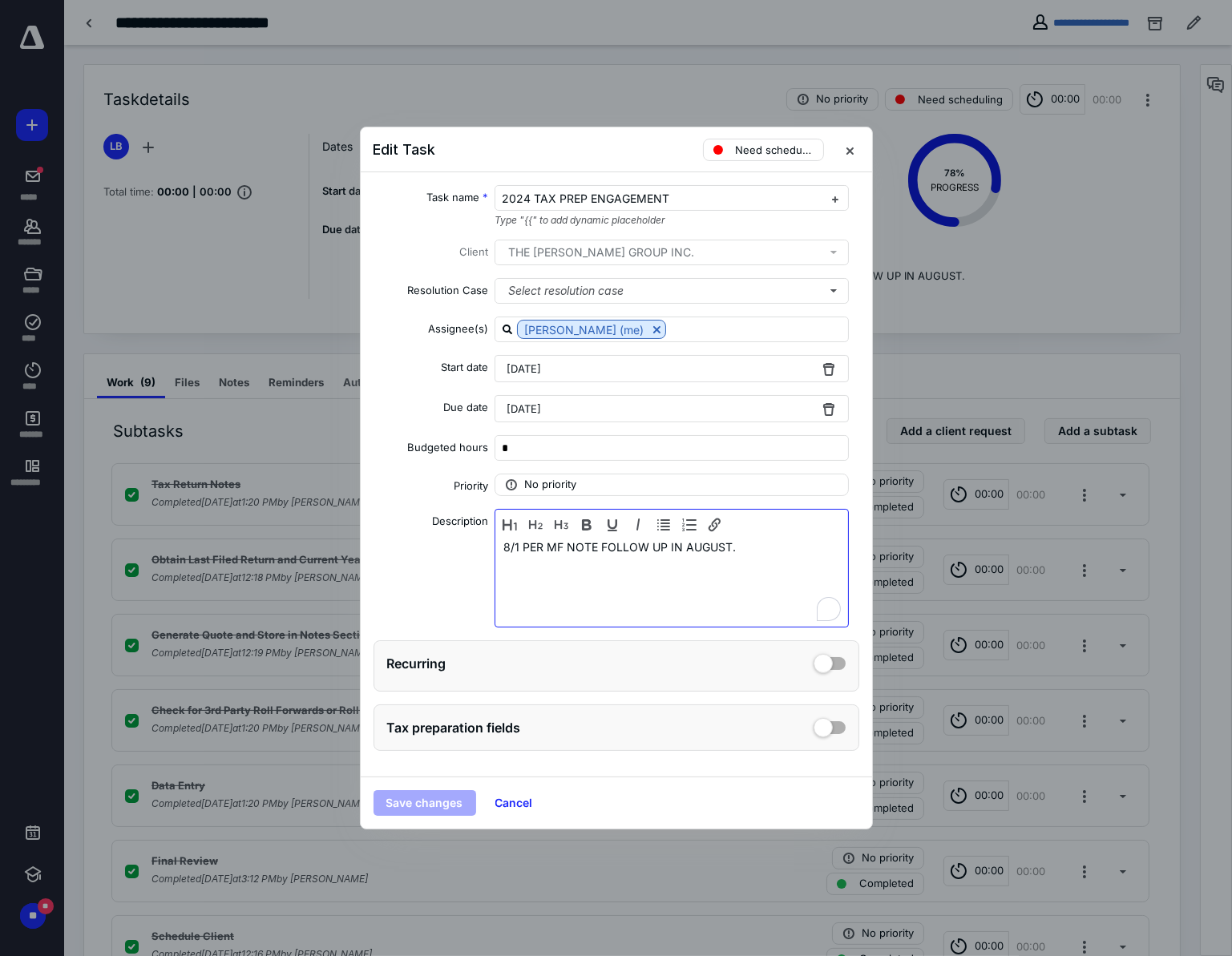 drag, startPoint x: 742, startPoint y: 547, endPoint x: 488, endPoint y: 547, distance: 254 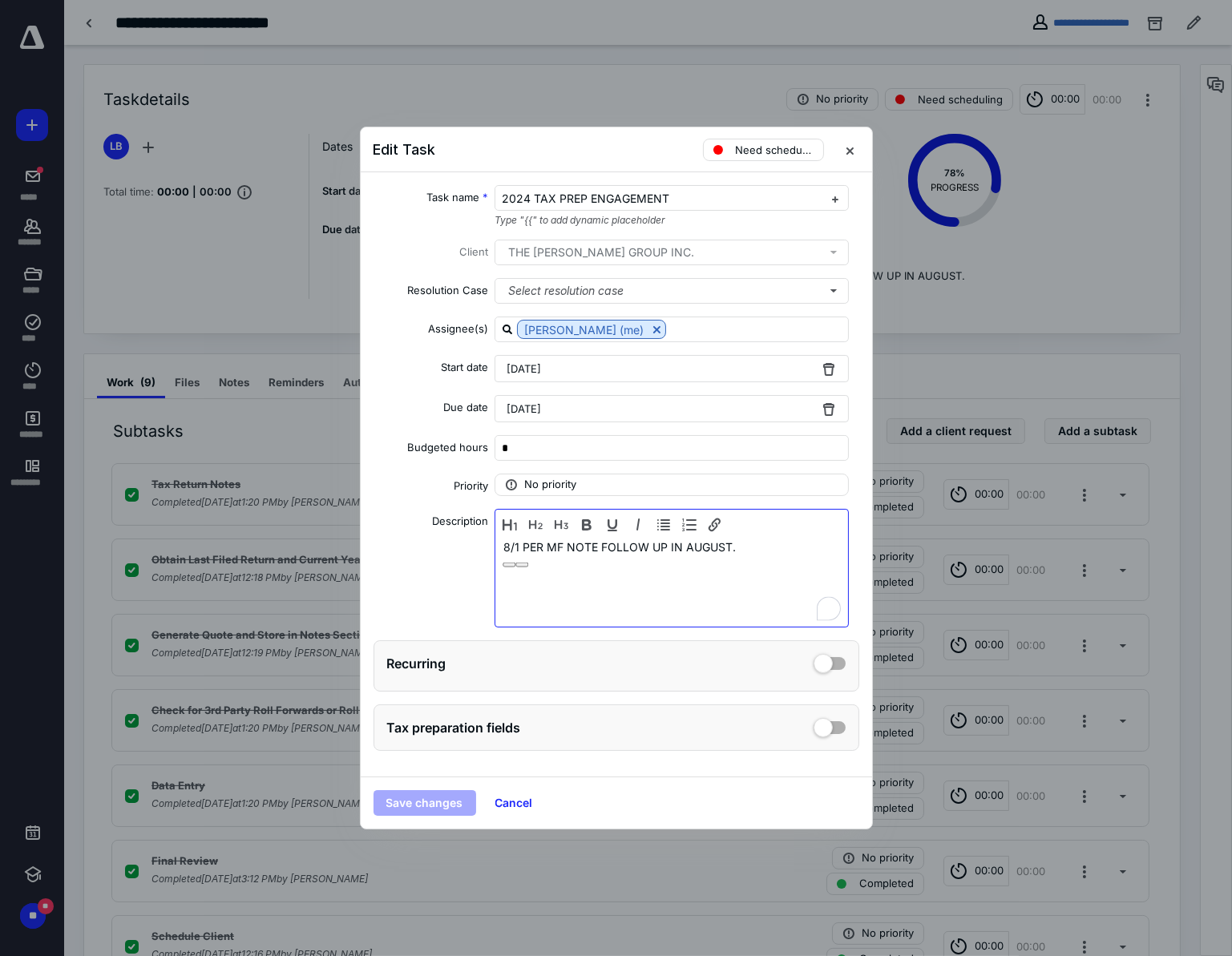 type 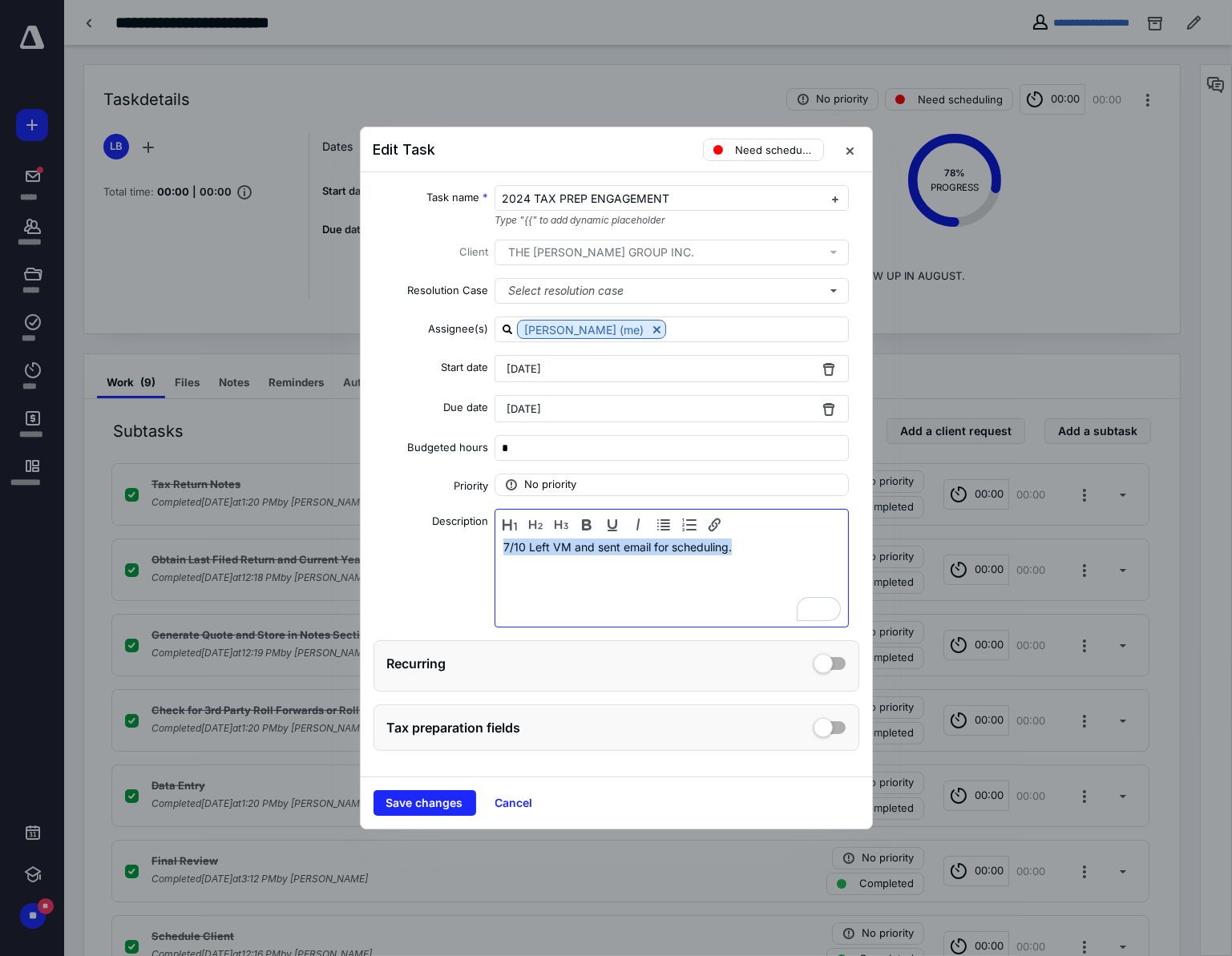 drag, startPoint x: 748, startPoint y: 547, endPoint x: 482, endPoint y: 540, distance: 266.09209 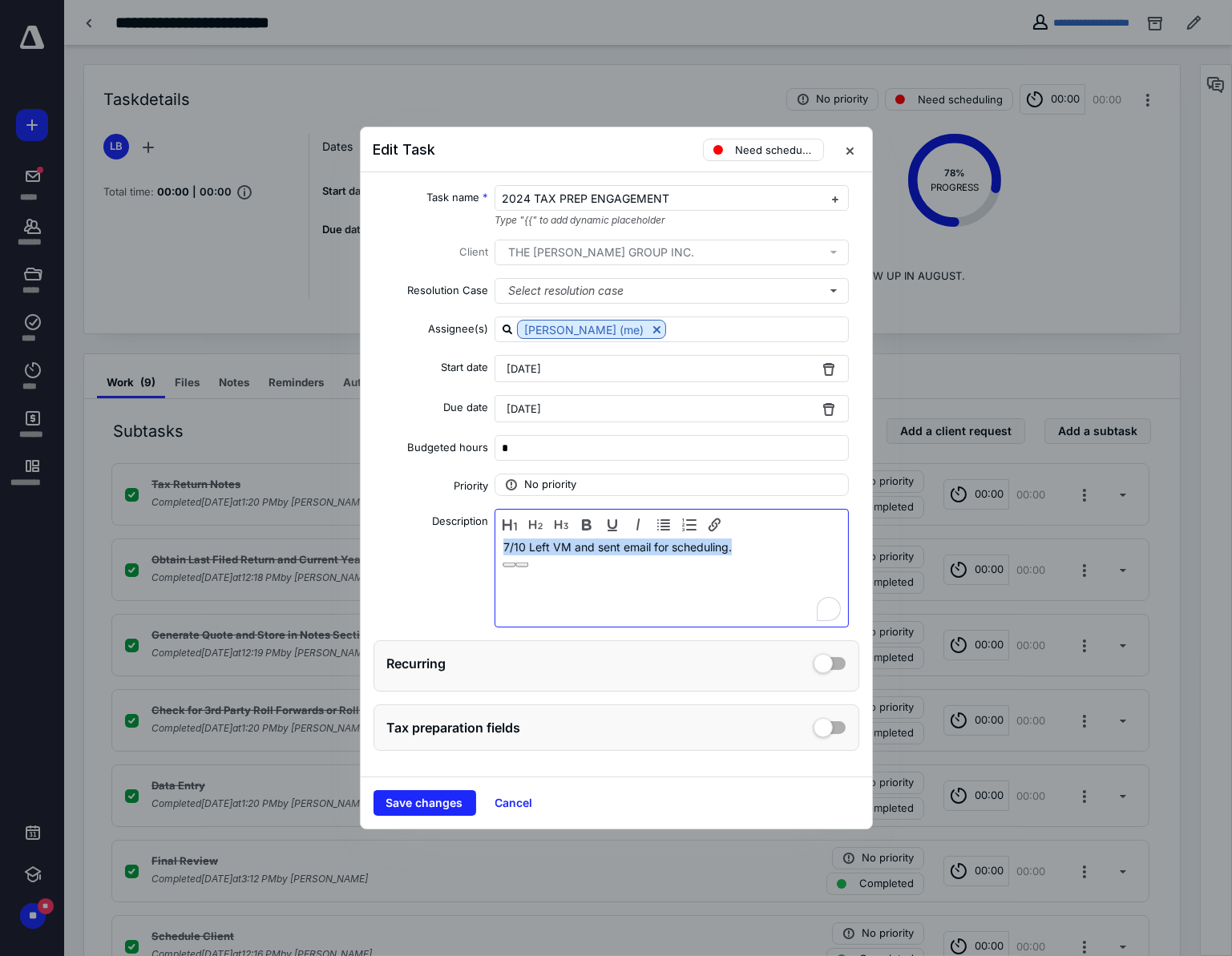 copy on "7/10 Left VM and sent email for scheduling." 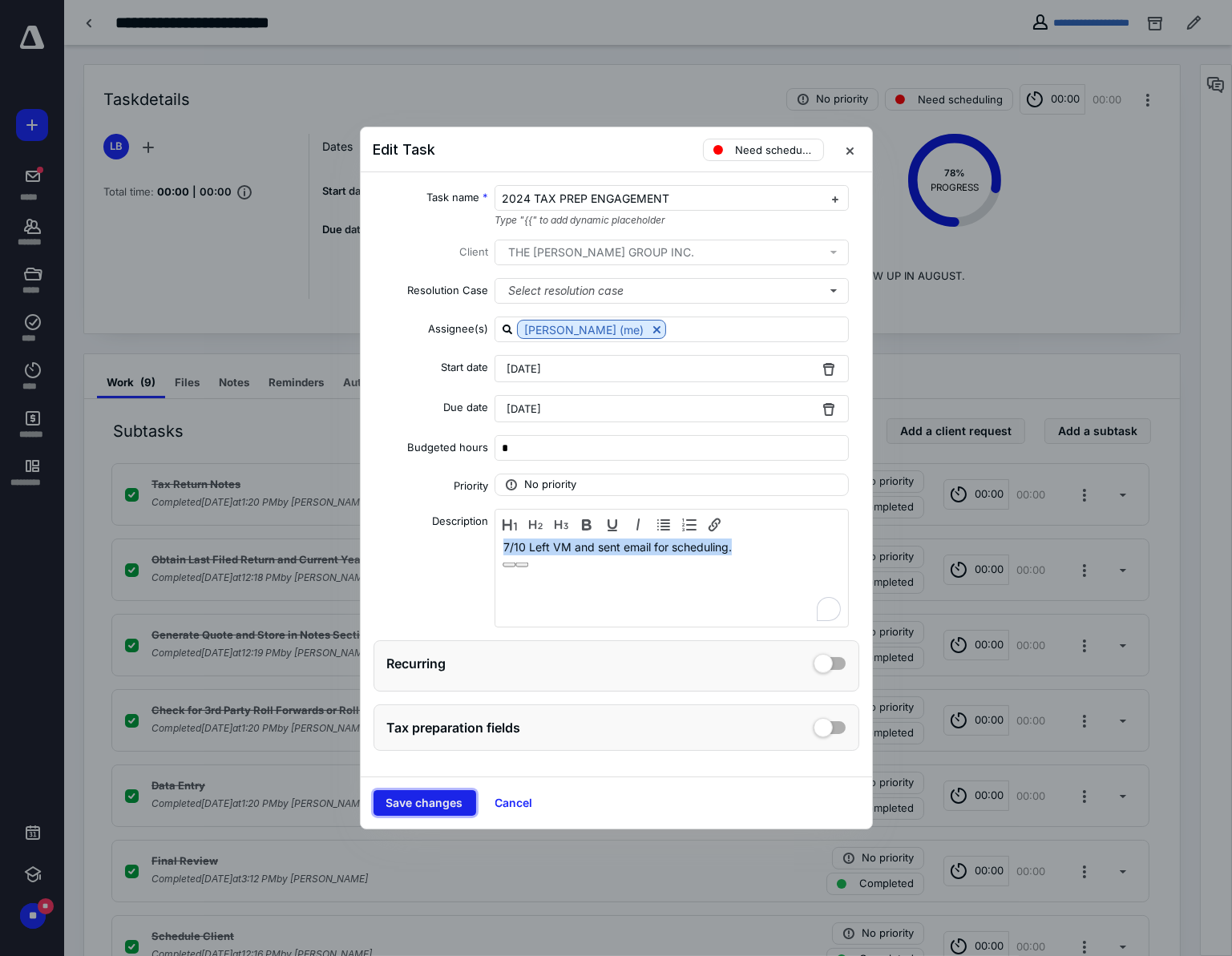click on "Save changes" at bounding box center (425, 803) 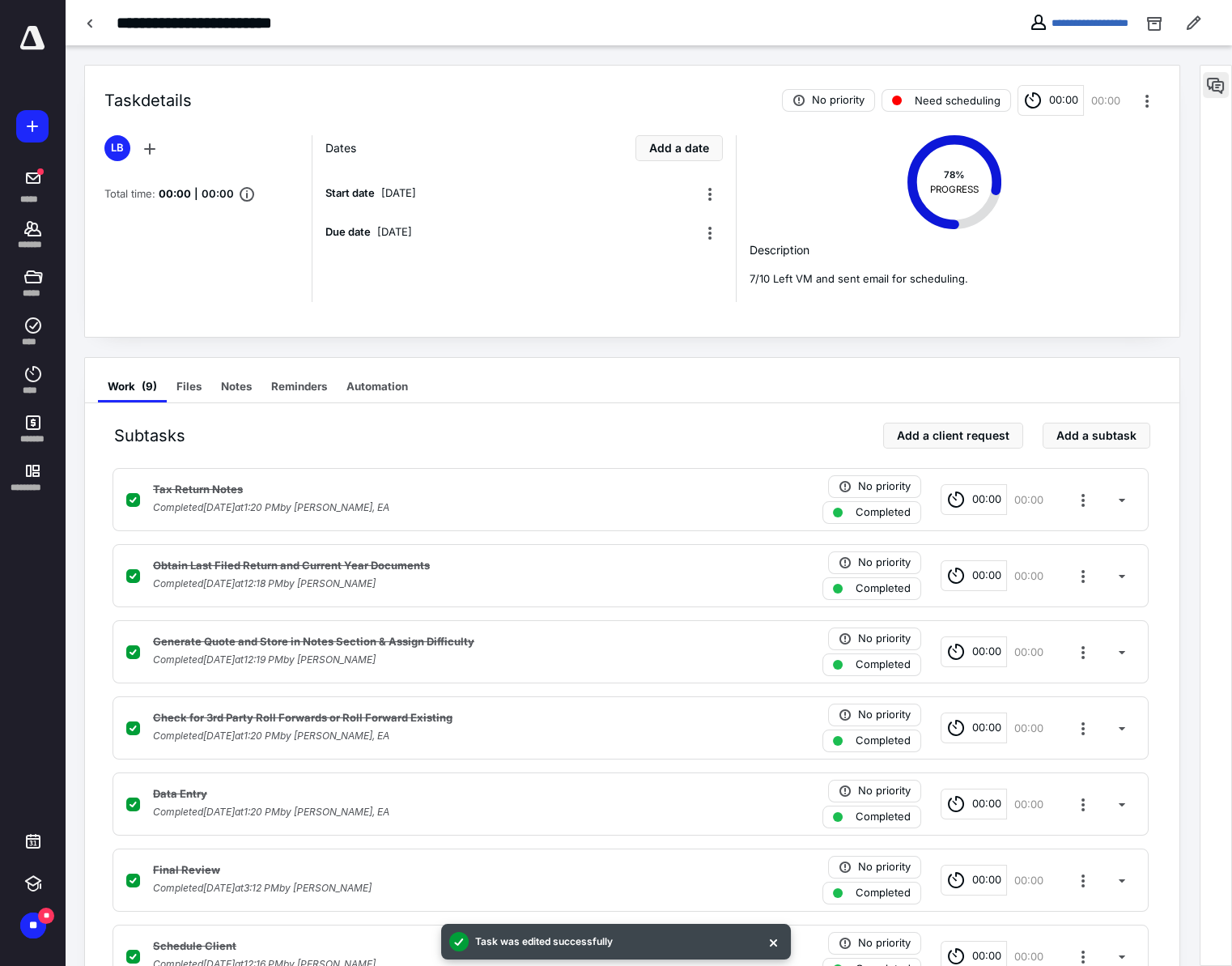 click at bounding box center [1216, 85] 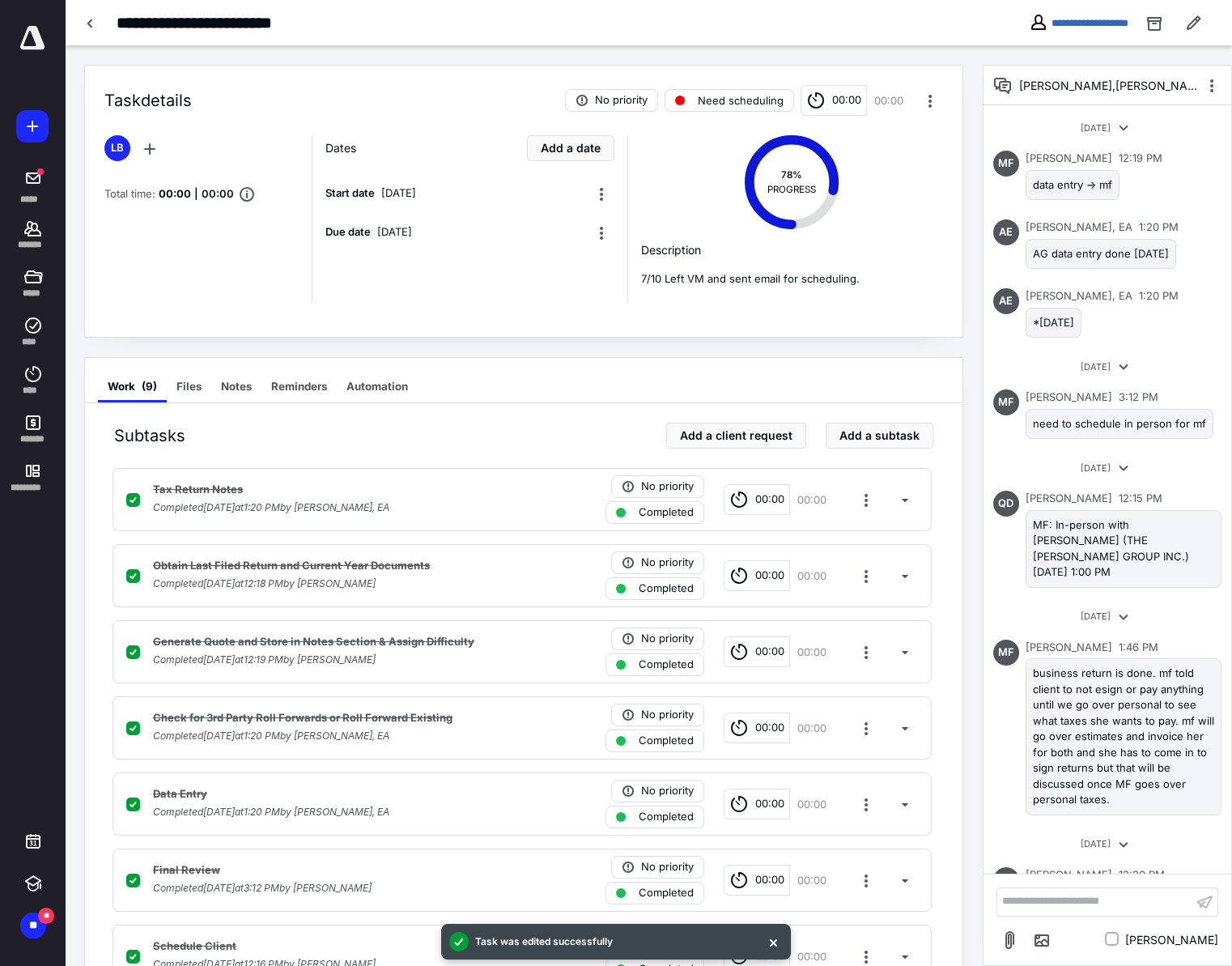 scroll, scrollTop: 212, scrollLeft: 0, axis: vertical 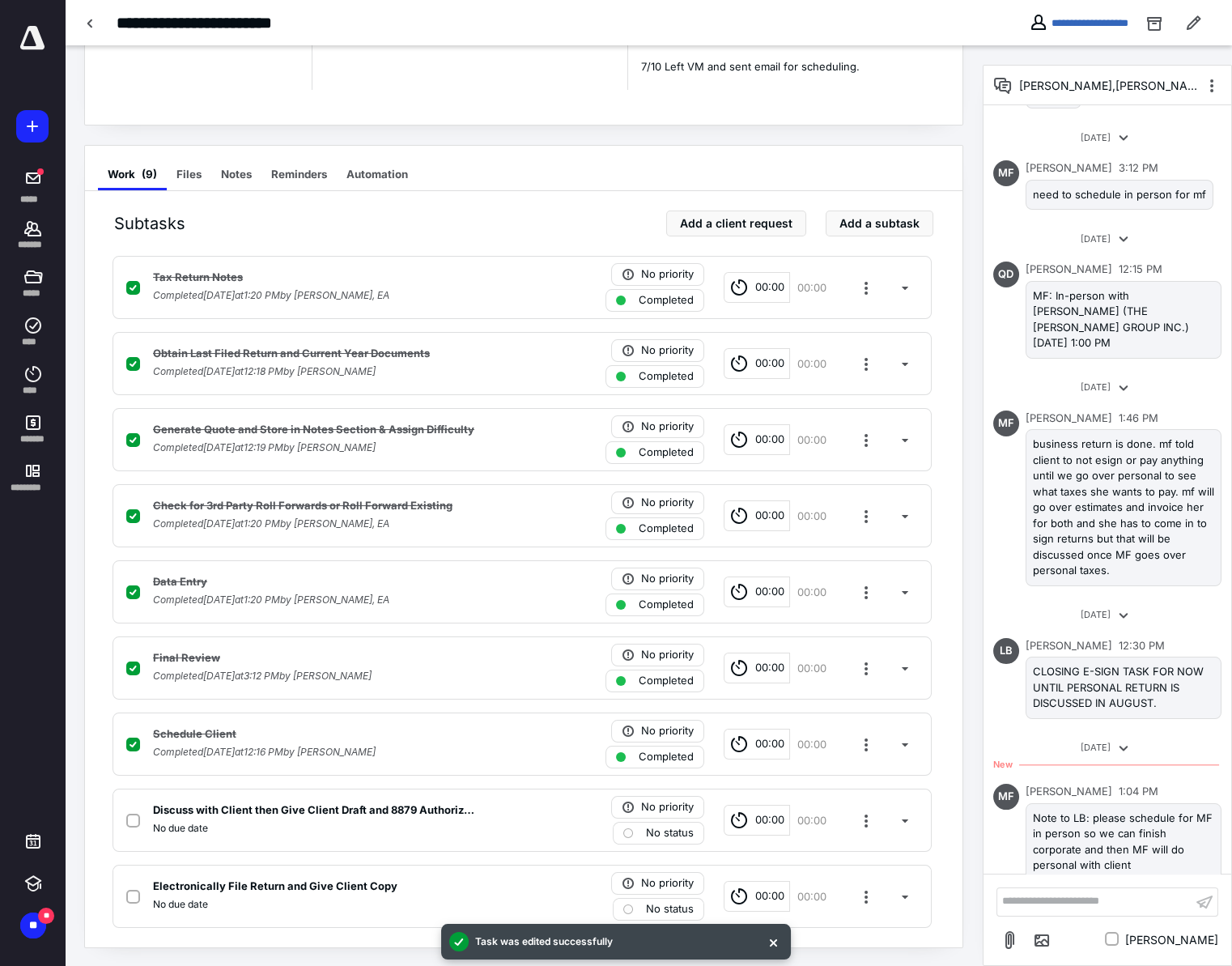 click on "**********" at bounding box center (1094, 901) 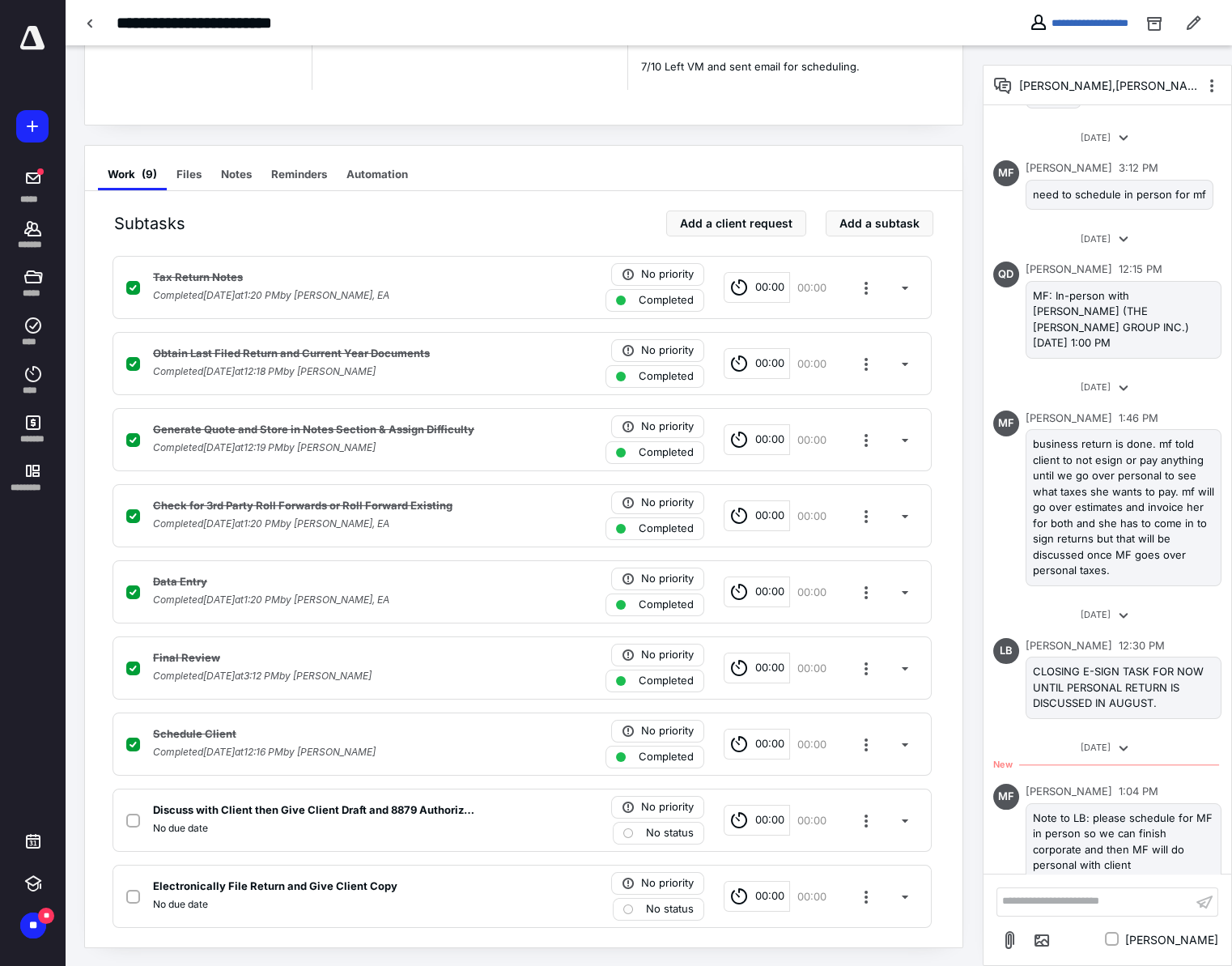 click on "**********" at bounding box center [1094, 901] 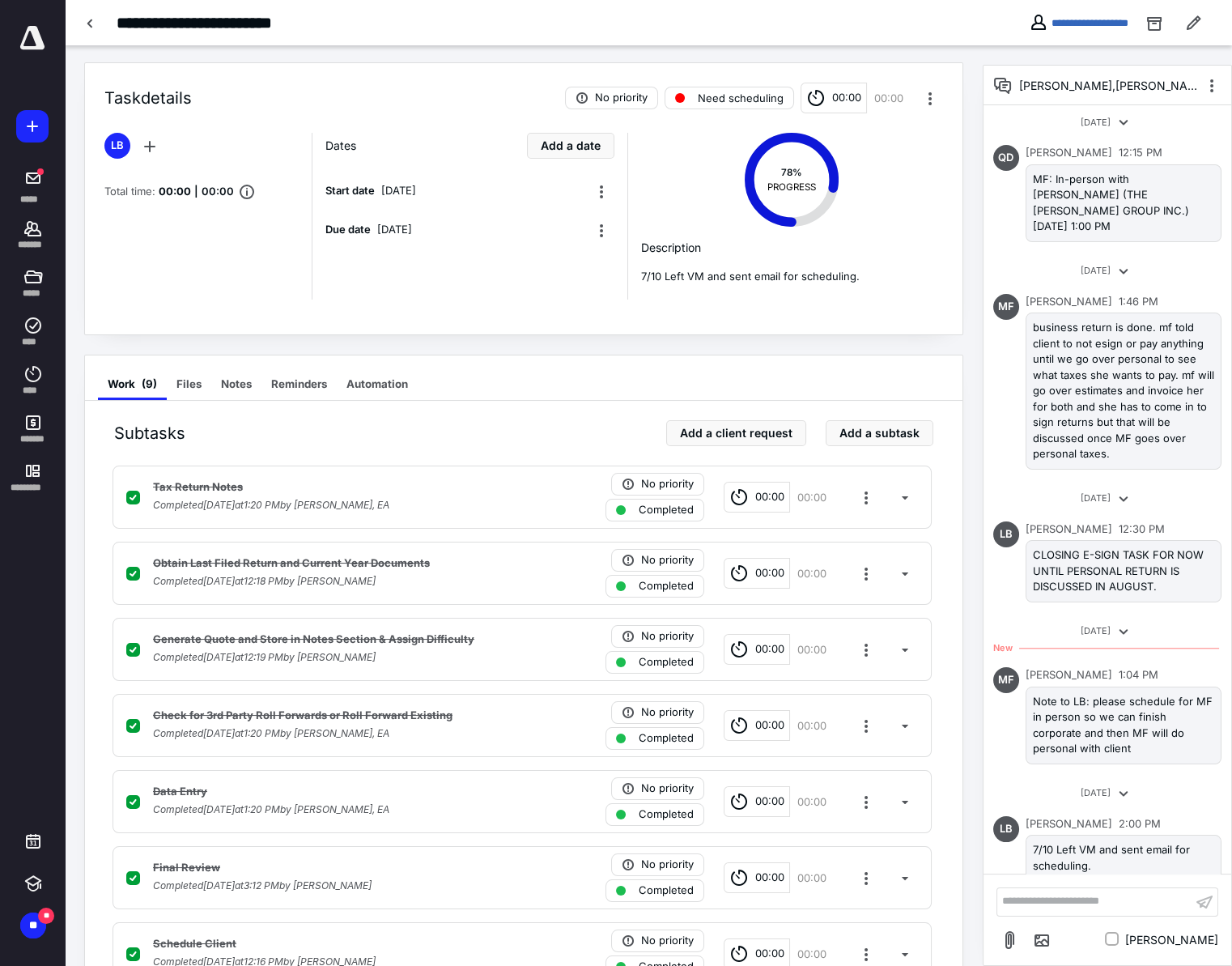 scroll, scrollTop: 0, scrollLeft: 0, axis: both 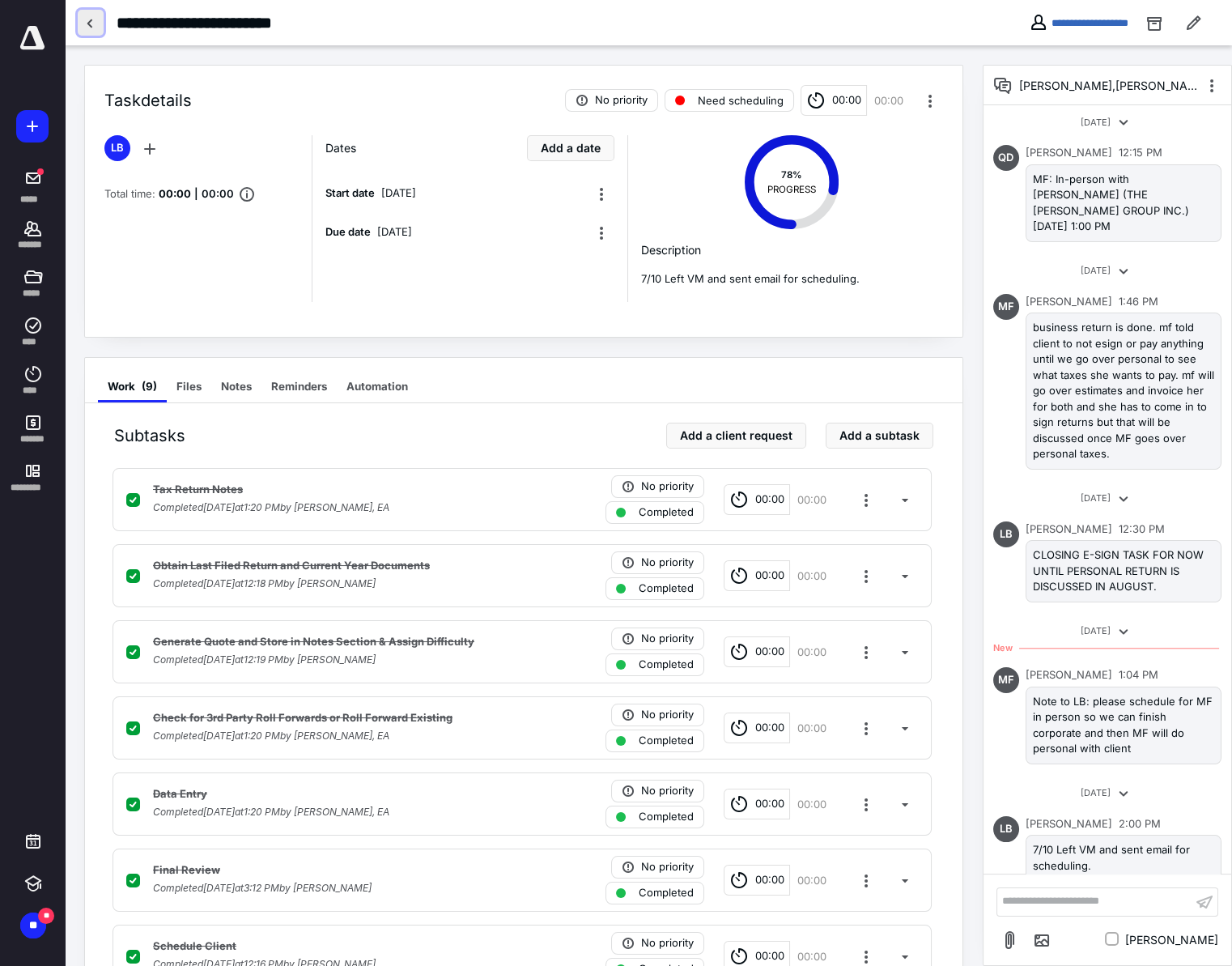 click at bounding box center (91, 23) 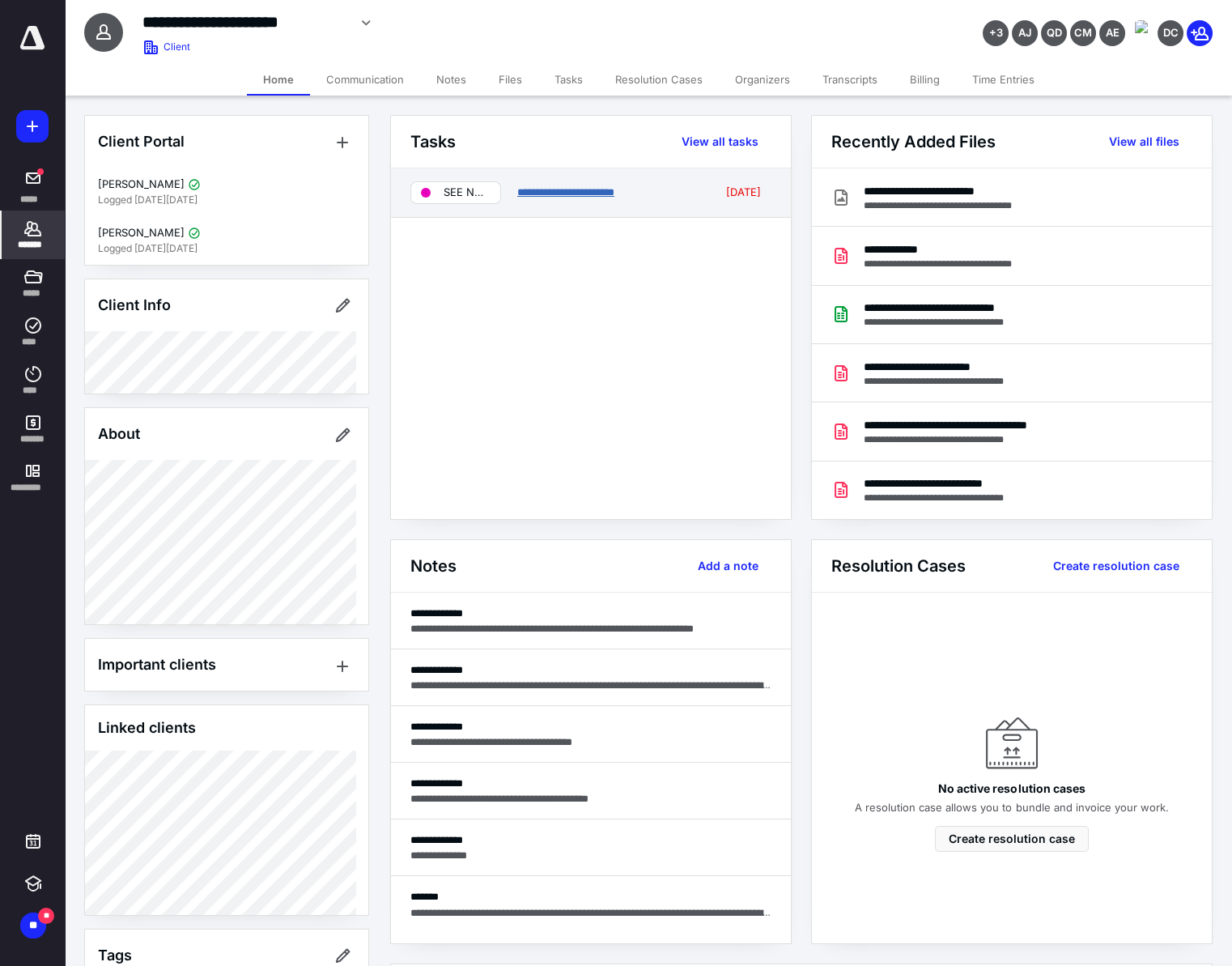 click on "**********" at bounding box center (566, 192) 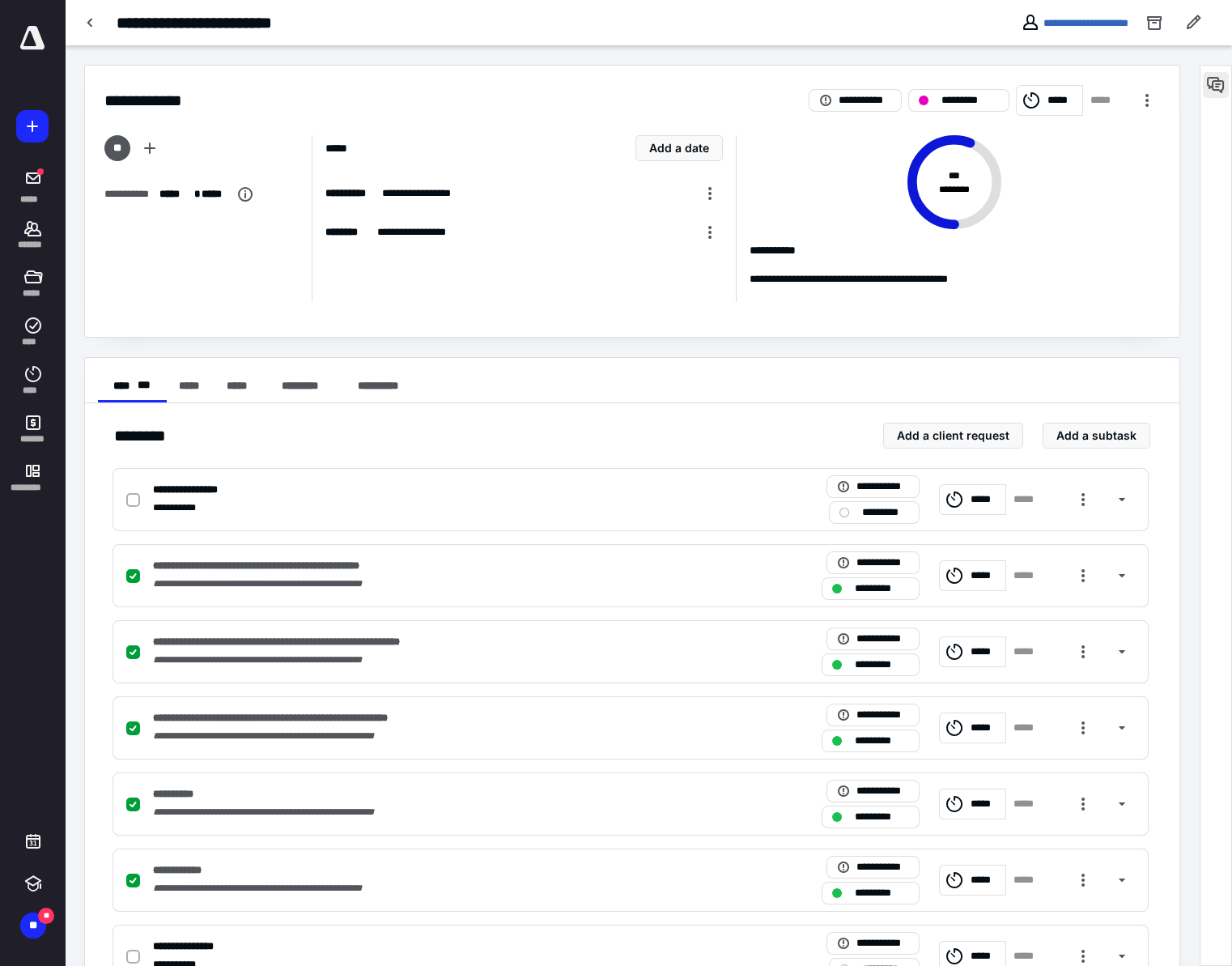 click at bounding box center (1216, 85) 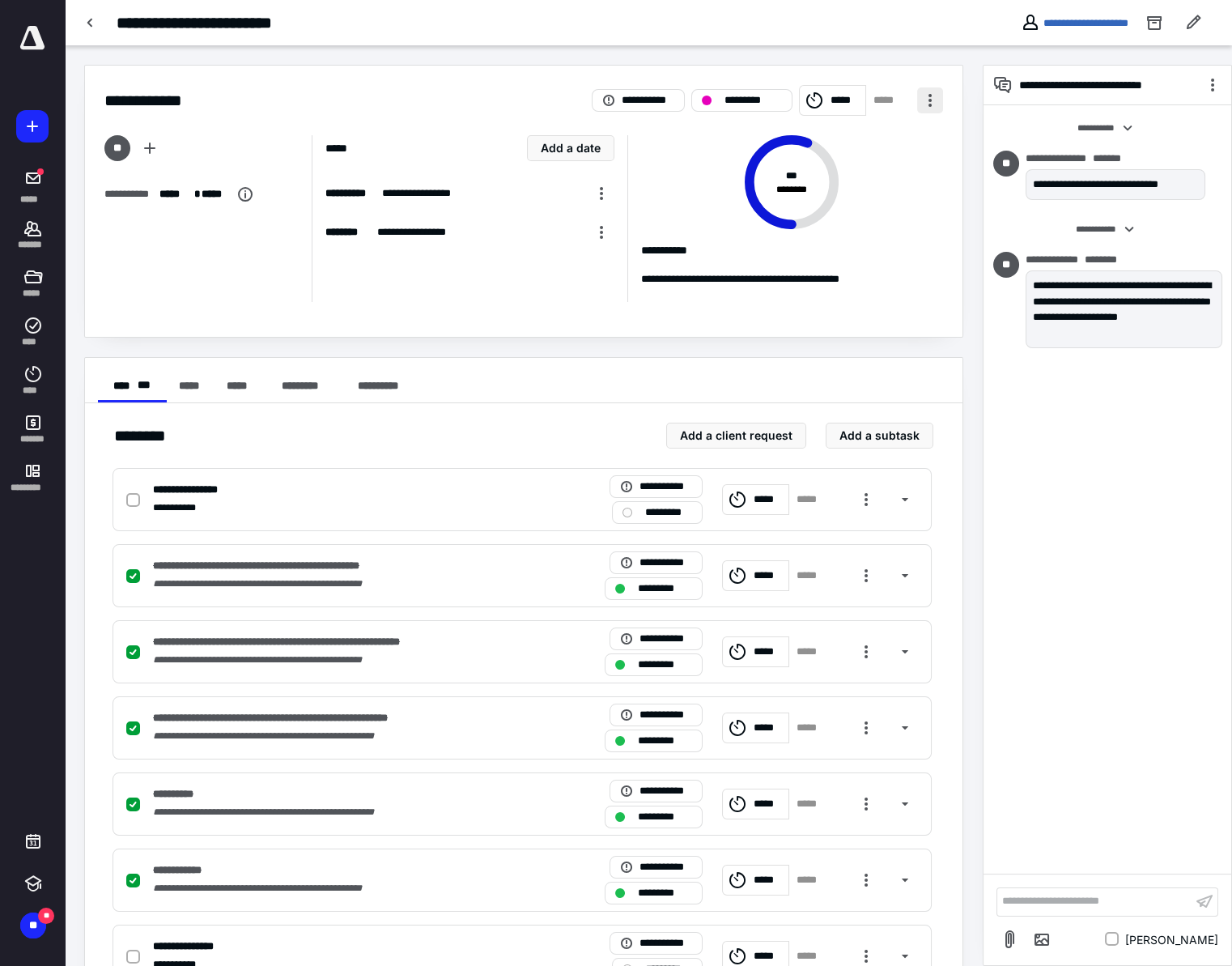 click at bounding box center [930, 100] 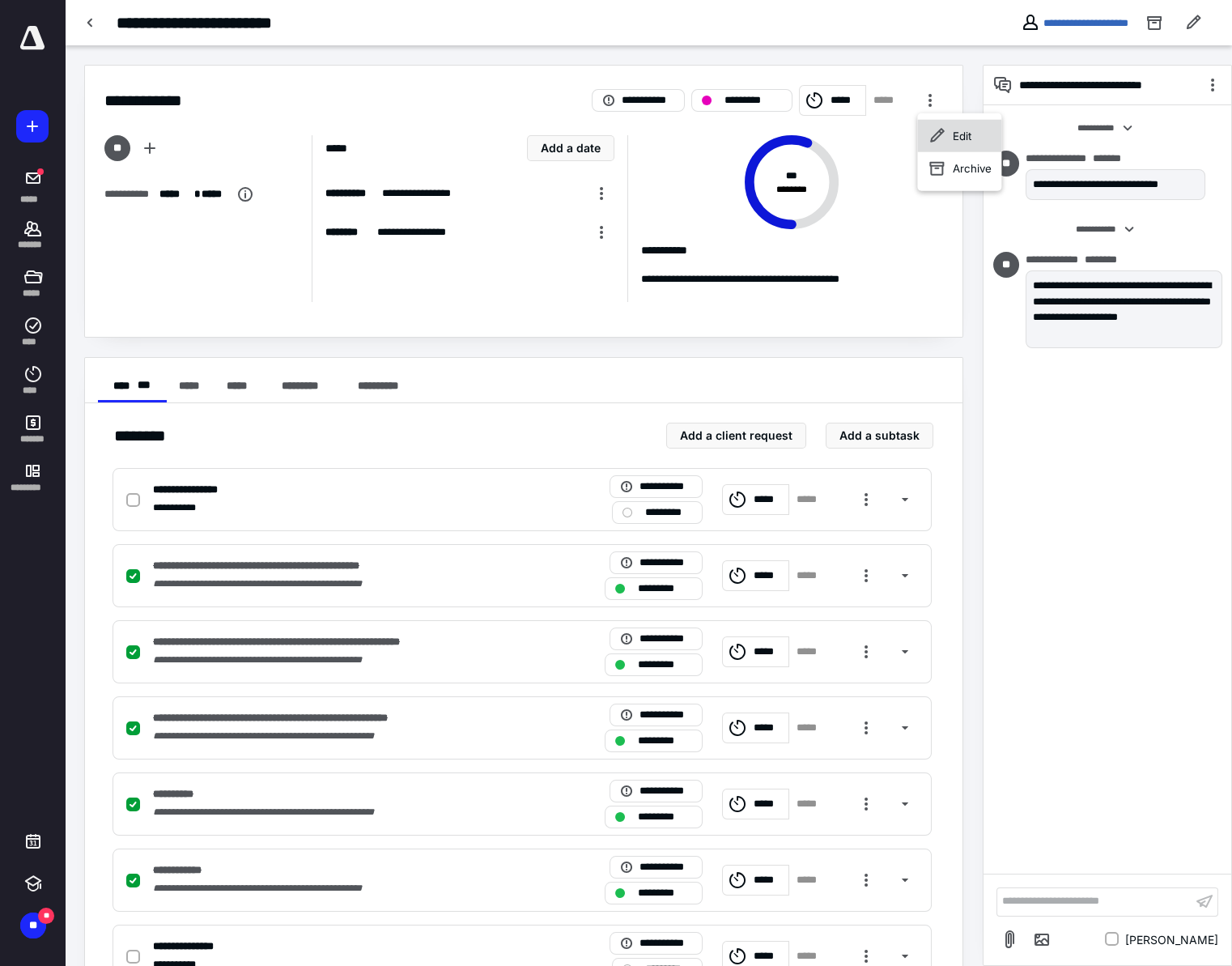 click on "Edit" at bounding box center (959, 136) 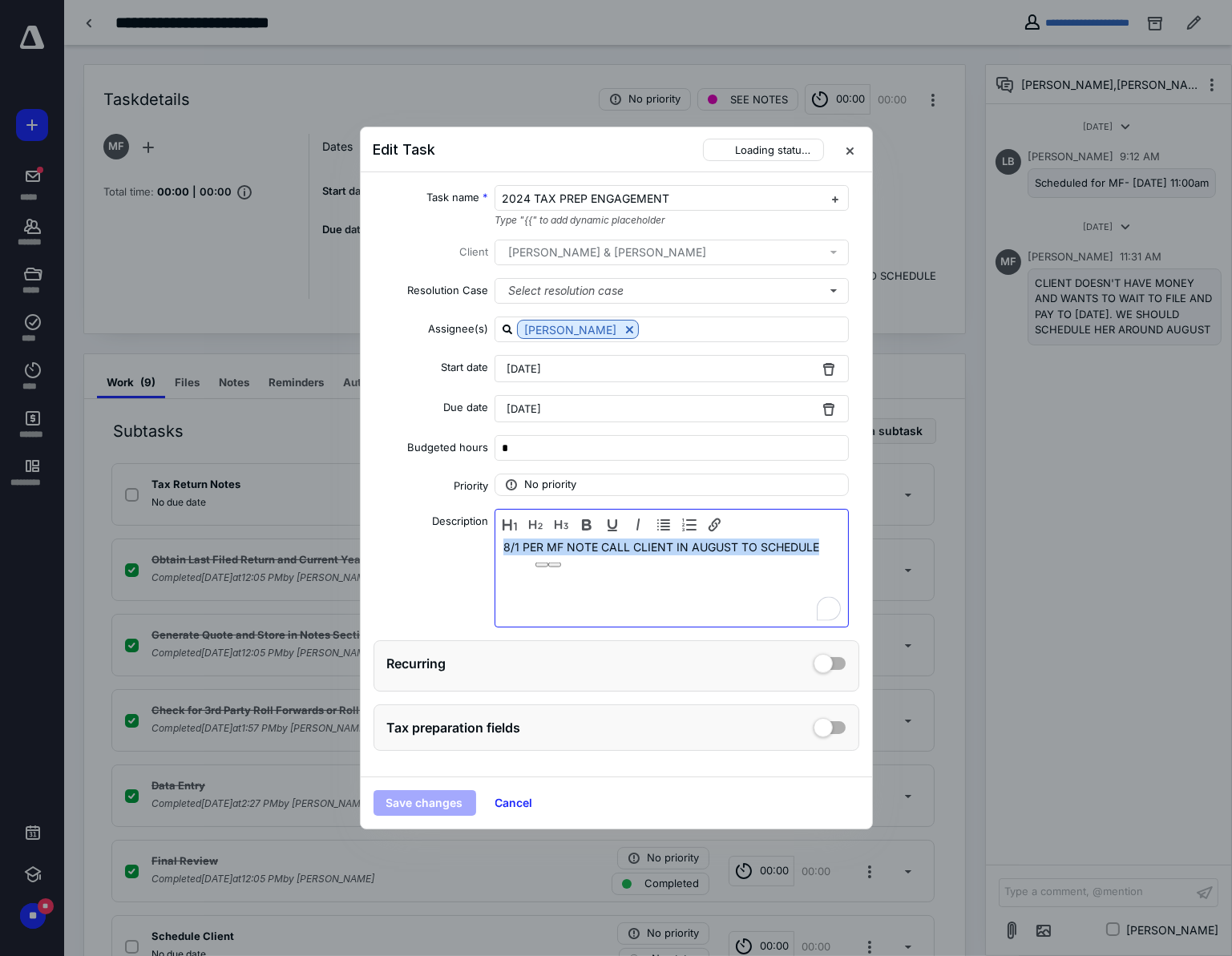 drag, startPoint x: 799, startPoint y: 547, endPoint x: 497, endPoint y: 544, distance: 302.0149 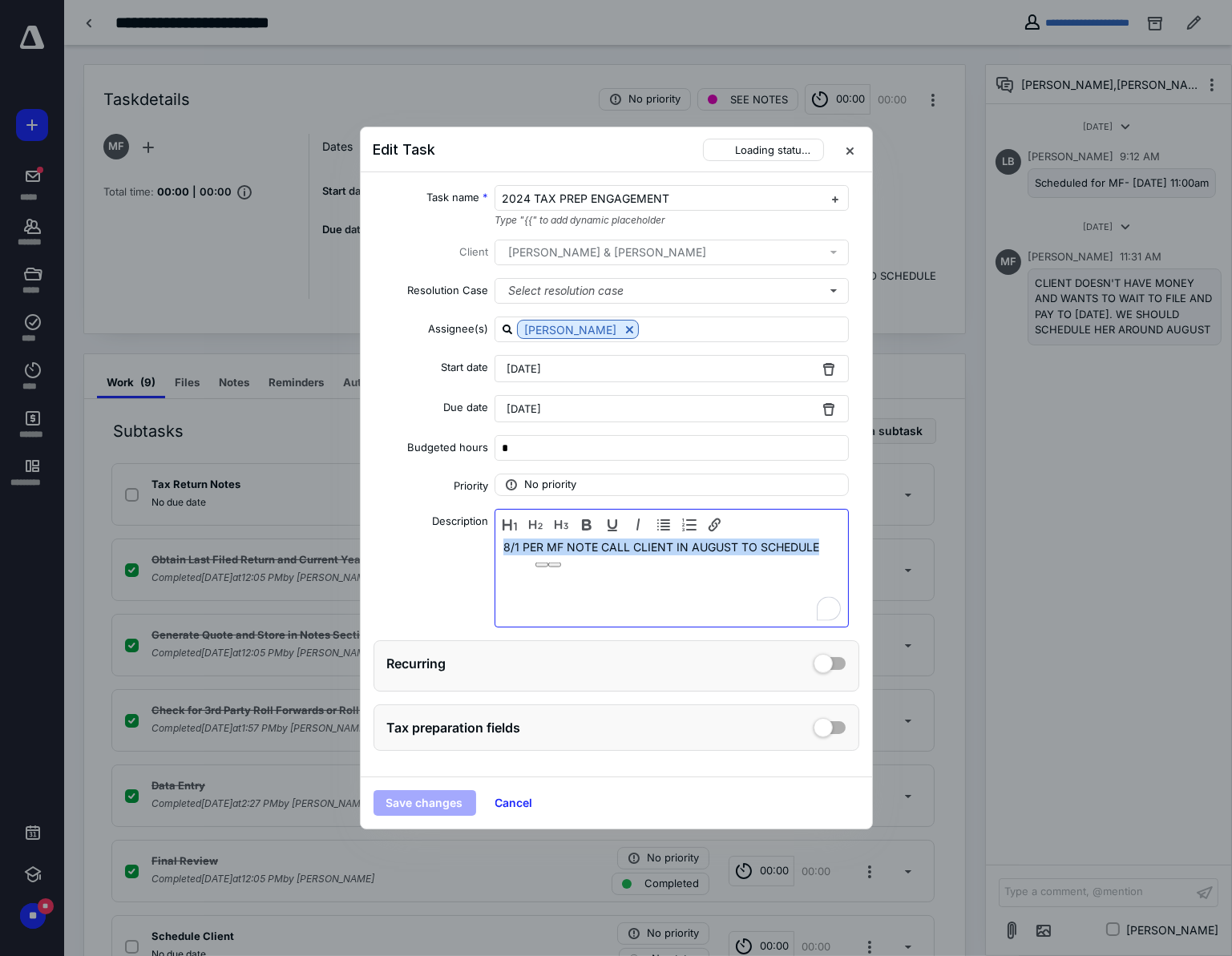 click on "8/1 PER MF NOTE CALL CLIENT IN AUGUST TO SCHEDULE" at bounding box center (672, 580) 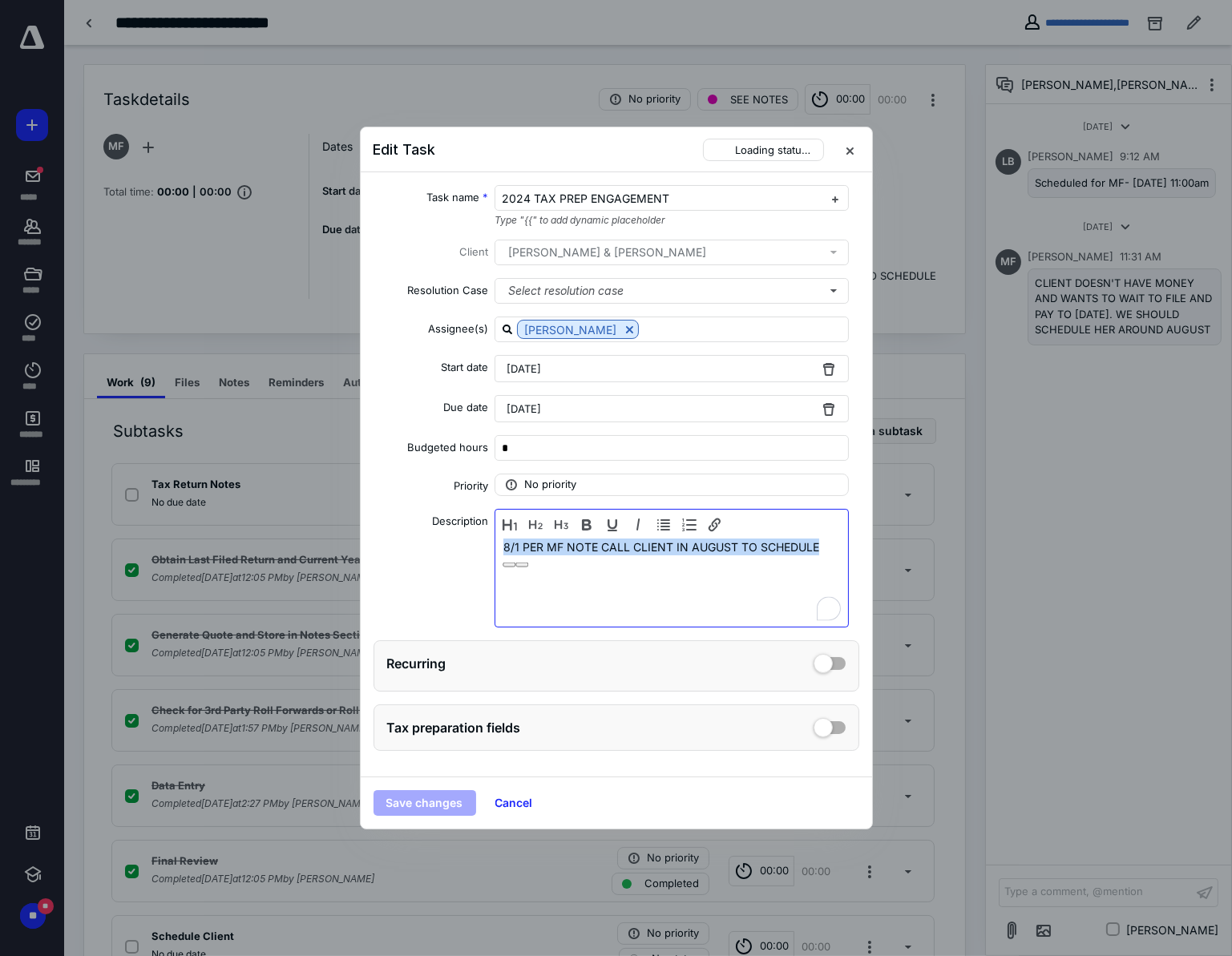 type 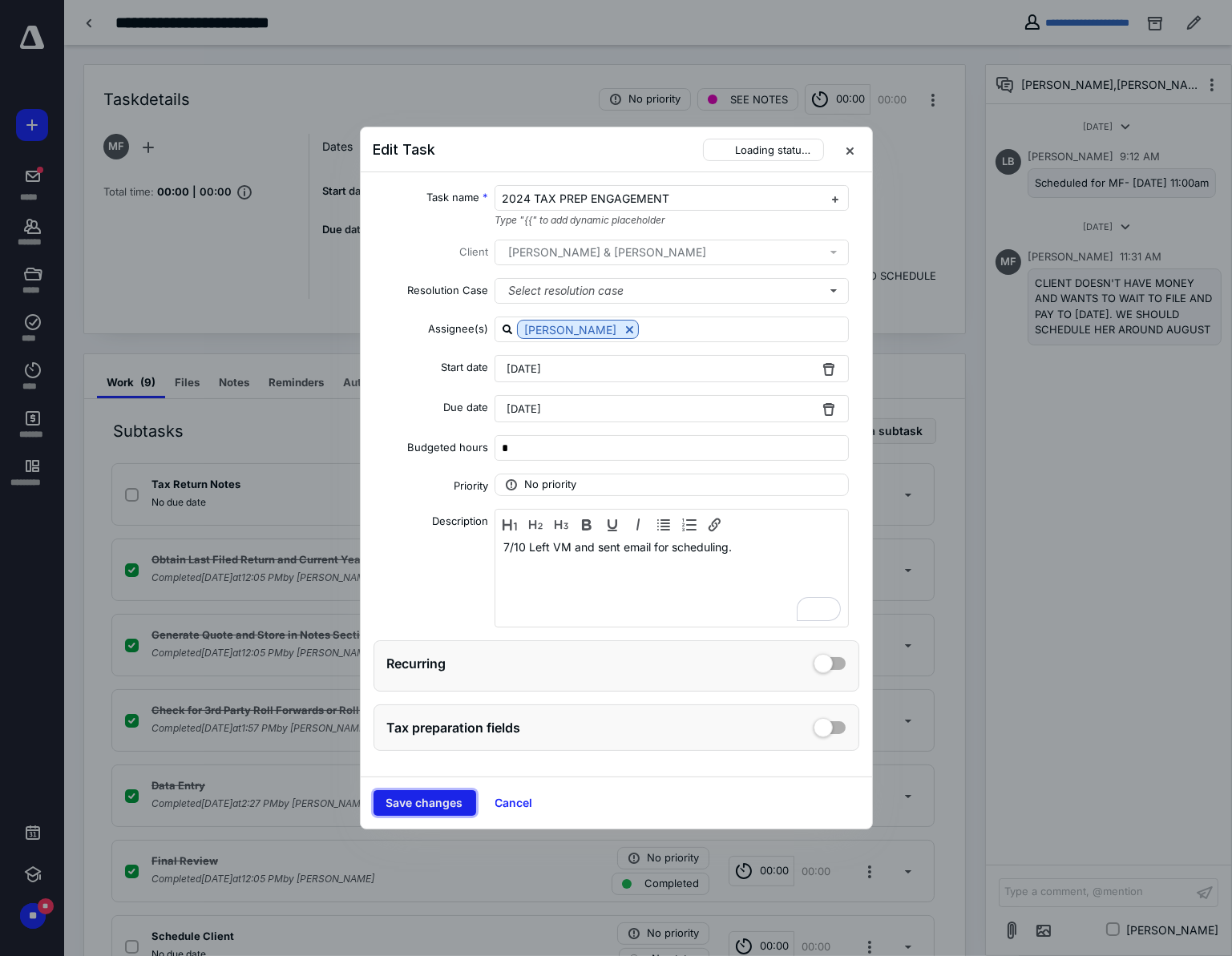 click on "Save changes" at bounding box center (425, 803) 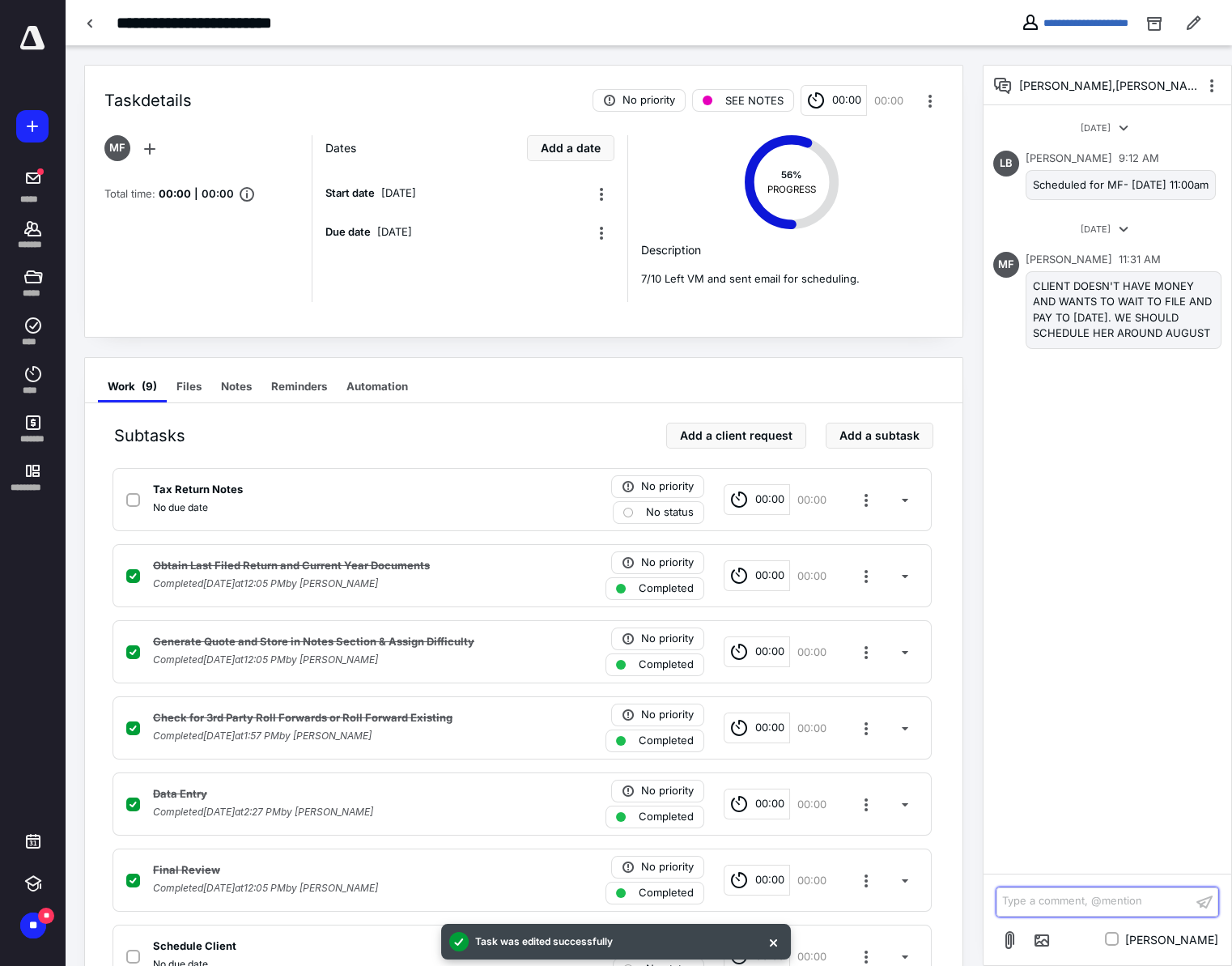 click on "Type a comment, @mention ﻿" at bounding box center [1094, 901] 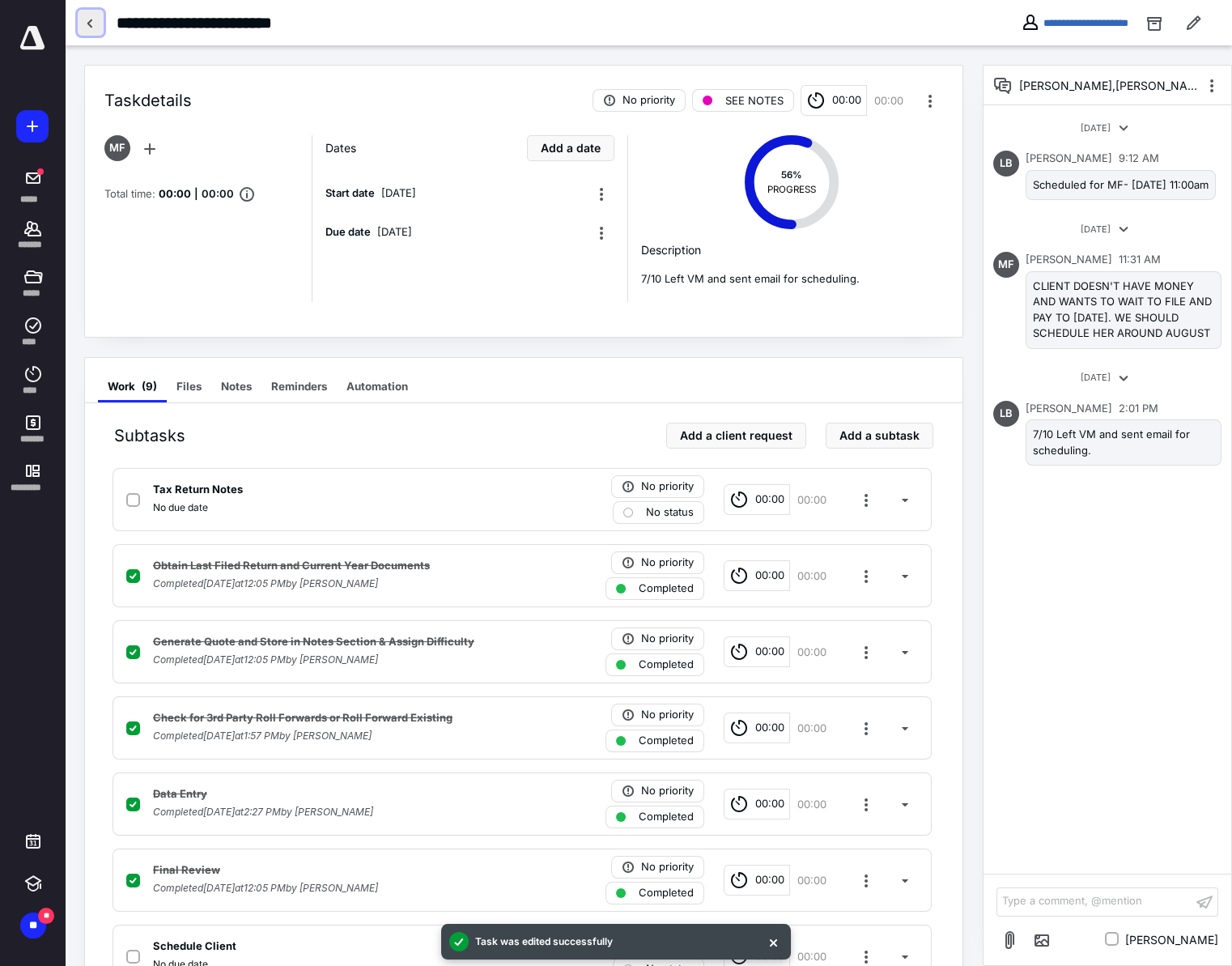 click at bounding box center [91, 23] 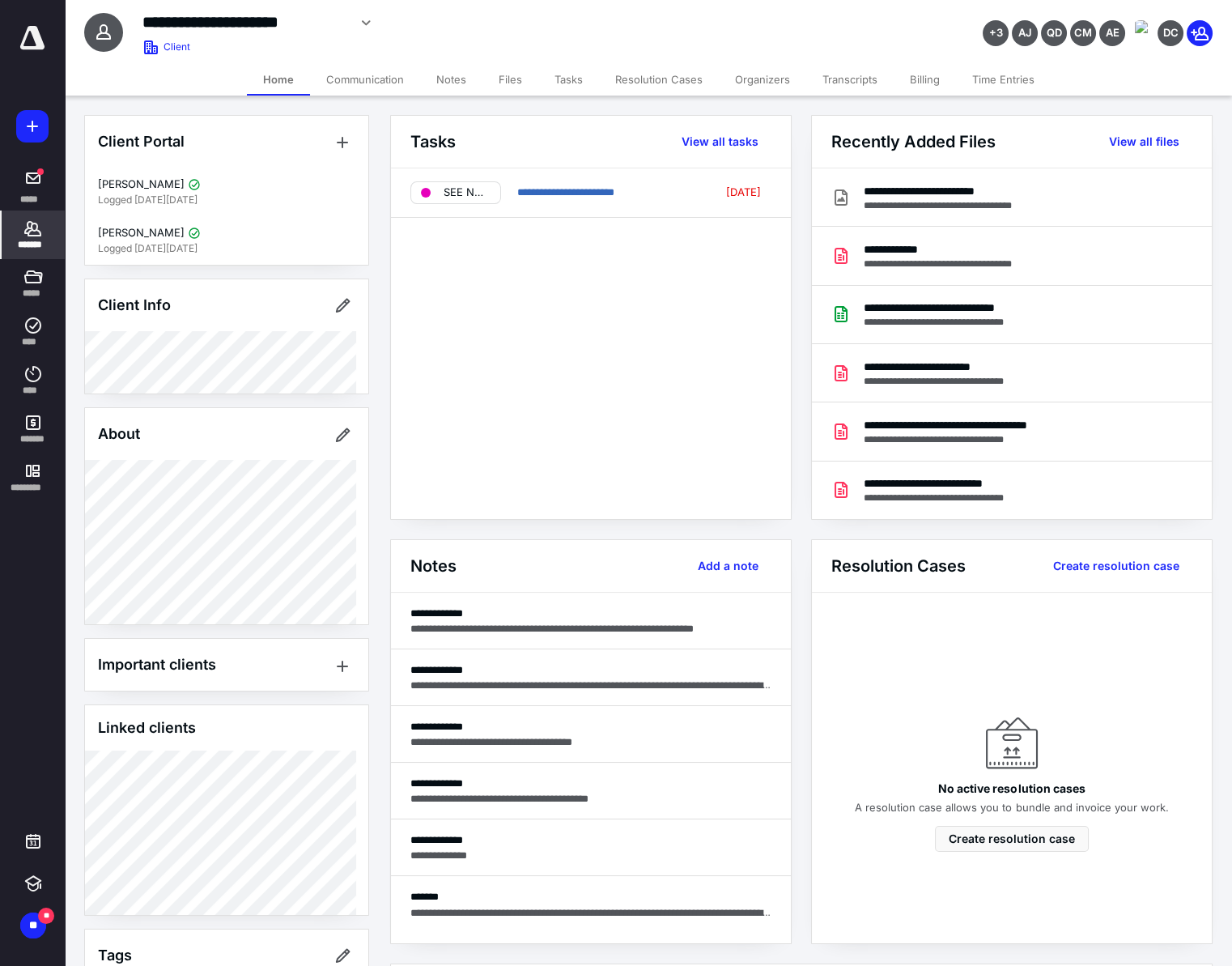 click on "SEE NOTES" at bounding box center [467, 193] 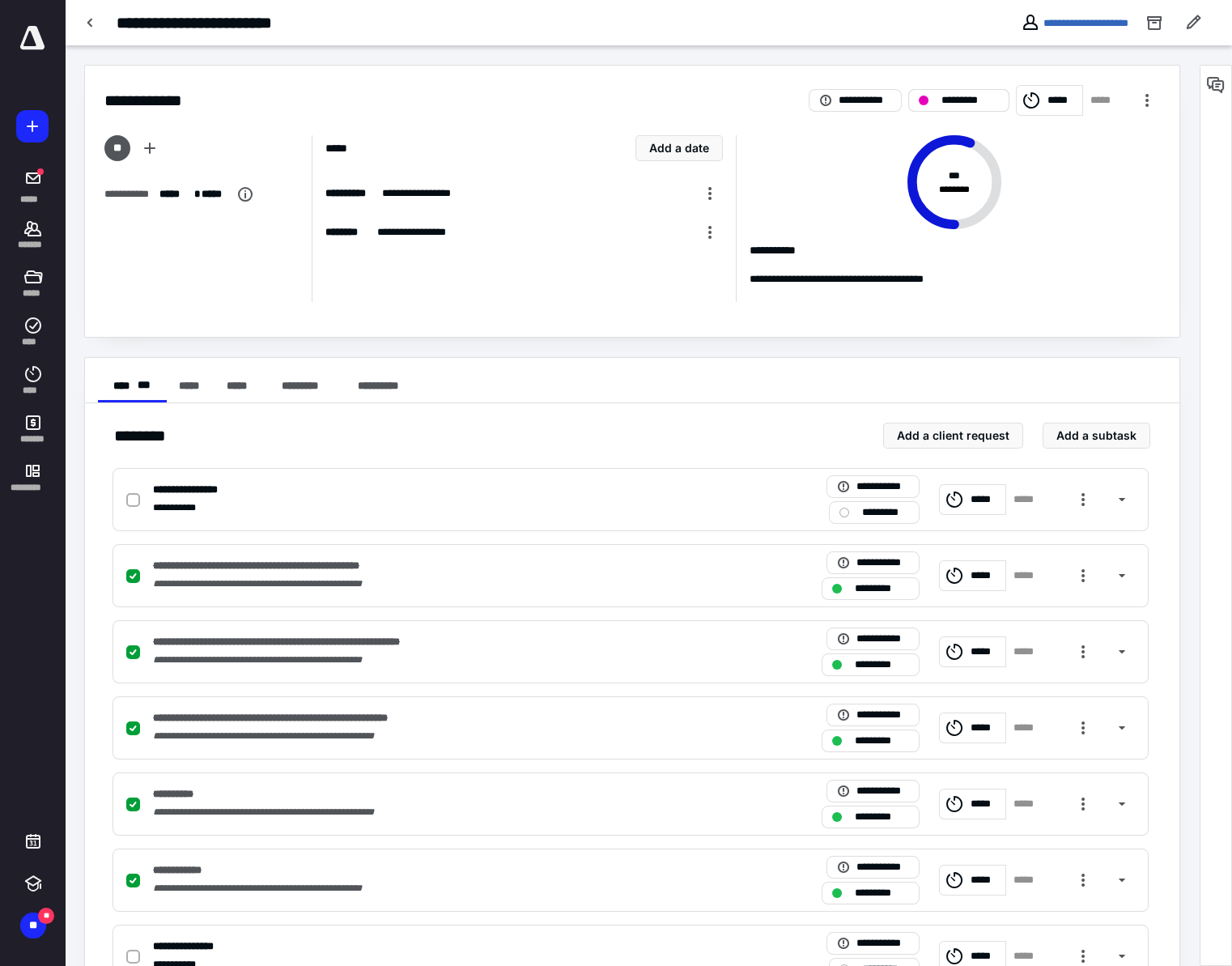 scroll, scrollTop: 0, scrollLeft: 0, axis: both 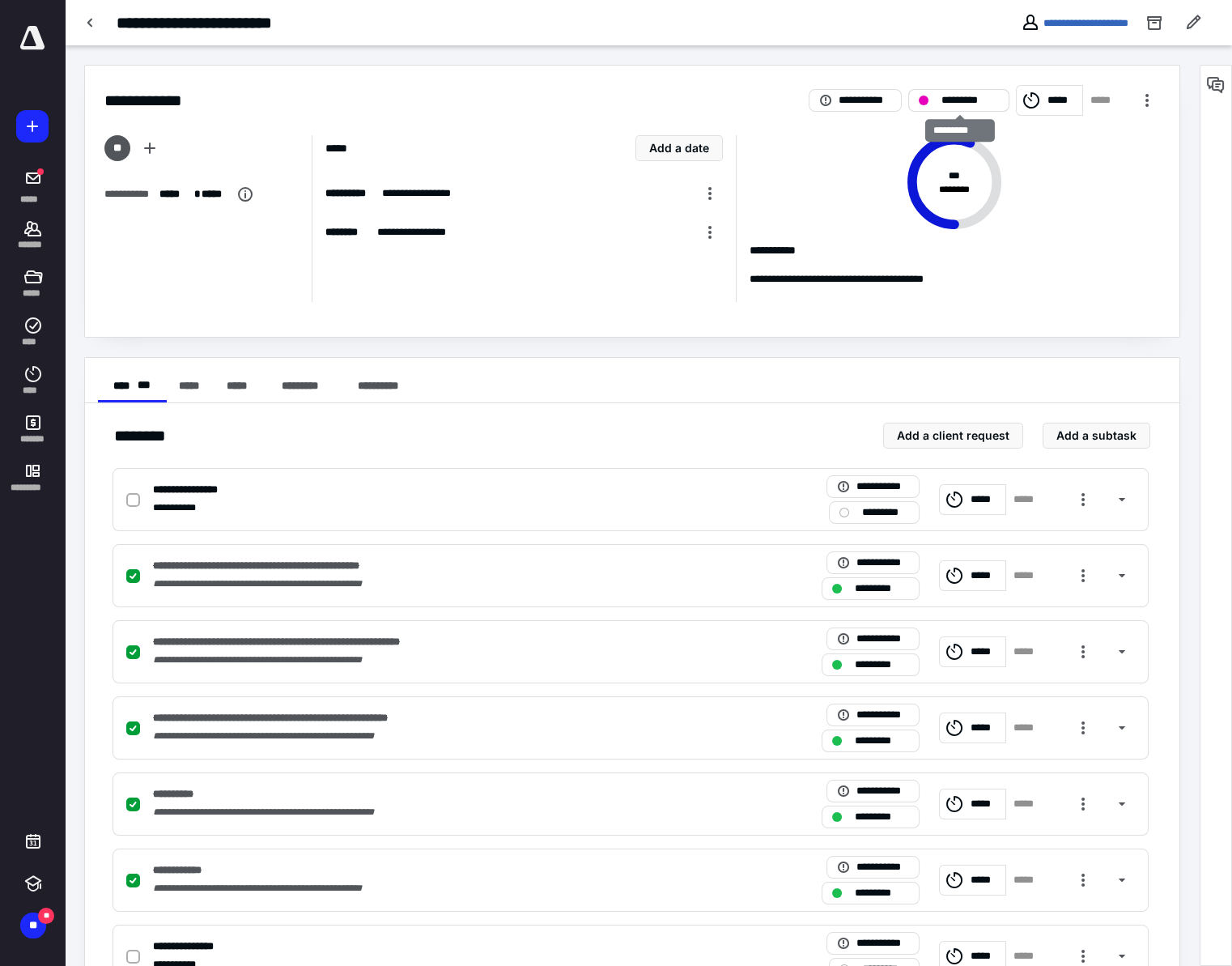 click on "*********" at bounding box center [971, 100] 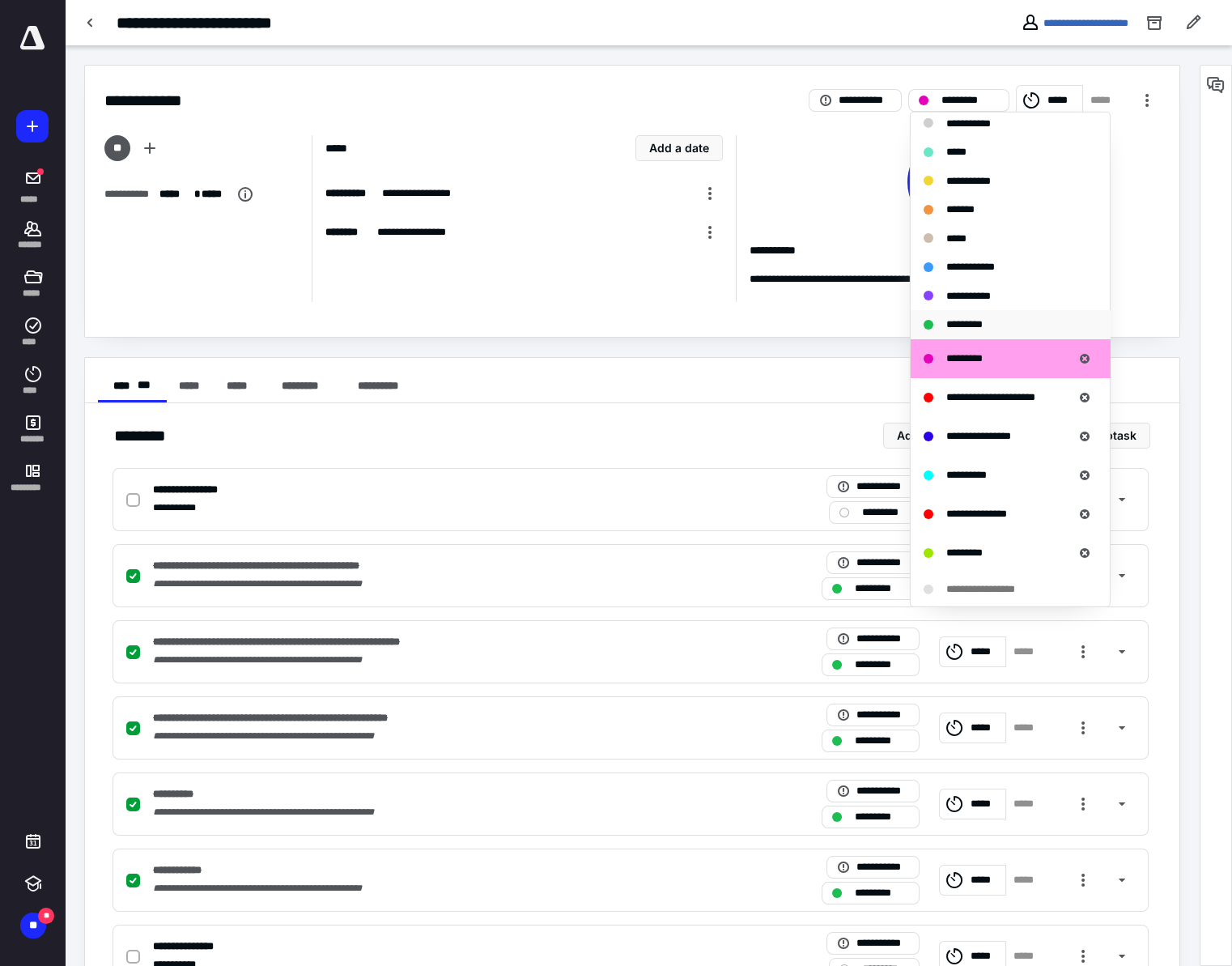 scroll, scrollTop: 149, scrollLeft: 0, axis: vertical 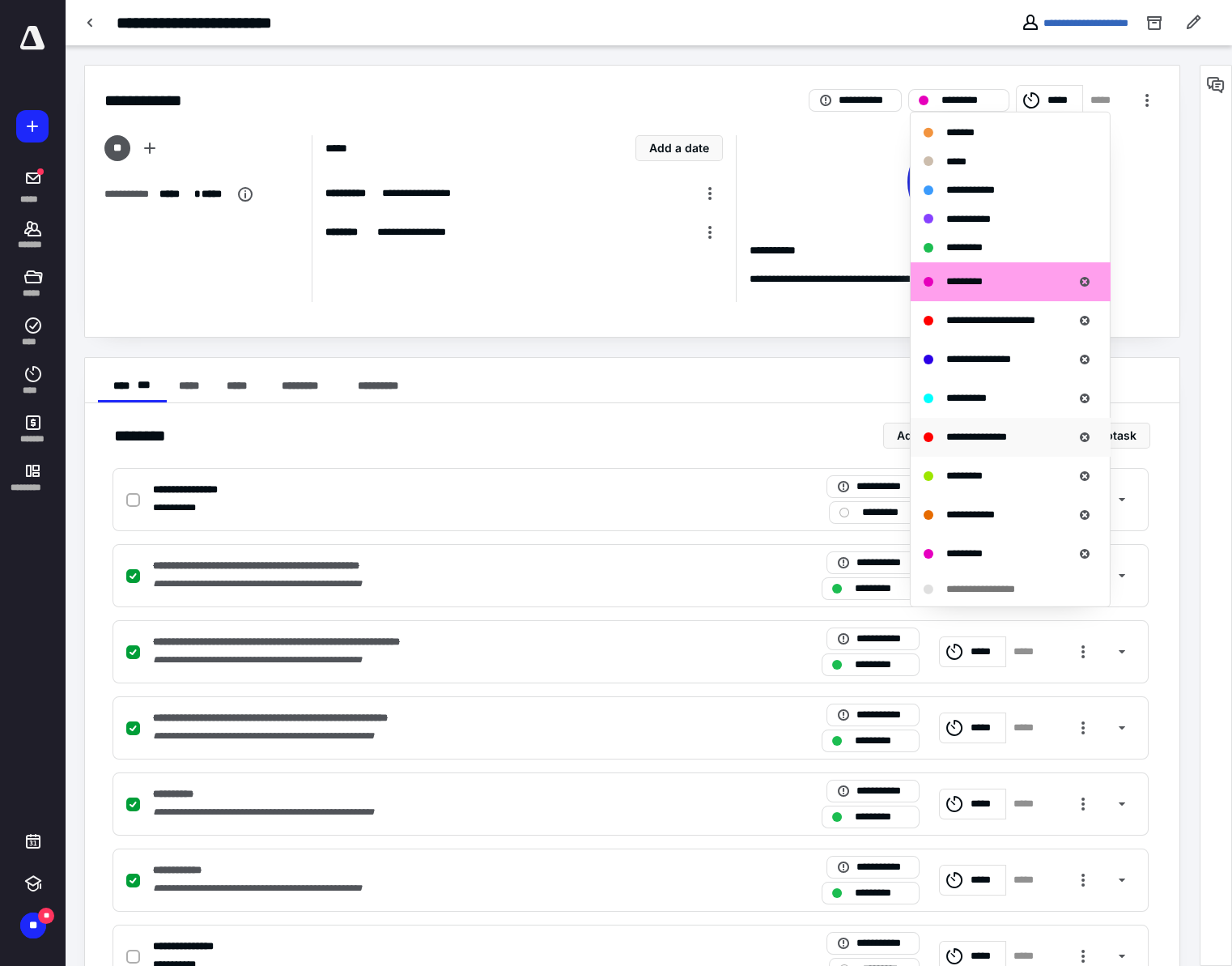 click on "**********" at bounding box center [976, 436] 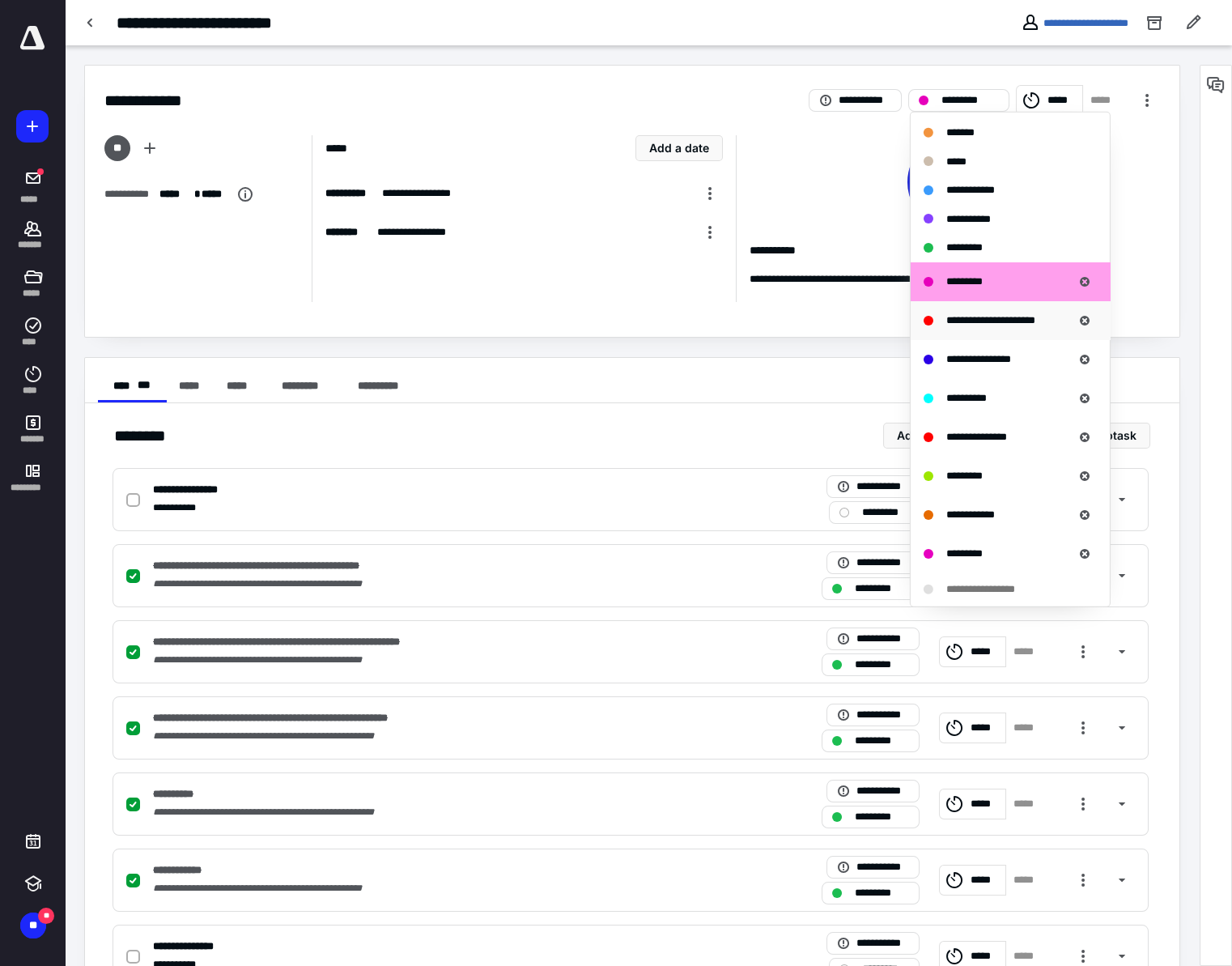 scroll, scrollTop: 109, scrollLeft: 0, axis: vertical 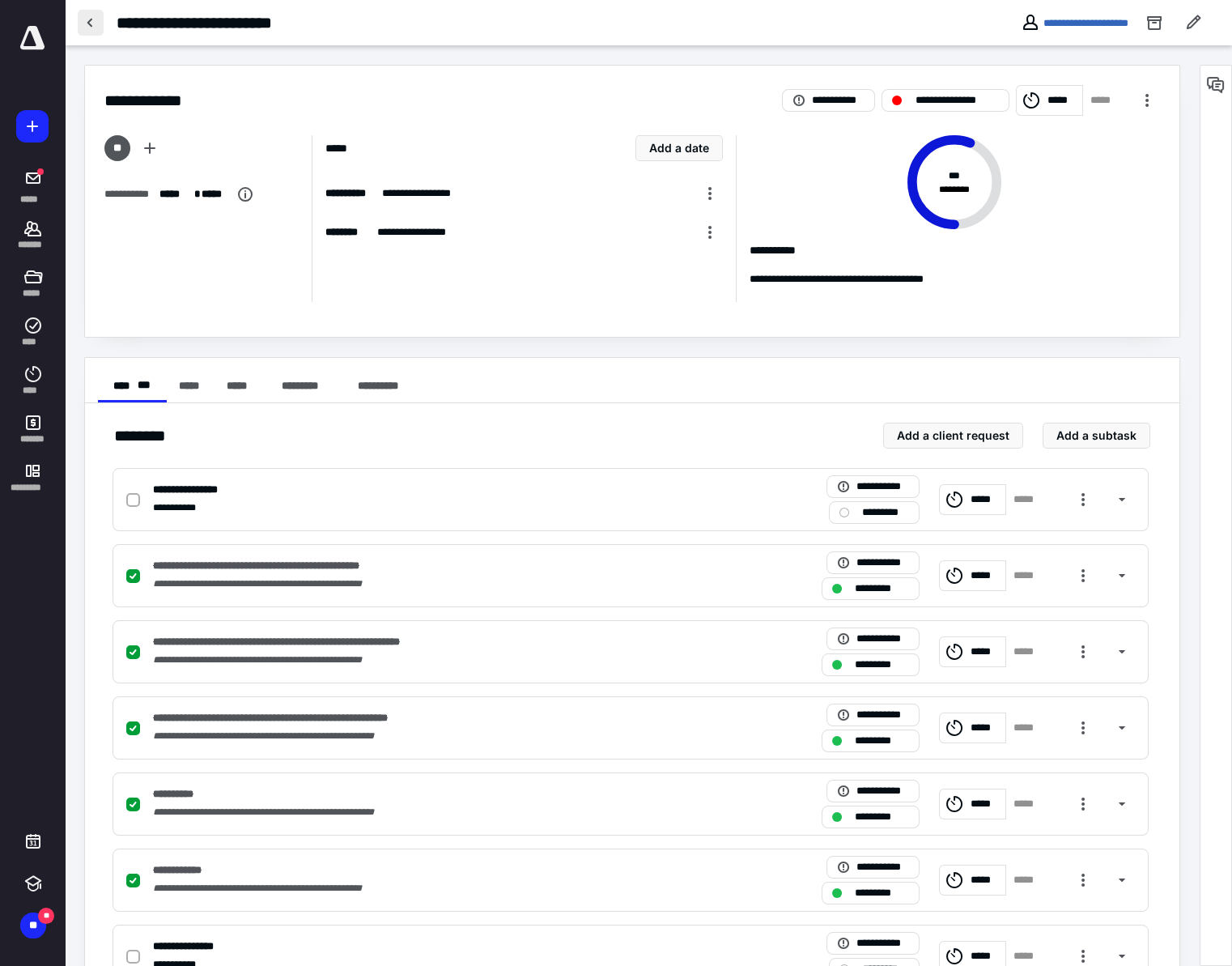 click at bounding box center [91, 23] 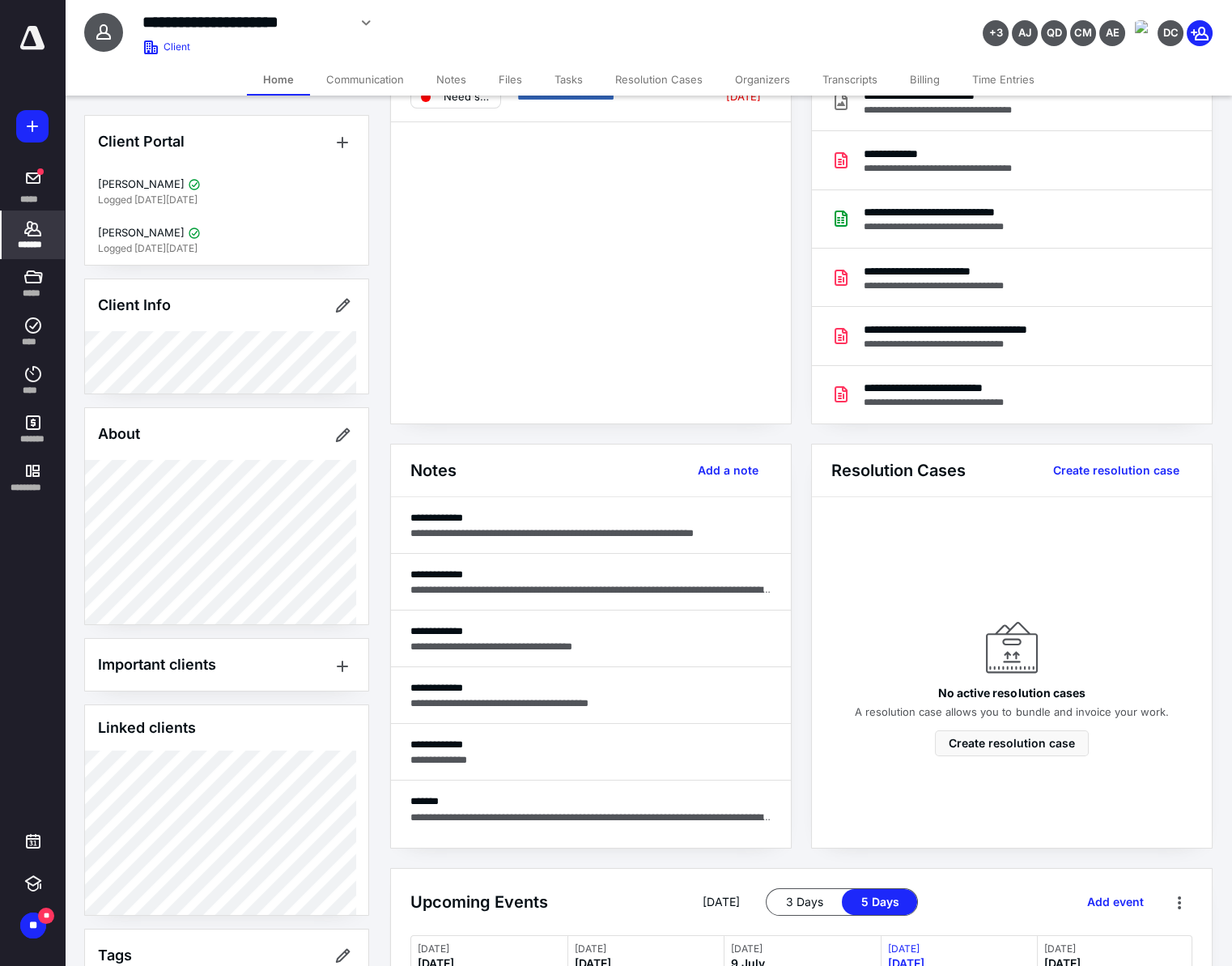 scroll, scrollTop: 0, scrollLeft: 0, axis: both 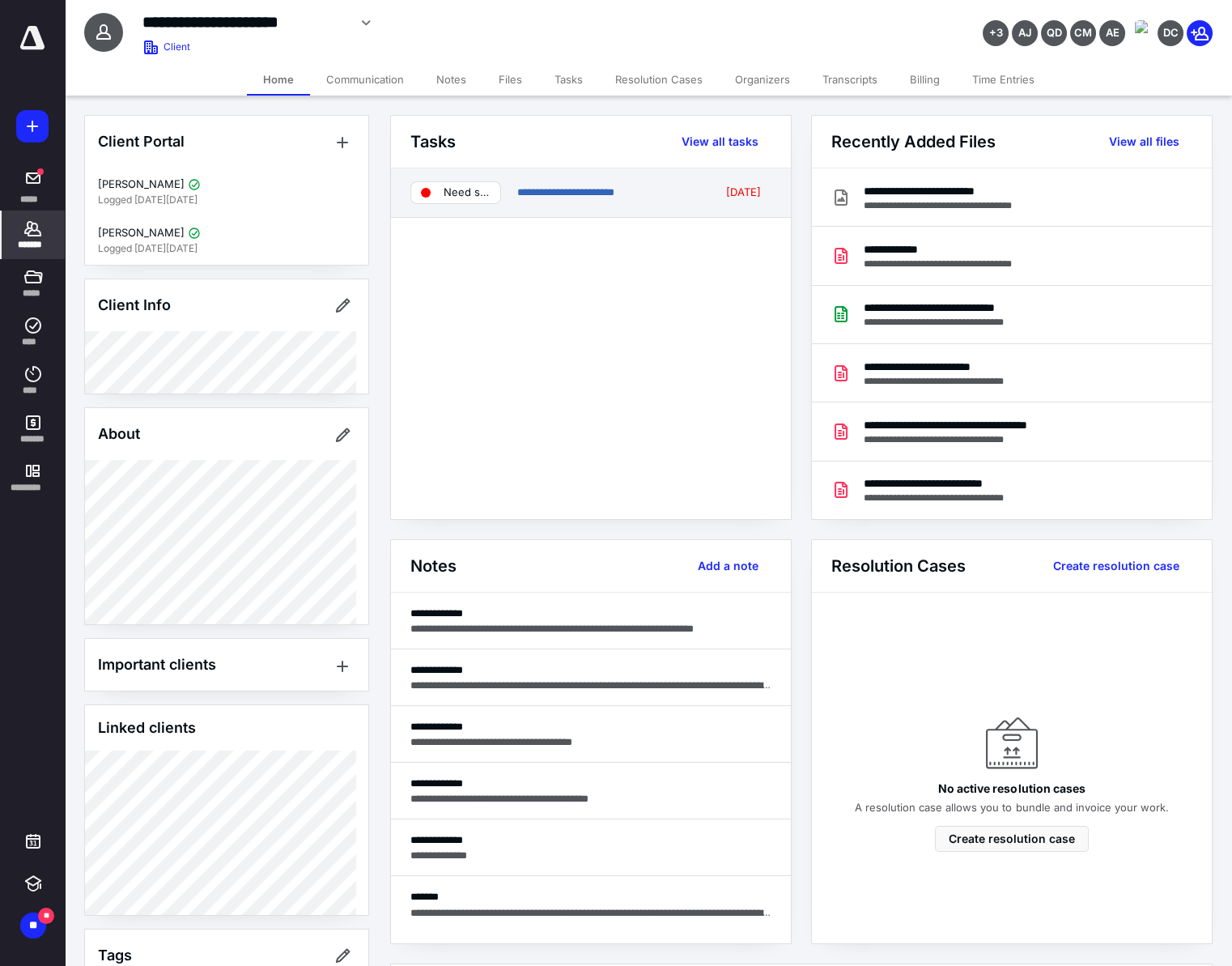 click on "**********" at bounding box center [591, 193] 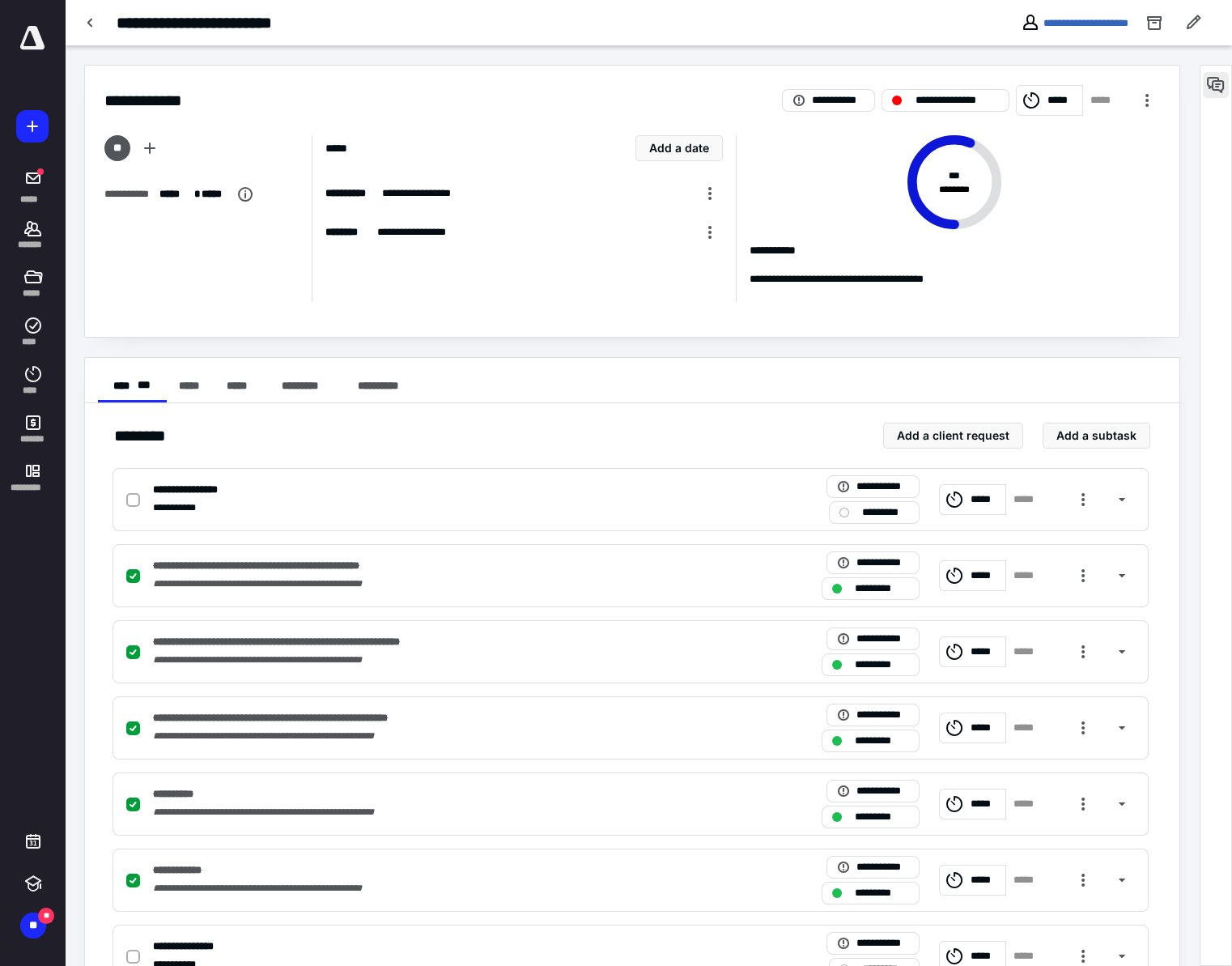 click at bounding box center [1216, 85] 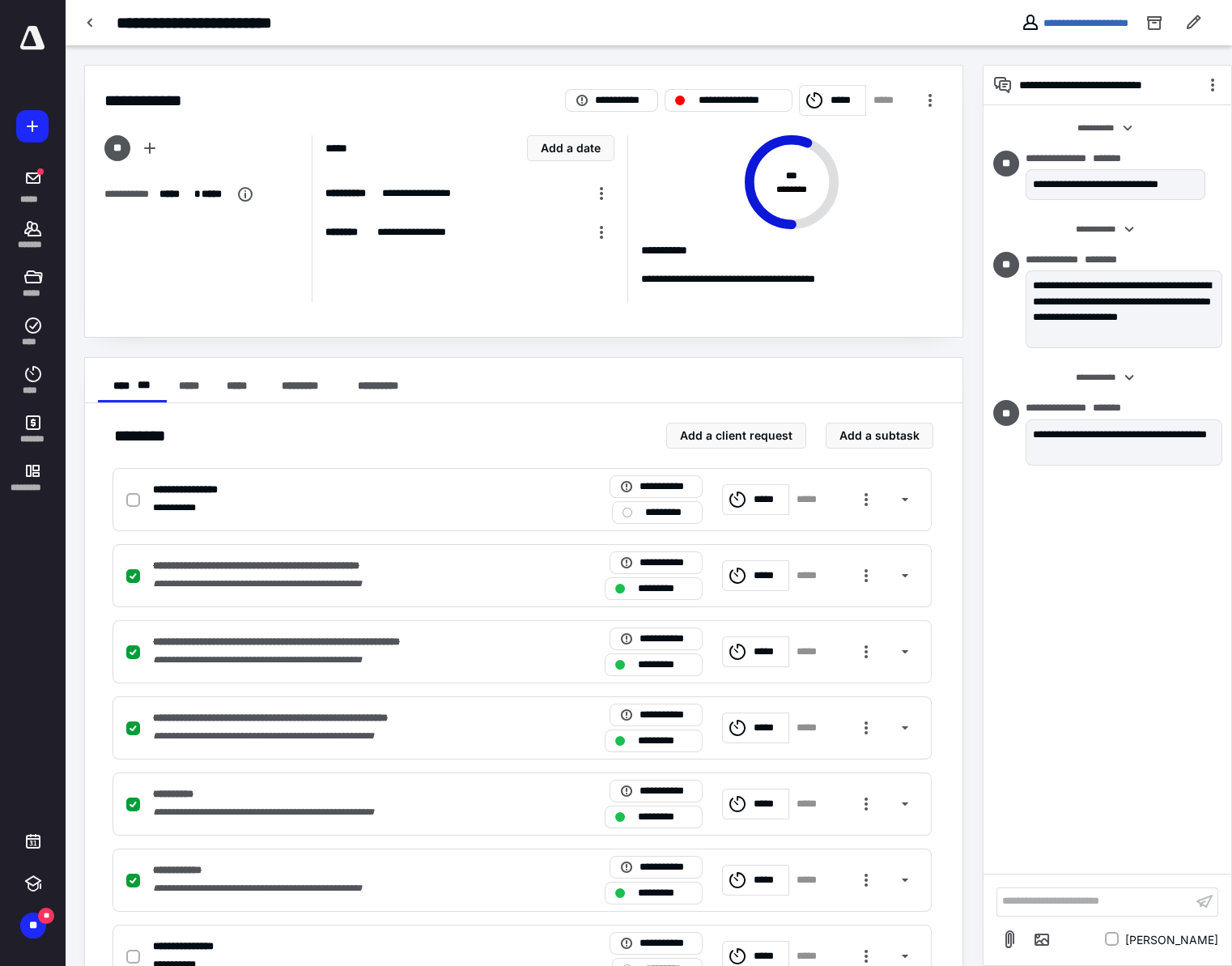 click at bounding box center [91, 23] 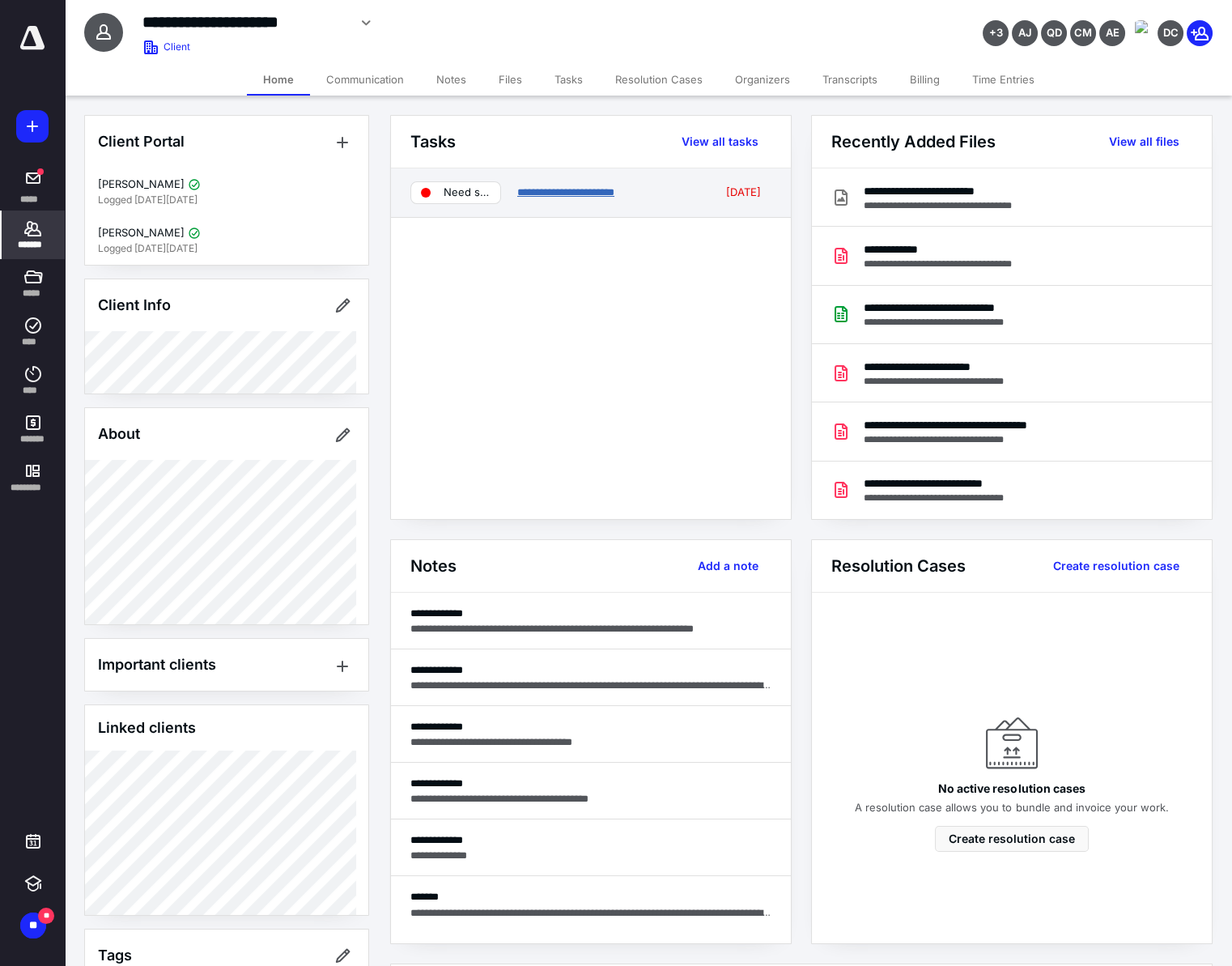 click on "**********" at bounding box center (566, 192) 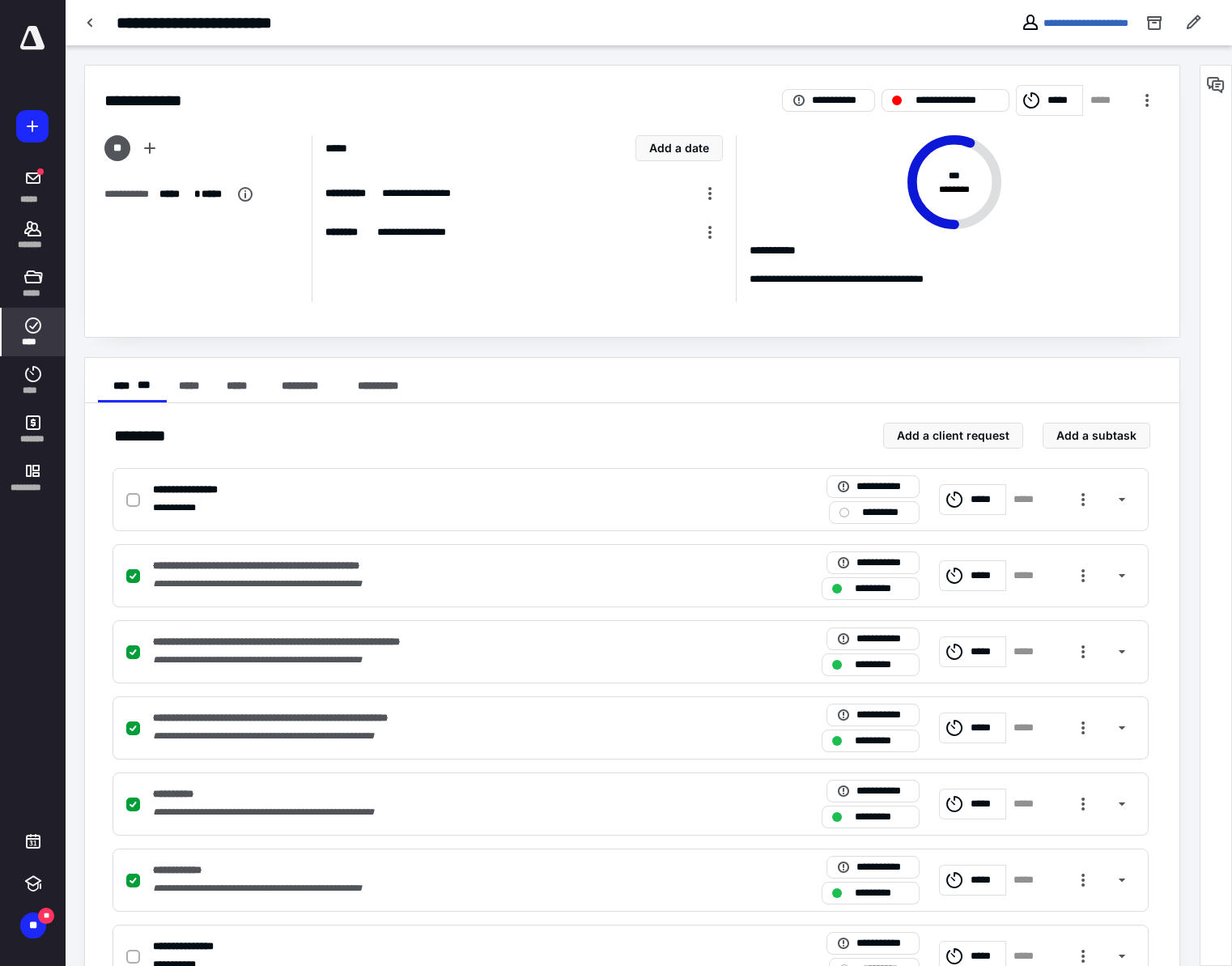 click 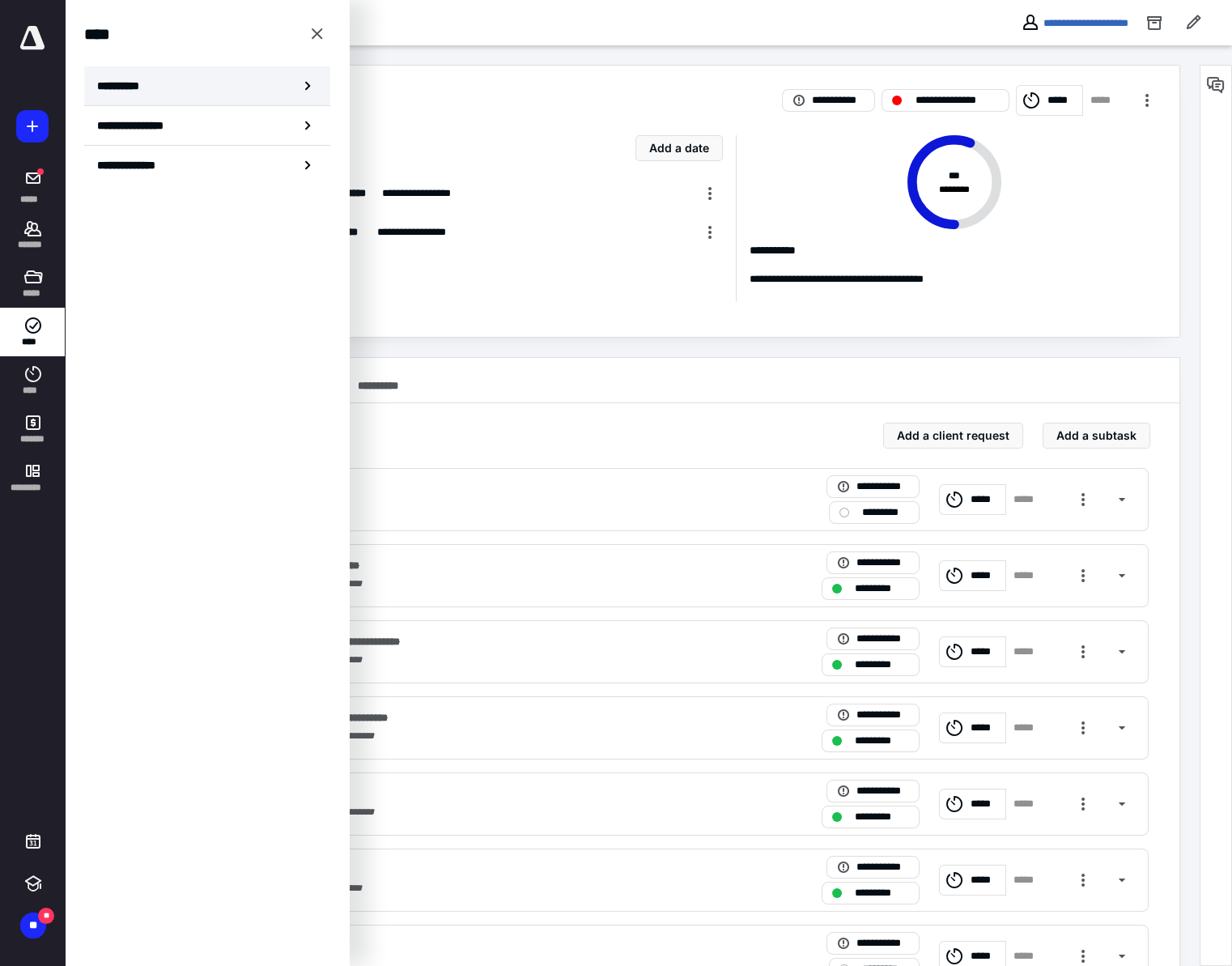 click on "**********" at bounding box center (124, 86) 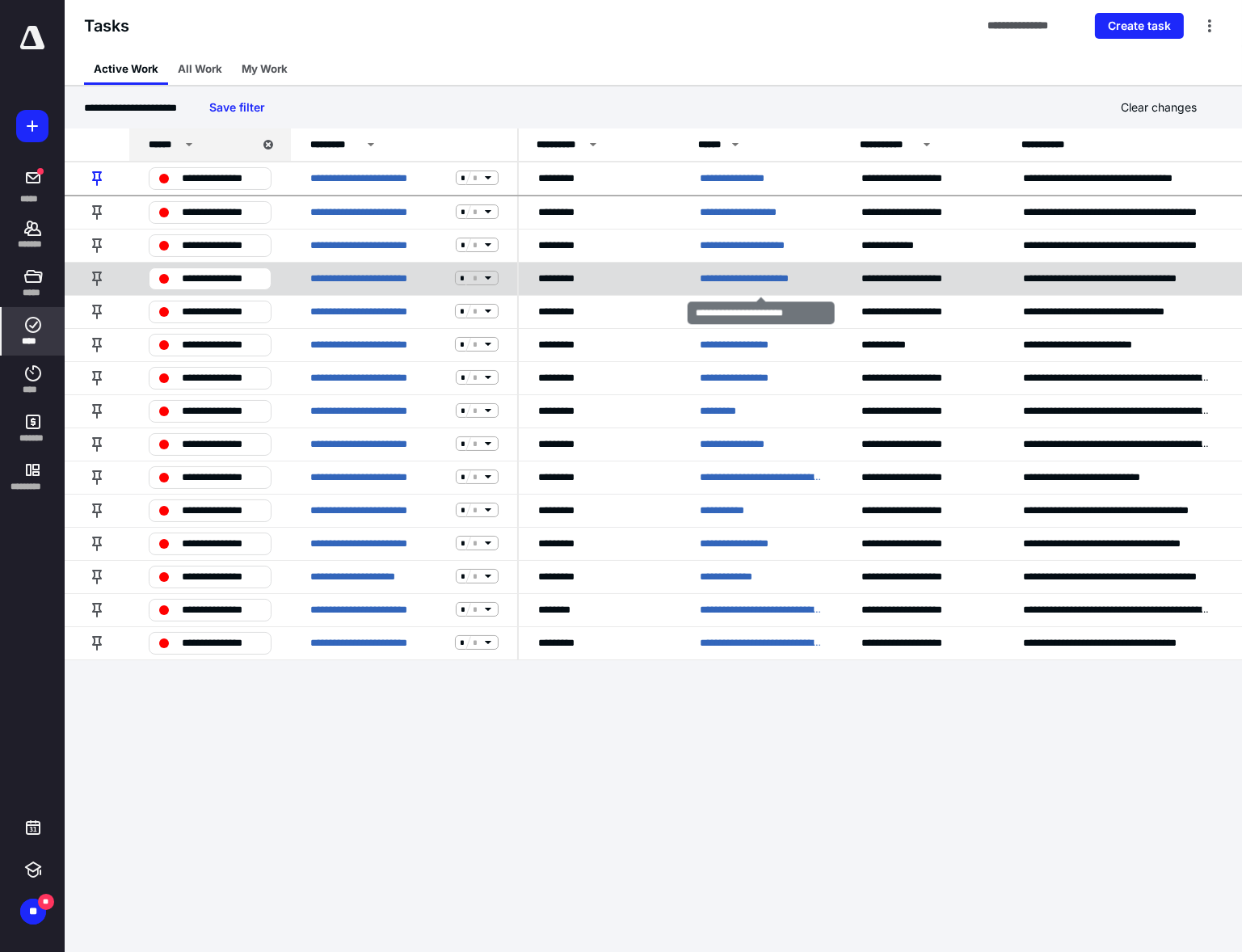 click on "**********" at bounding box center (761, 278) 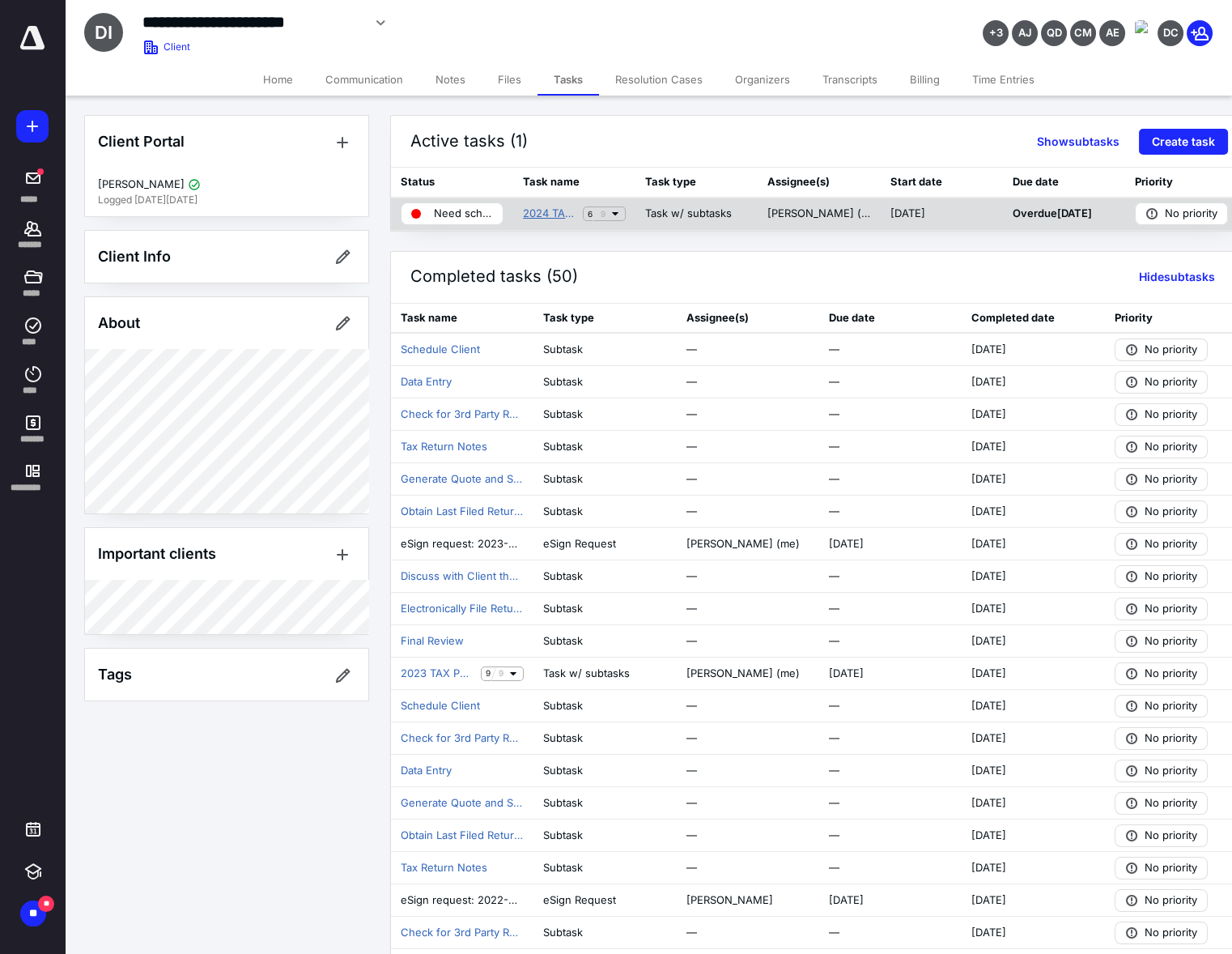 click on "2024 TAX PREP ENGAGEMENT" at bounding box center (550, 214) 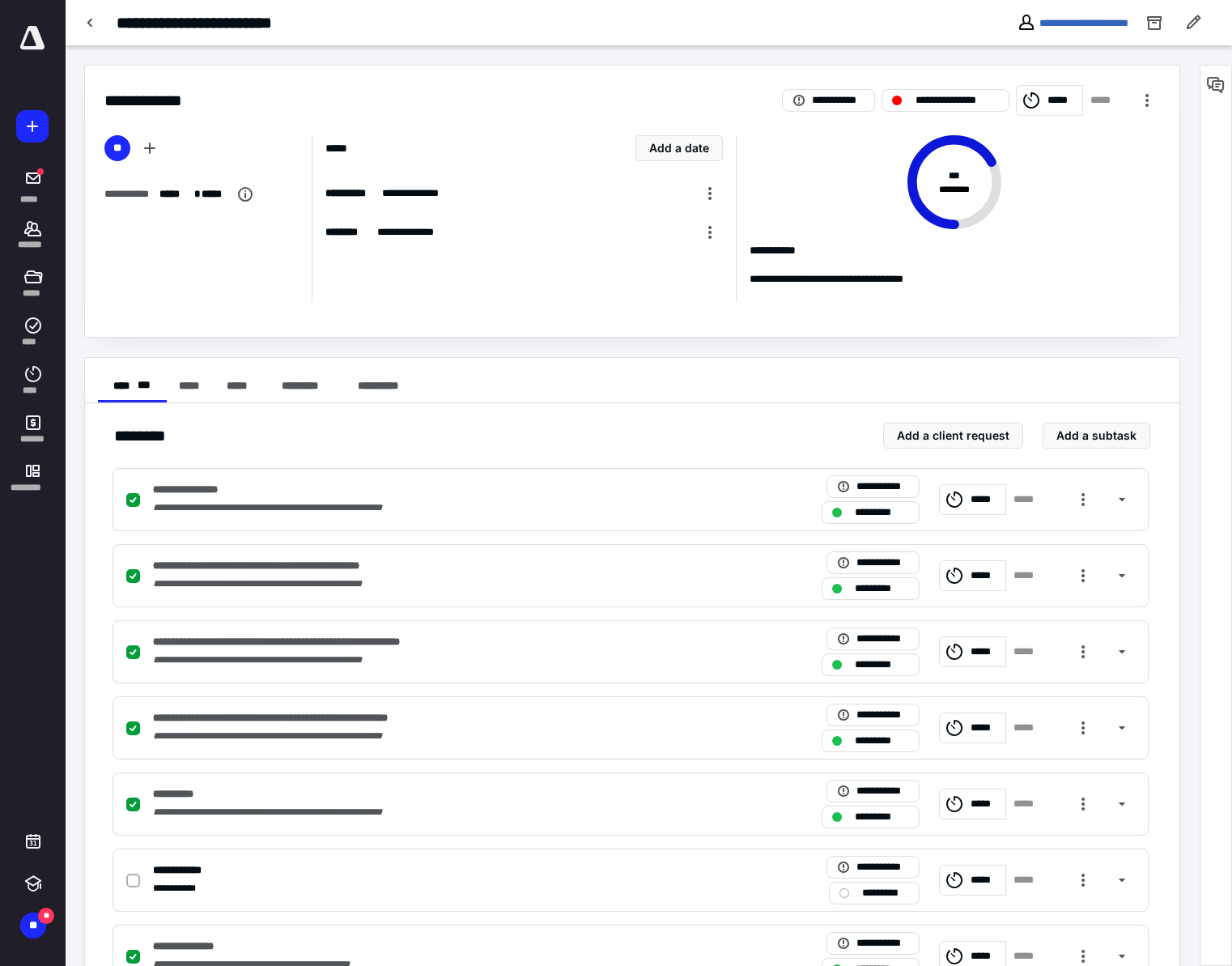 click at bounding box center (91, 23) 